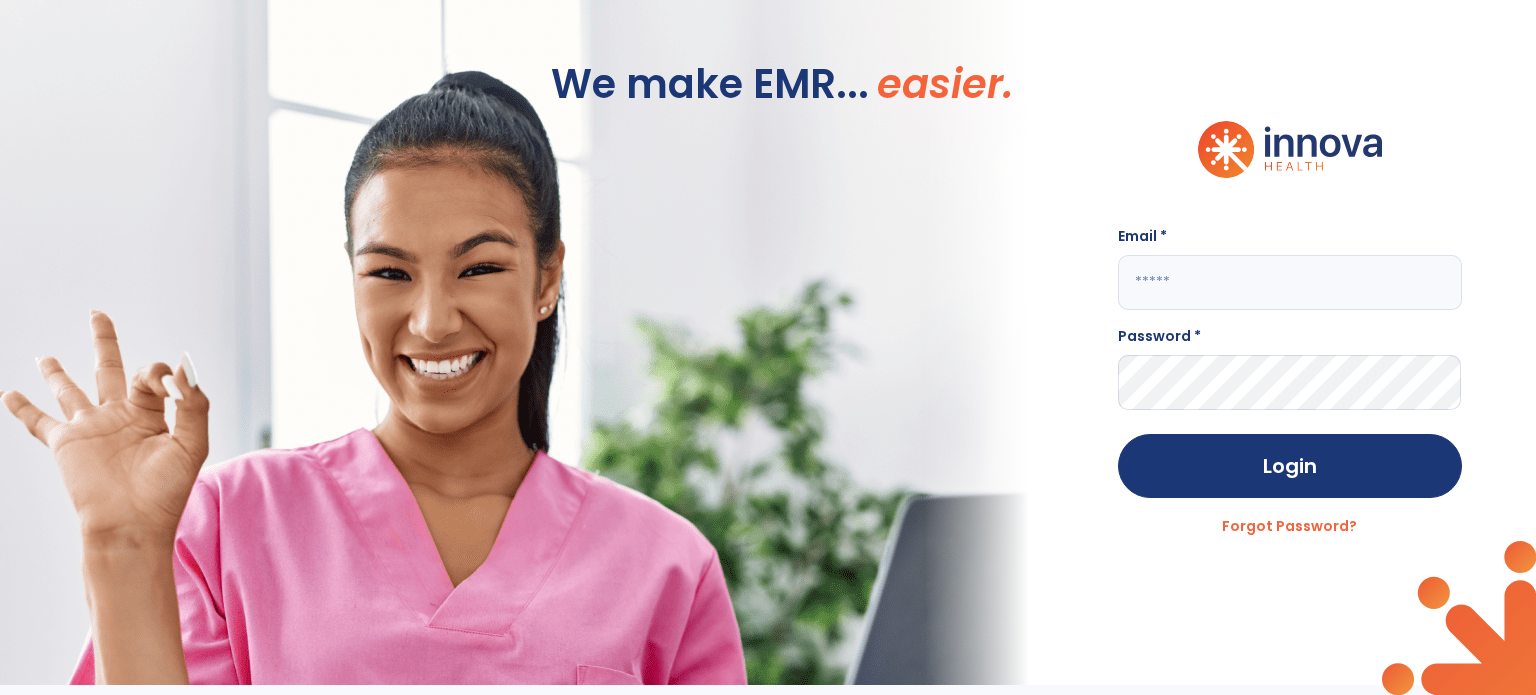 scroll, scrollTop: 0, scrollLeft: 0, axis: both 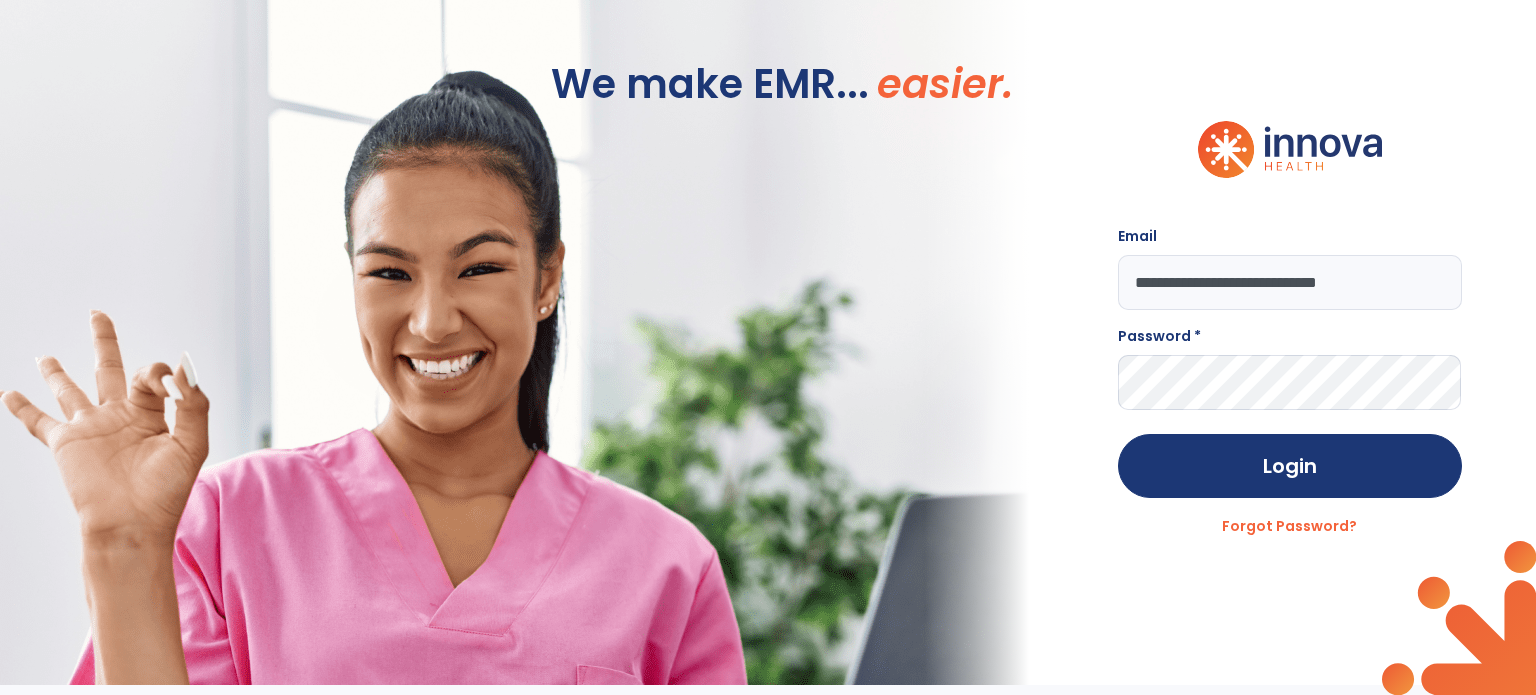 type on "**********" 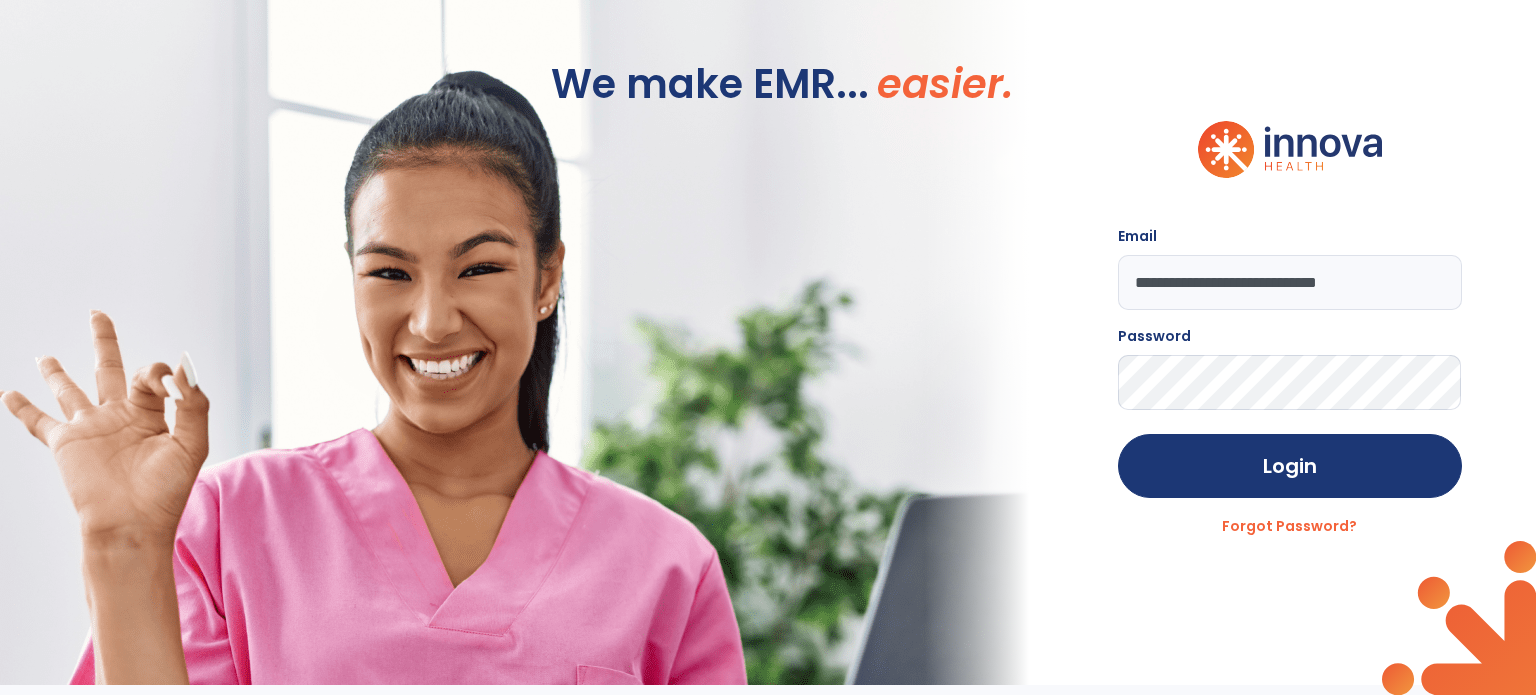 click on "Login" 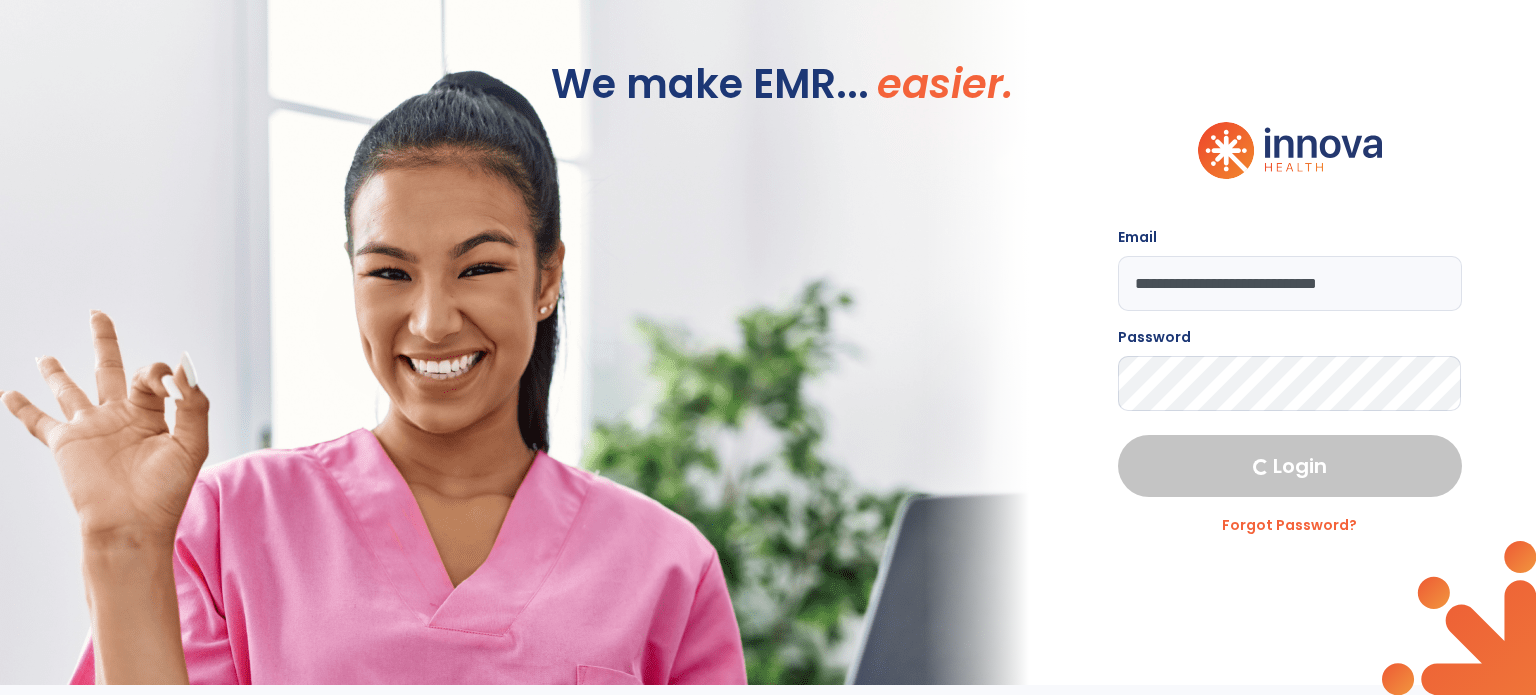 select on "****" 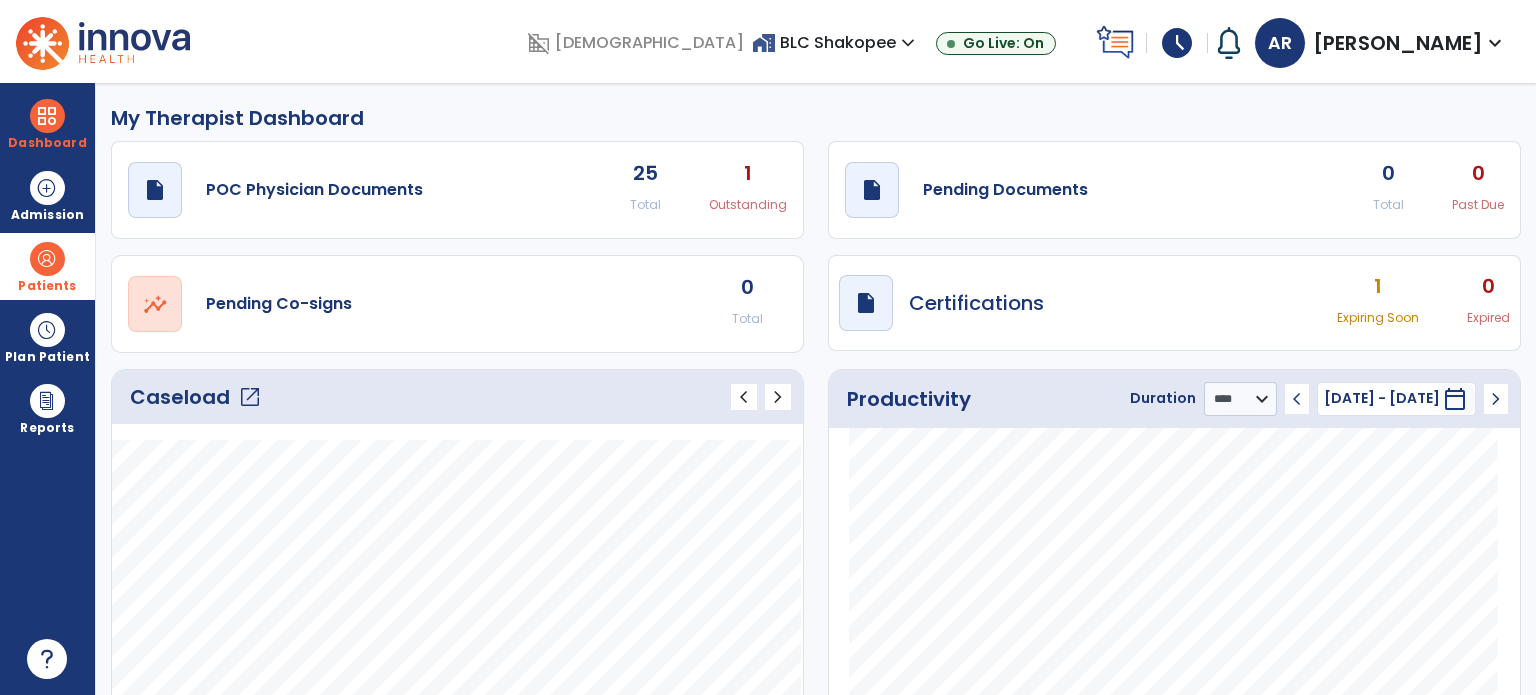 click on "Patients" at bounding box center [47, 286] 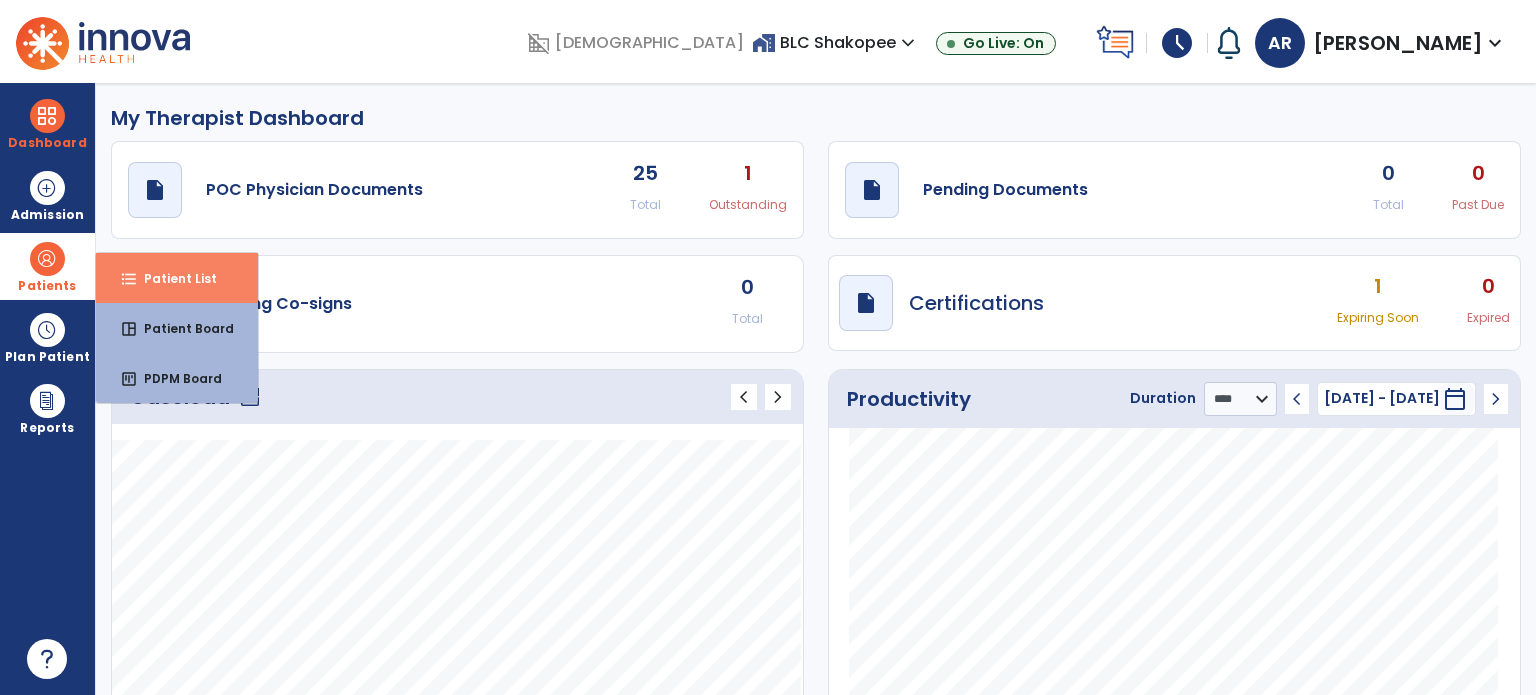 click on "Patient List" at bounding box center (172, 278) 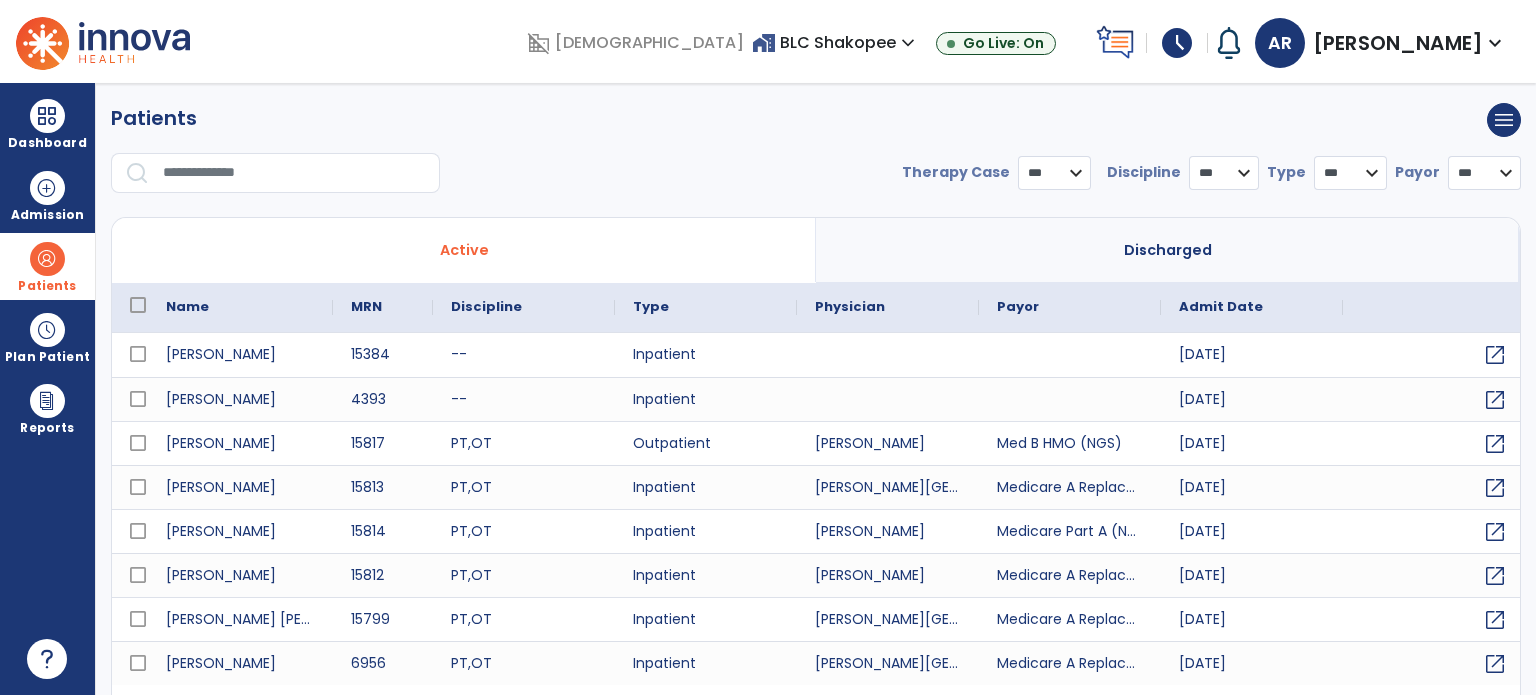 select on "***" 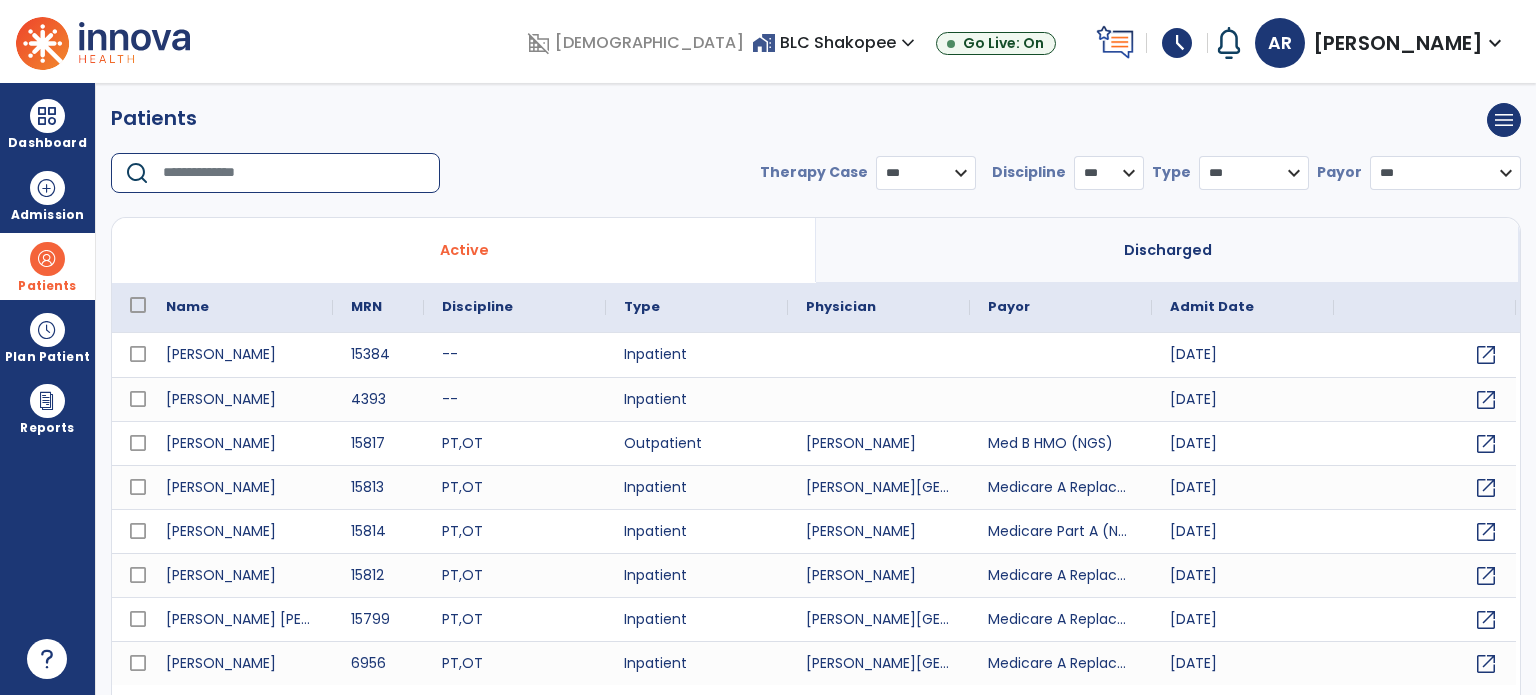 click at bounding box center [294, 173] 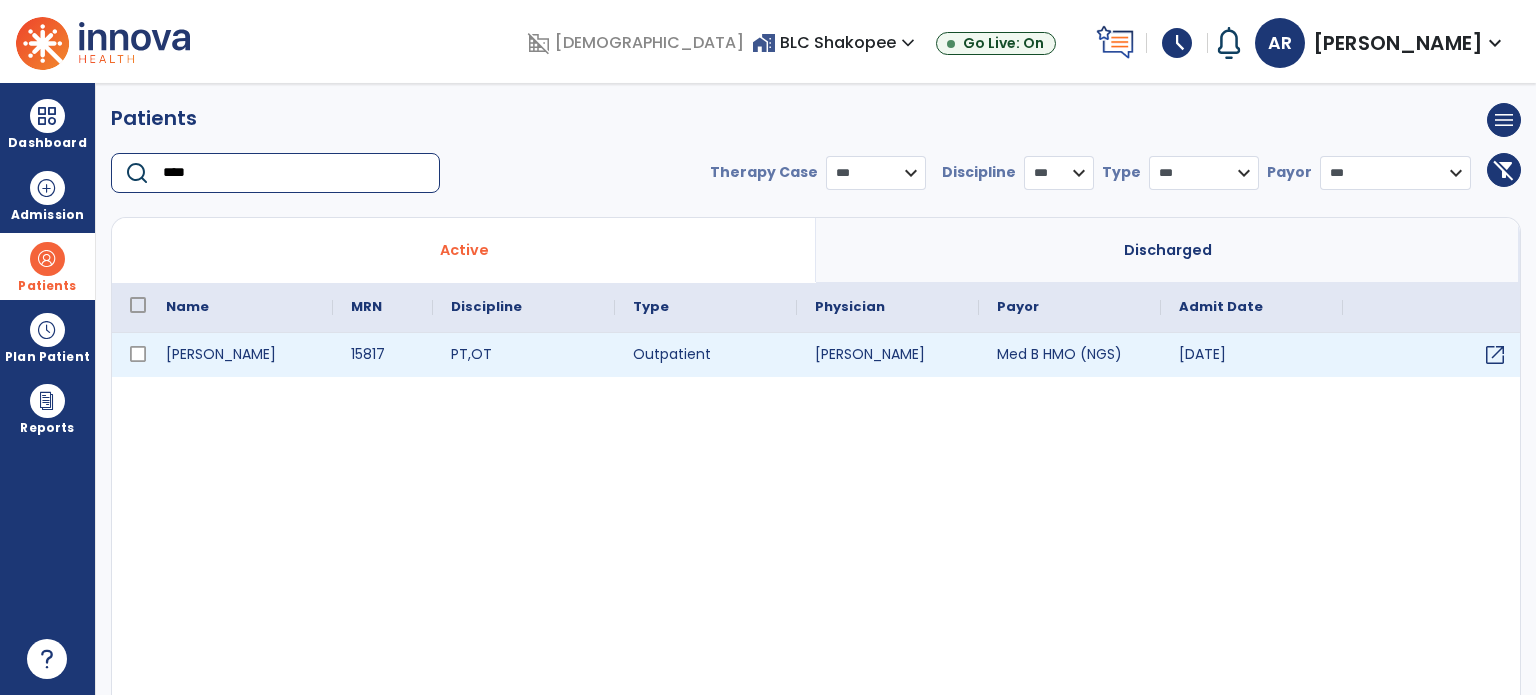 type on "****" 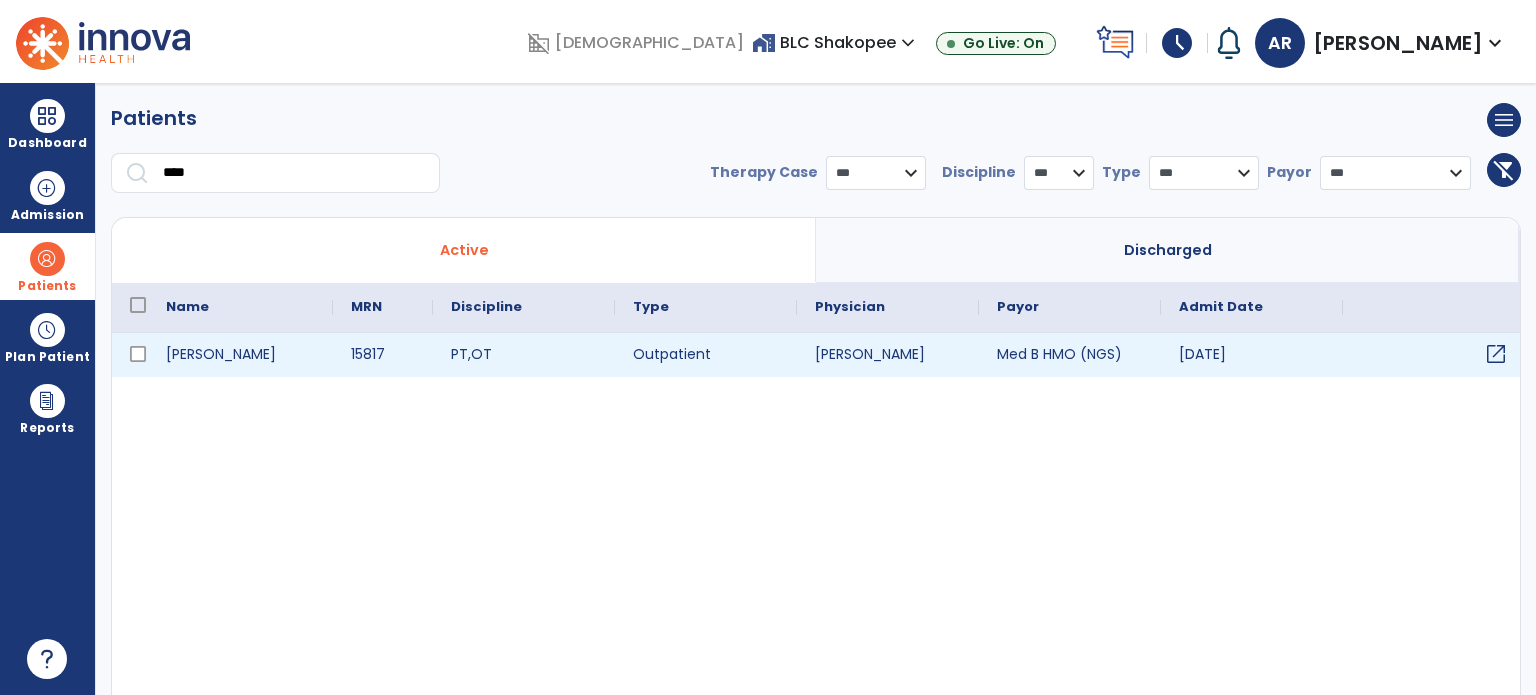 click on "open_in_new" at bounding box center (1496, 354) 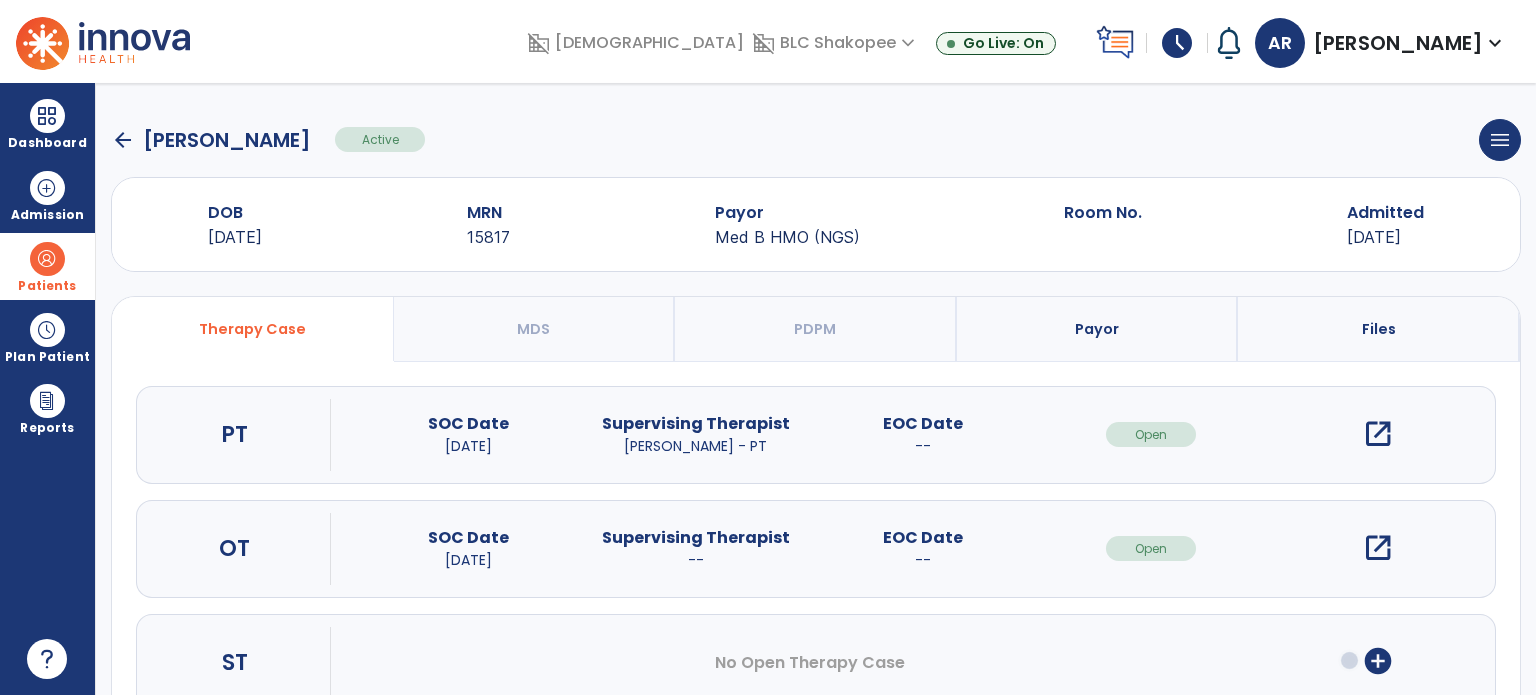 click on "open_in_new" at bounding box center (1378, 548) 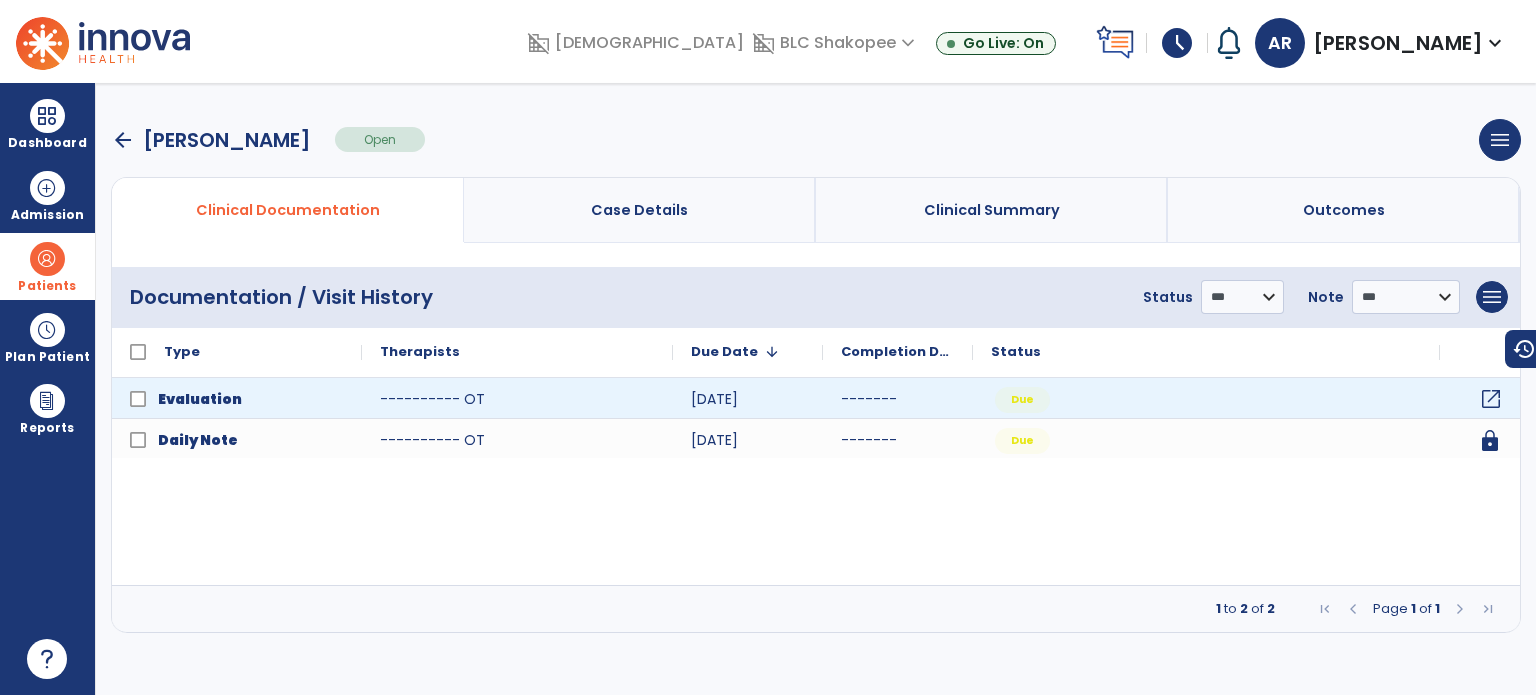 click on "open_in_new" 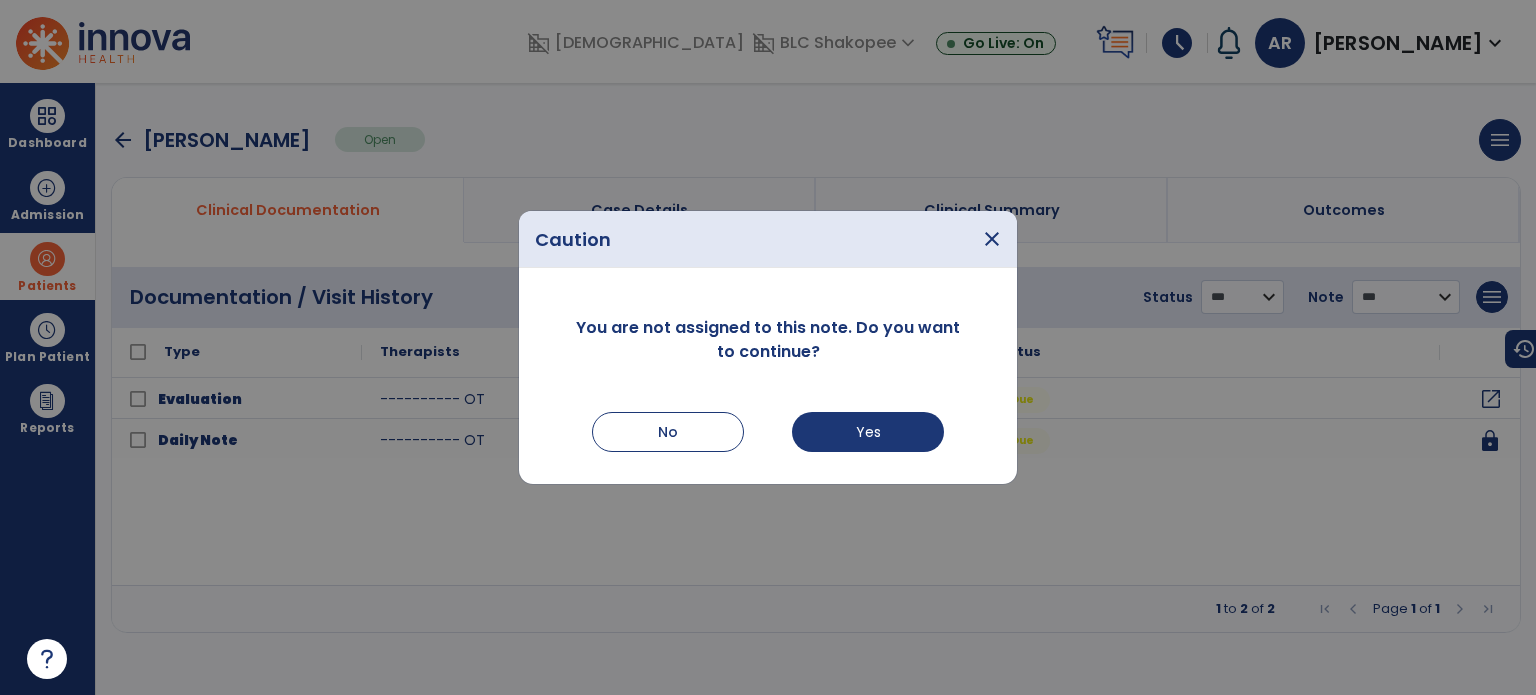 click at bounding box center [768, 347] 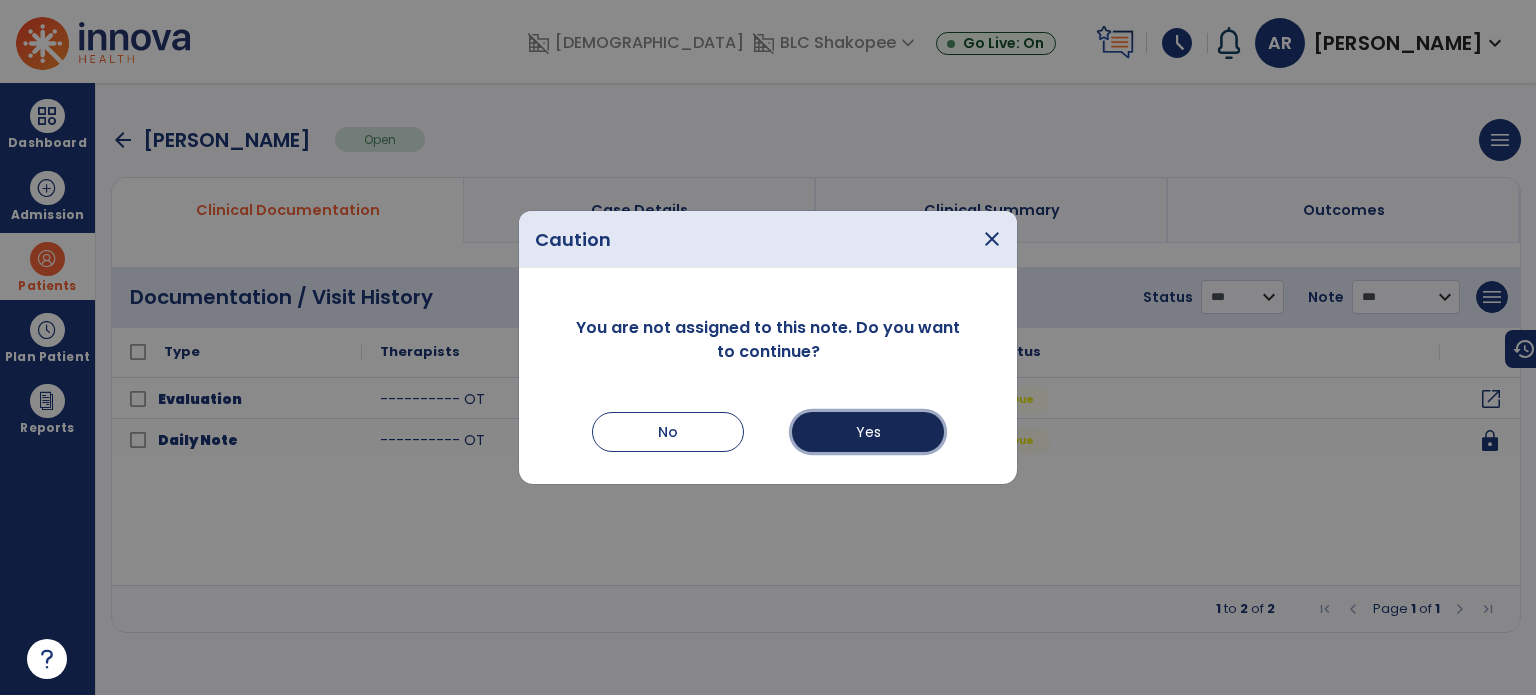 click on "Yes" at bounding box center (868, 432) 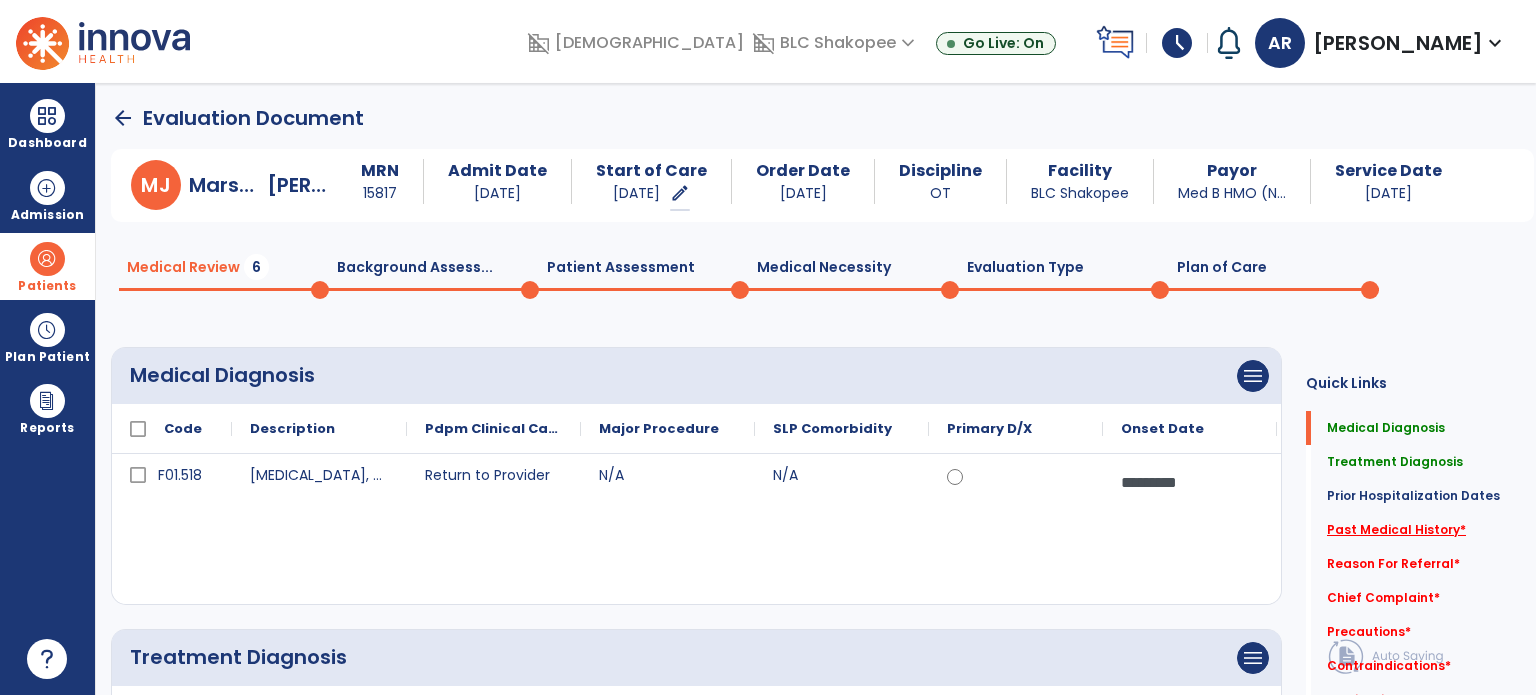 click on "Past Medical History   *" 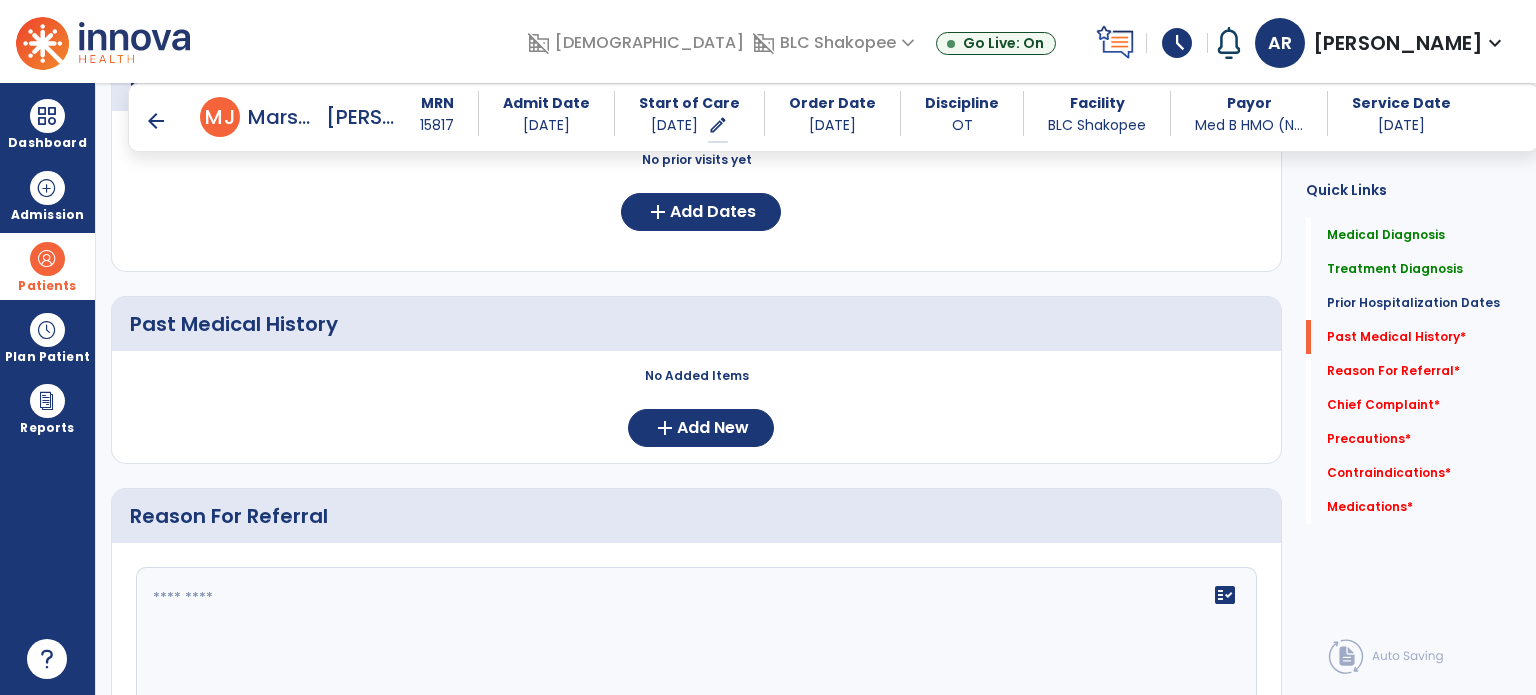 scroll, scrollTop: 836, scrollLeft: 0, axis: vertical 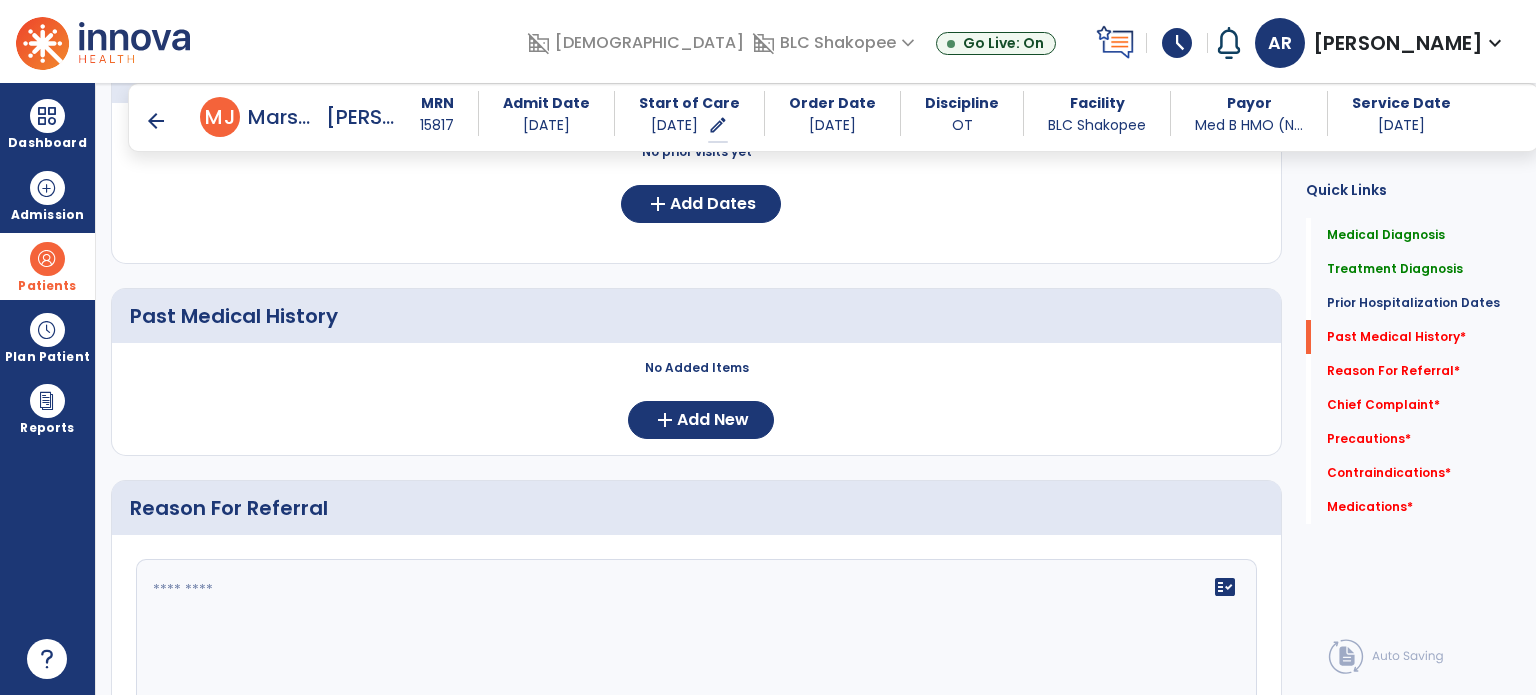 click on "Medical Diagnosis      menu   Add Medical Diagnosis   Delete Medical Diagnosis
Code
Description
Pdpm Clinical Category" 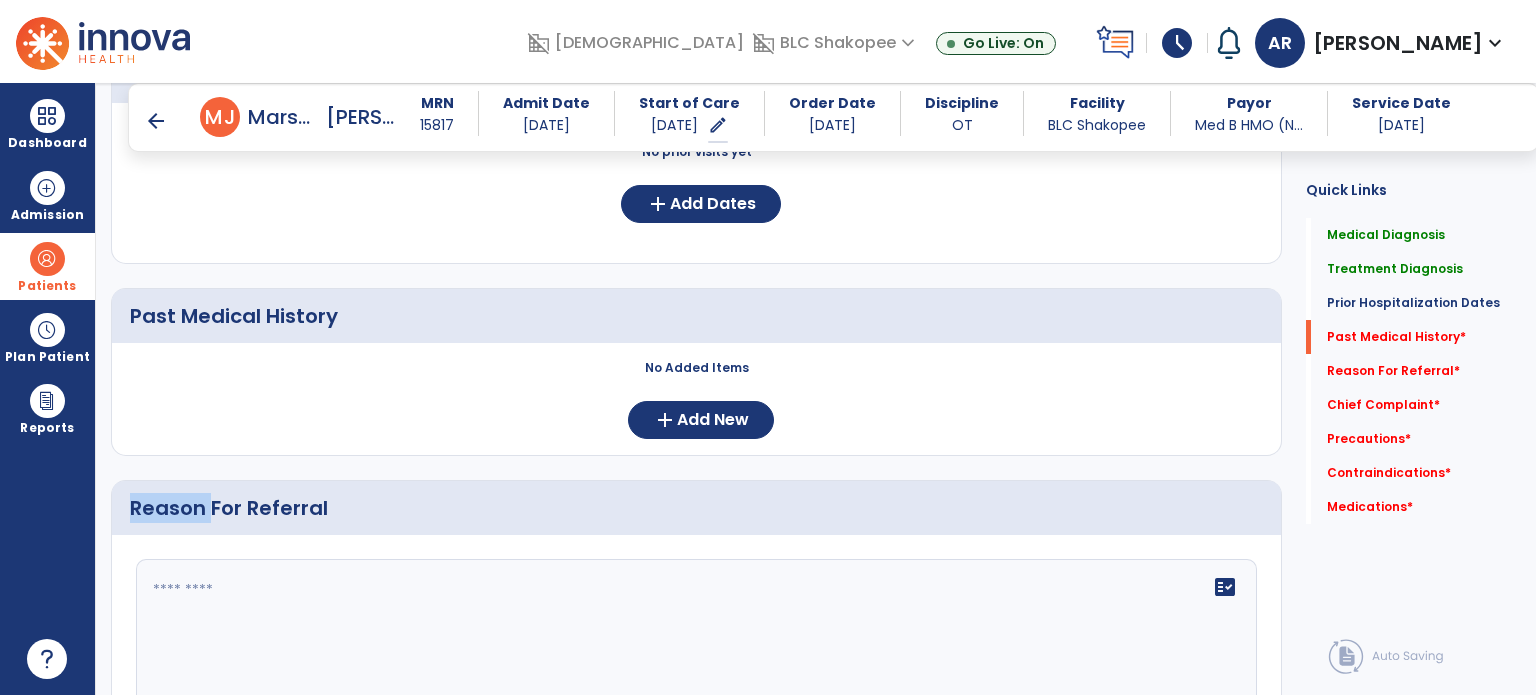 click on "Medical Diagnosis      menu   Add Medical Diagnosis   Delete Medical Diagnosis
Code
Description
Pdpm Clinical Category" 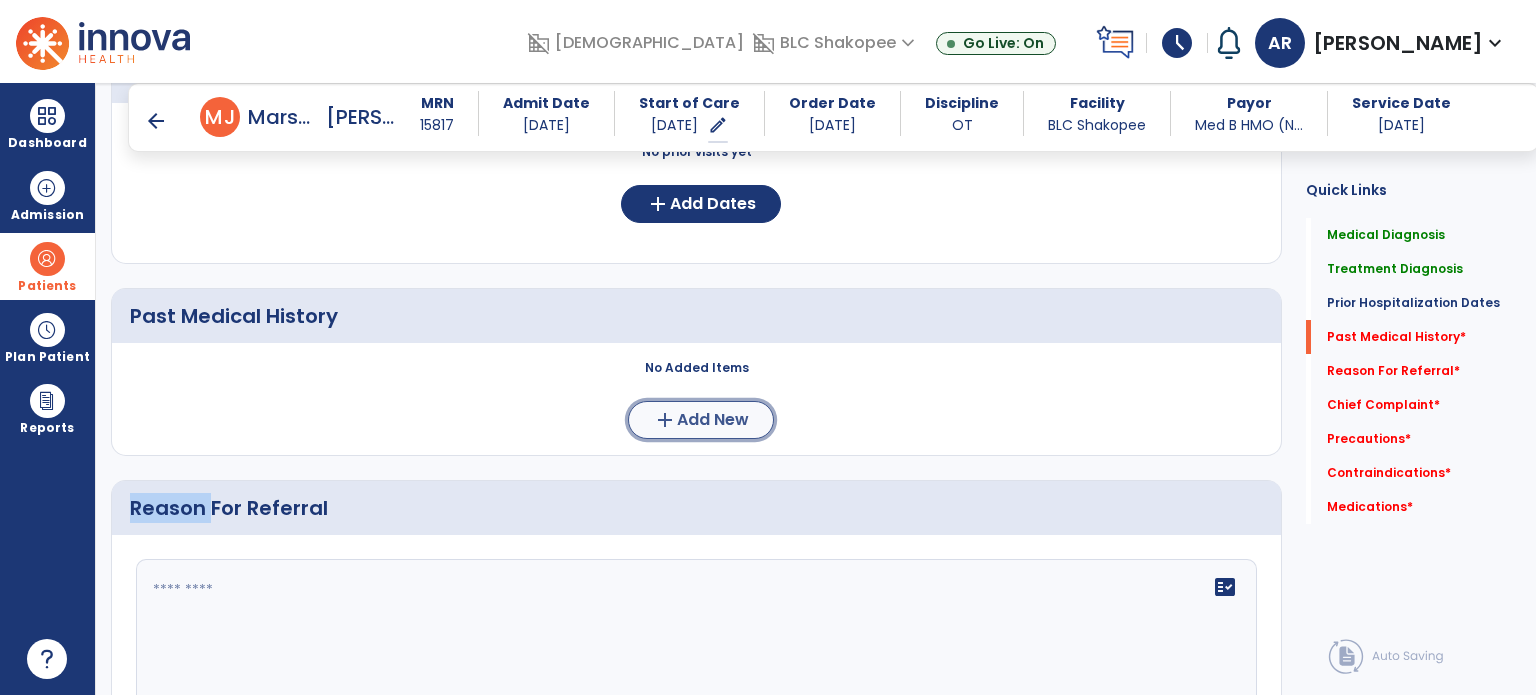 click on "add  Add New" 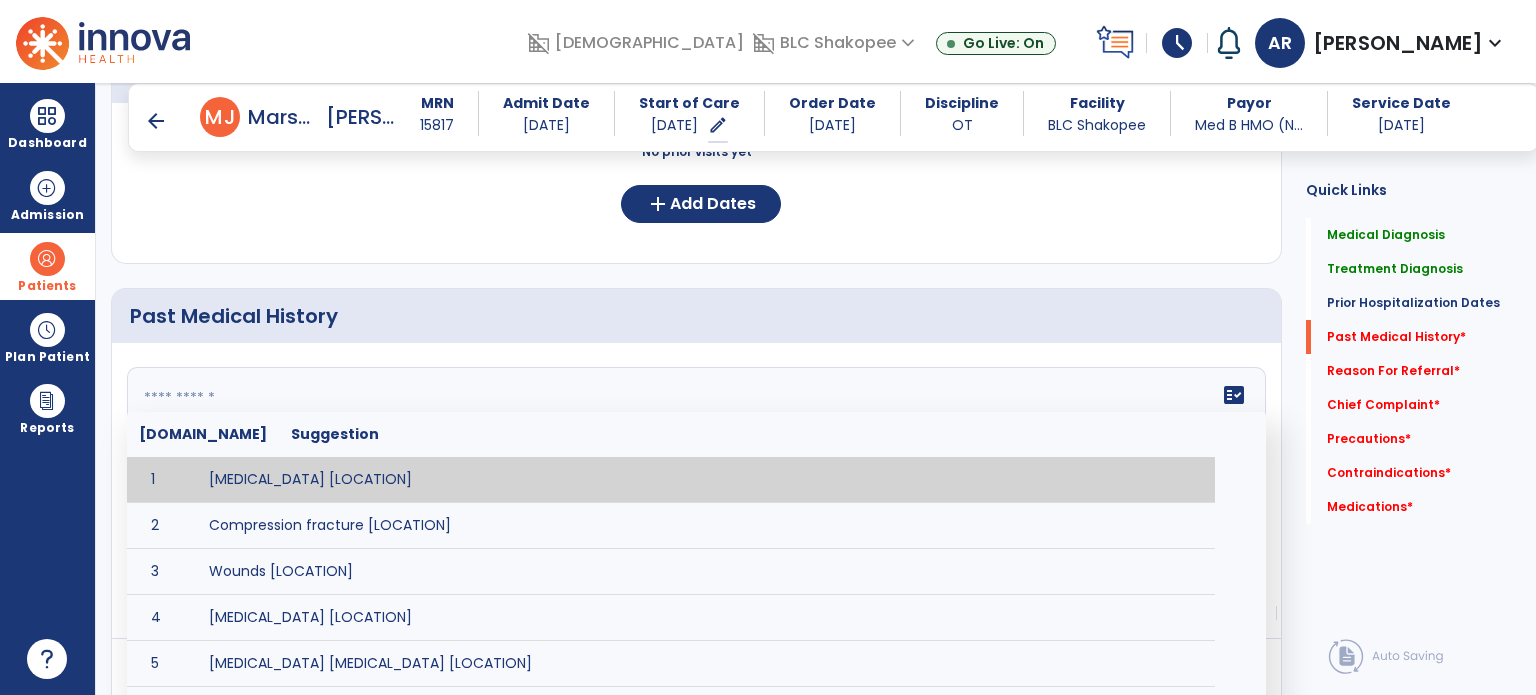 click on "fact_check  [DOMAIN_NAME] Suggestion 1 [MEDICAL_DATA] [LOCATION] 2 Compression fracture [LOCATION] 3 Wounds [LOCATION] 4 [MEDICAL_DATA] [LOCATION] 5 [MEDICAL_DATA] [MEDICAL_DATA] [LOCATION] 6 [MEDICAL_DATA] tear [LOCATION] 7 ACL tear surgically repaired [LOCATION] 8 [MEDICAL_DATA] (AKA) [LOCATION] 9 Below knee [MEDICAL_DATA] (BKE) [LOCATION] 10 [MEDICAL_DATA] (SITE/TYPE) 11 Surgery (TYPE) 12 AAA ([MEDICAL_DATA]) 13 [MEDICAL_DATA] tear [LOCATION] 14 [MEDICAL_DATA] 15 AIDS (Acquired [MEDICAL_DATA] Syndrome) 16 [MEDICAL_DATA] 17 [MEDICAL_DATA] 18 [MEDICAL_DATA] 19 Anxiety 20 ASHD ([MEDICAL_DATA]) 21 [MEDICAL_DATA] 22 [MEDICAL_DATA] 23 [MEDICAL_DATA] 24 [MEDICAL_DATA] 25 [MEDICAL_DATA] Bypass Graft (CABG) 26 CAD ([MEDICAL_DATA]) 27 [MEDICAL_DATA] 28 [MEDICAL_DATA] 29 [MEDICAL_DATA] 30 [MEDICAL_DATA] 31 COPD ([MEDICAL_DATA]) 32 CRPS ([MEDICAL_DATA]) 33 CVA (Cerebrovascular Accident) 34 CVI ([MEDICAL_DATA]) 35 DDD ([MEDICAL_DATA])" 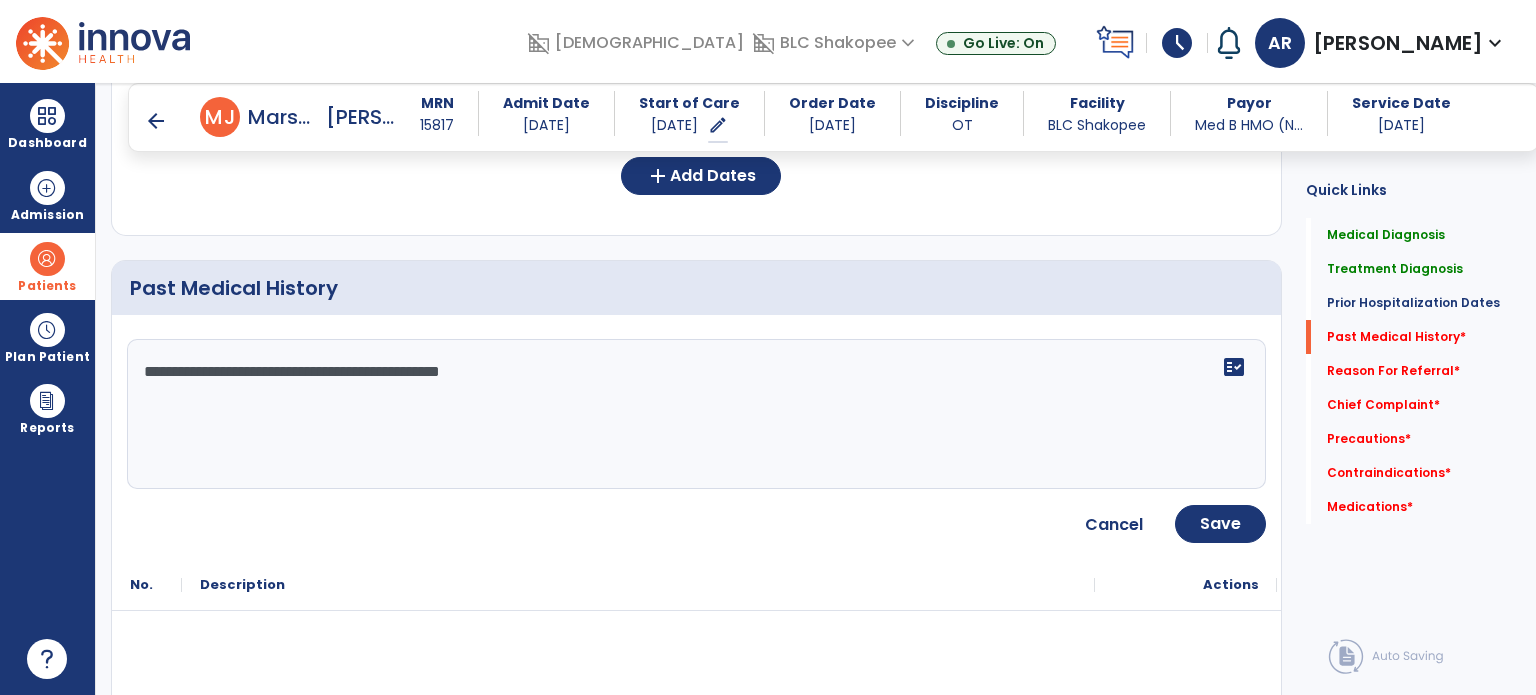 scroll, scrollTop: 865, scrollLeft: 0, axis: vertical 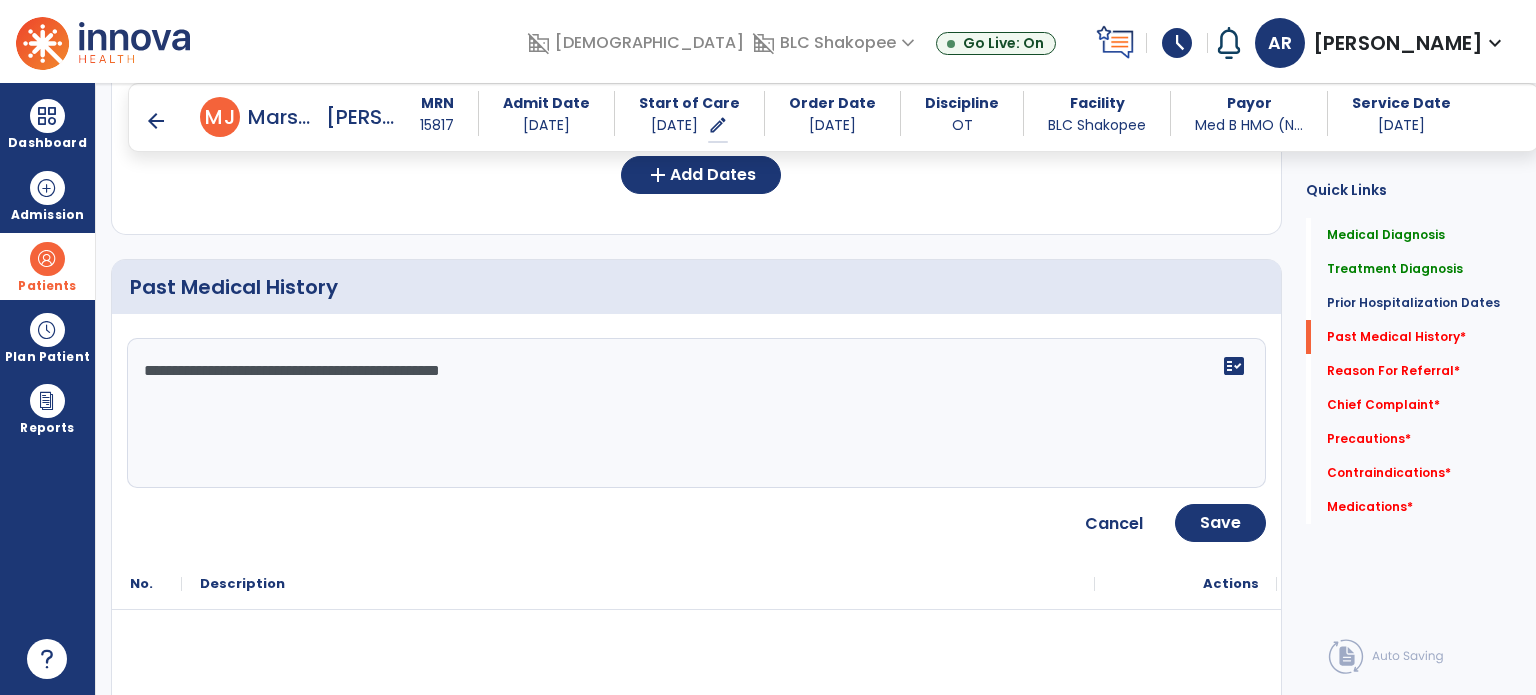 click on "**********" 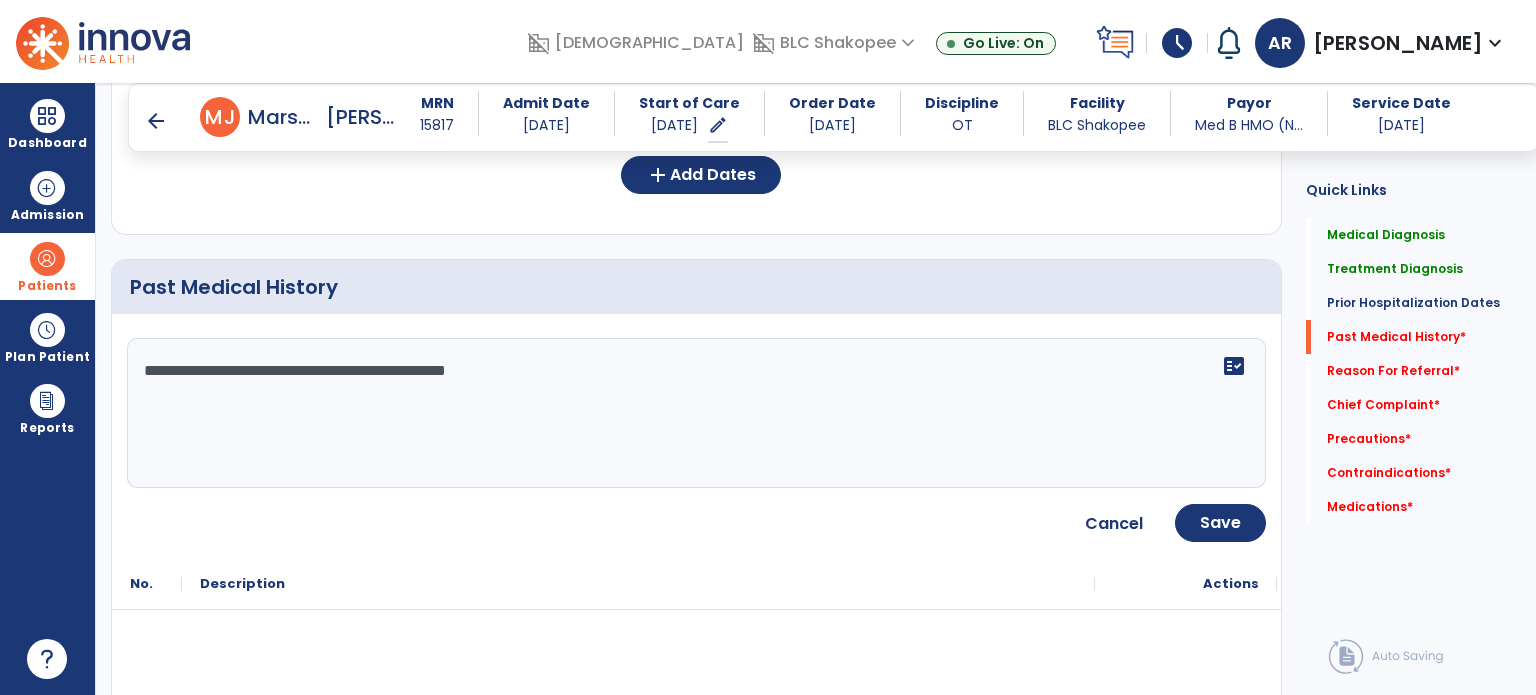 type on "**********" 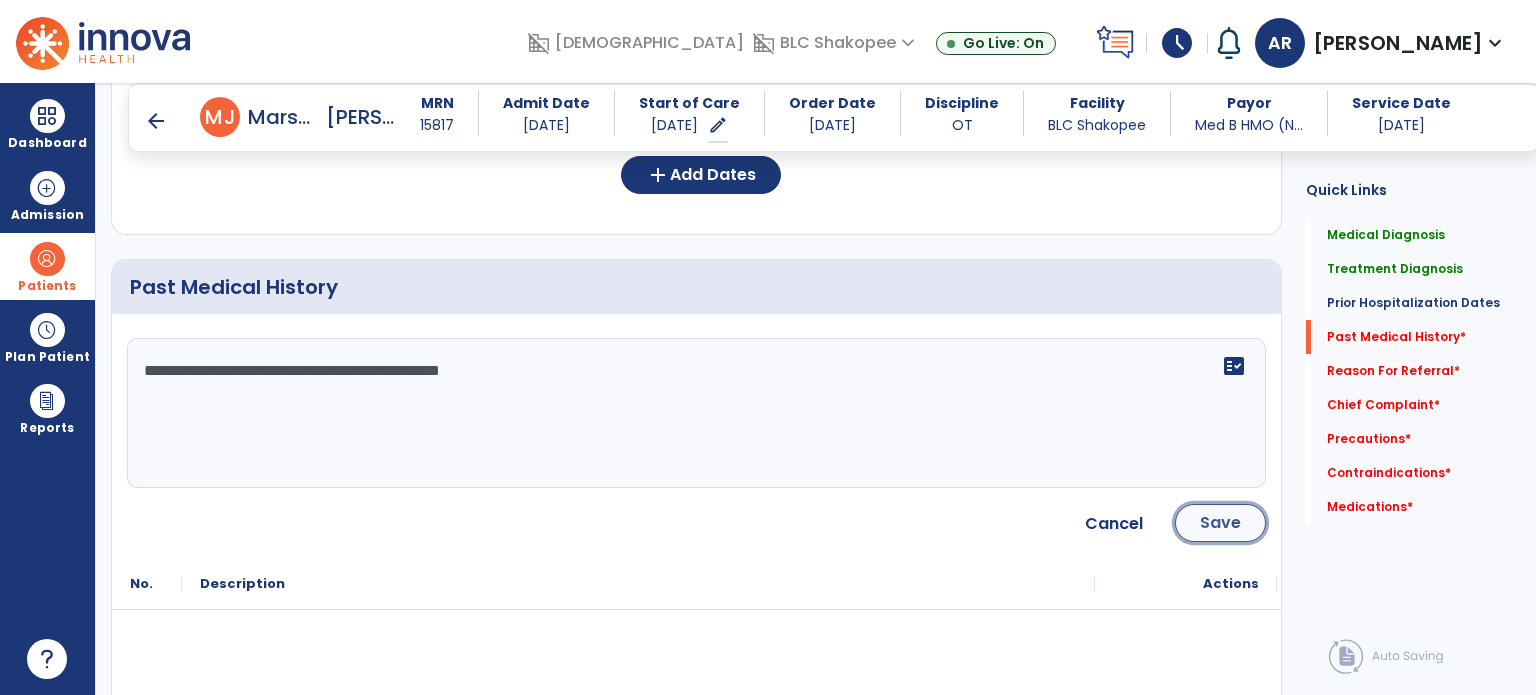 click on "Save" 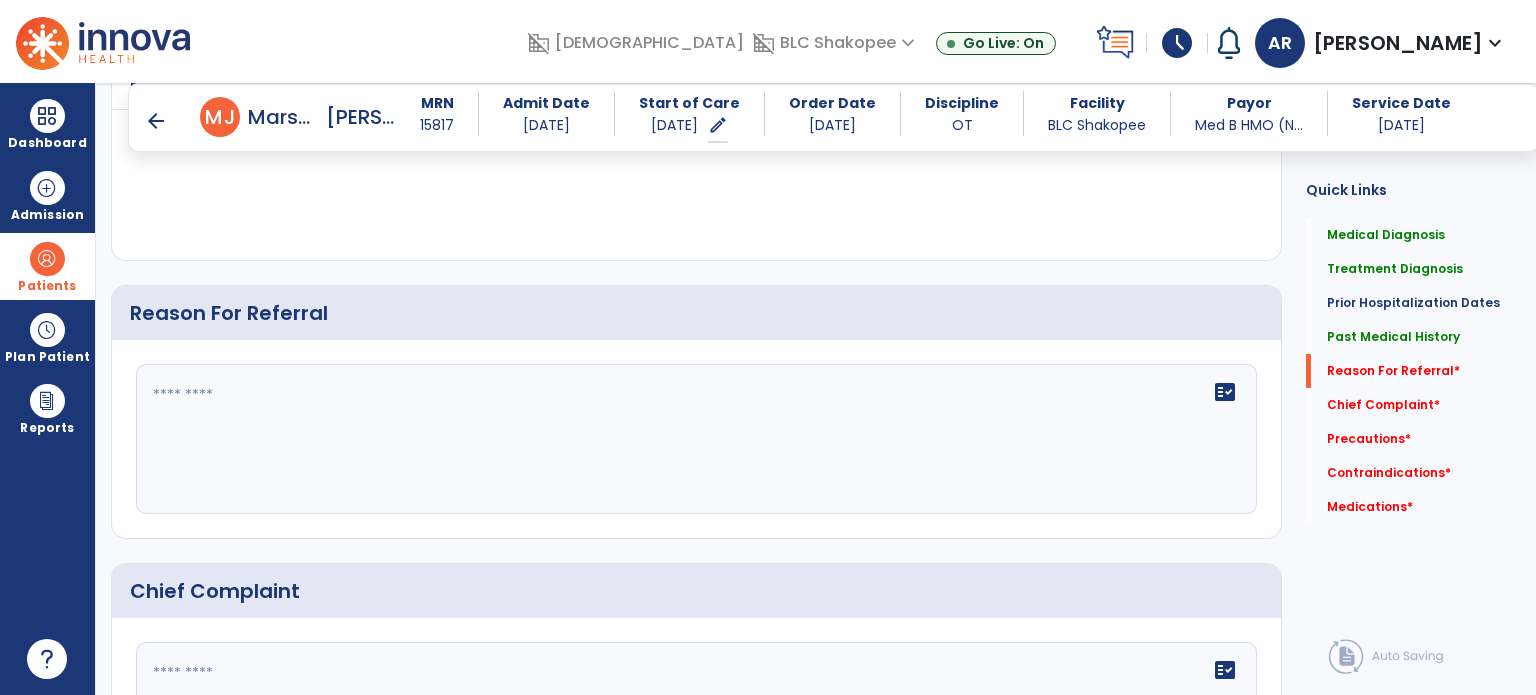 scroll, scrollTop: 1140, scrollLeft: 0, axis: vertical 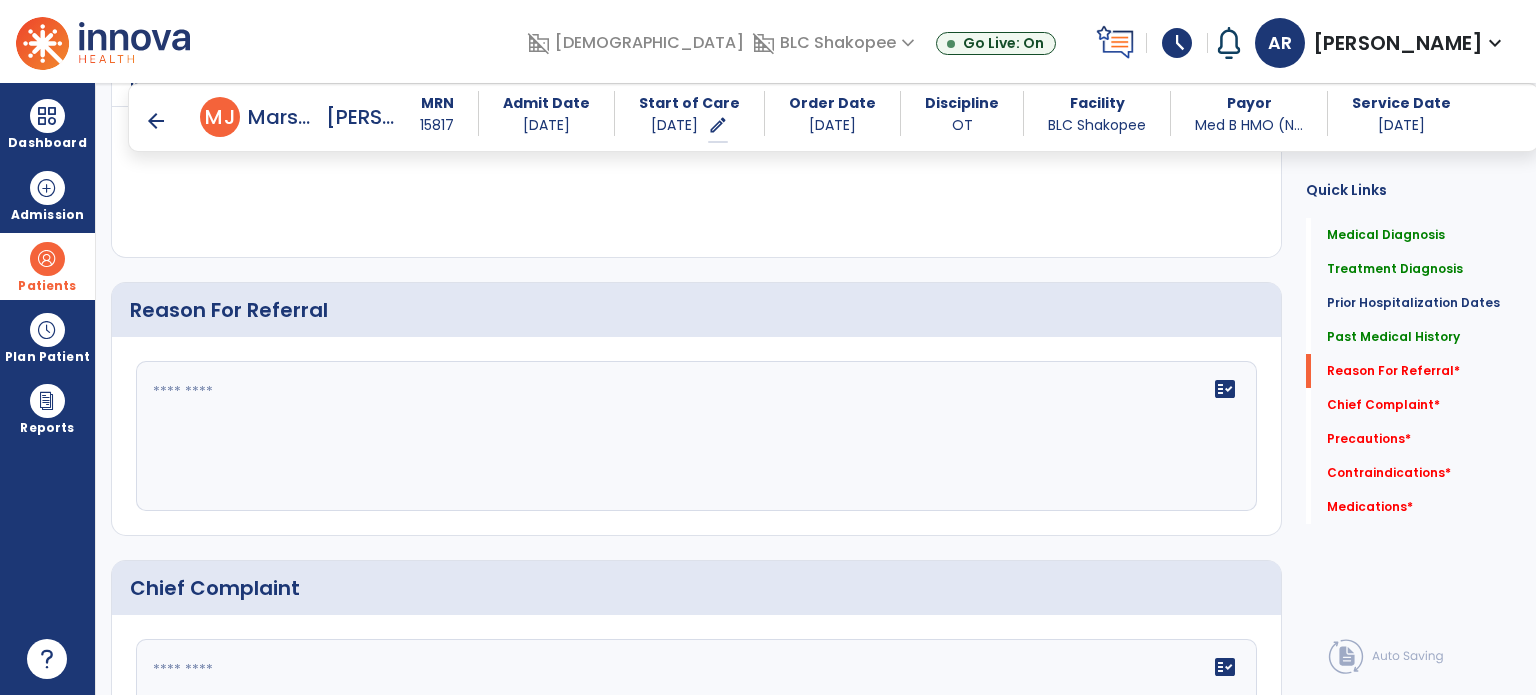 click on "fact_check" 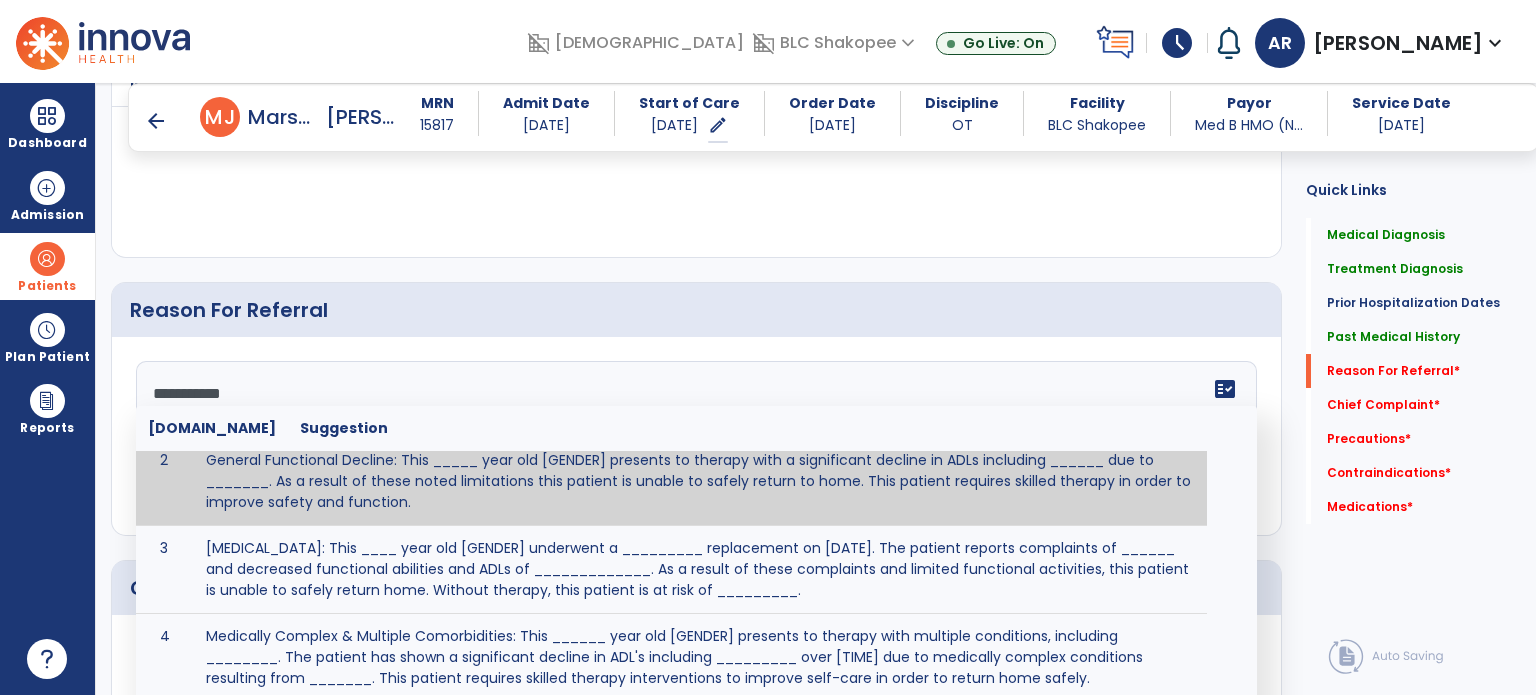 scroll, scrollTop: 0, scrollLeft: 0, axis: both 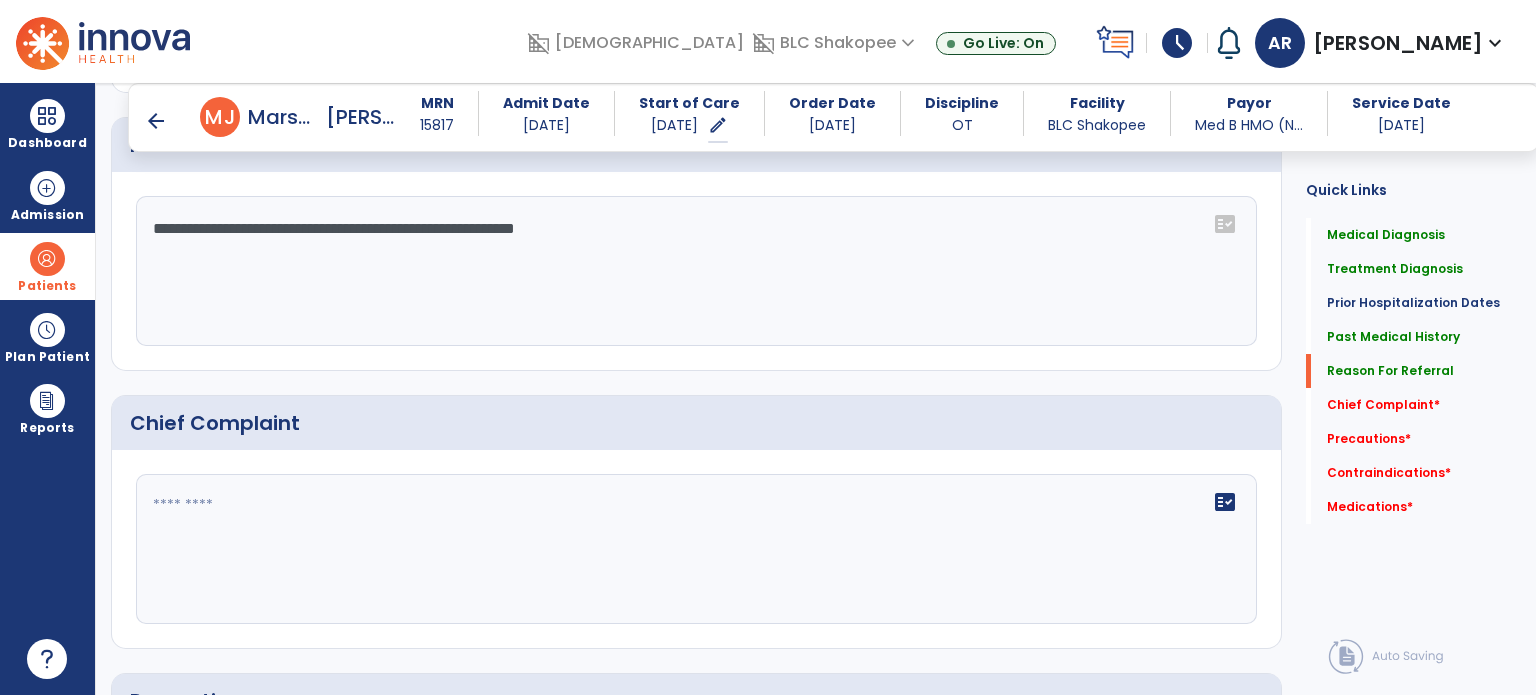 type on "**********" 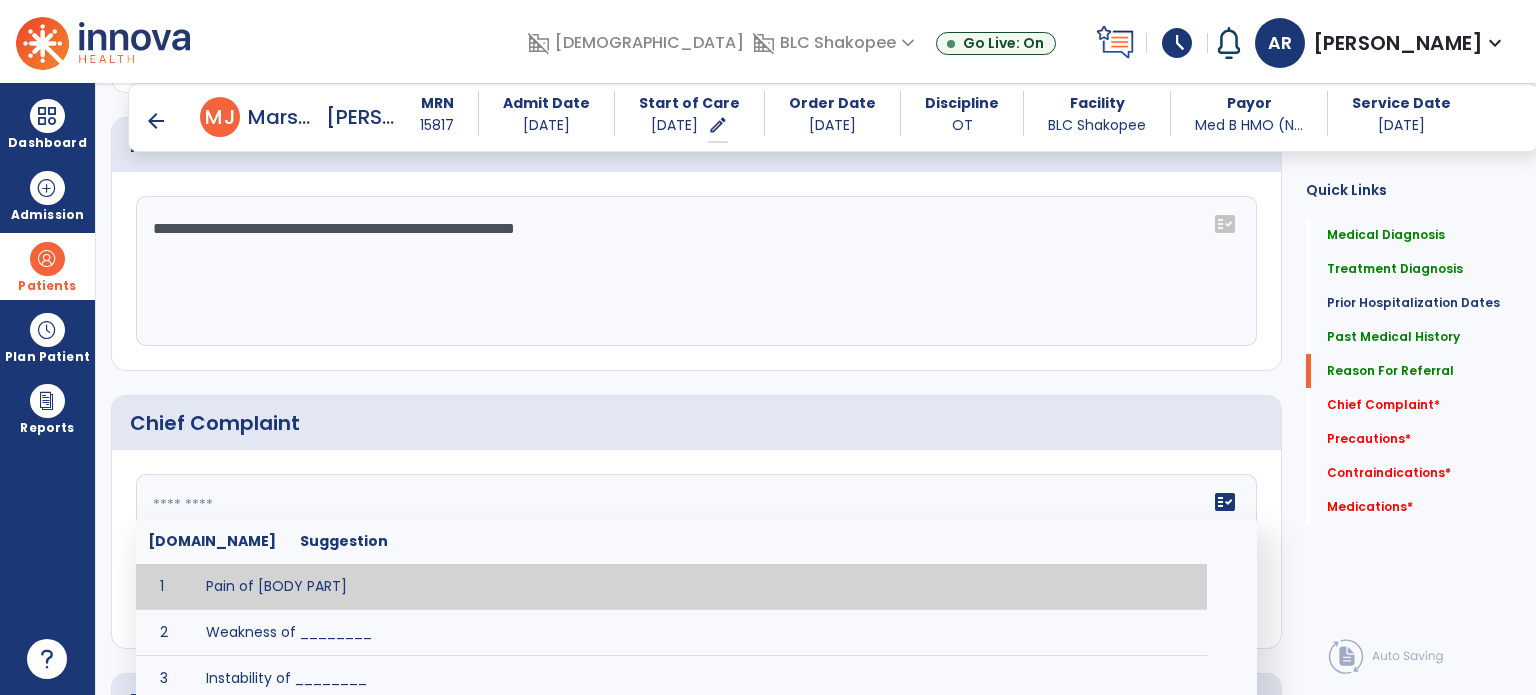 click 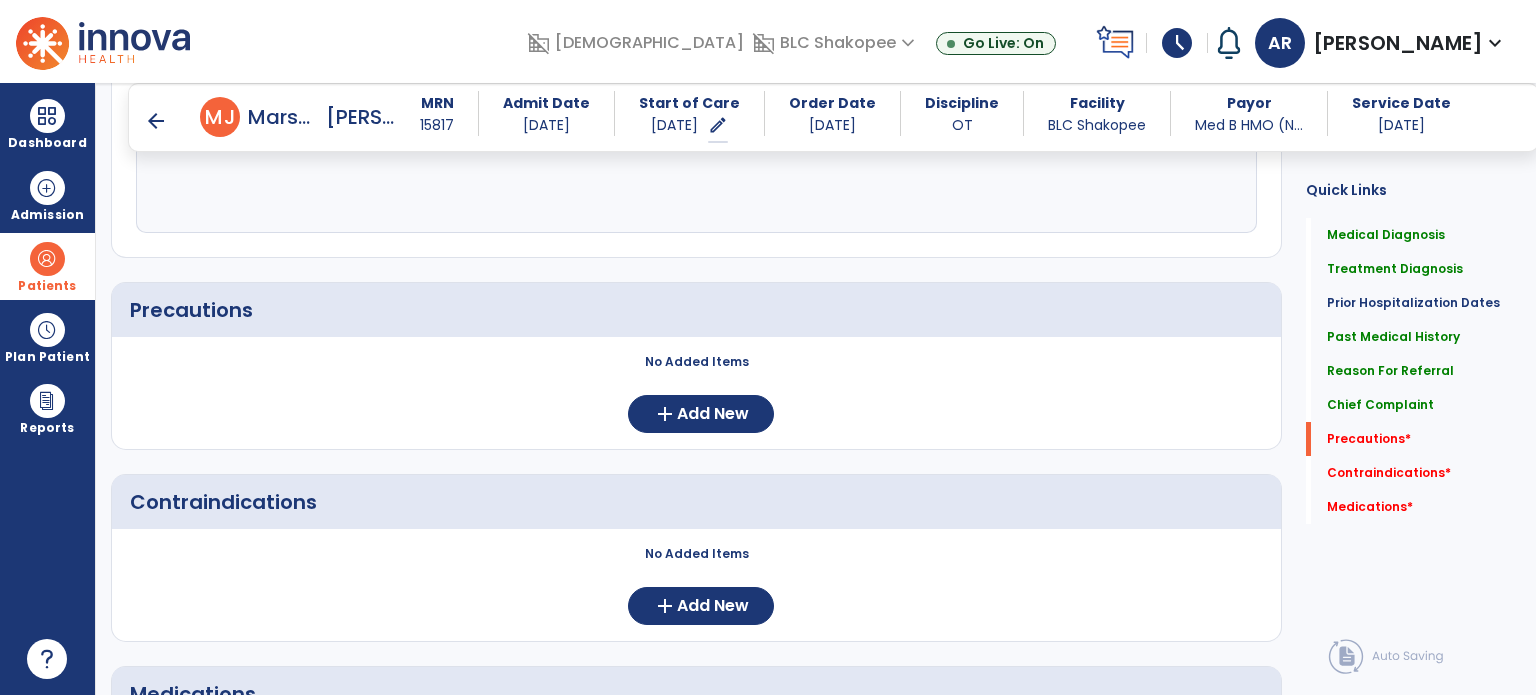 scroll, scrollTop: 1709, scrollLeft: 0, axis: vertical 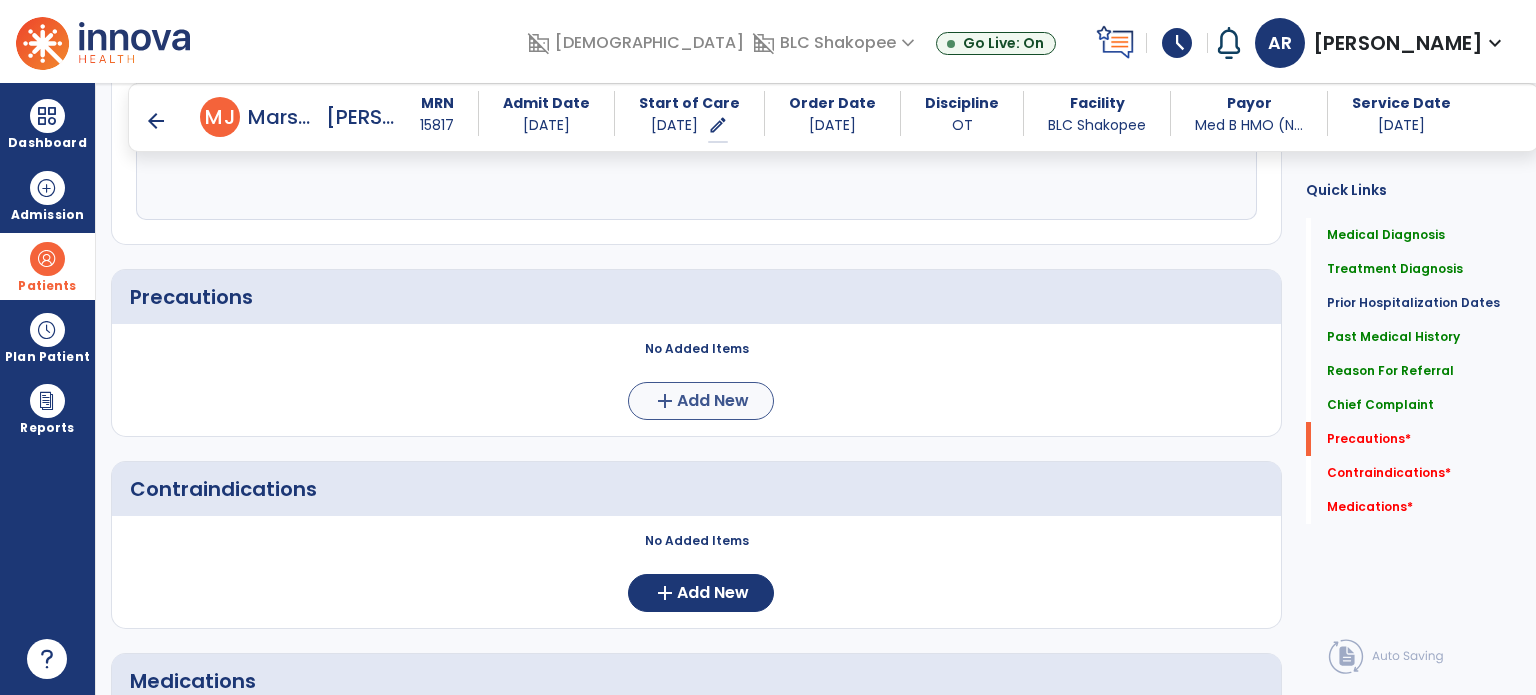 type on "**********" 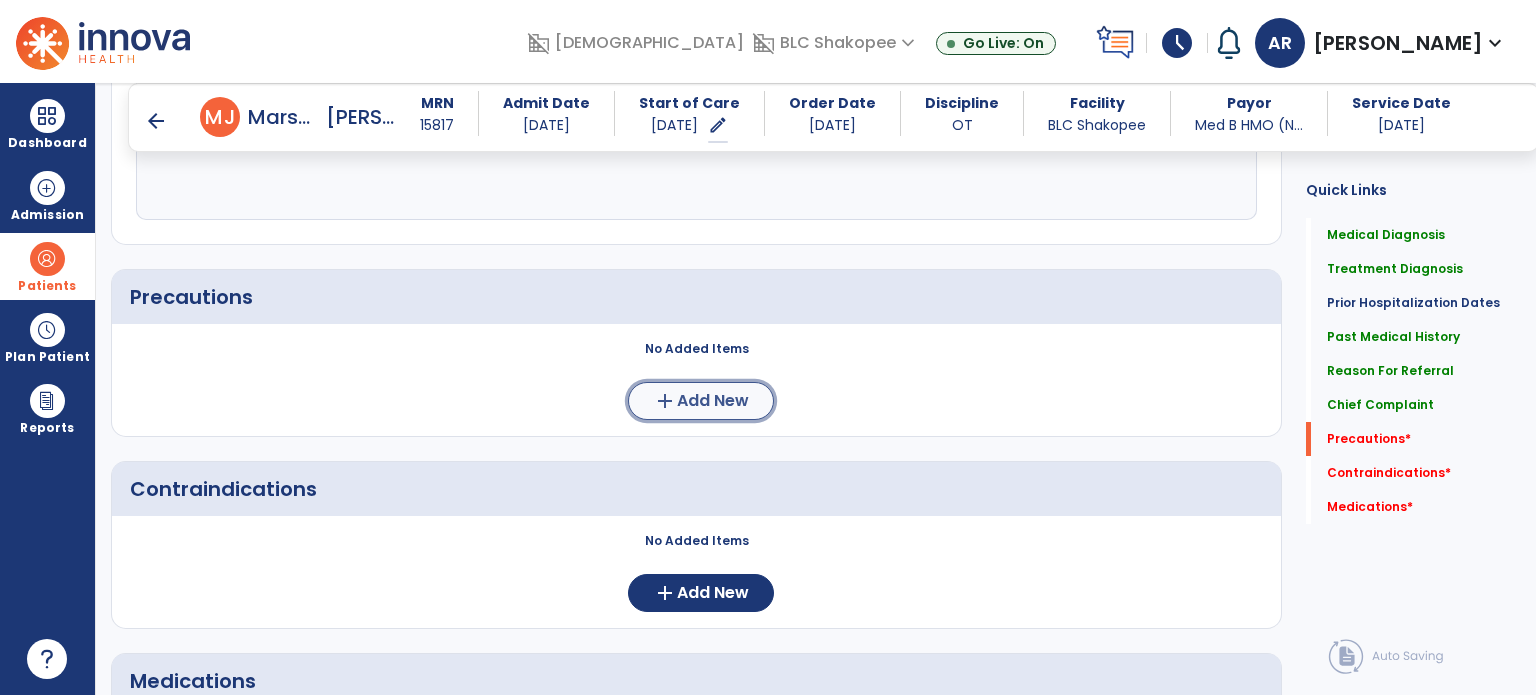 click on "Add New" 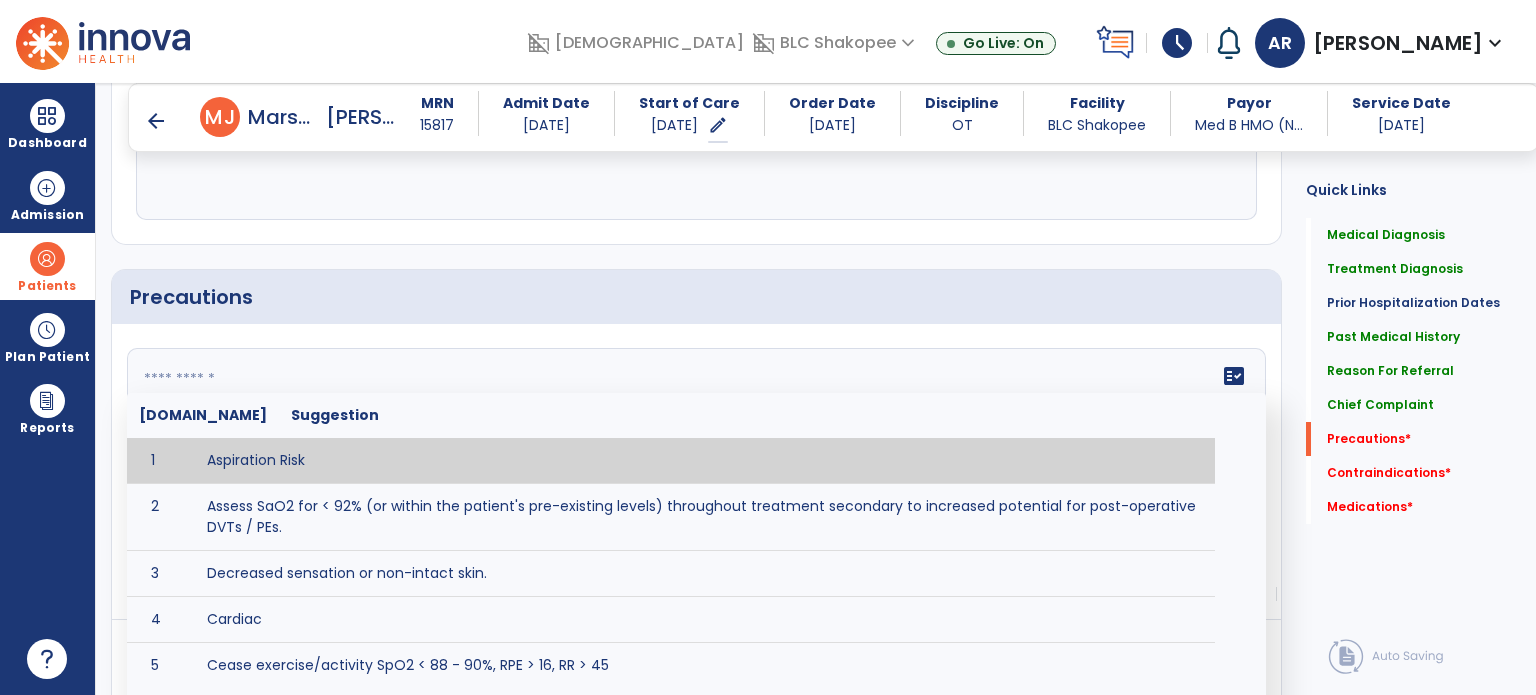 click on "fact_check  [DOMAIN_NAME] Suggestion 1 Aspiration Risk 2 Assess SaO2 for < 92% (or within the patient's pre-existing levels) throughout treatment secondary to increased potential for post-operative DVTs / PEs. 3 Decreased sensation or non-intact skin. 4 Cardiac 5 Cease exercise/activity SpO2 < 88 - 90%, RPE > 16, RR > 45 6 Check for modified diet / oral intake restrictions related to swallowing impairments. Consult ST as appropriate. 7 Check INR lab results prior to activity if patient on [MEDICAL_DATA]. 8 Closely monitor anxiety or stress due to increased SOB/dyspnea and cease activity/exercise until patient is able to control this response 9 Code Status:  10 Confirm surgical approach and discoloration or other precautions. 11 Confirm surgical procedure and specific precautions based on procedure (e.g., no twisting/bending/lifting, need for post-op brace, limiting time in sitting, etc.). 12 Confirm [MEDICAL_DATA] status as defined by the surgeon. 13 14 Precautions for exercise include:  15 [MEDICAL_DATA] 16 17 18 19 20" 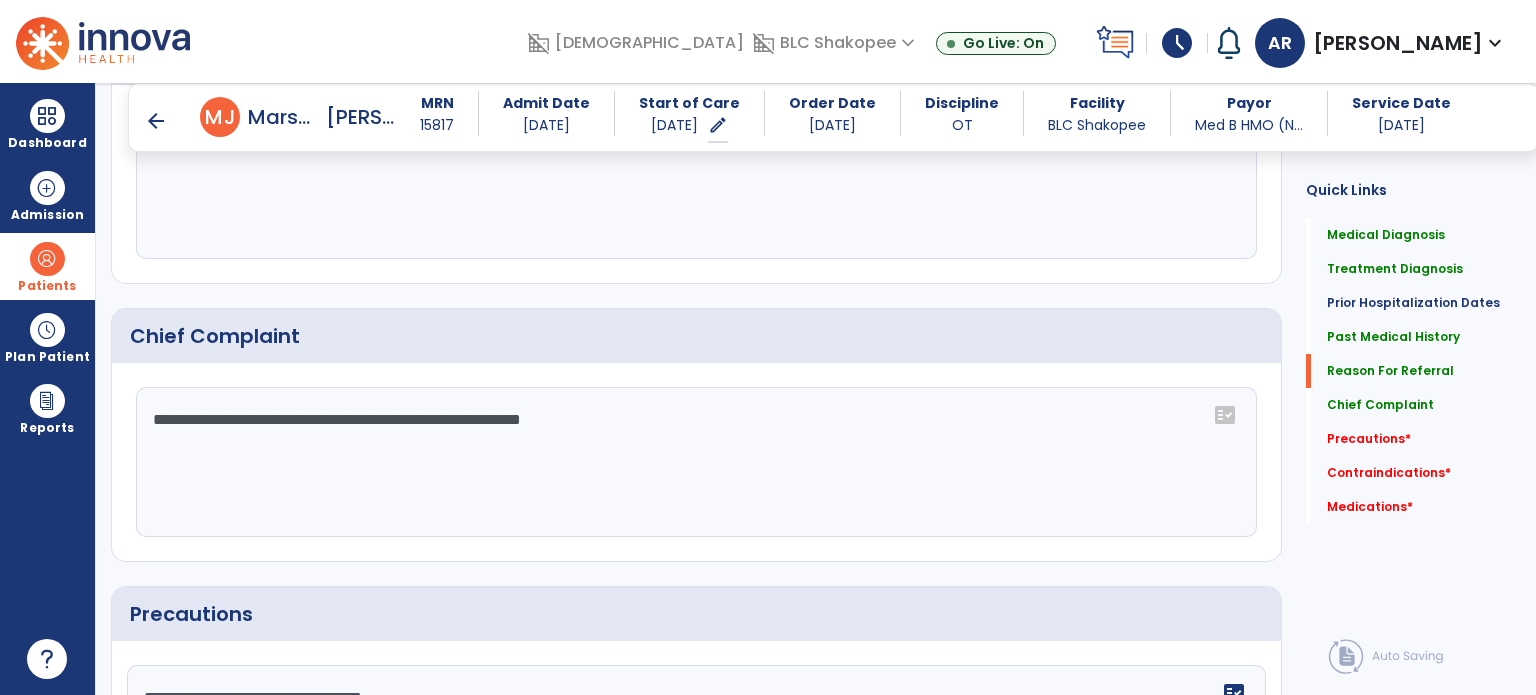 scroll, scrollTop: 1404, scrollLeft: 0, axis: vertical 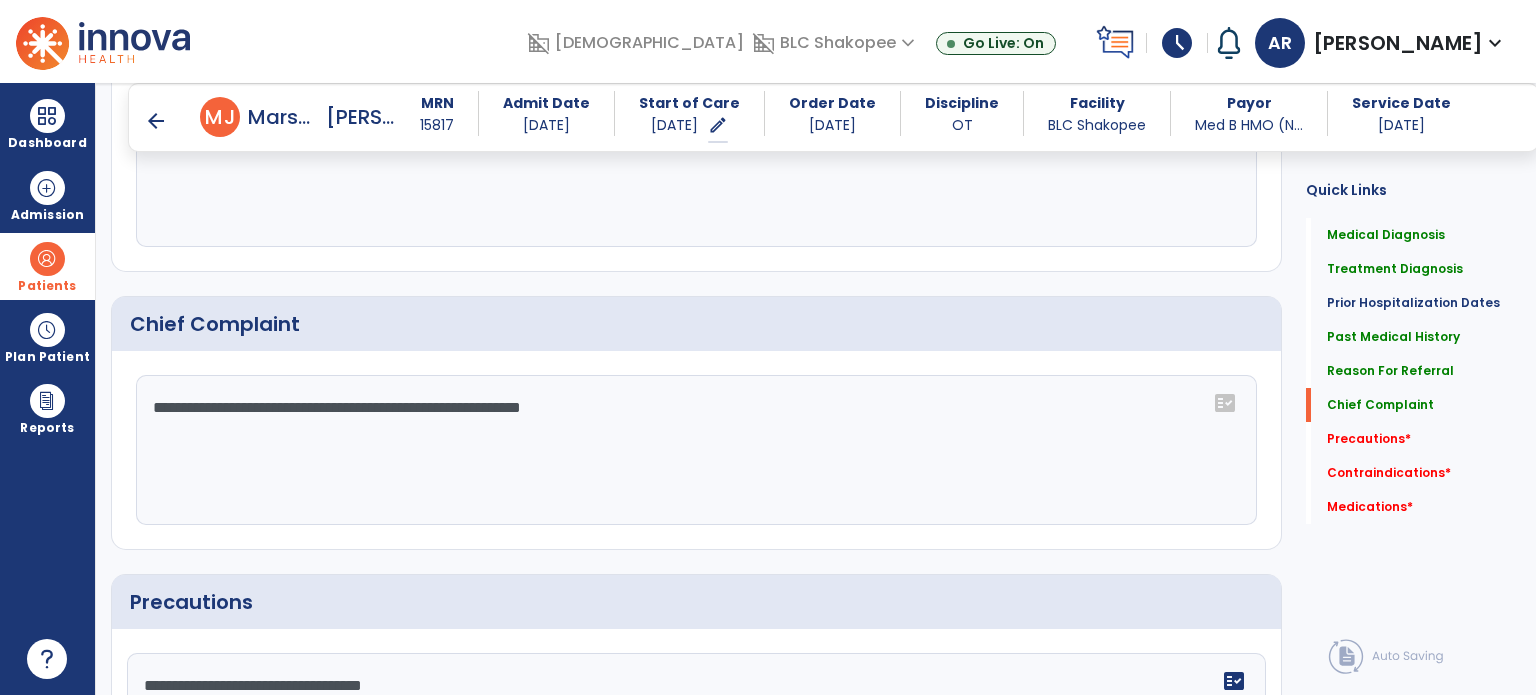 type on "**********" 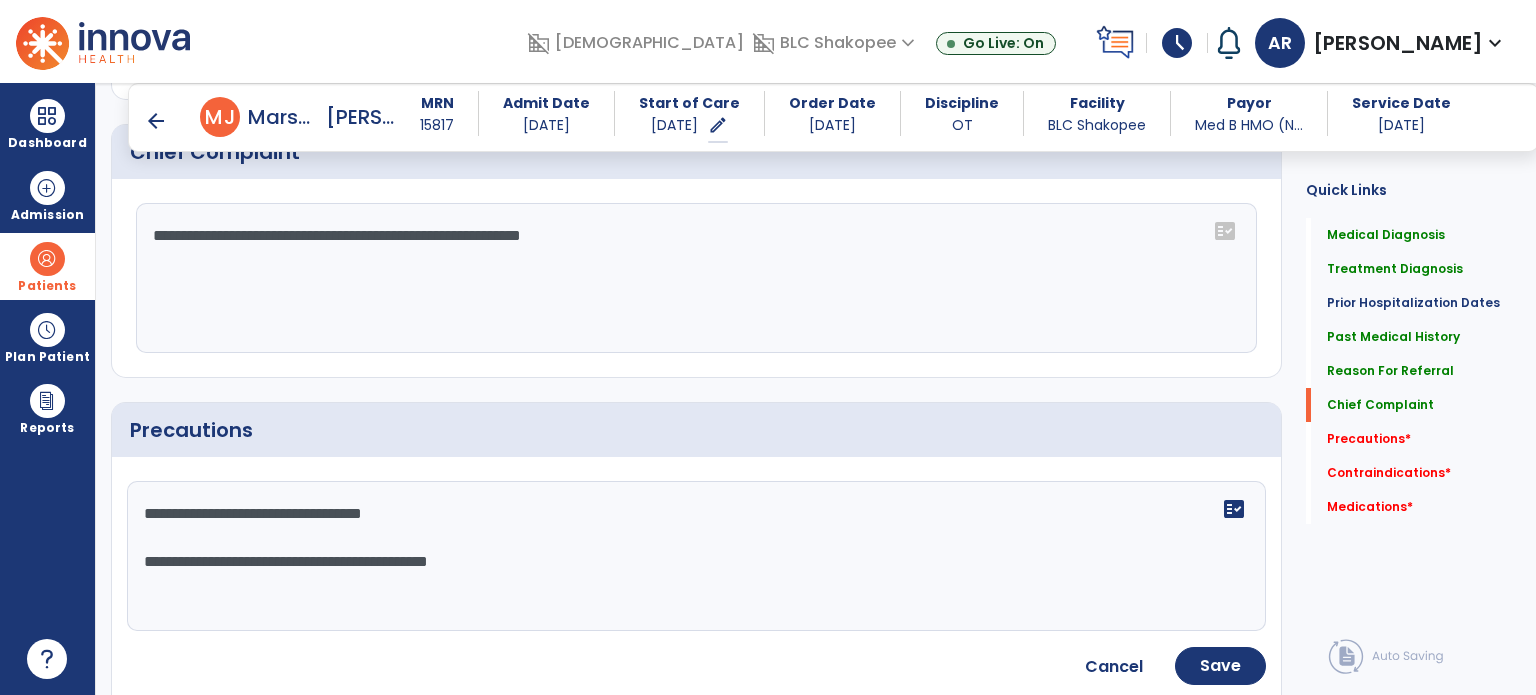 scroll, scrollTop: 1584, scrollLeft: 0, axis: vertical 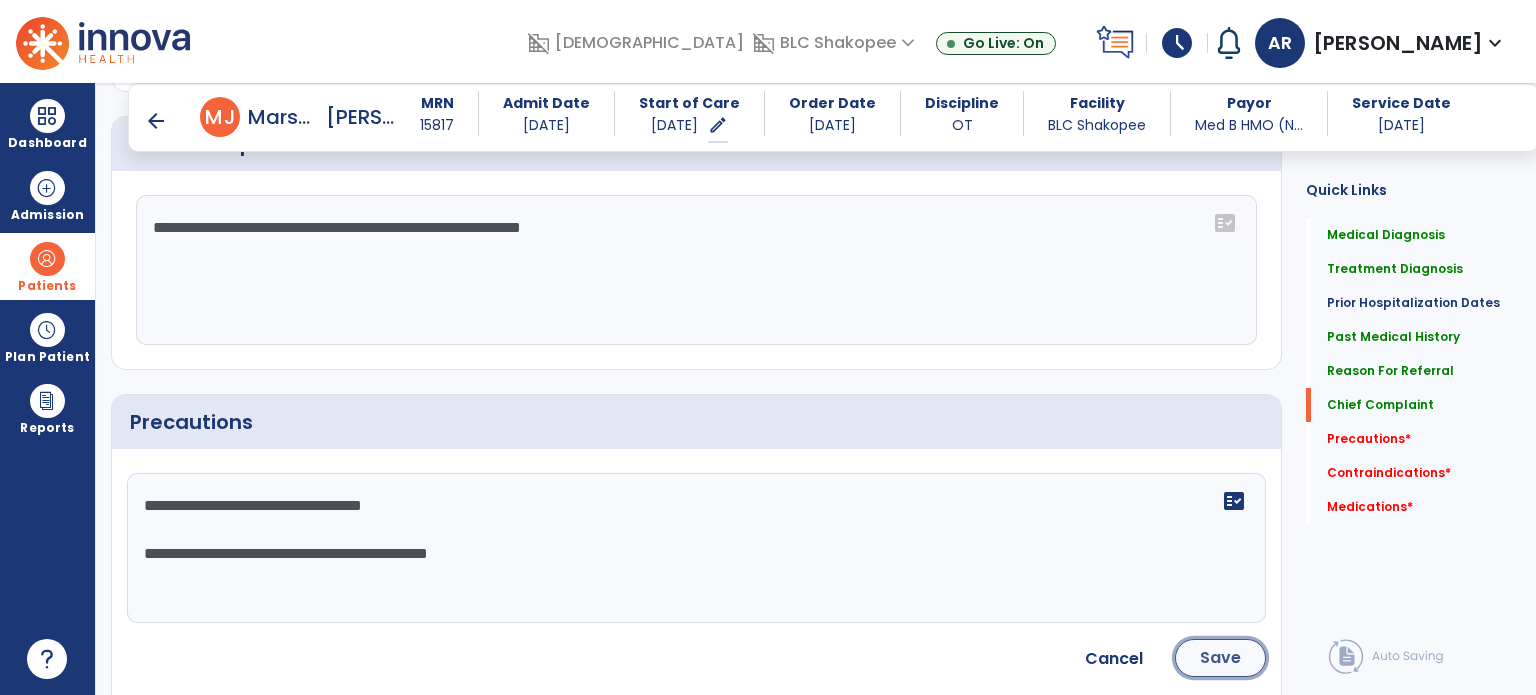 click on "Save" 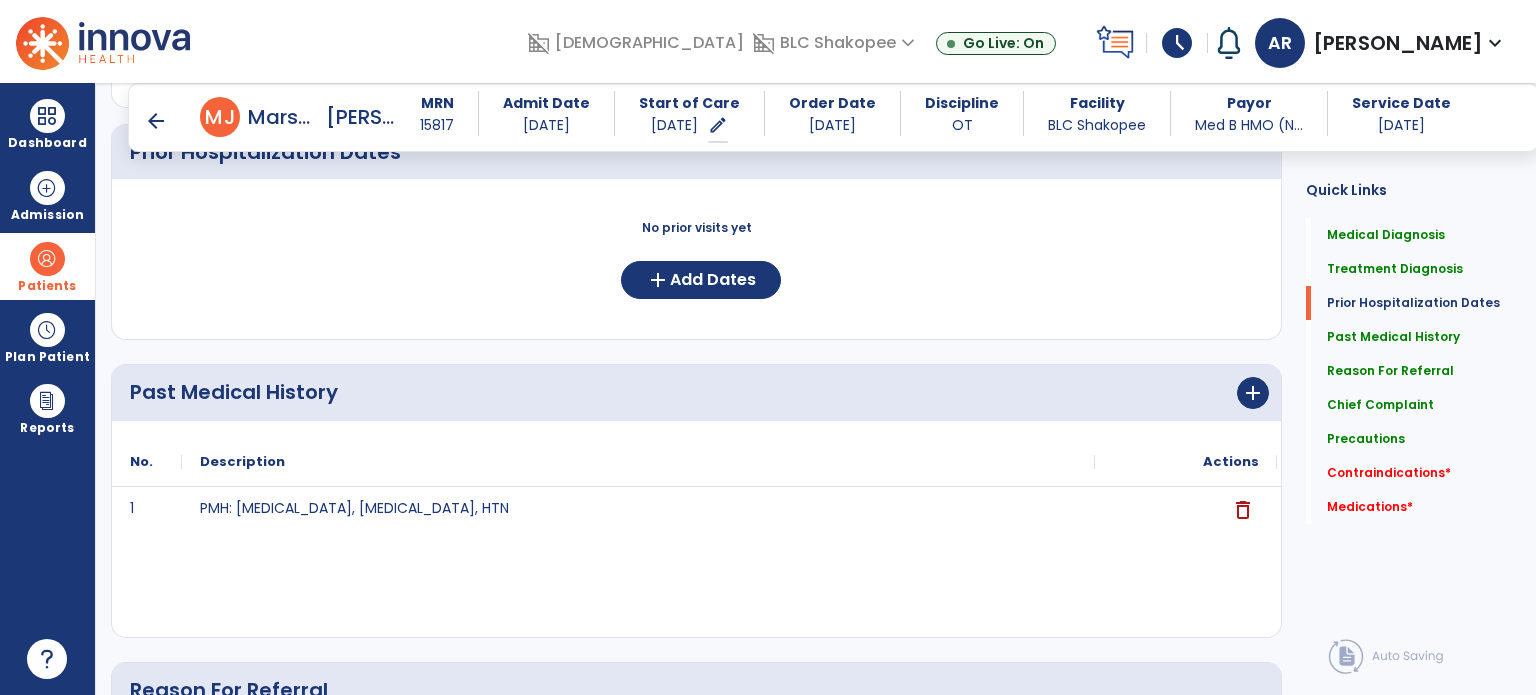 scroll, scrollTop: 789, scrollLeft: 0, axis: vertical 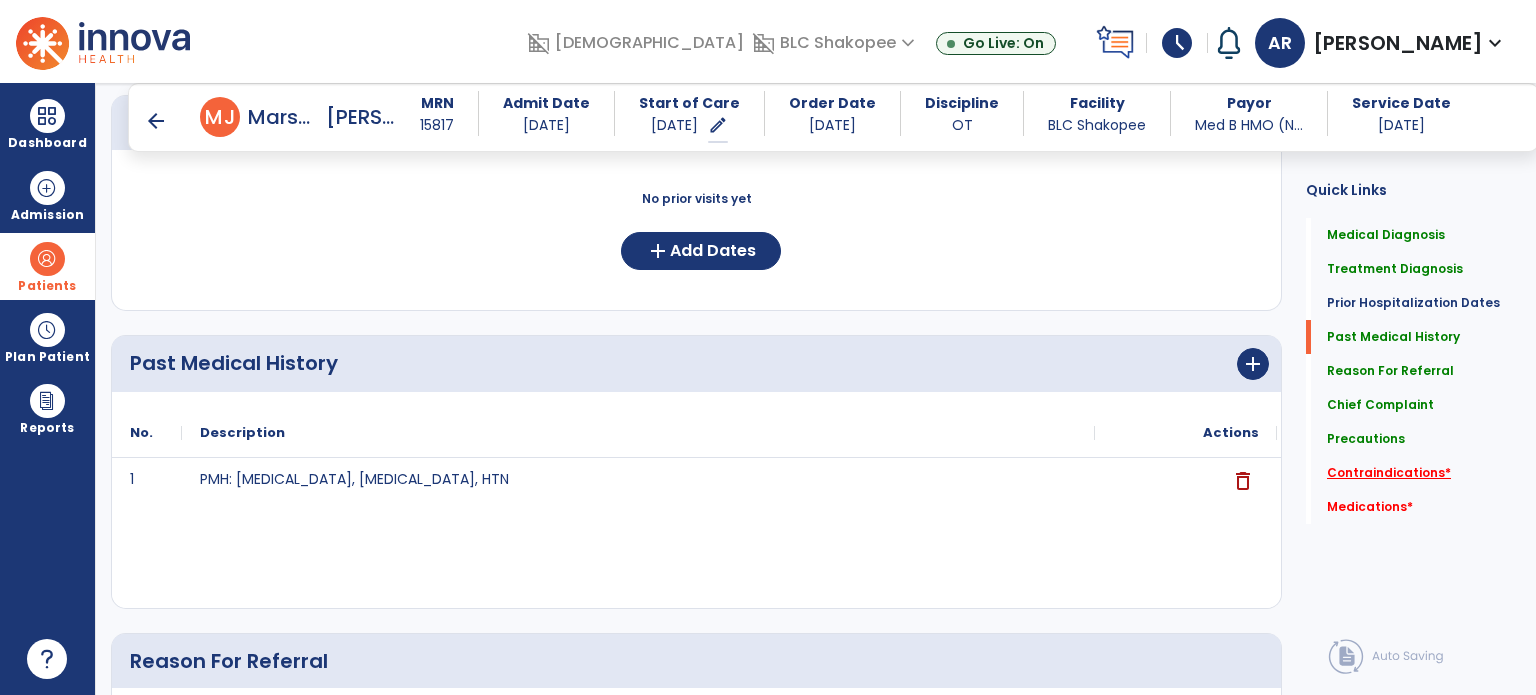 click on "Contraindications   *" 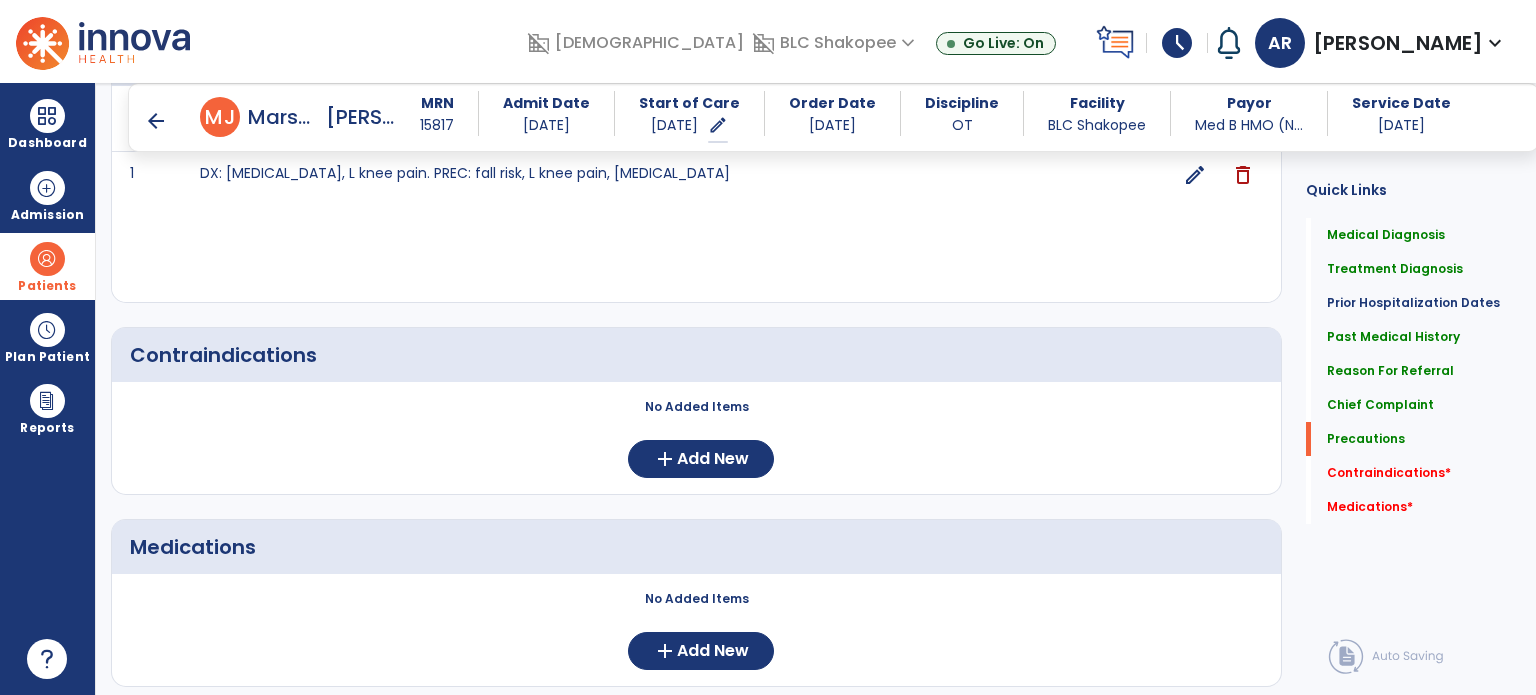 scroll, scrollTop: 1967, scrollLeft: 0, axis: vertical 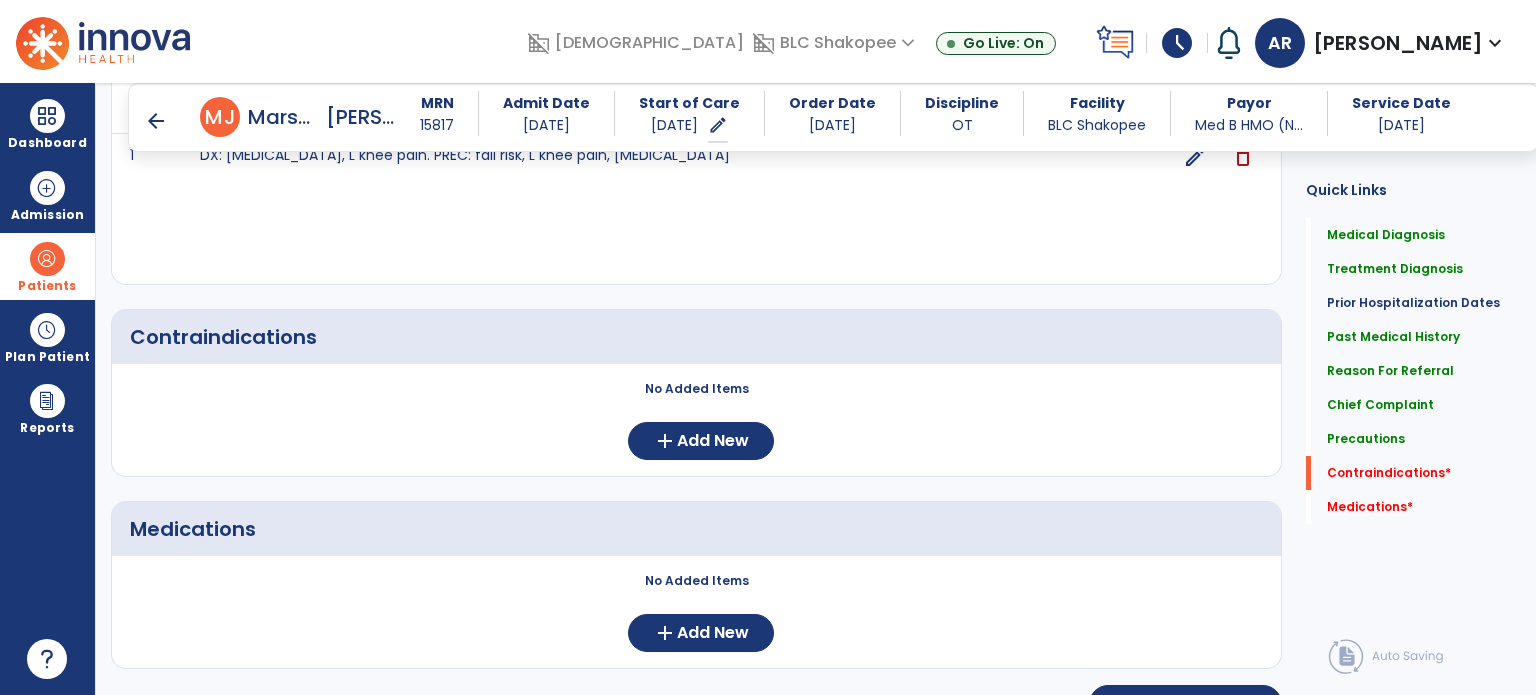 click on "No Added Items  add  Add New" 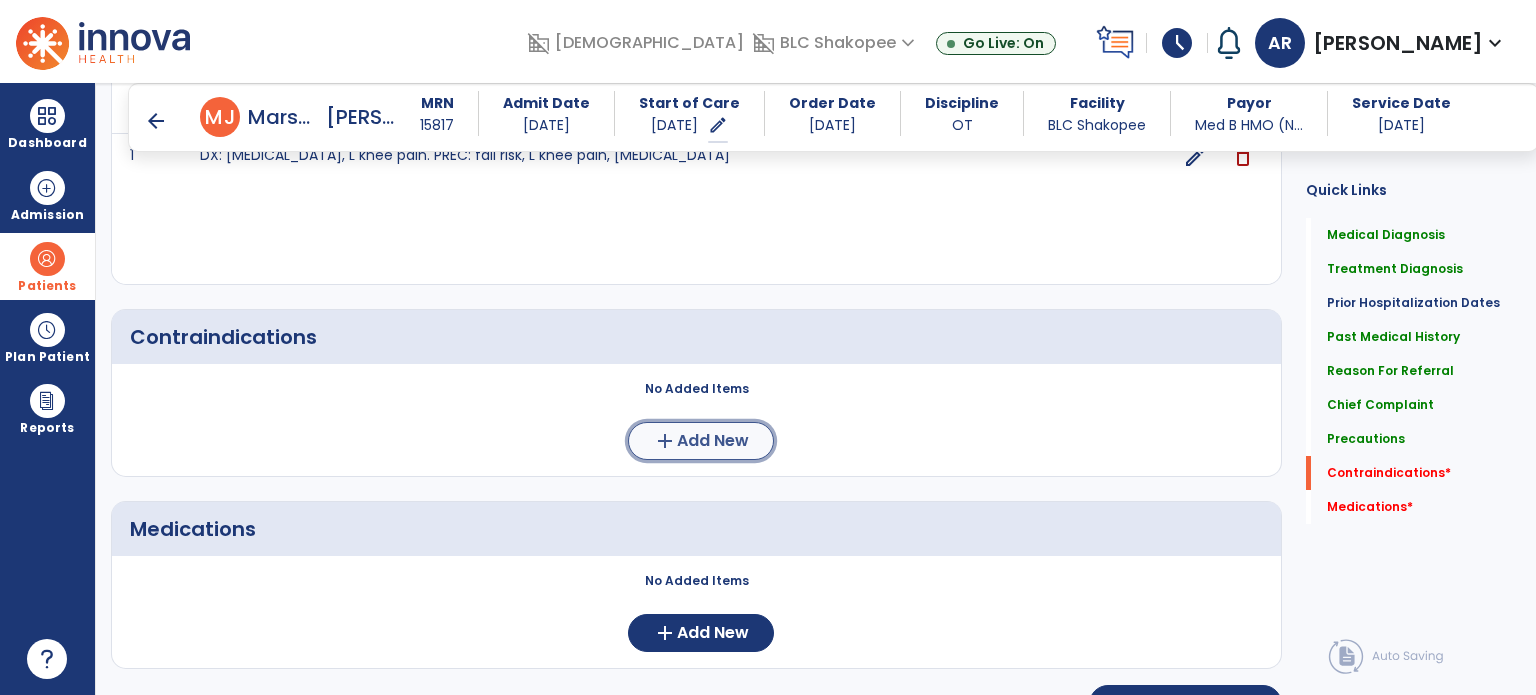 click on "add  Add New" 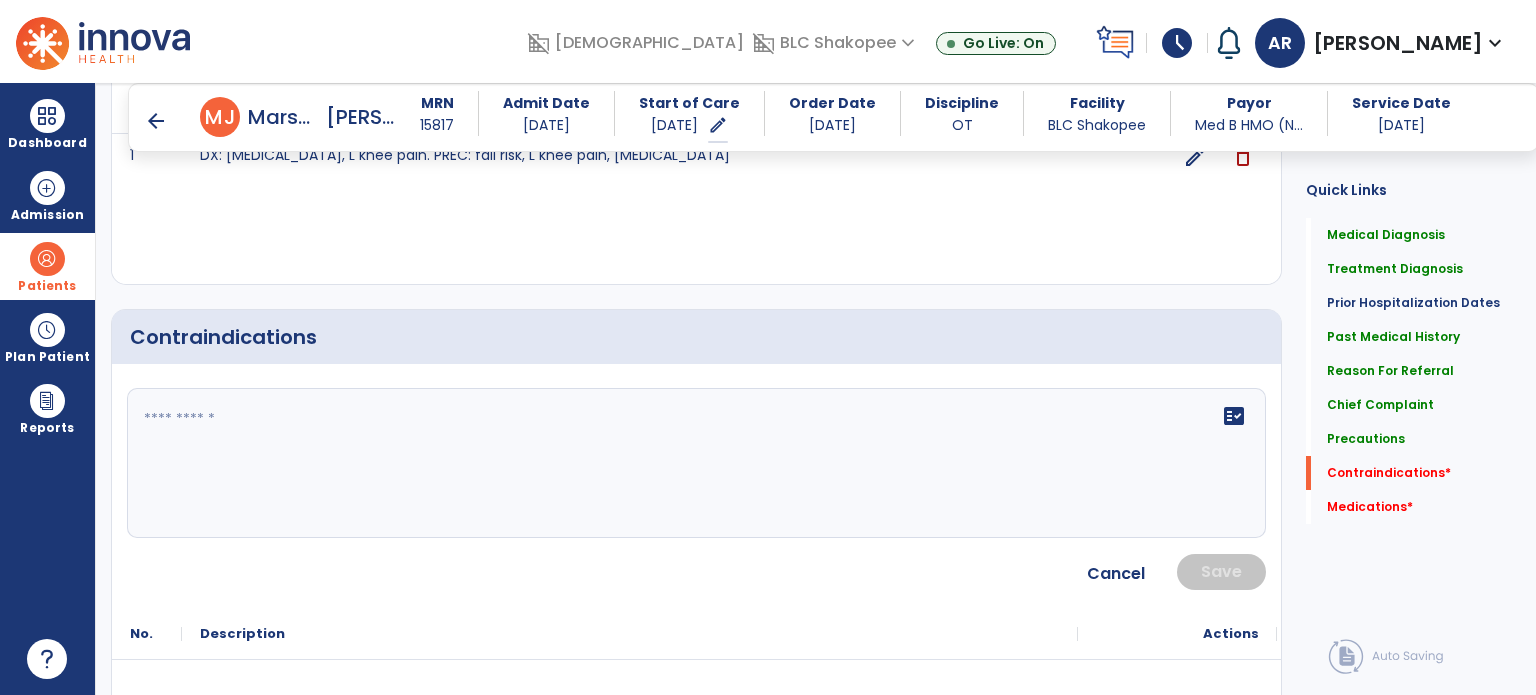 click on "fact_check" 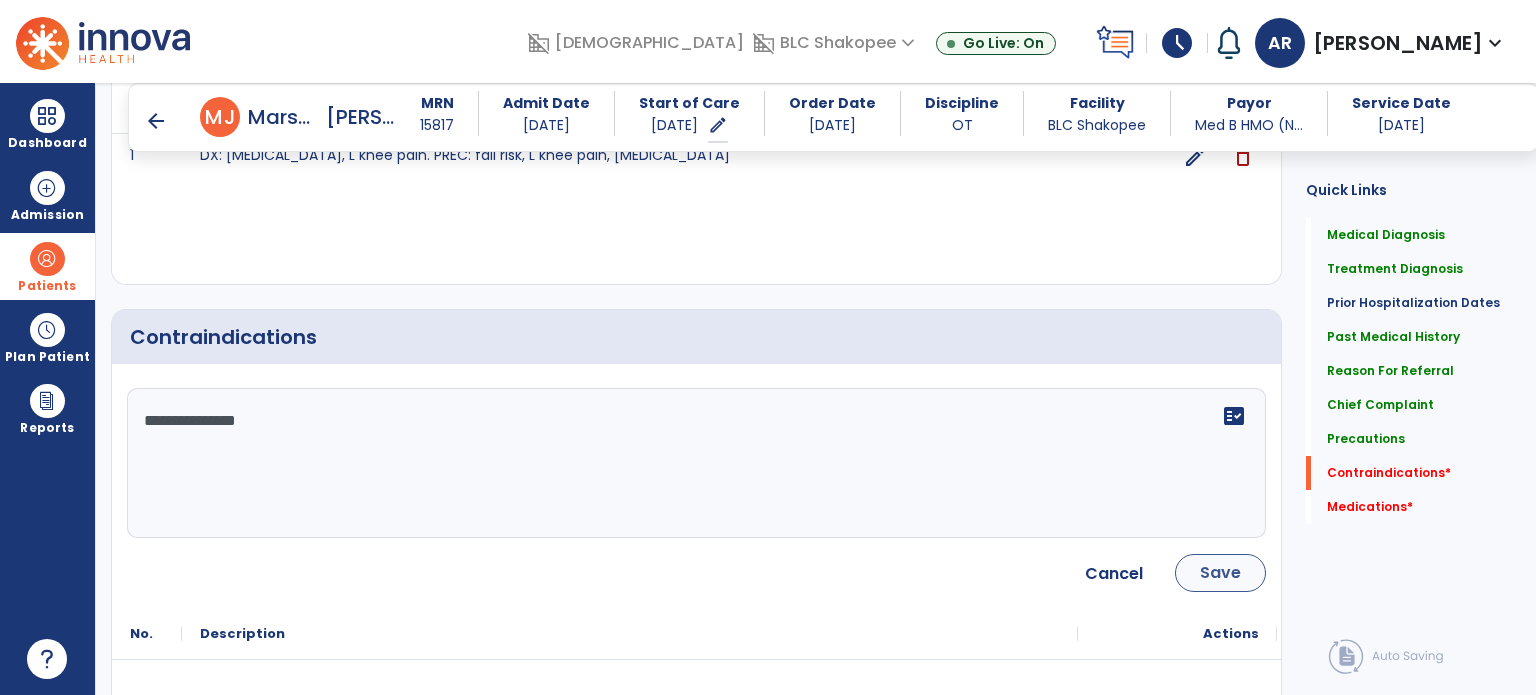 type on "**********" 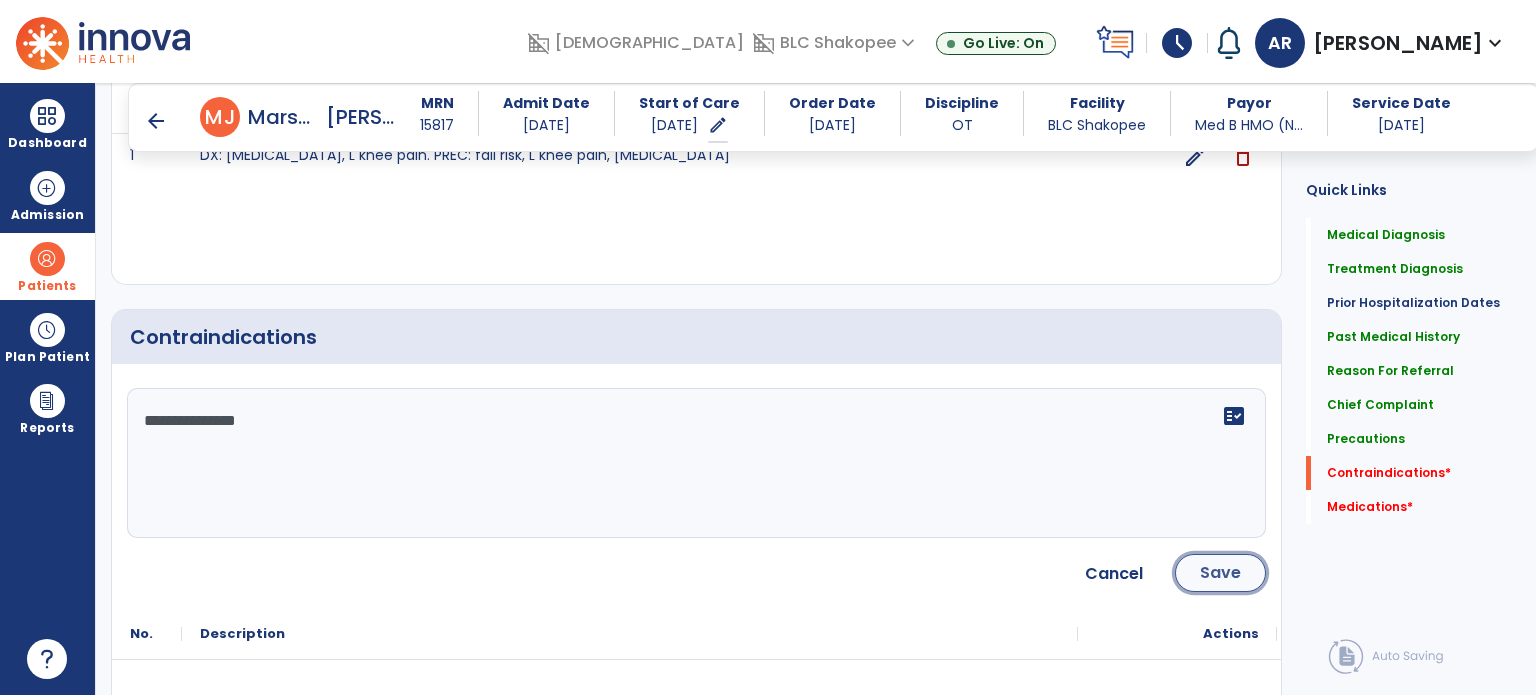 click on "Save" 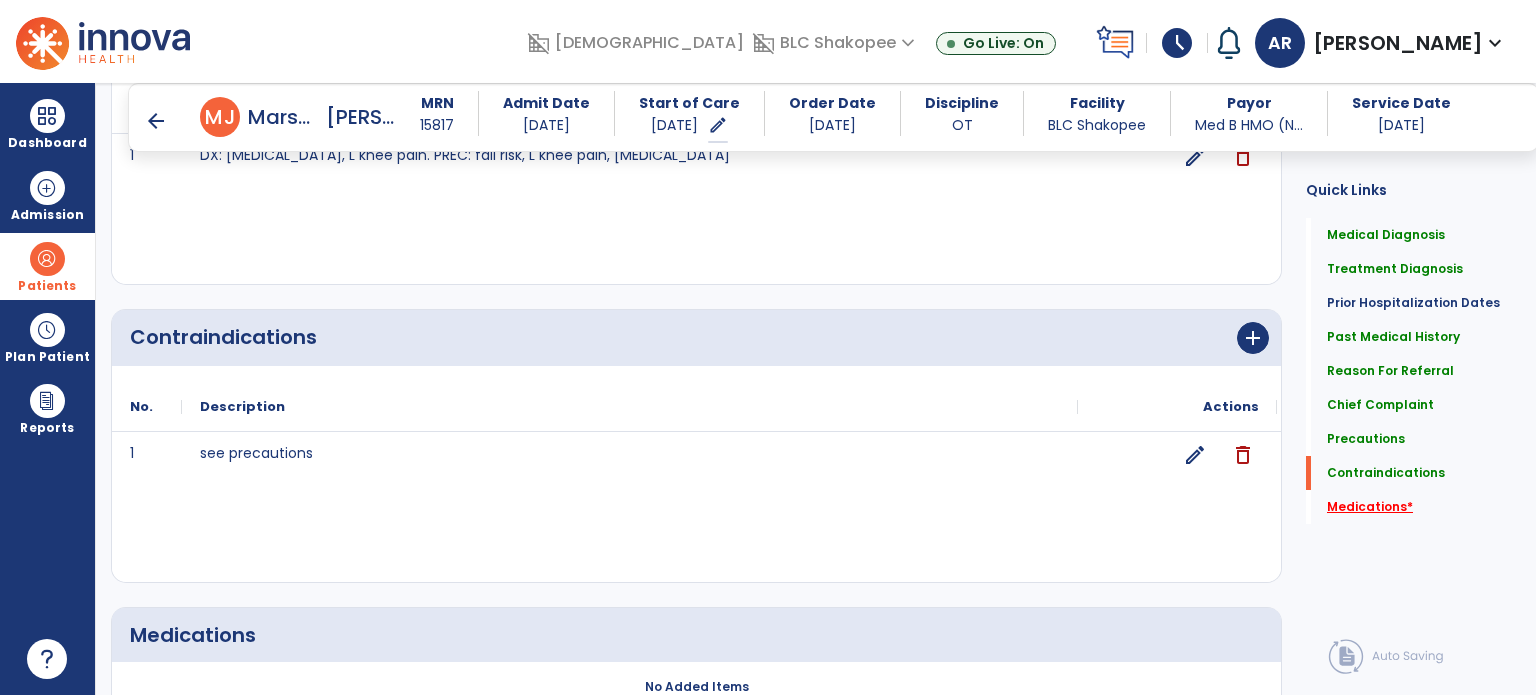 click on "Medications   *" 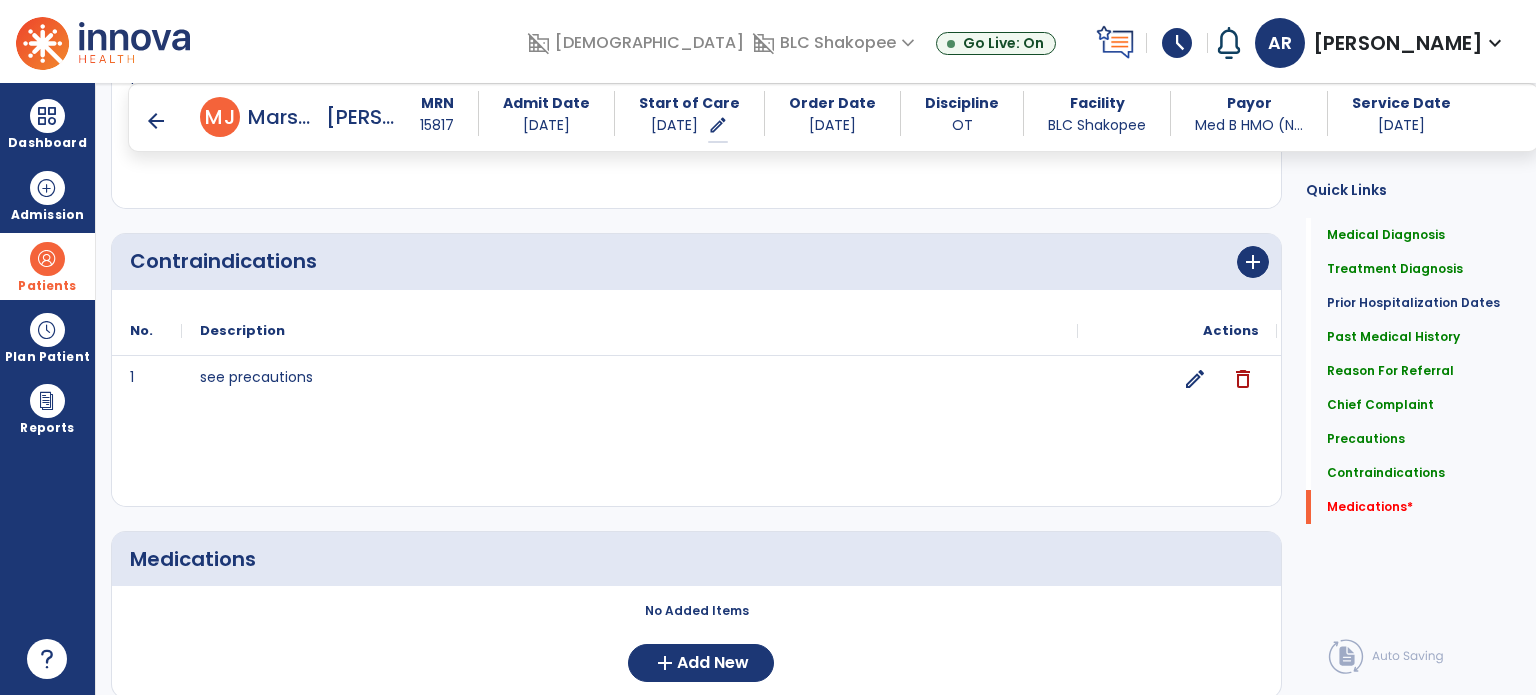 scroll, scrollTop: 2111, scrollLeft: 0, axis: vertical 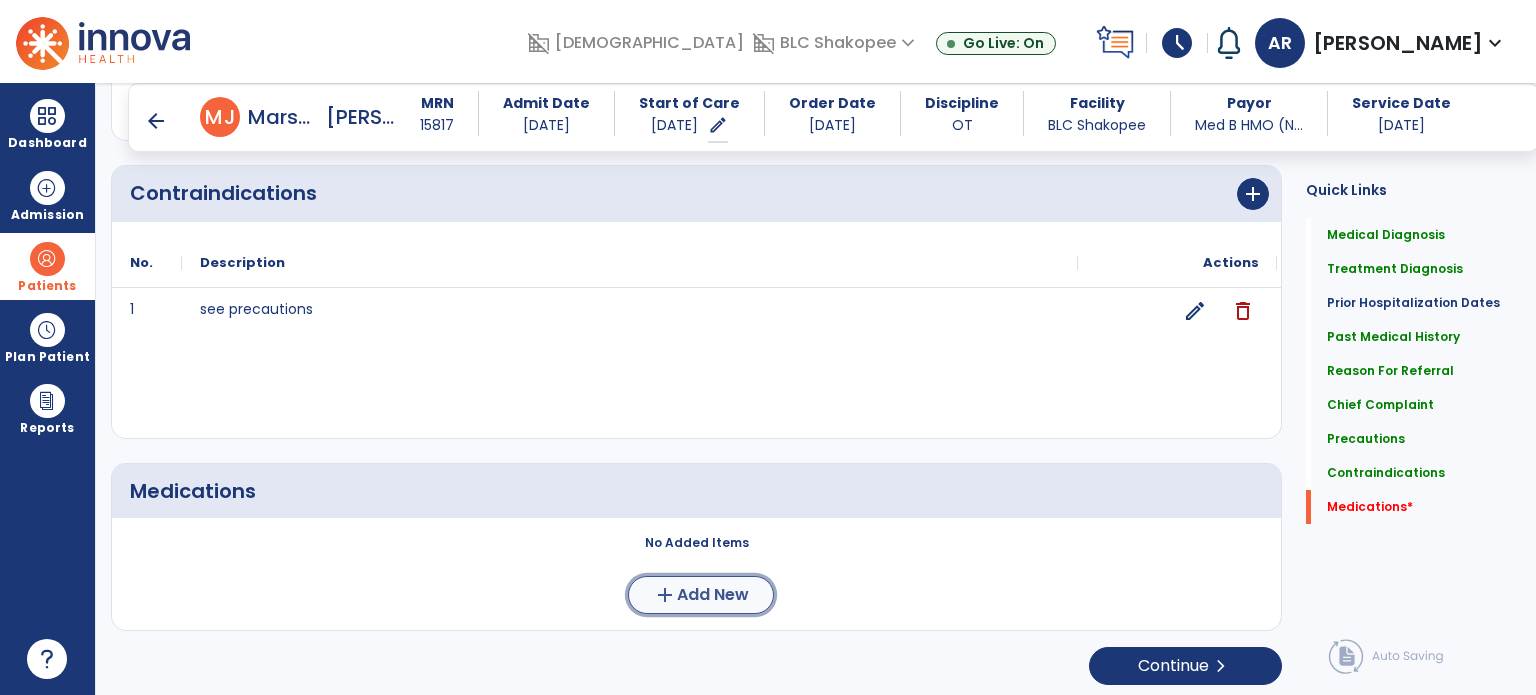click on "add  Add New" 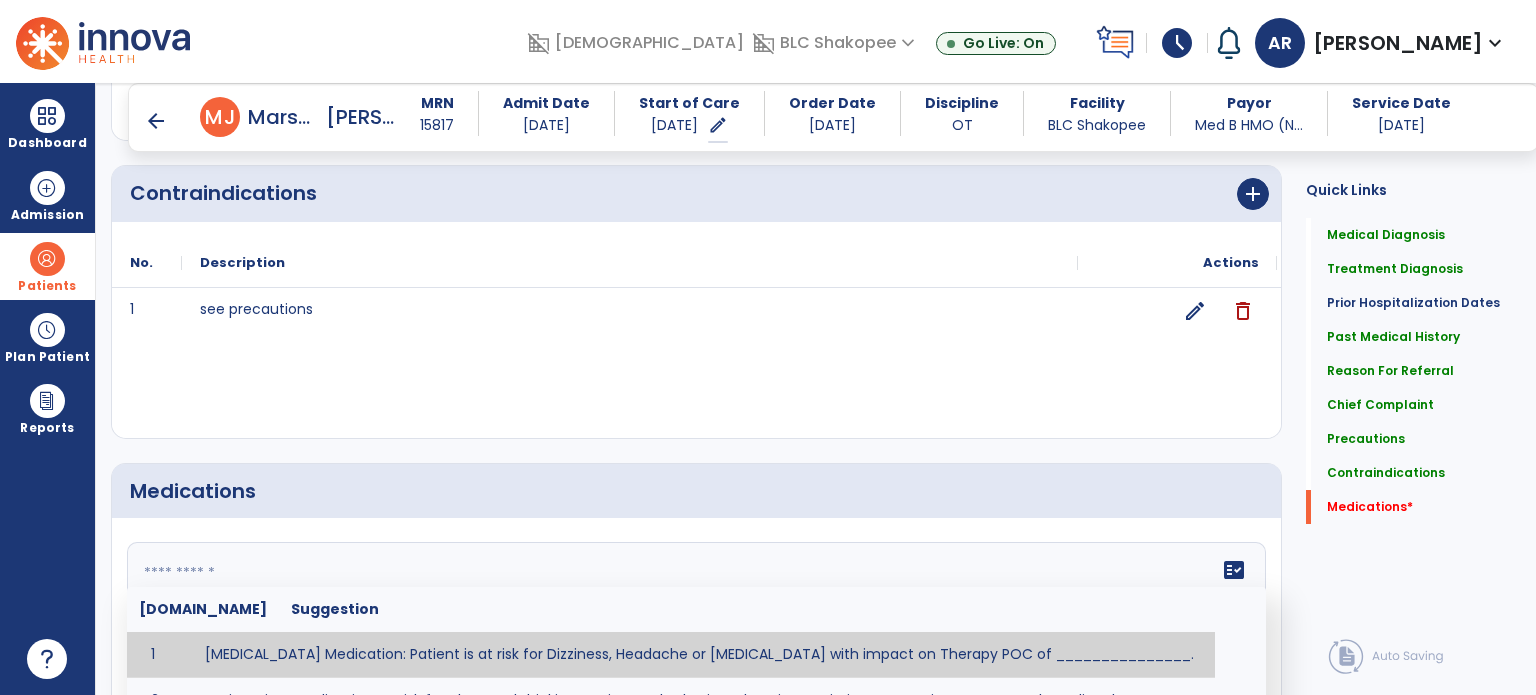 click on "fact_check  [DOMAIN_NAME] Suggestion 1 [MEDICAL_DATA] Medication: Patient is at risk for Dizziness, Headache or [MEDICAL_DATA] with impact on Therapy POC of _______________. 2 Anti-Anxiety Medication: at risk for Abnormal thinking, Anxiety, Arrhythmias, Clumsiness, Dizziness, Drowsiness, Dry mouth, GI disturbances, Headache, Increased appetite, Loss of appetite, [MEDICAL_DATA], Sedation, Seizures, [MEDICAL_DATA], Unsteadiness, Weakness or Weight gain with impact on Therapy POC of _____________. 3 Anti-Arrhythmic Agents: at risk for Arrhythmias, Confusion, EKG changes, Hallucinations, [MEDICAL_DATA], Increased blood pressure, Increased heart rate, [MEDICAL_DATA] or Toxicity with impact on Therapy POC of 4 Anti-Coagulant medications: with potential risk for hemorrhage (including [MEDICAL_DATA] and coughing up blood), and [MEDICAL_DATA] syndrome). Potential impact on therapy progress includes _________. 5 6 7 8 [MEDICAL_DATA] for ______________. 9 10 11 12 13 14 15 16 17 18 19 20 21 22 23 24" 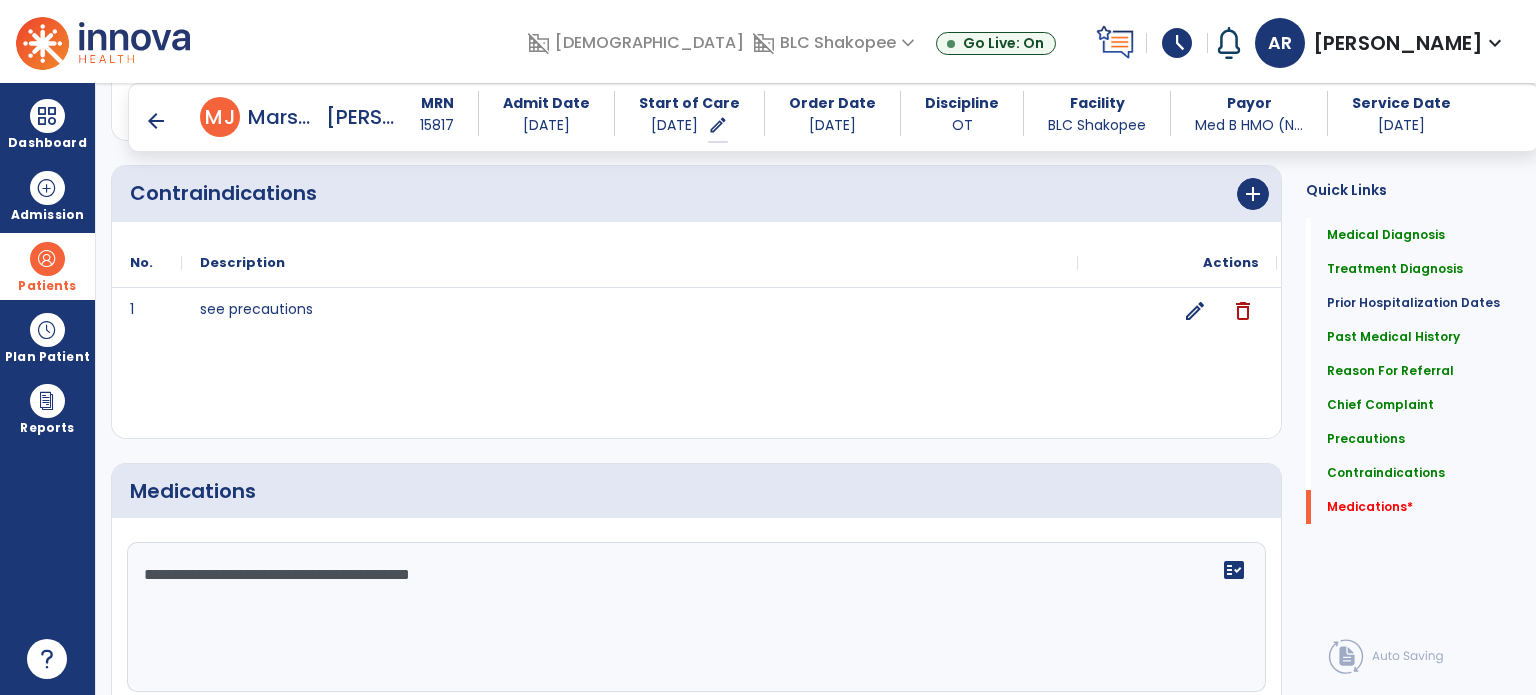 click on "**********" 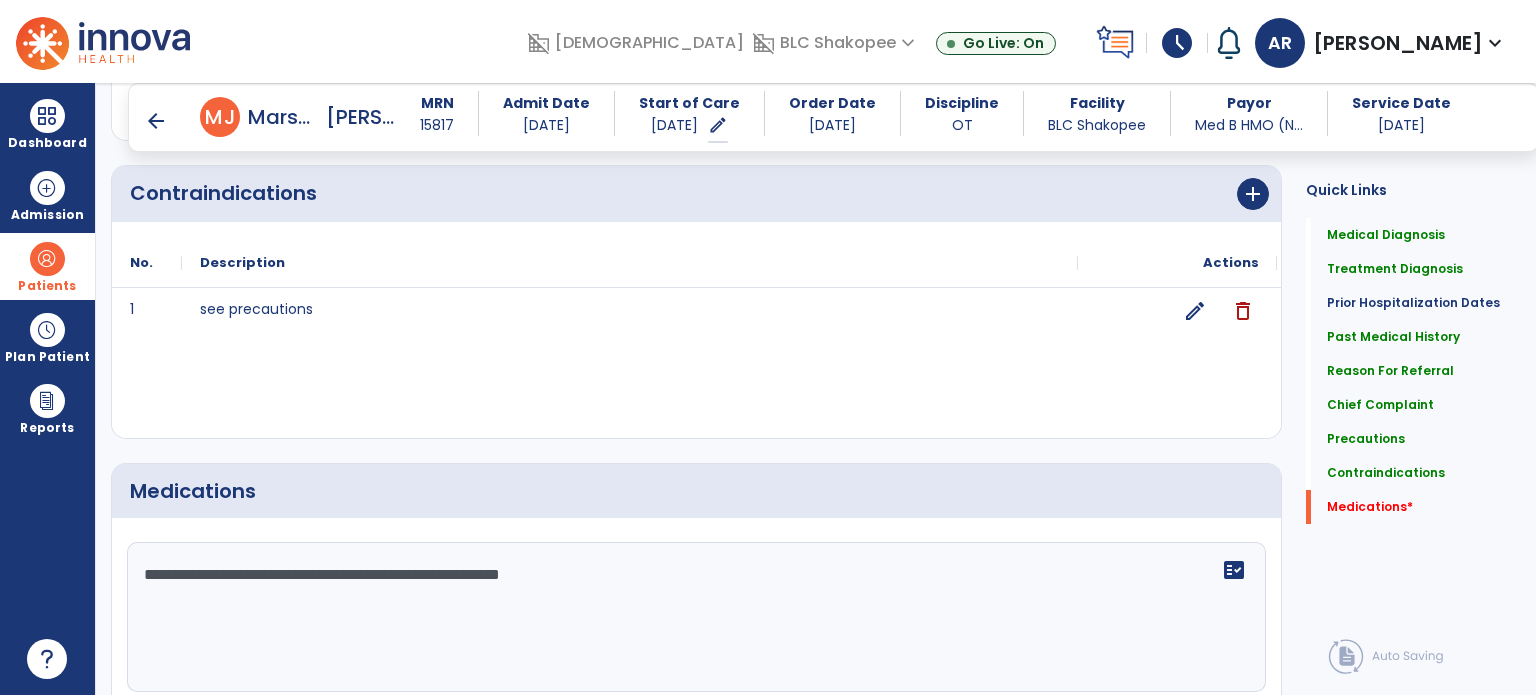 click on "**********" 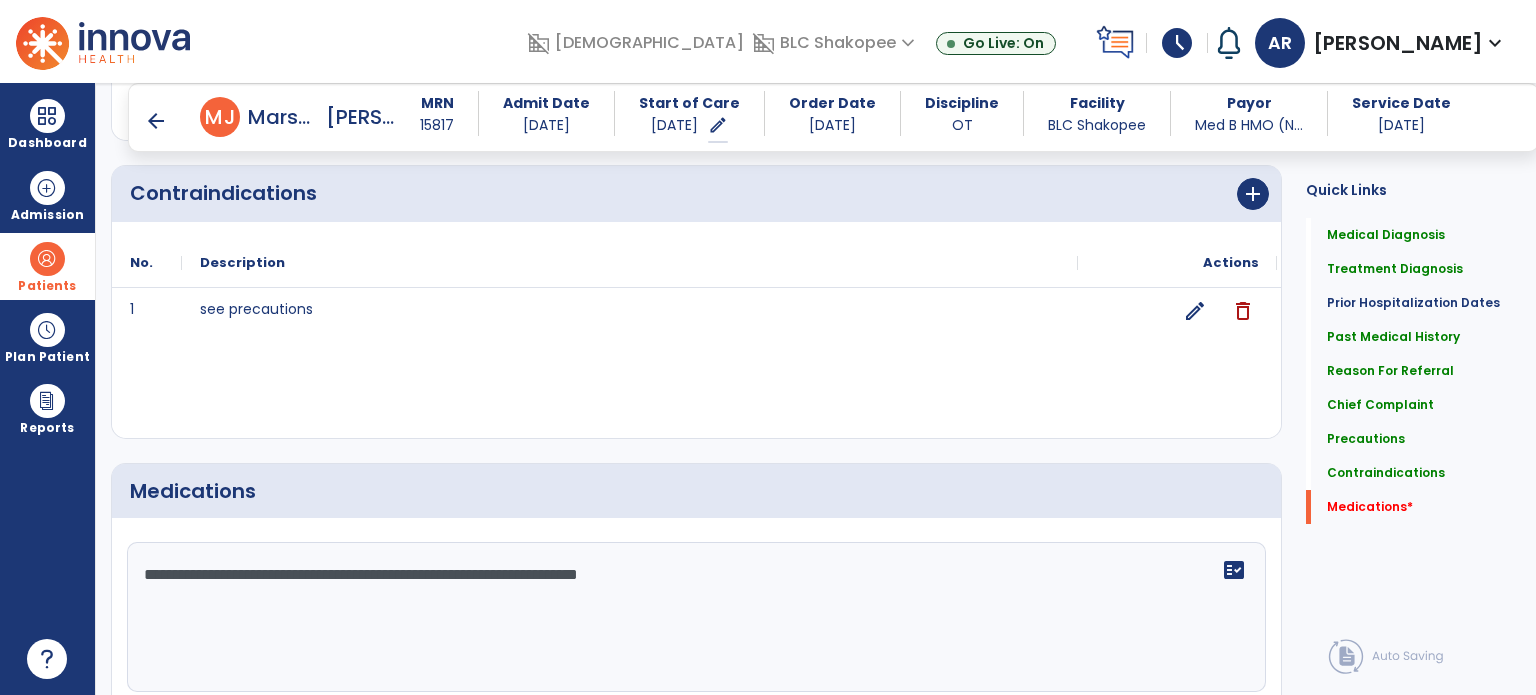 paste on "**********" 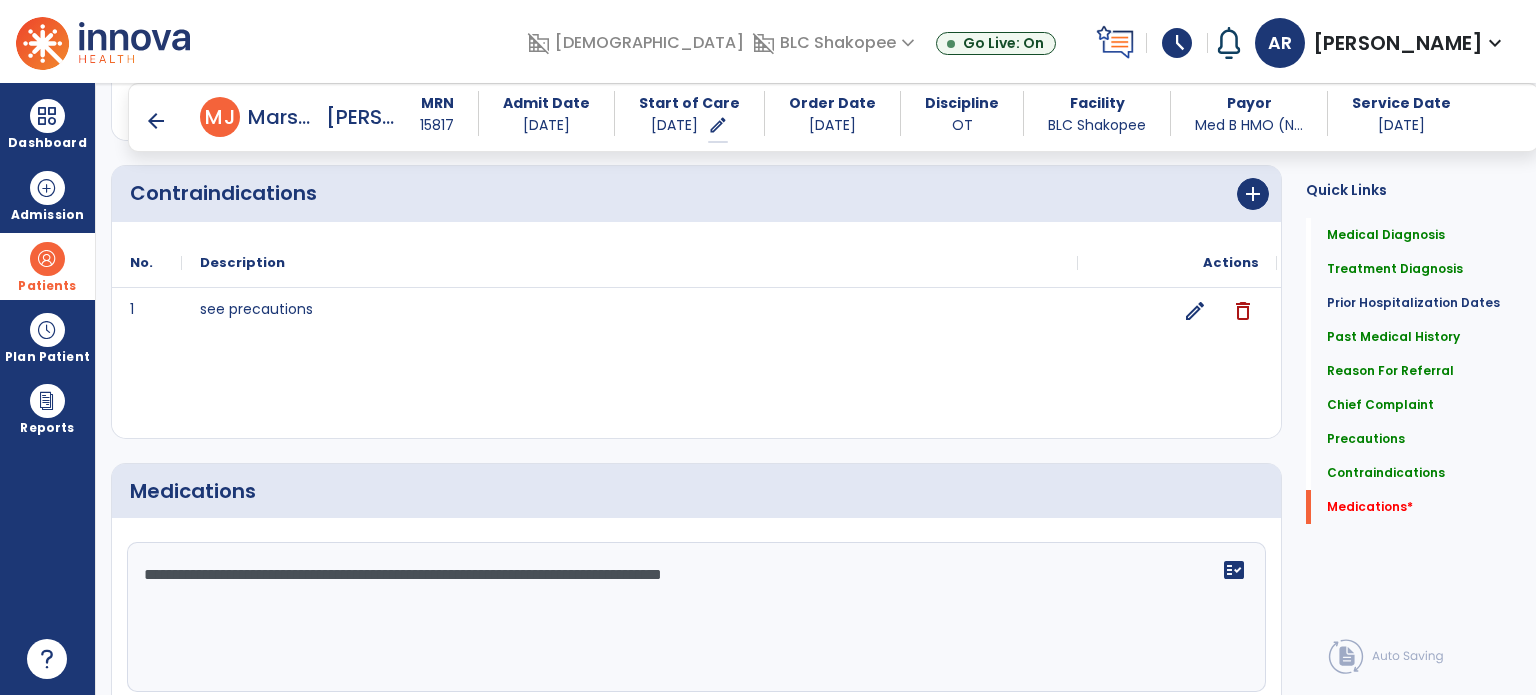 paste on "**********" 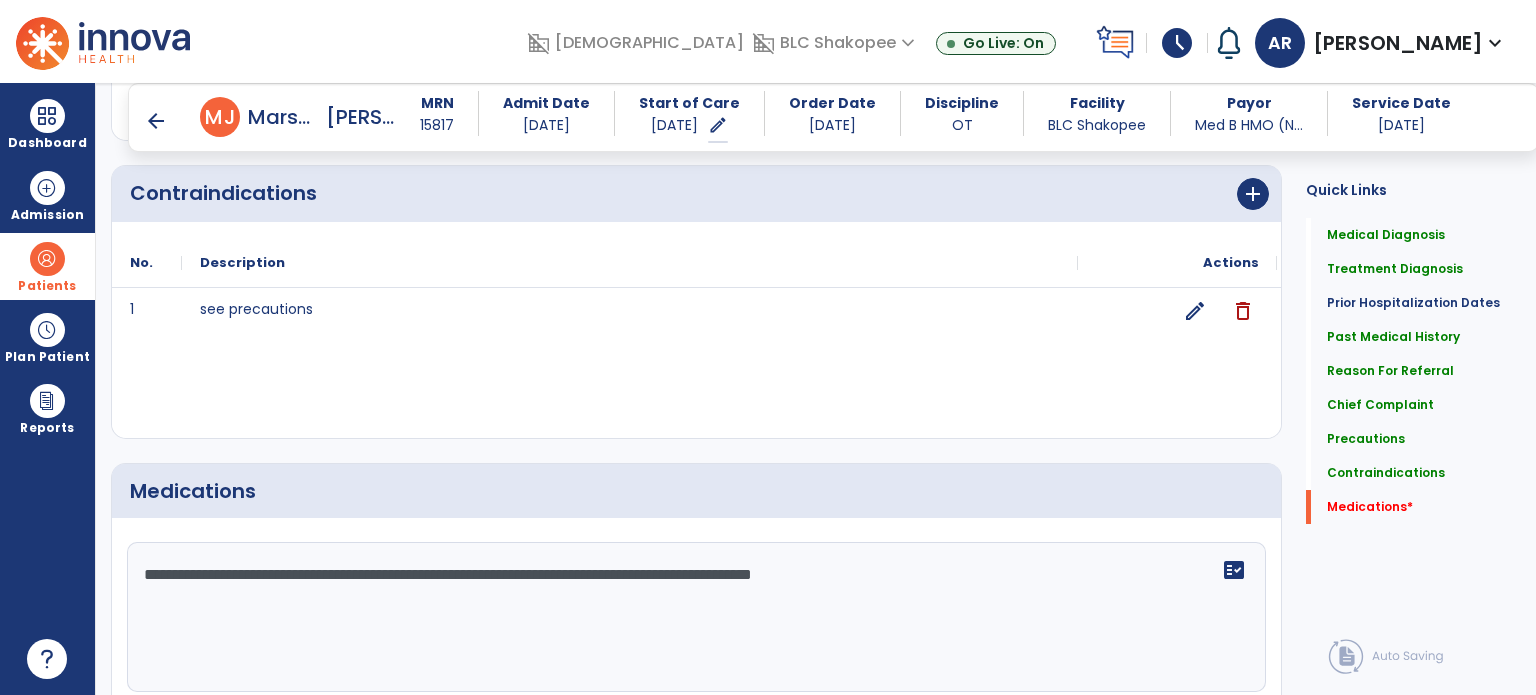 paste on "**********" 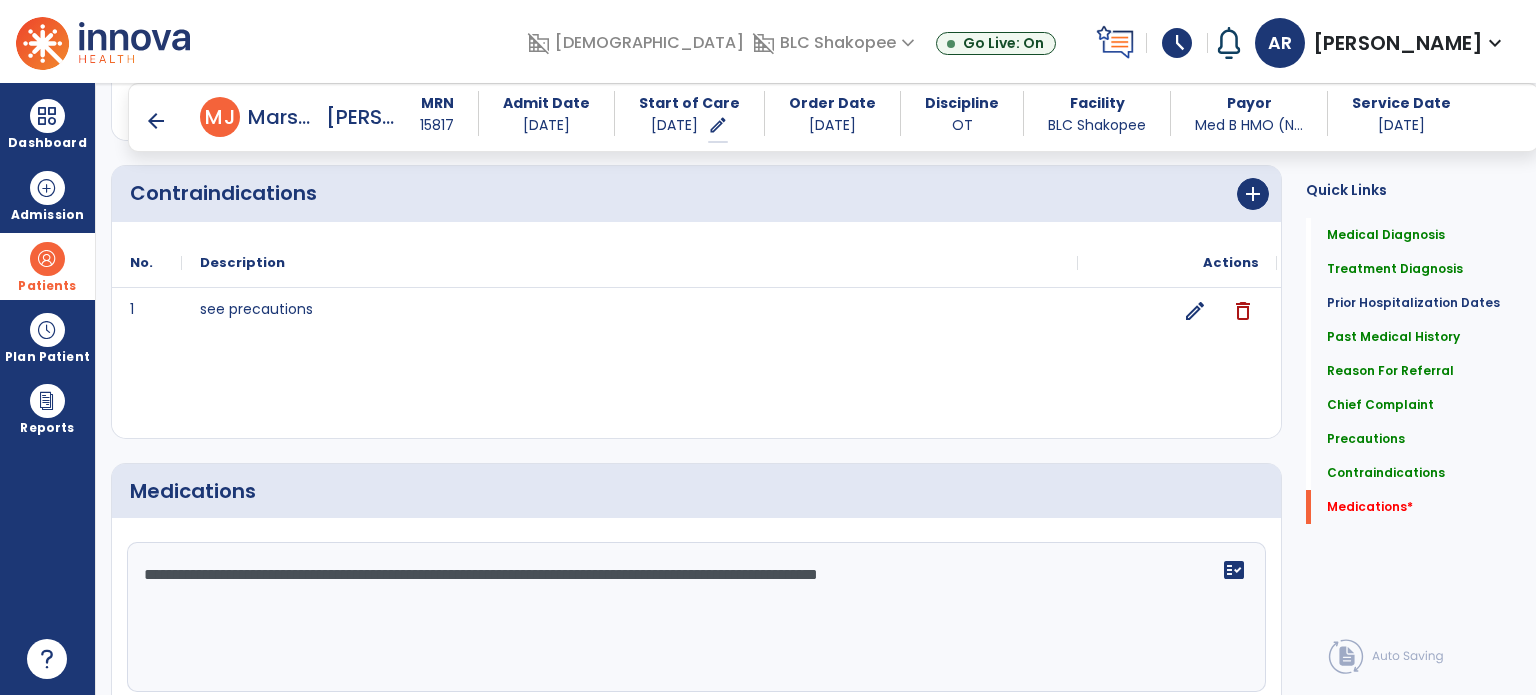 paste on "**********" 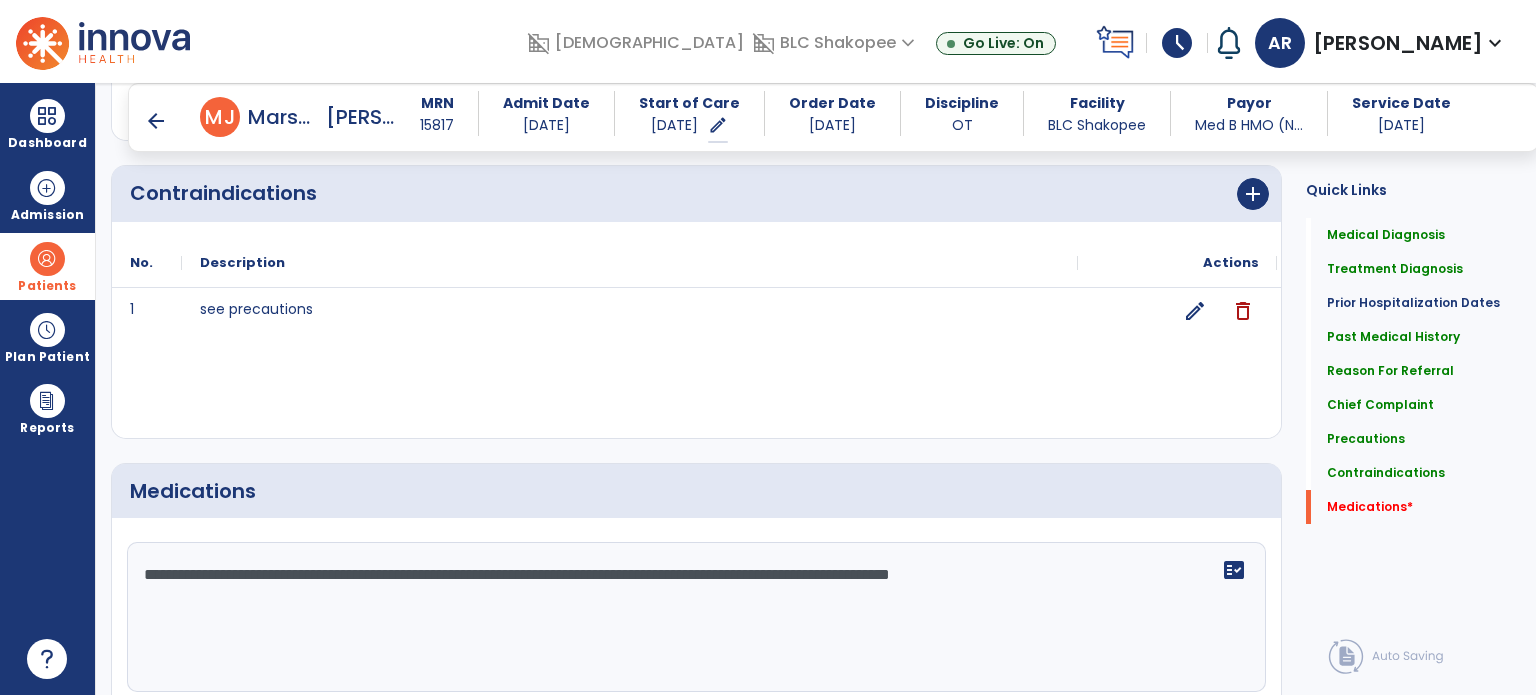 paste on "**********" 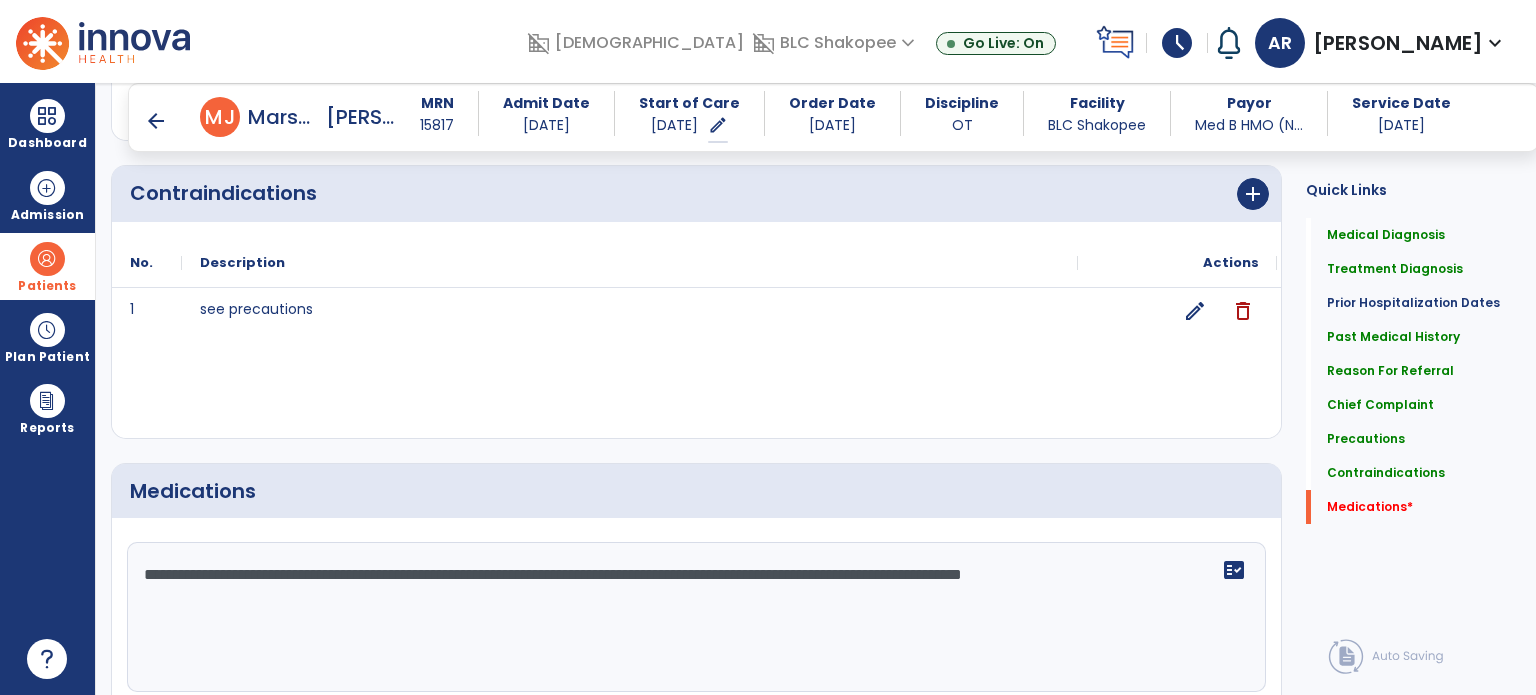 paste on "*********" 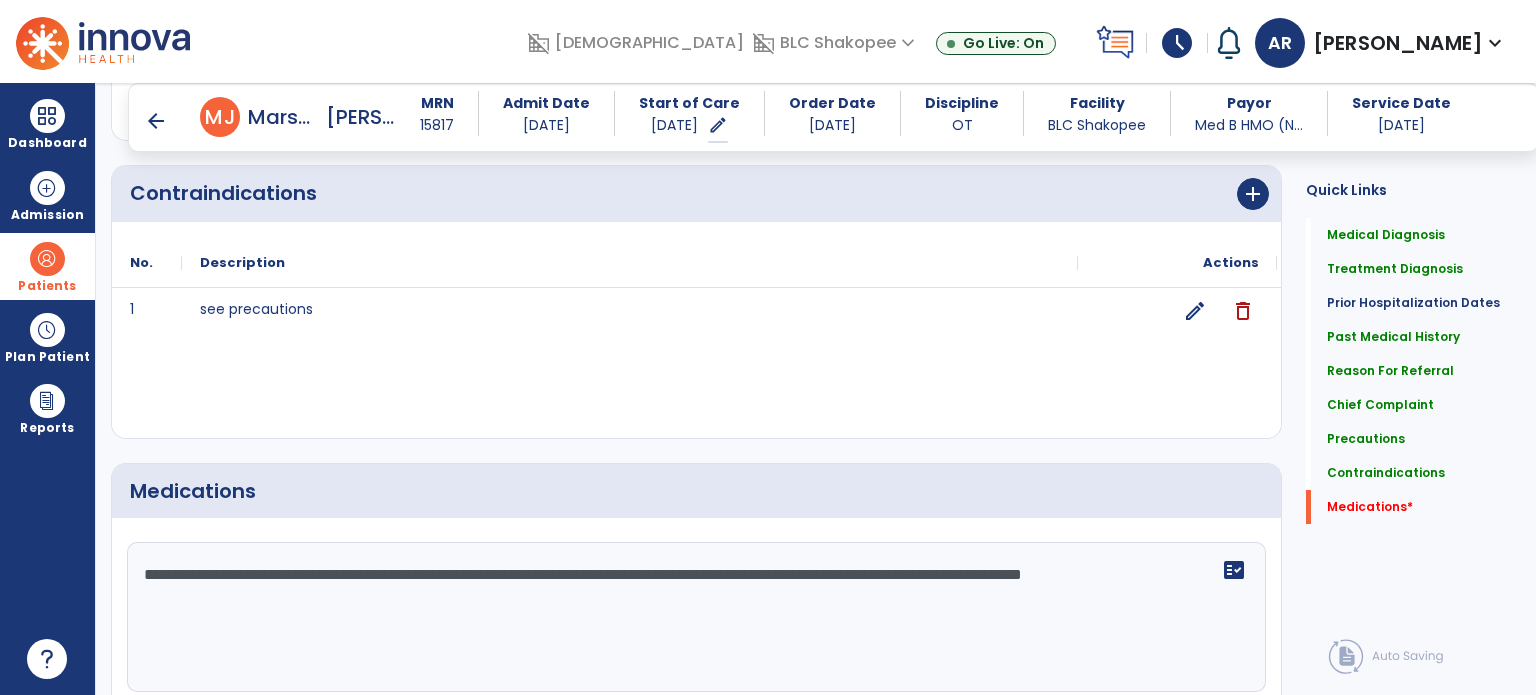 paste on "**********" 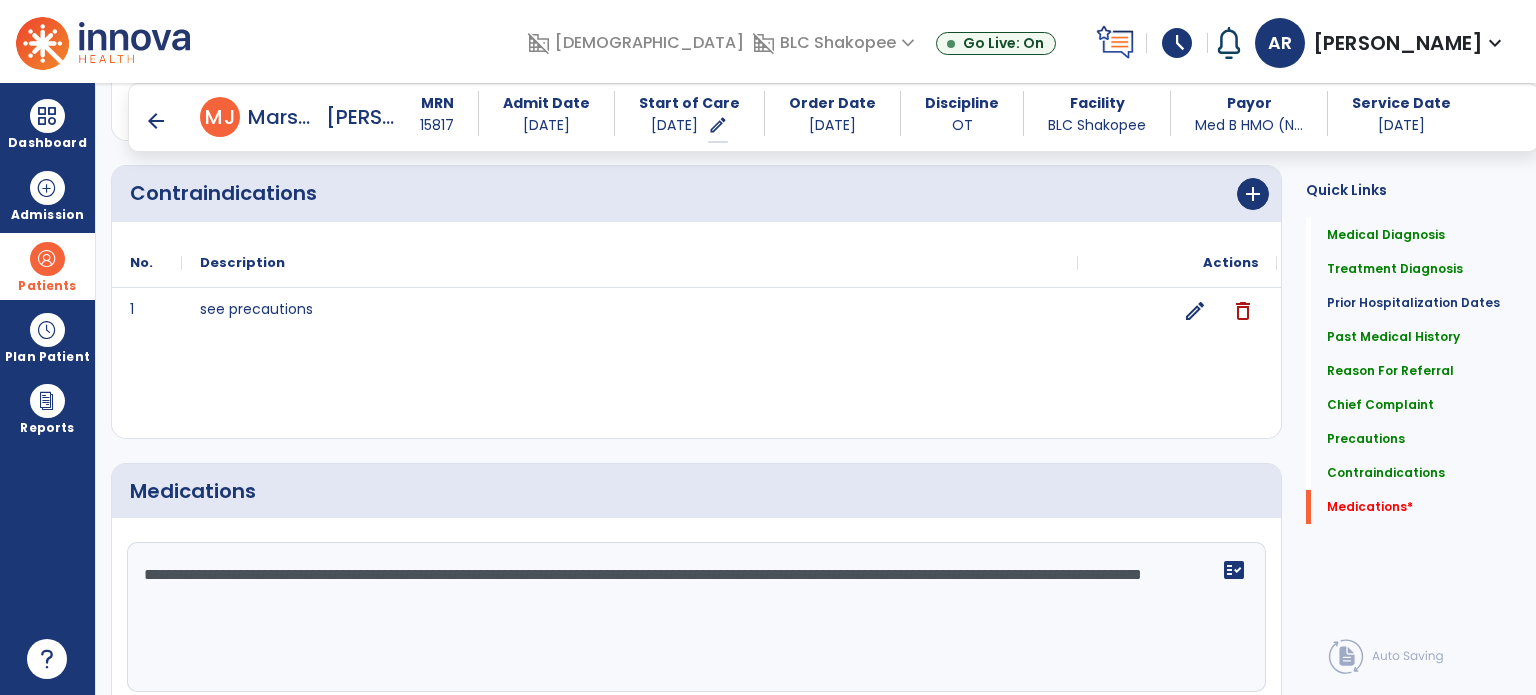 type on "**********" 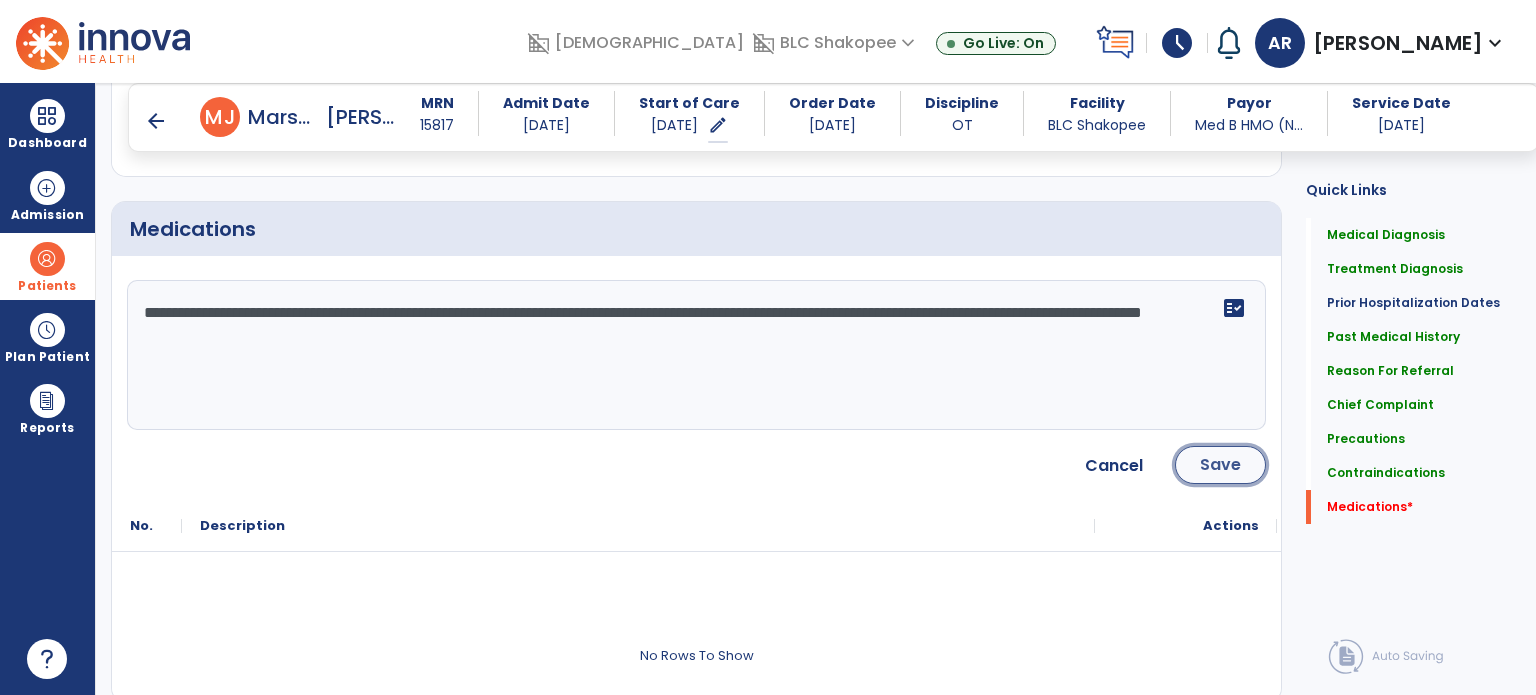 click on "Save" 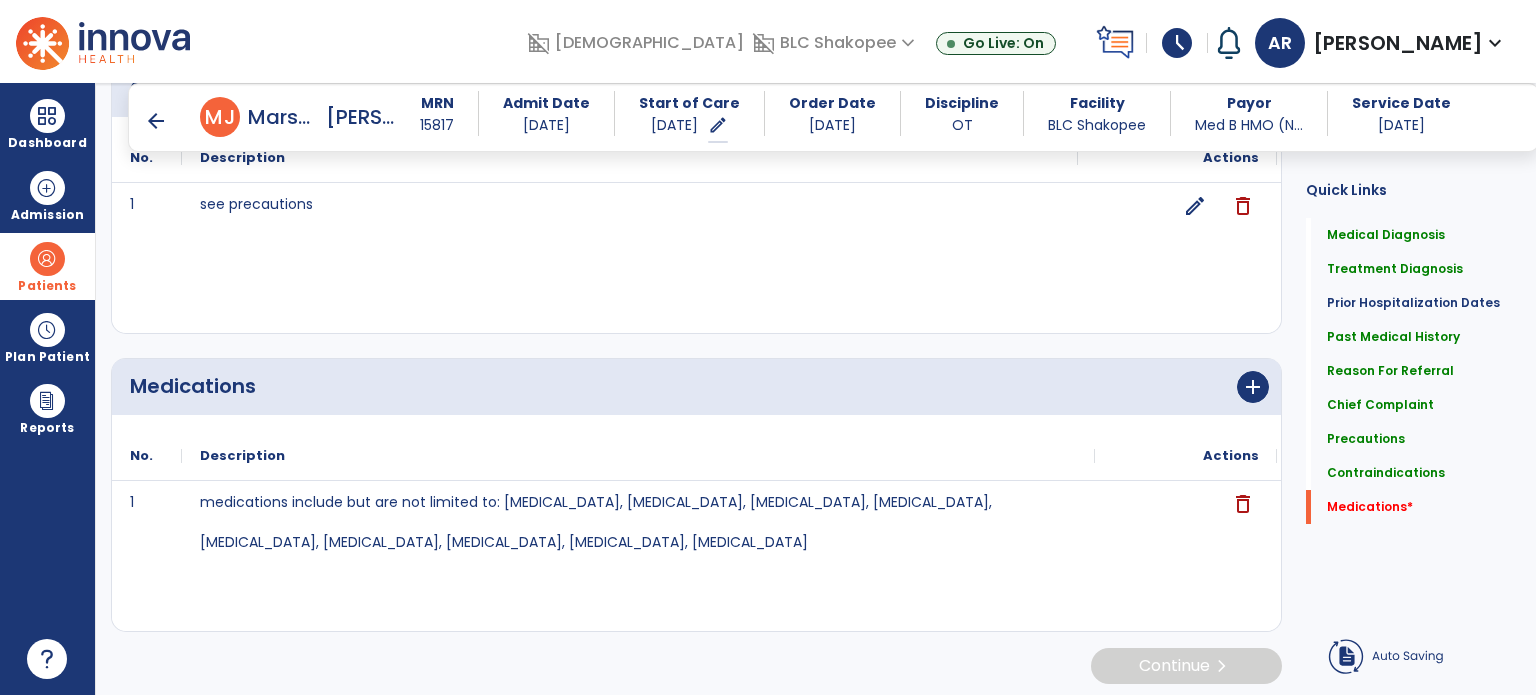 scroll, scrollTop: 2217, scrollLeft: 0, axis: vertical 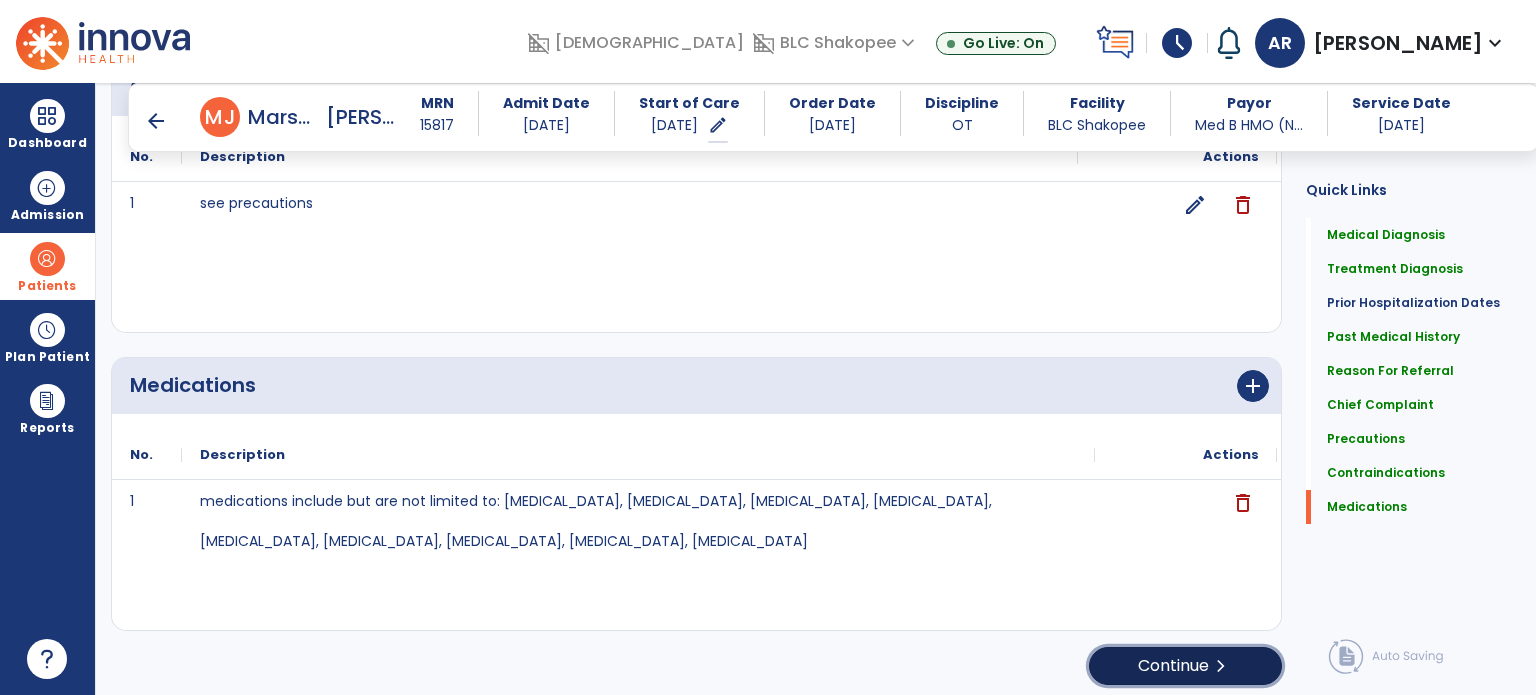 click on "Continue  chevron_right" 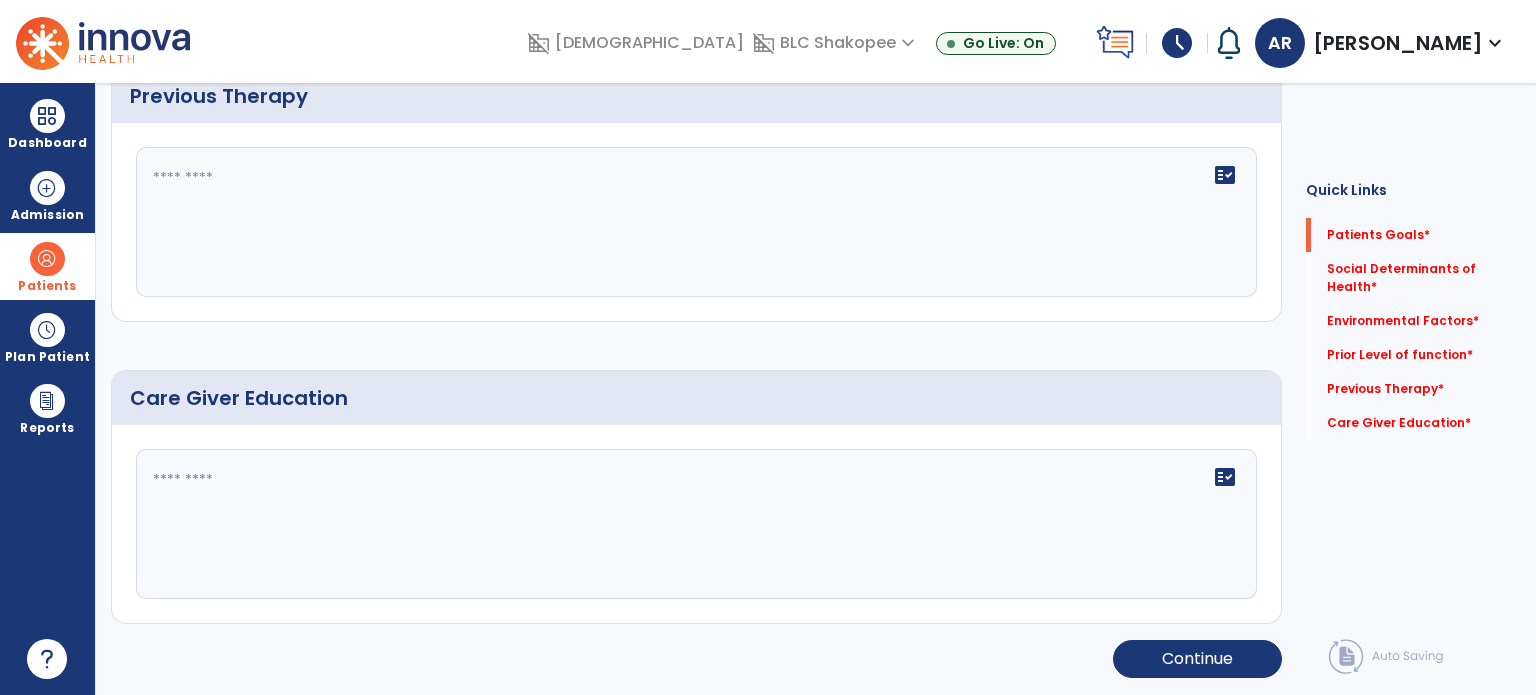 scroll, scrollTop: 8, scrollLeft: 0, axis: vertical 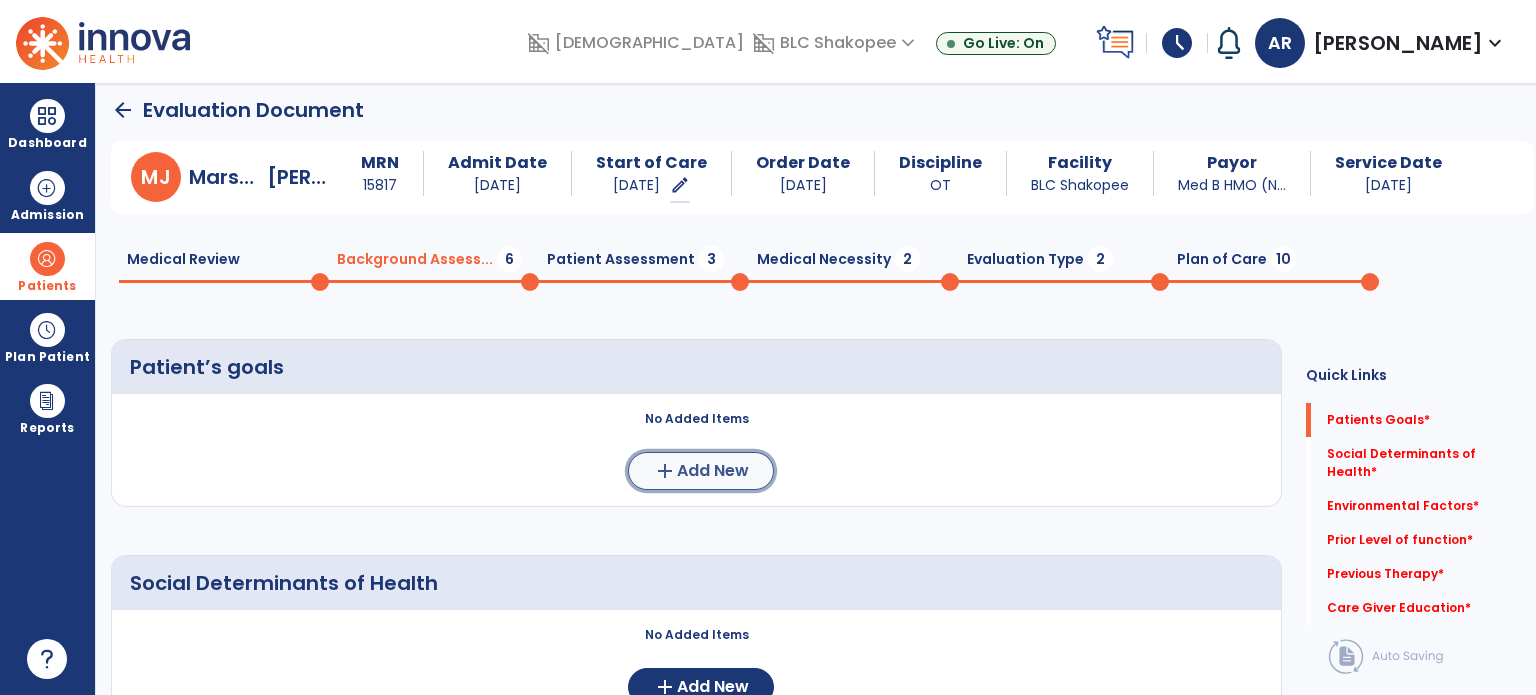 click on "Add New" 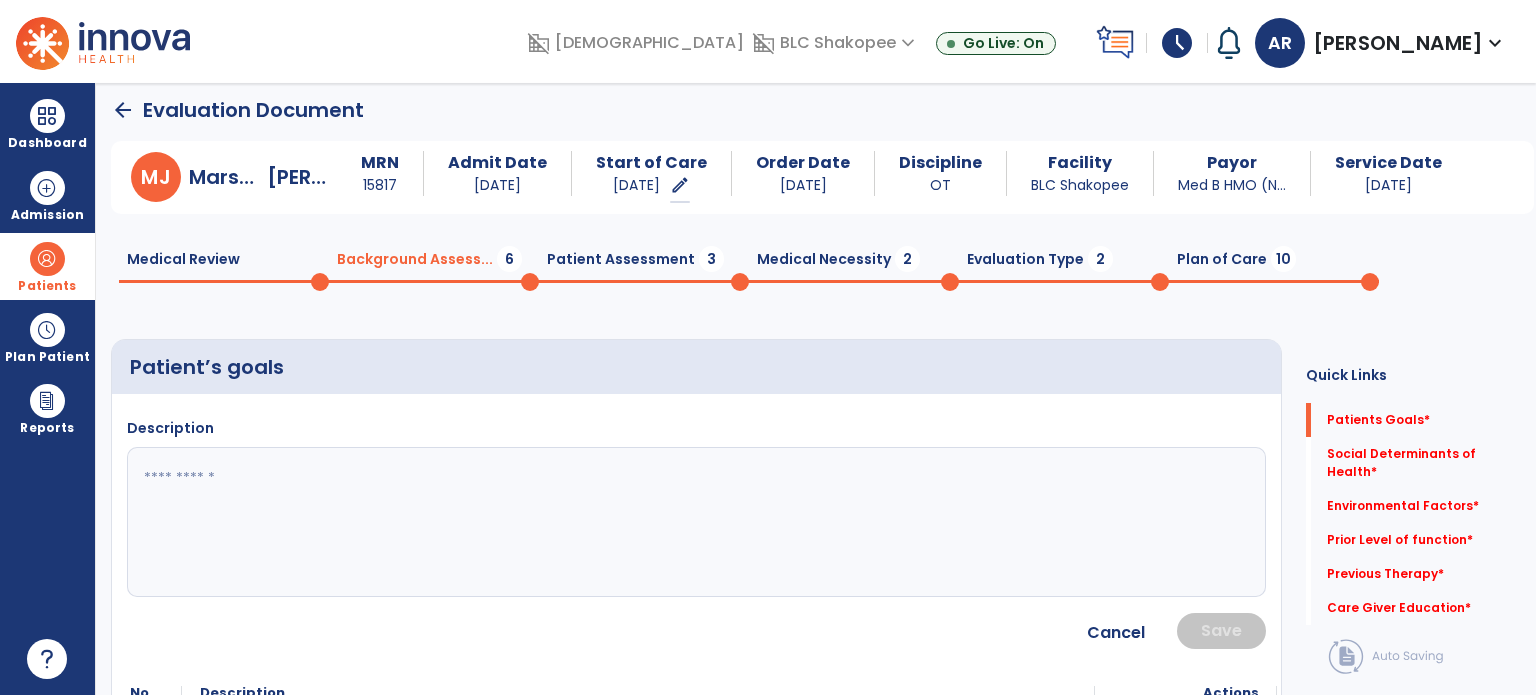 click 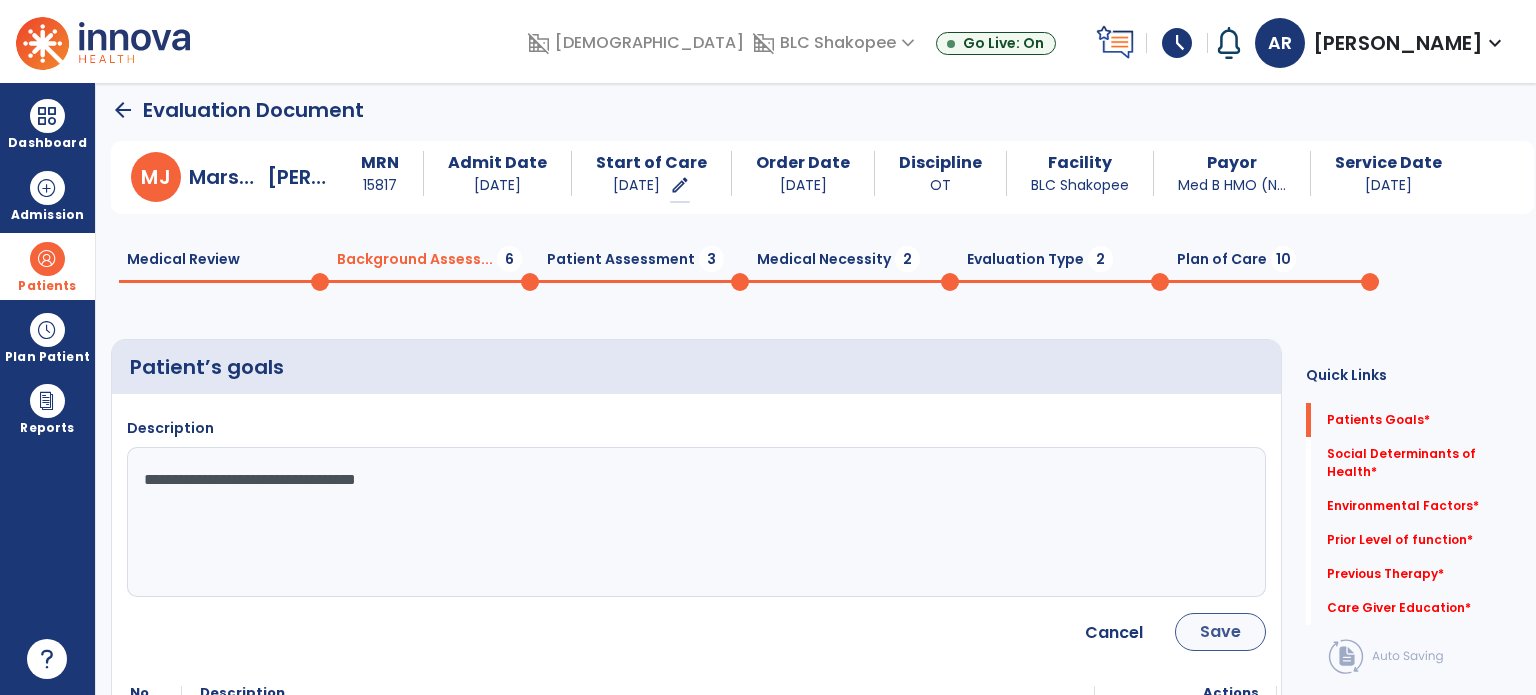 type on "**********" 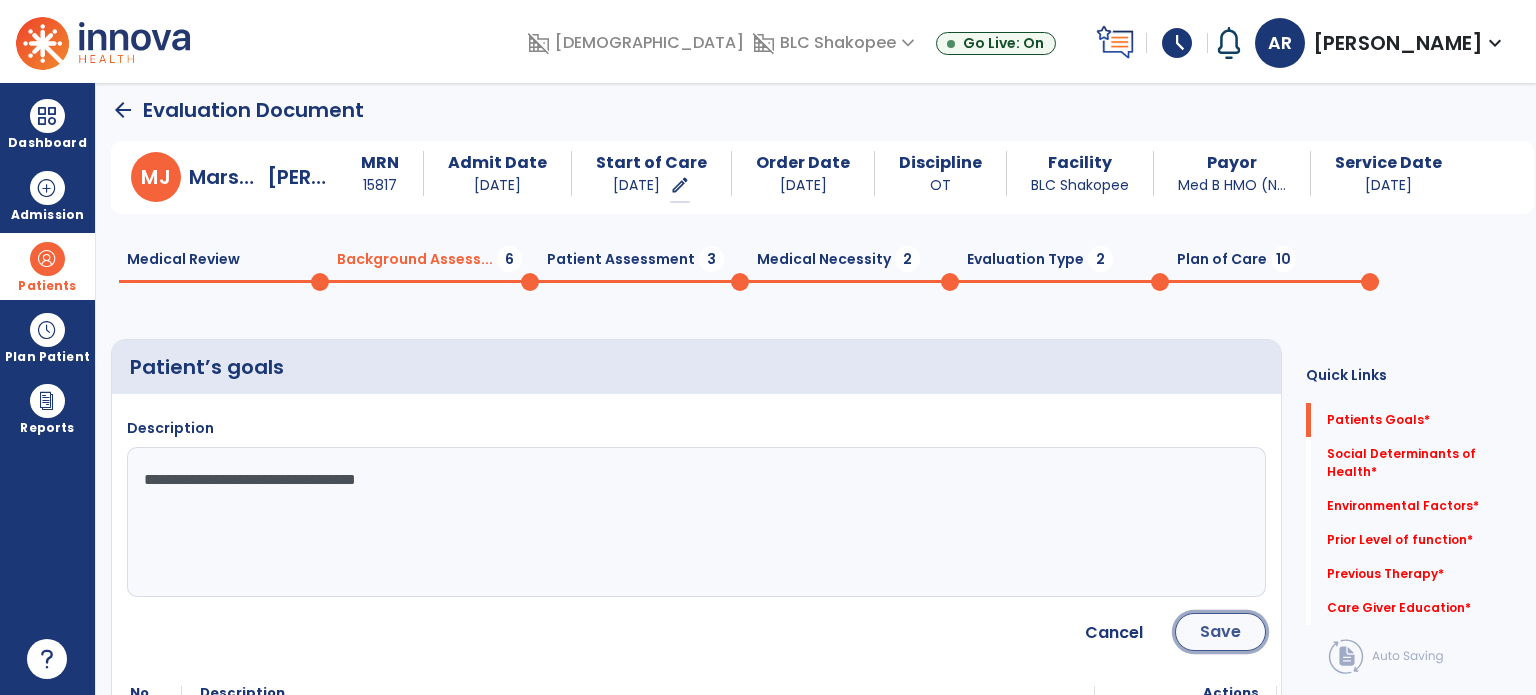 click on "Save" 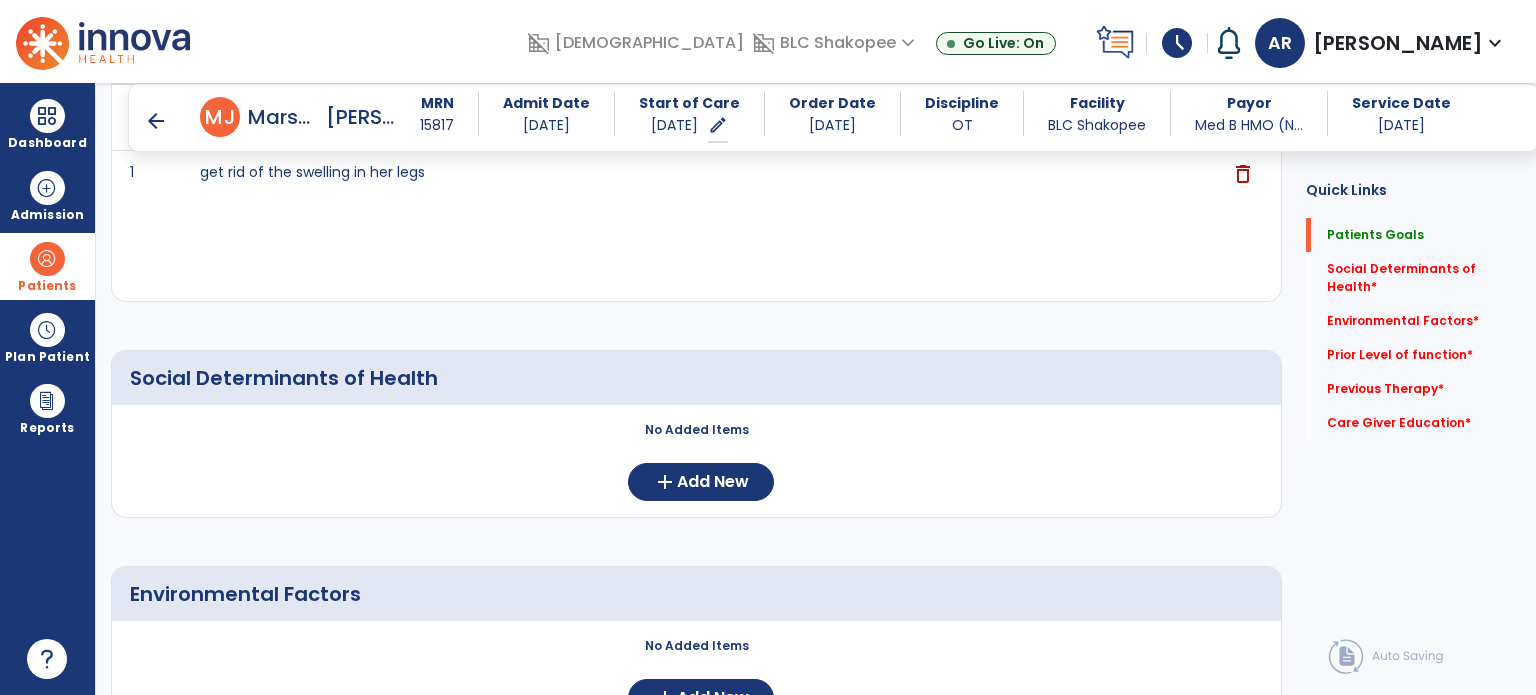 scroll, scrollTop: 315, scrollLeft: 0, axis: vertical 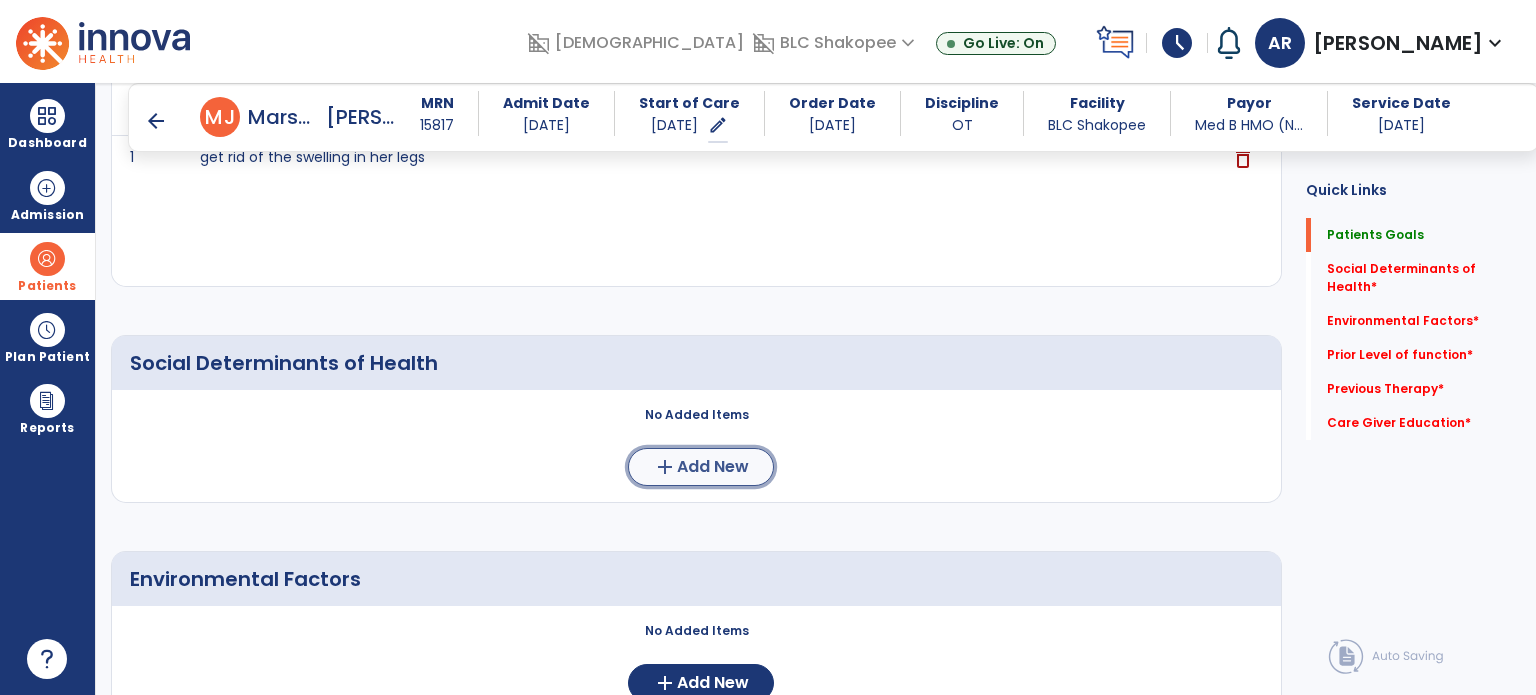 click on "Add New" 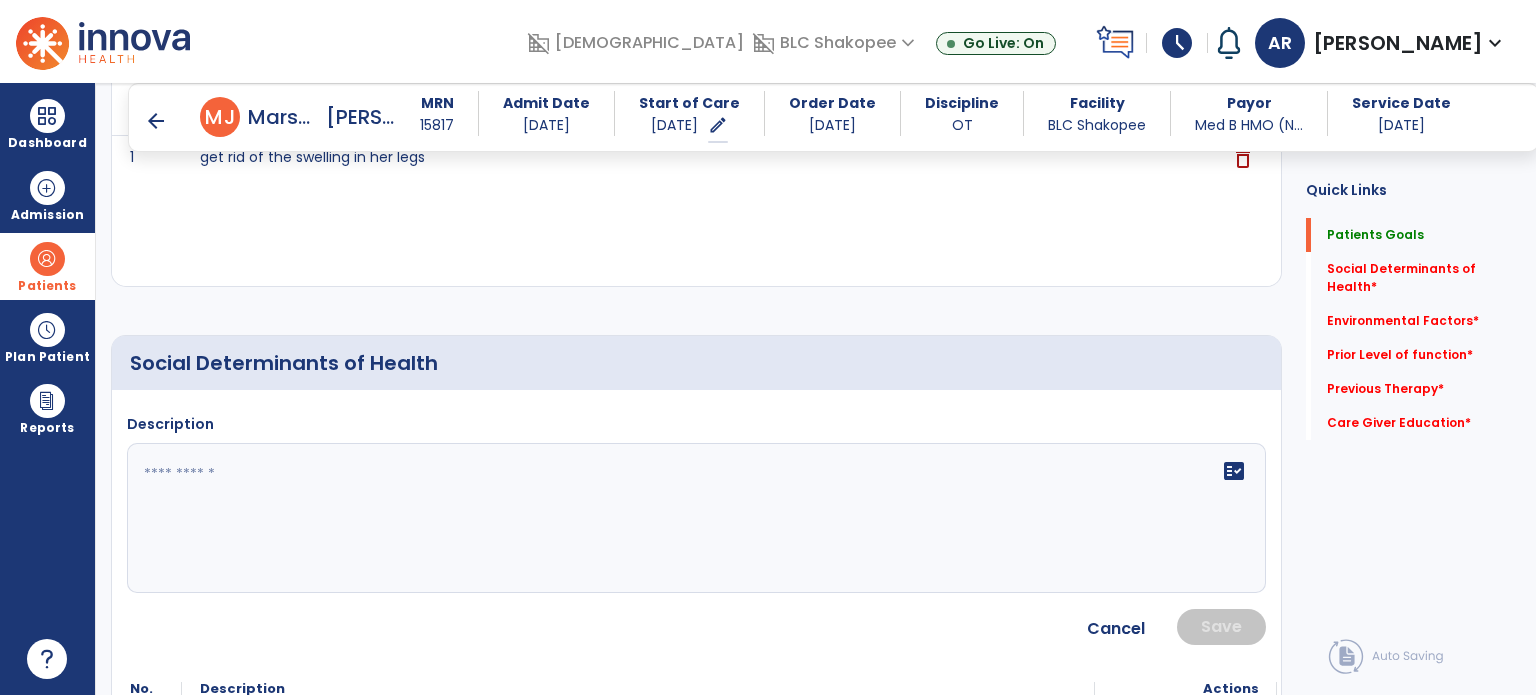 click 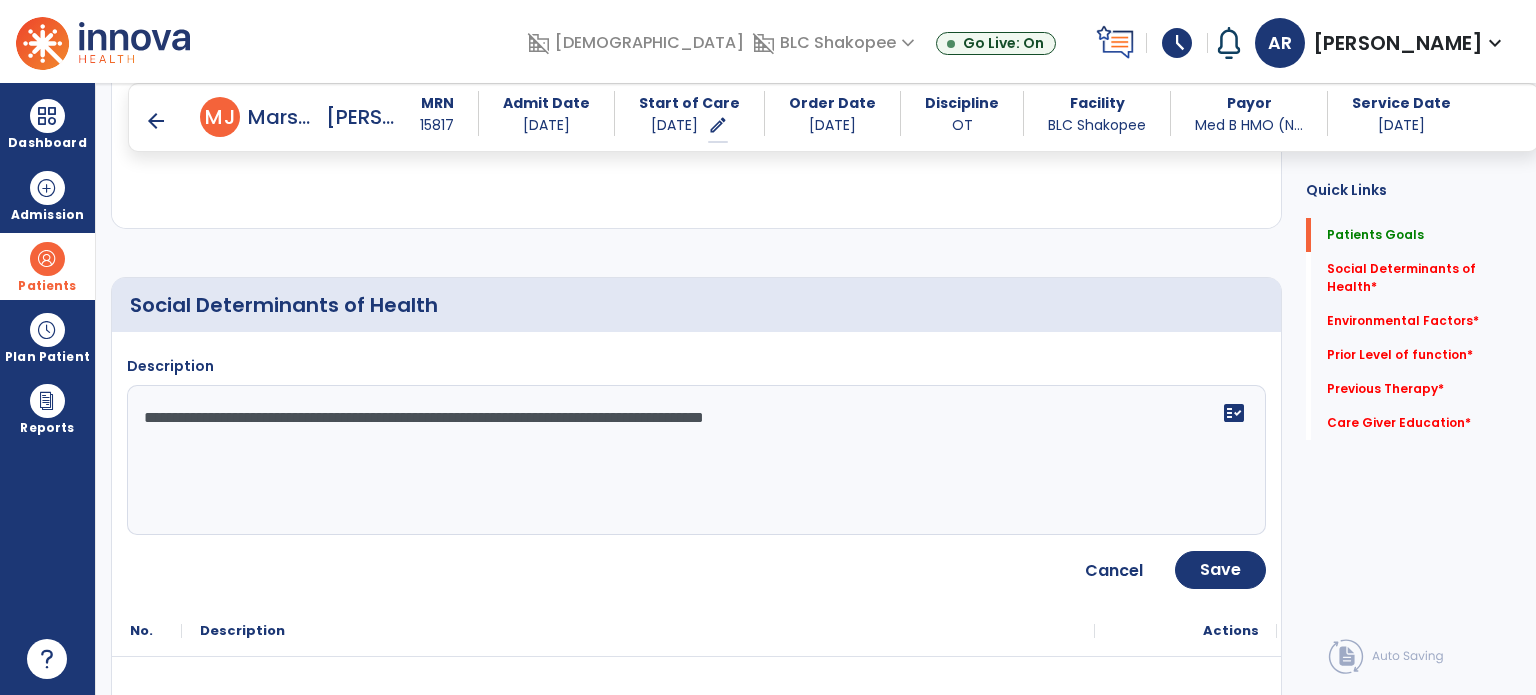 scroll, scrollTop: 375, scrollLeft: 0, axis: vertical 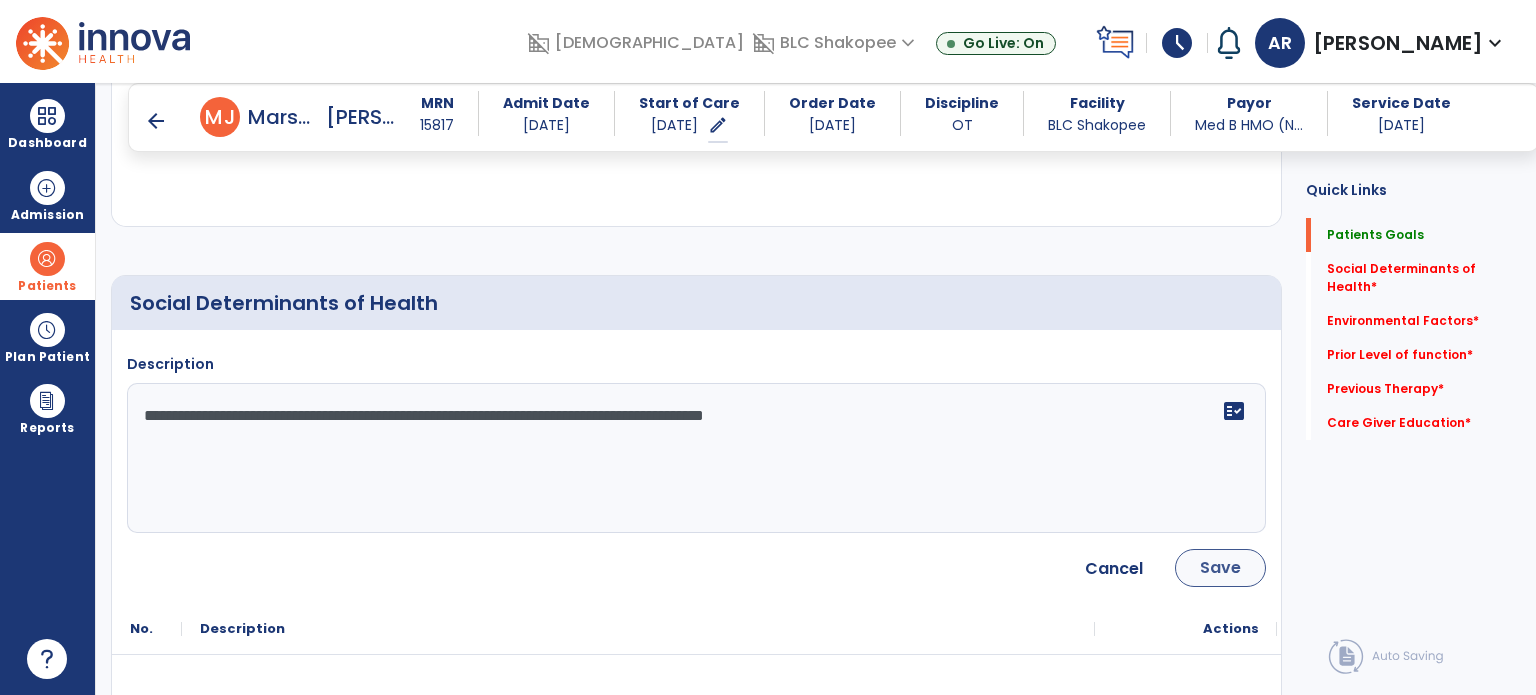 type on "**********" 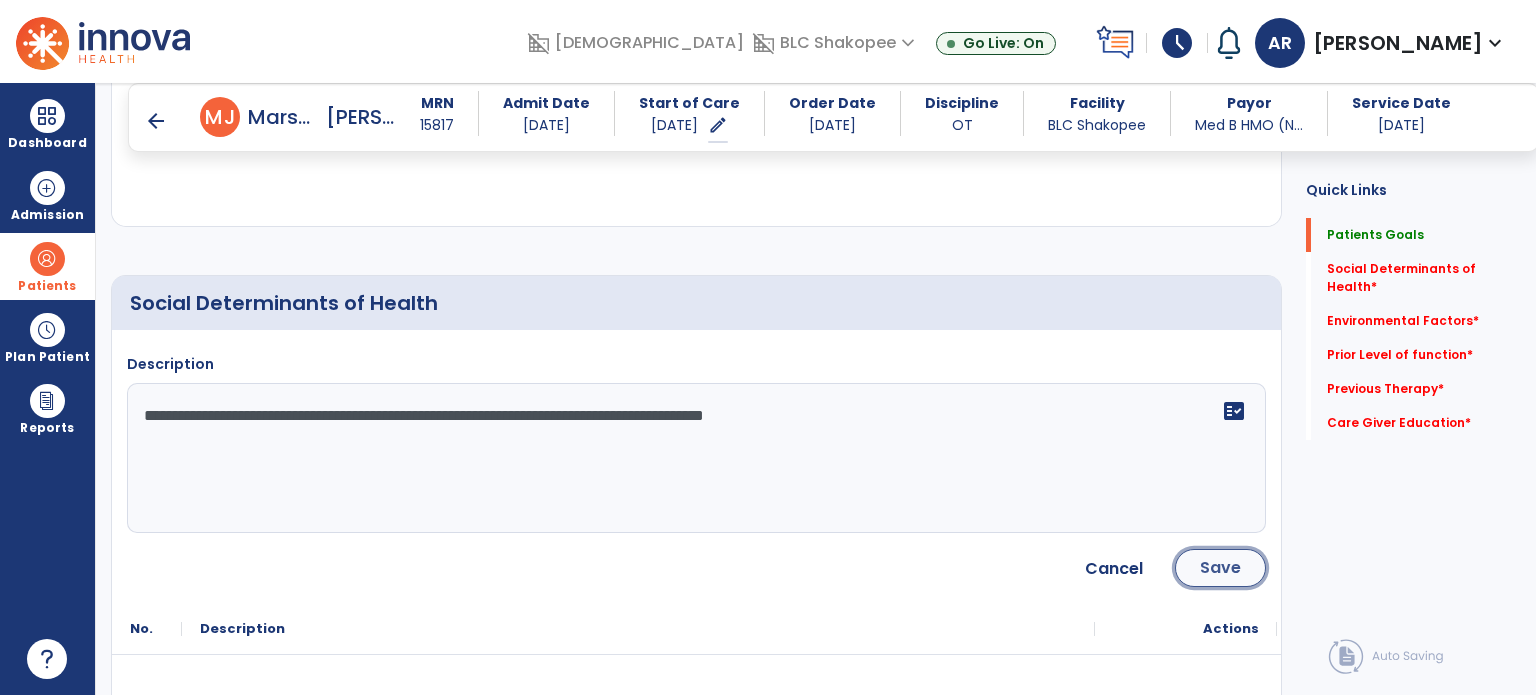click on "Save" 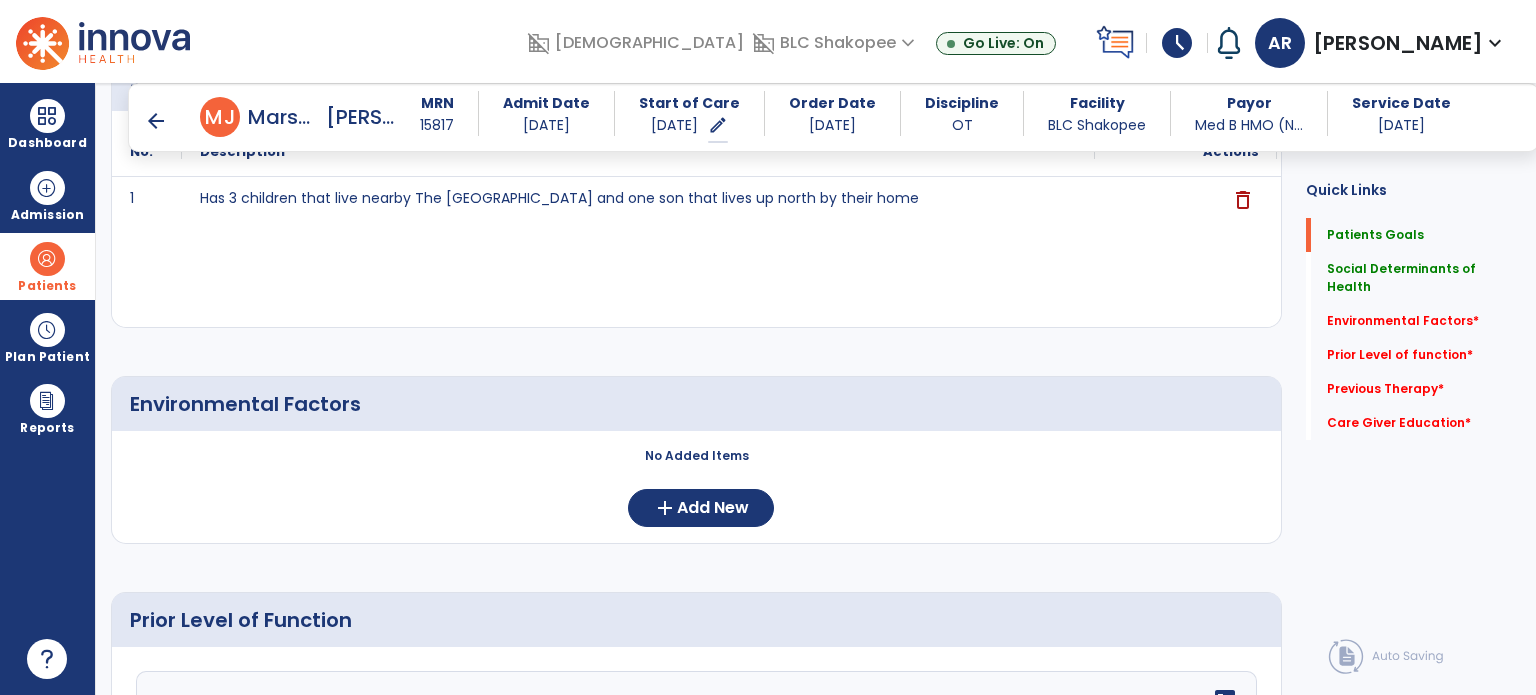 scroll, scrollTop: 597, scrollLeft: 0, axis: vertical 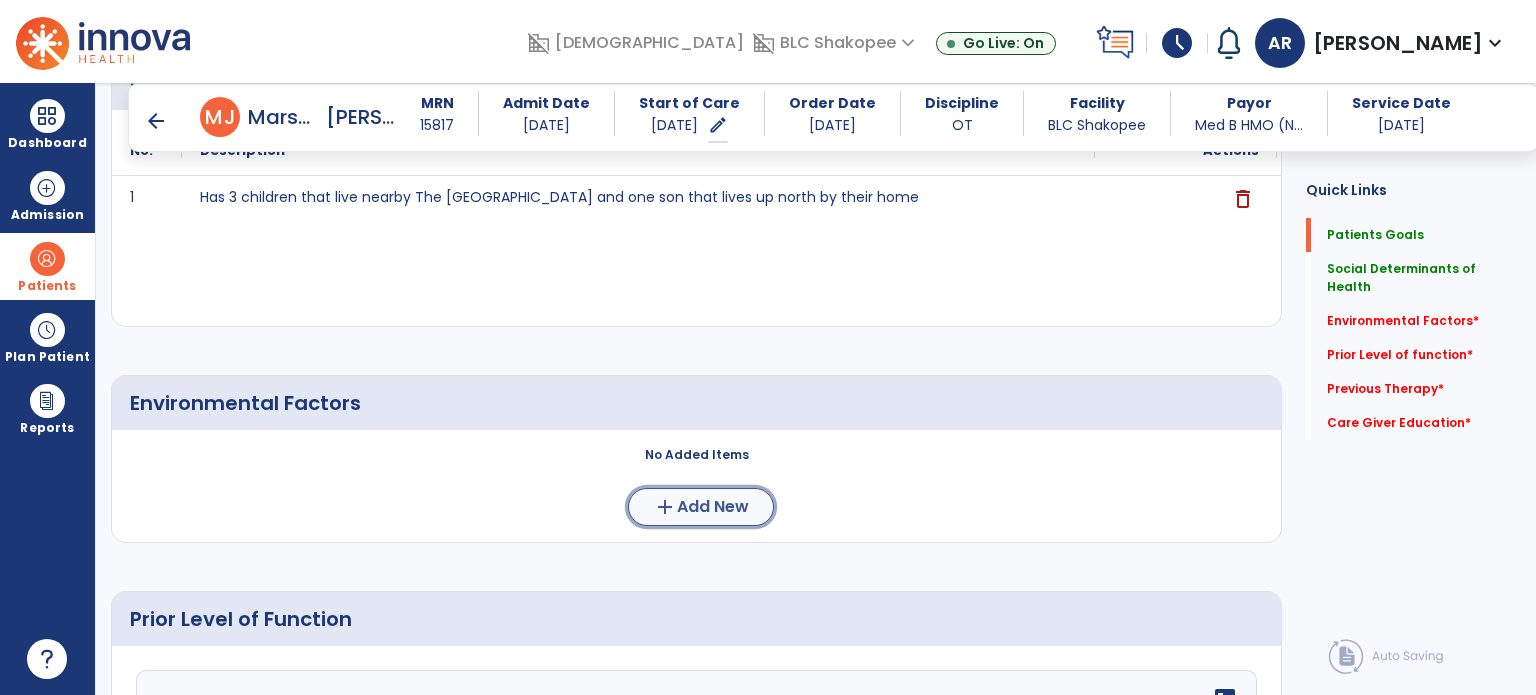 click on "Add New" 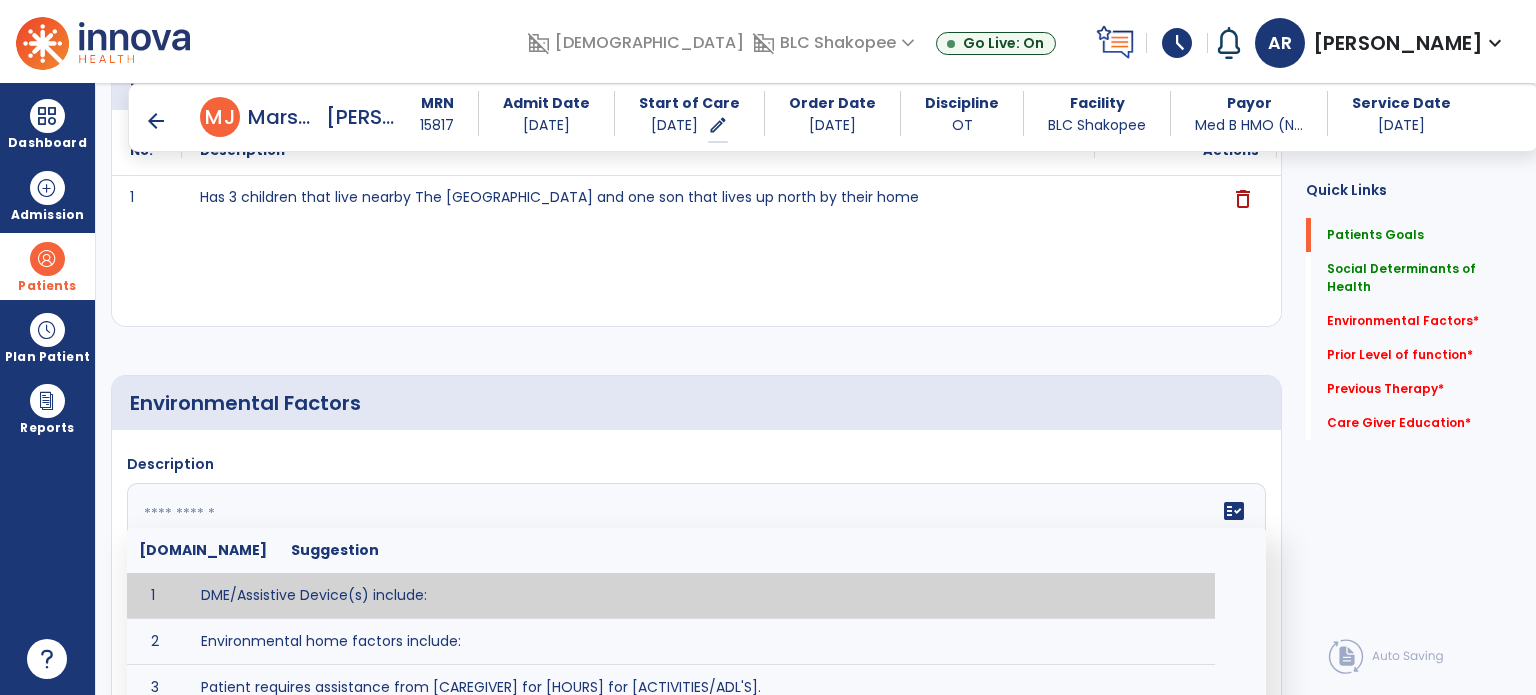 click 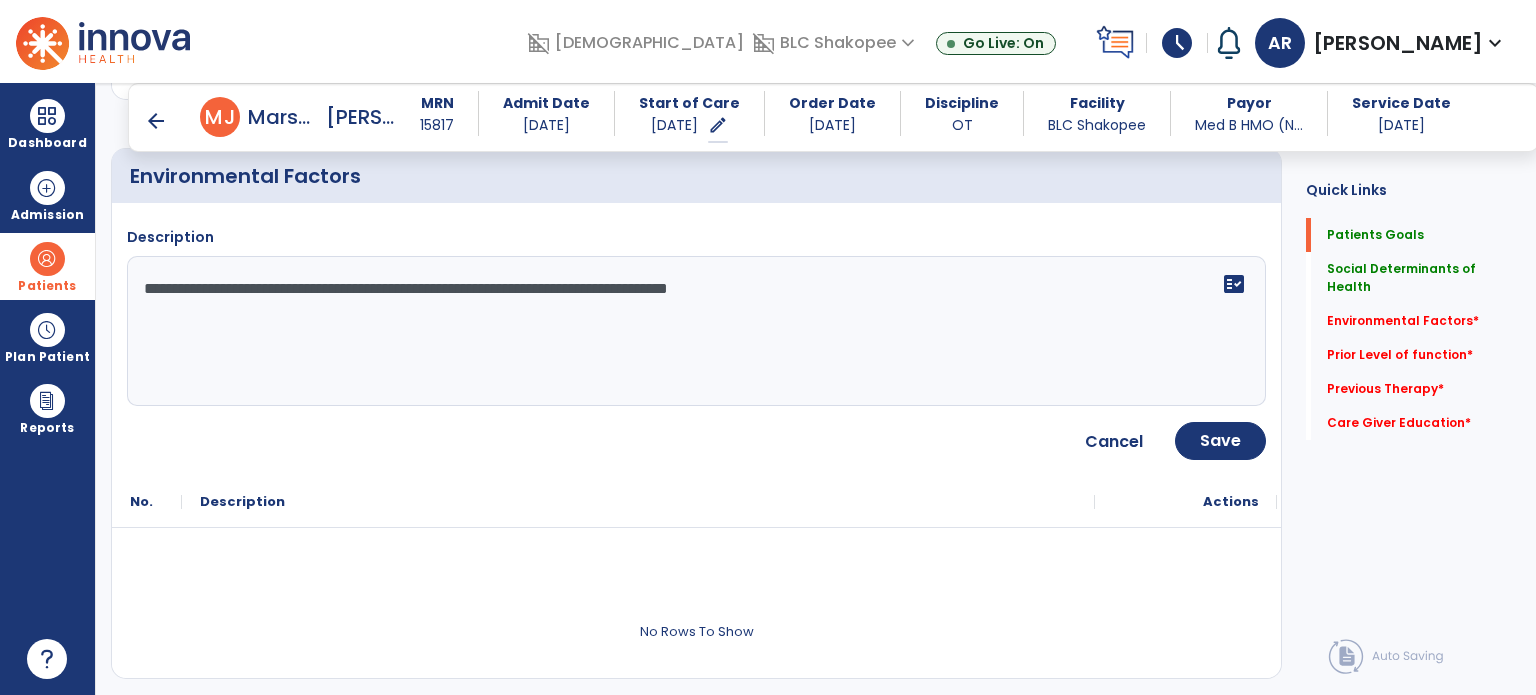 scroll, scrollTop: 825, scrollLeft: 0, axis: vertical 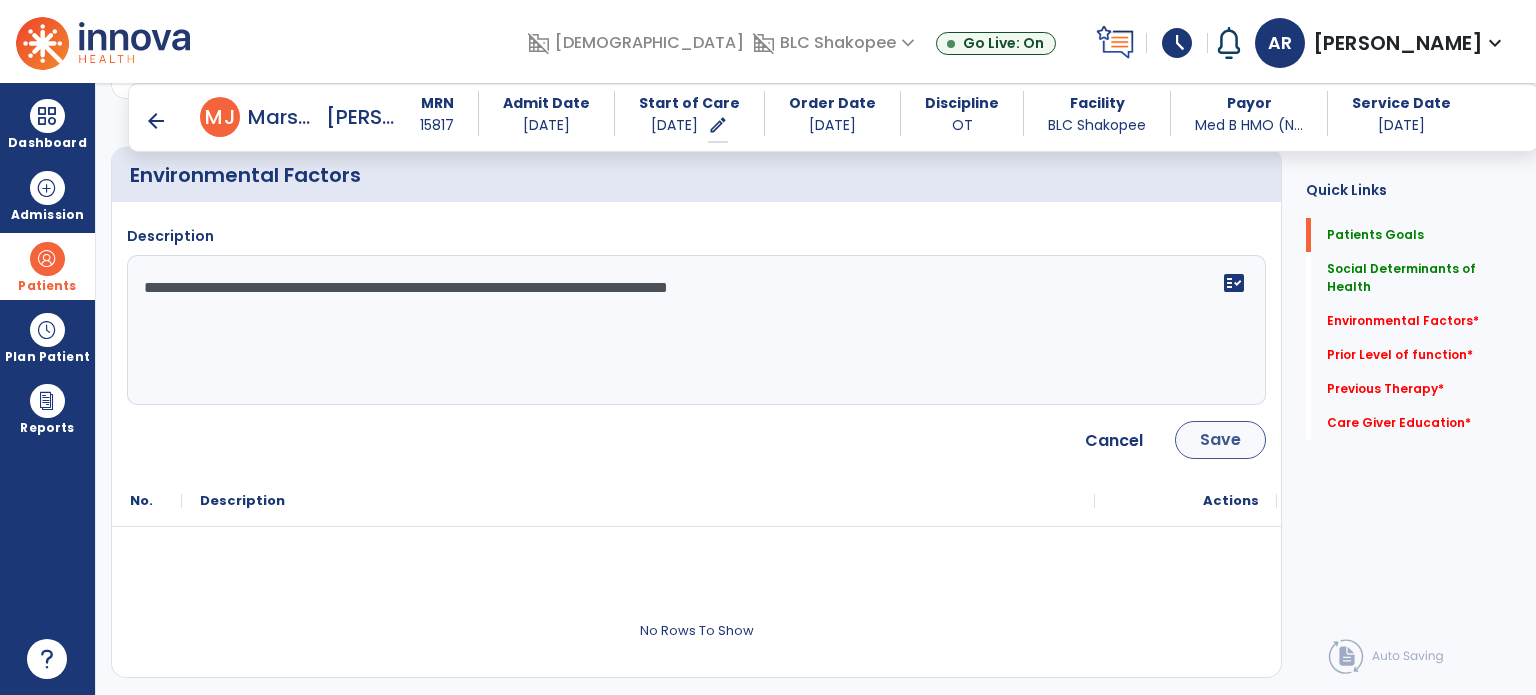 type on "**********" 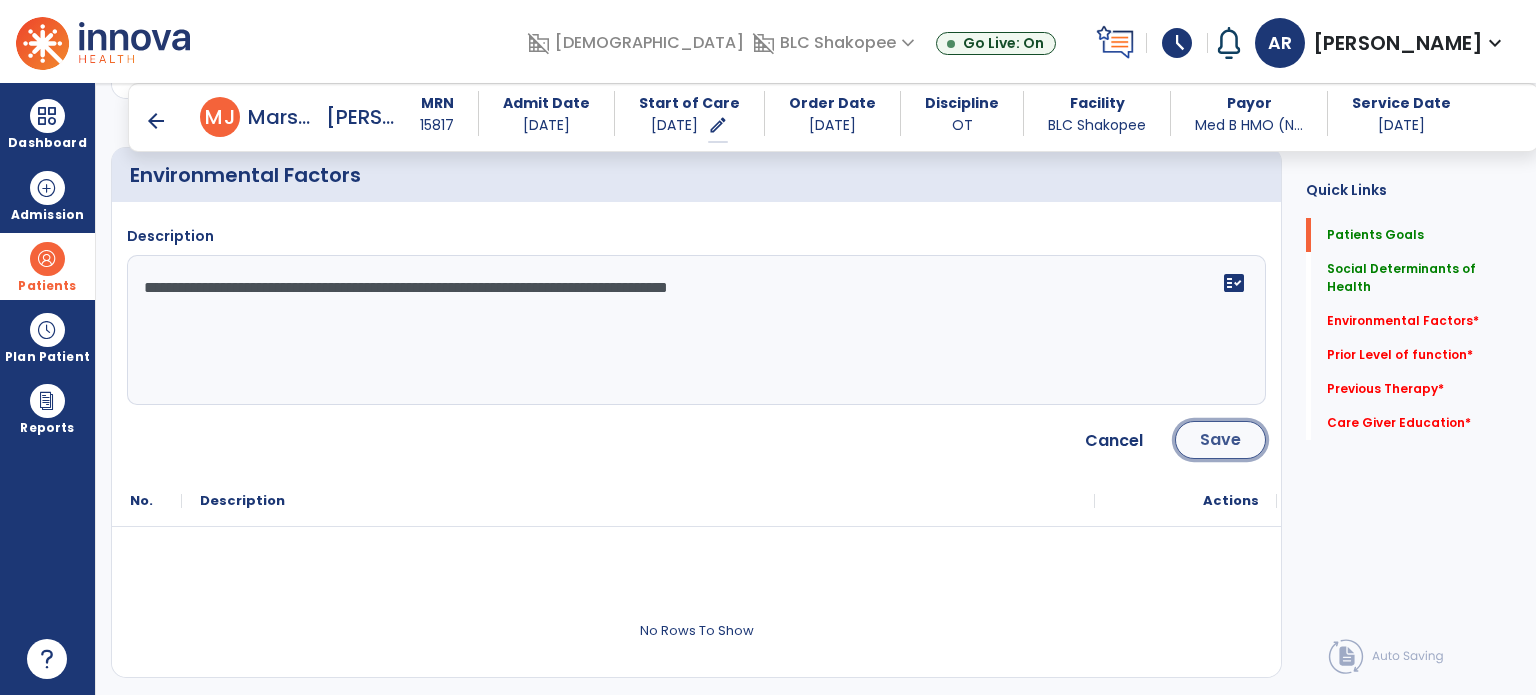 click on "Save" 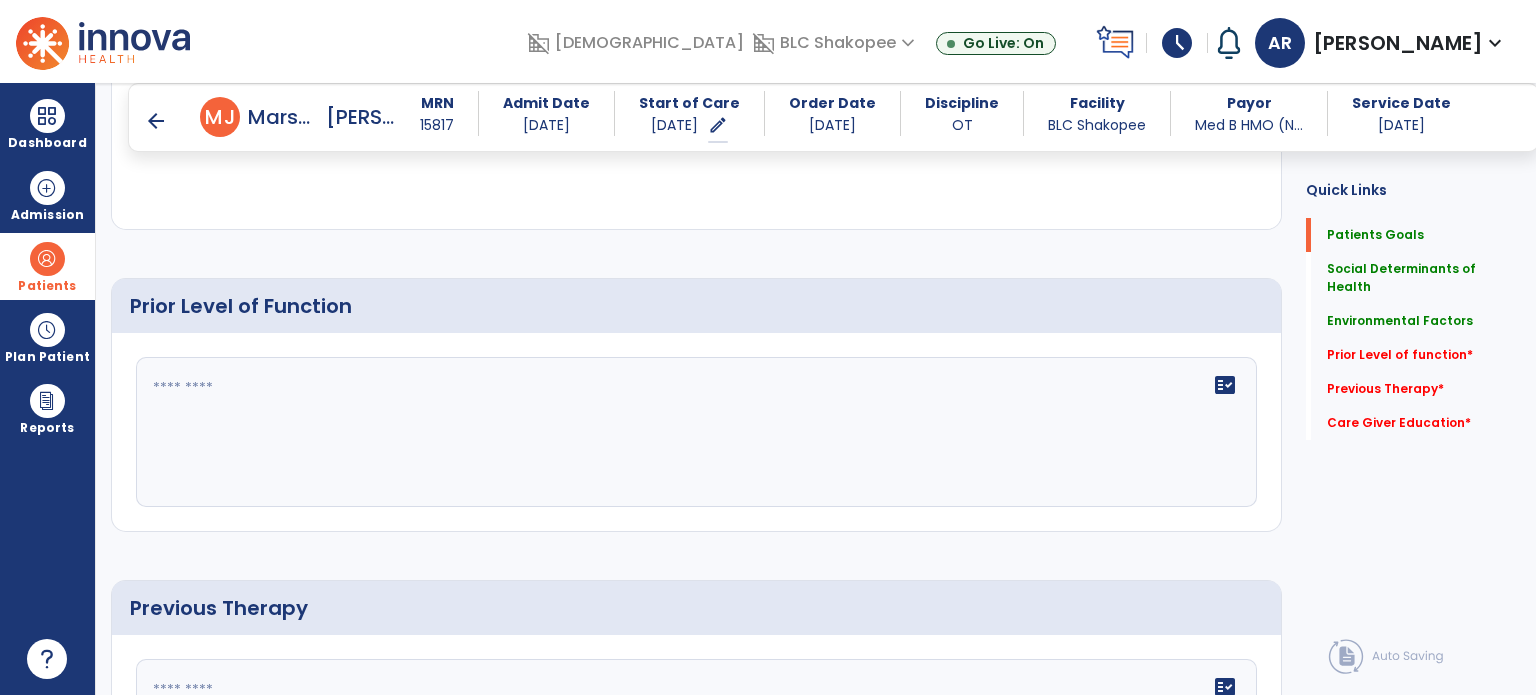 scroll, scrollTop: 1017, scrollLeft: 0, axis: vertical 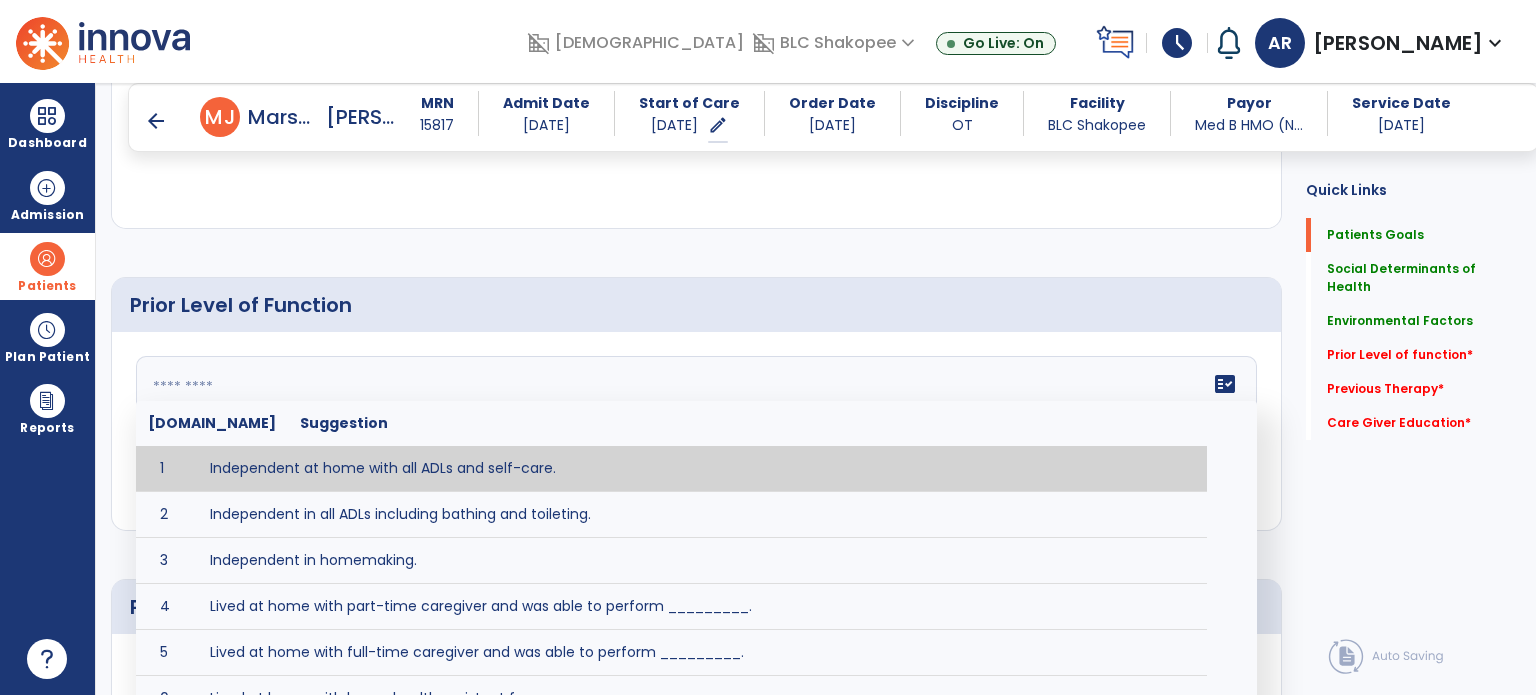click on "fact_check  [DOMAIN_NAME] Suggestion 1 Independent at home with all ADLs and self-care. 2 Independent in all ADLs including bathing and toileting. 3 Independent in homemaking. 4 Lived at home with part-time caregiver and was able to perform _________. 5 Lived at home with full-time caregiver and was able to perform _________. 6 Lived at home with home health assistant for ________. 7 Lived at SNF and able to _______. 8 Lived at SNF and required ______ assist for ________. 9 Lived in assisted living facility and able to _______. 10 Lived in home with ______ stairs and able to navigate with_________ assistance and _______ device. 11 Lived in single story home and did not have to navigate stairs or steps. 12 Lived in SNF and began to develop increase in risk for ______. 13 Lived in SNF and skin was intact without pressure sores or wounds 14 Lived in SNF and was independent with the following ADL's ________. 15 Lived independently at home with _________ and able to __________. 16 17 Worked as a __________." 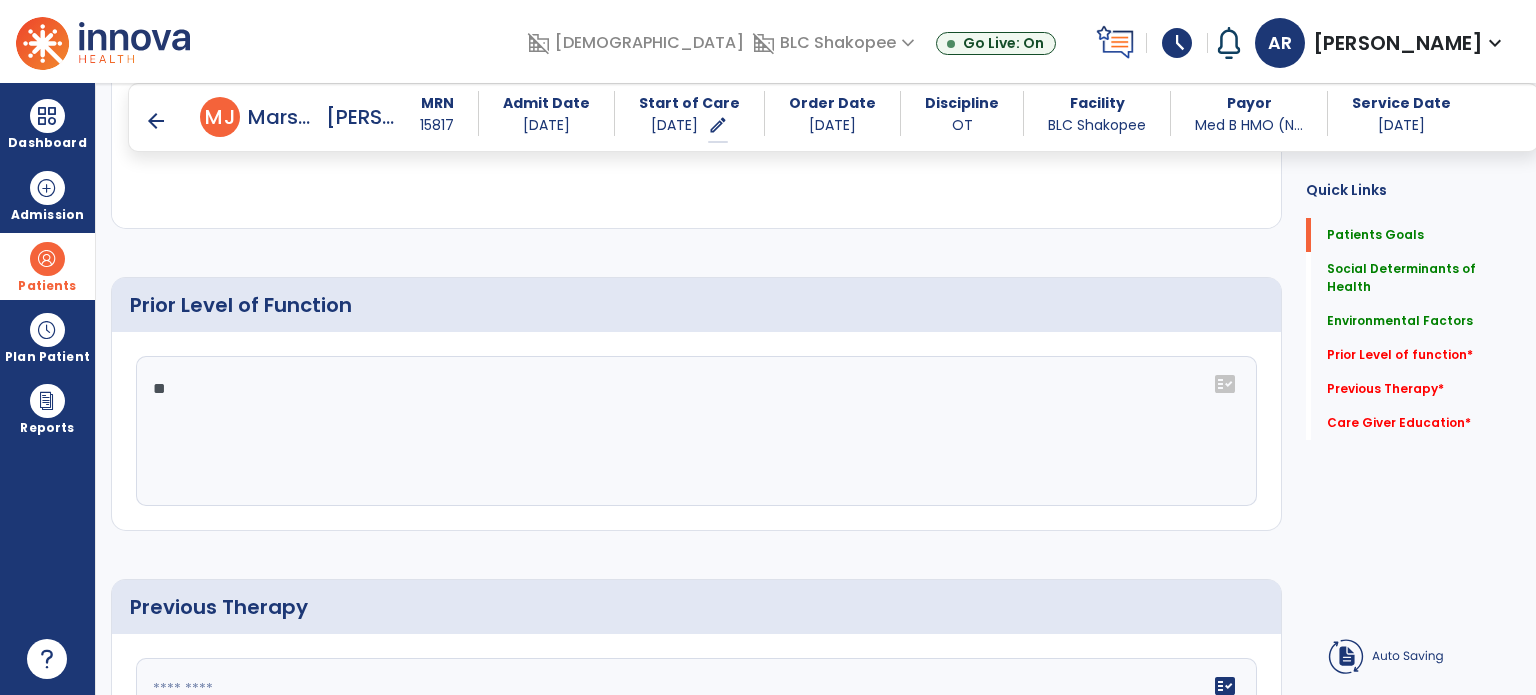type on "*" 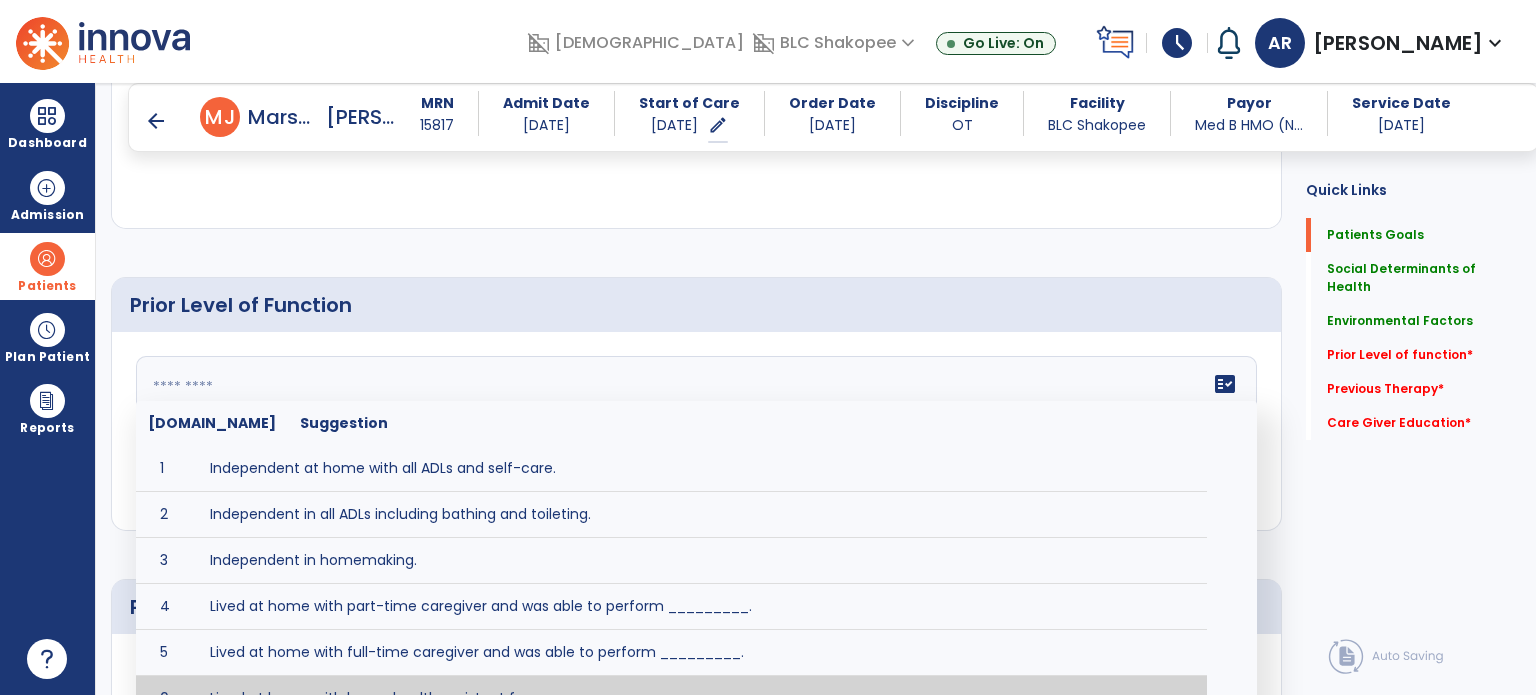 paste on "**********" 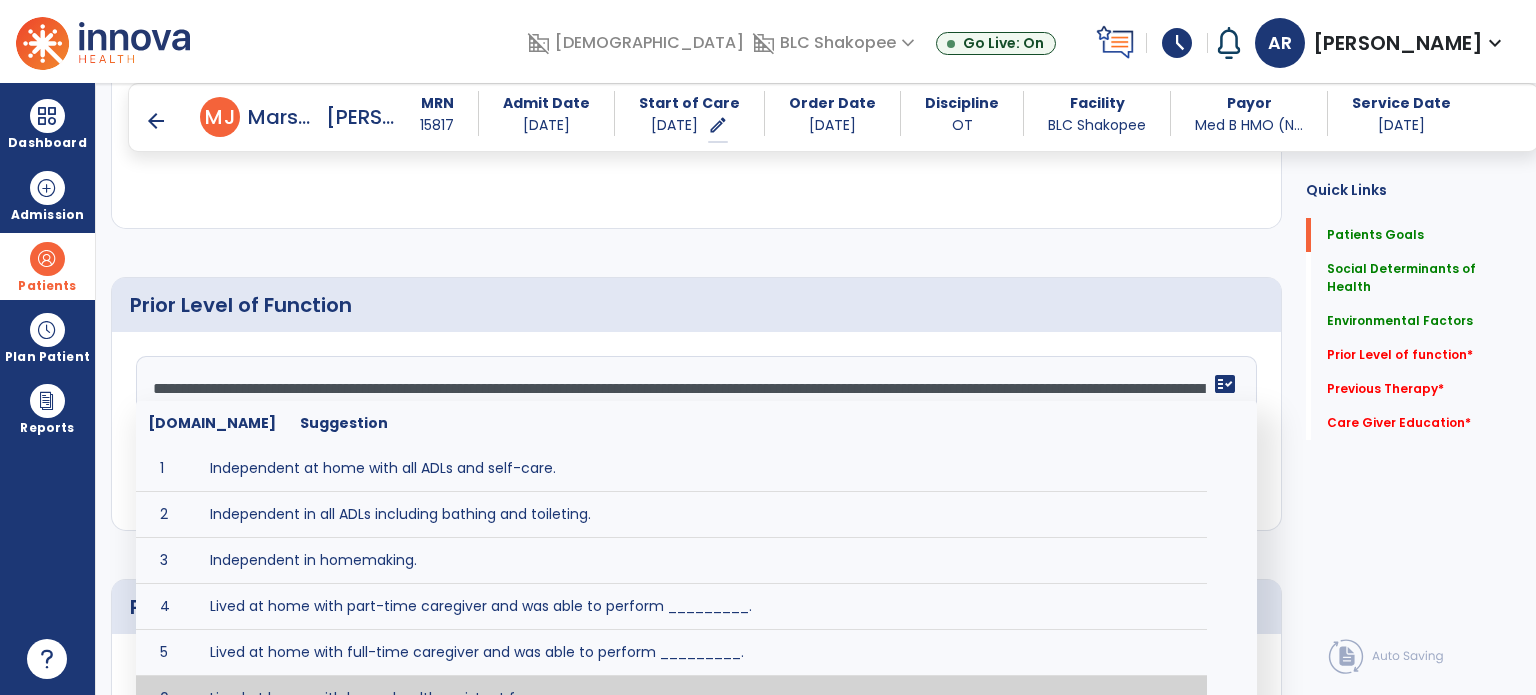 scroll, scrollTop: 24, scrollLeft: 0, axis: vertical 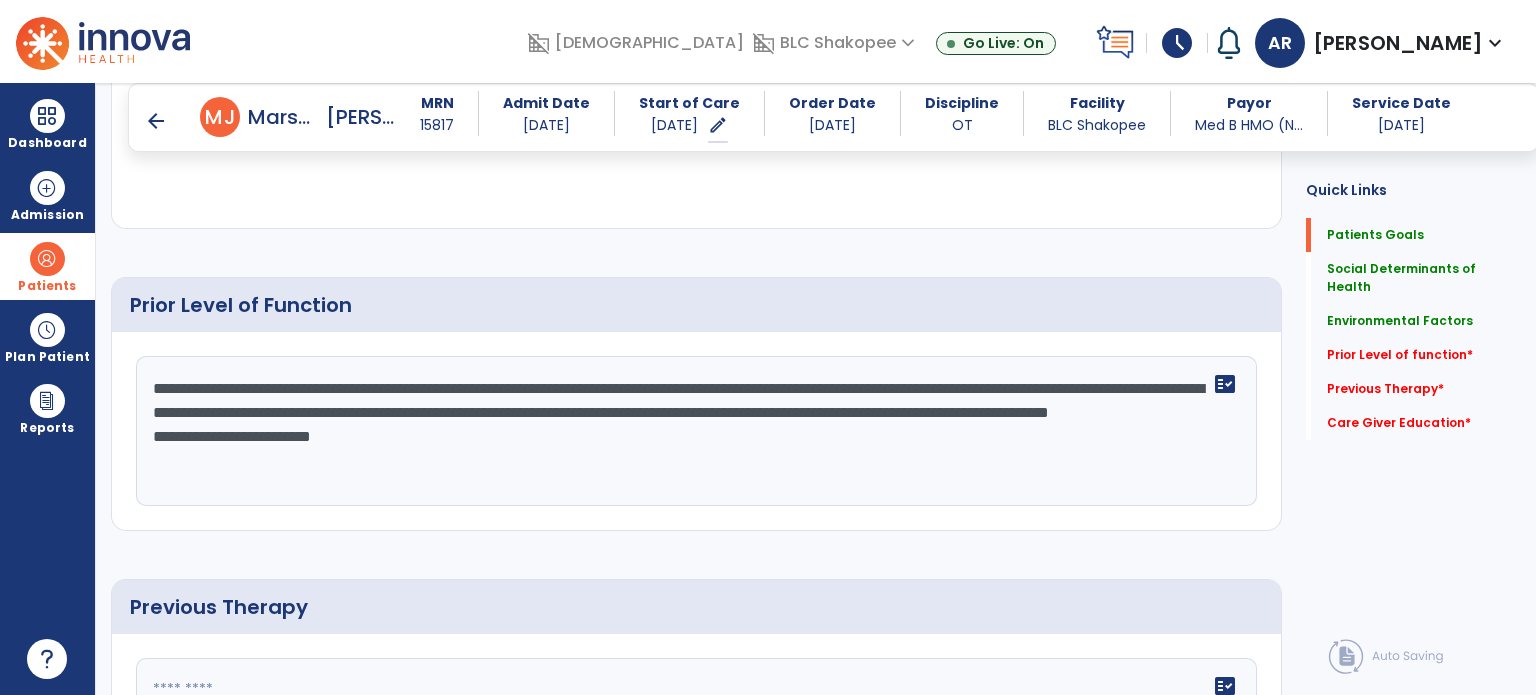 click on "**********" 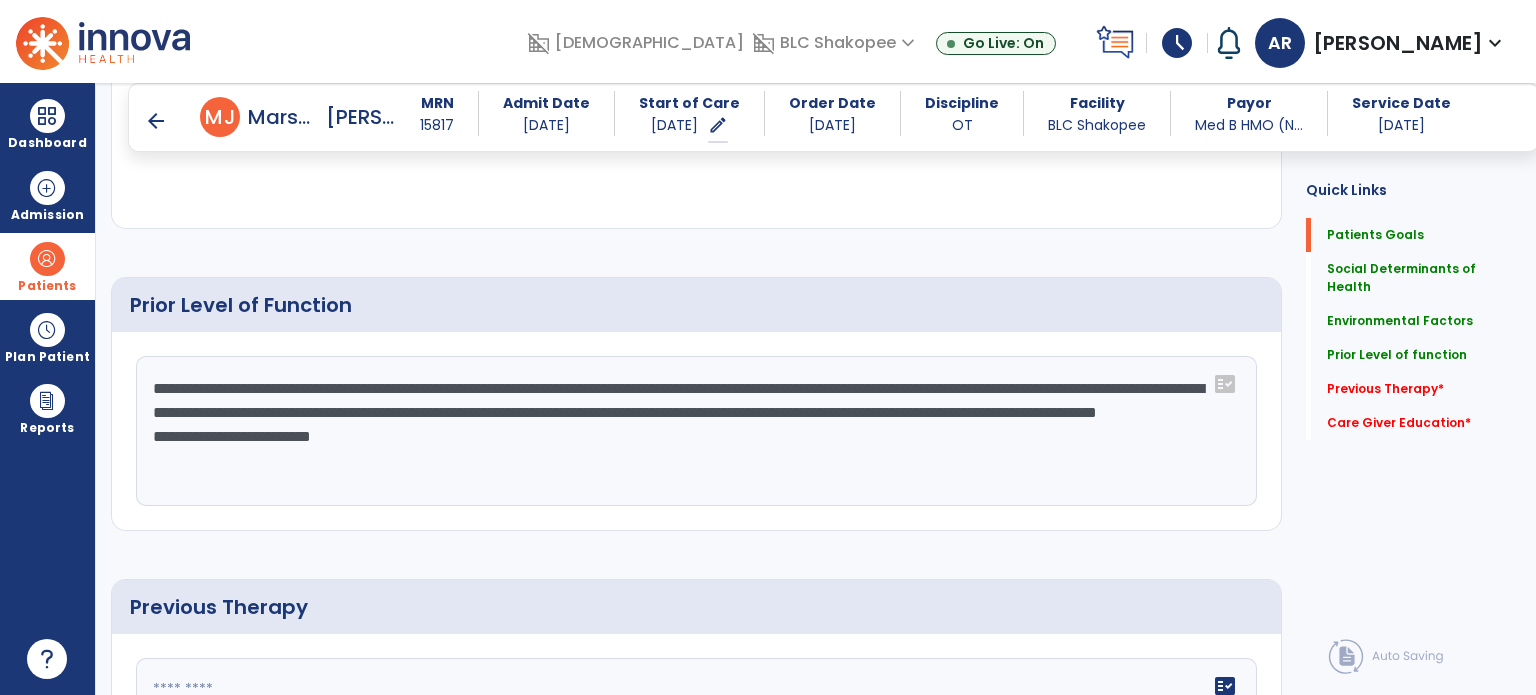 click on "**********" 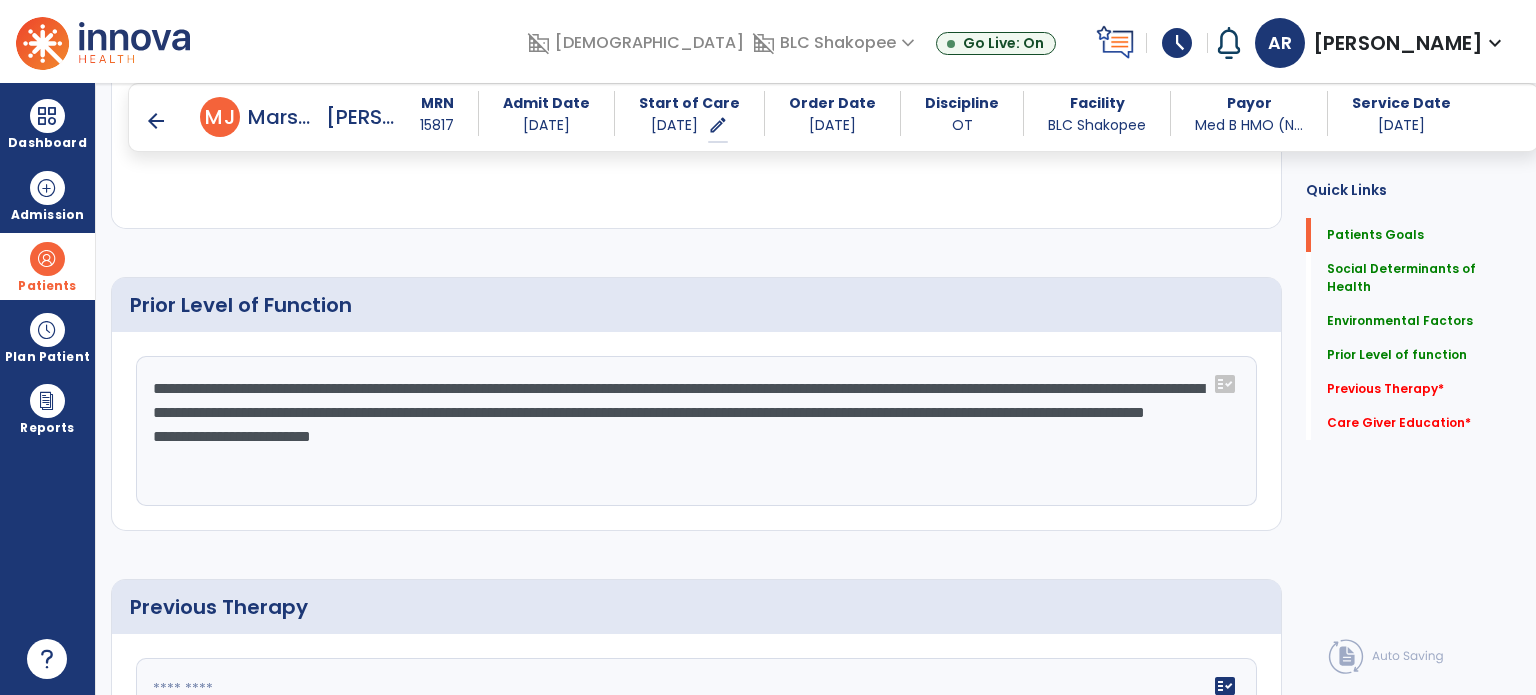 click on "**********" 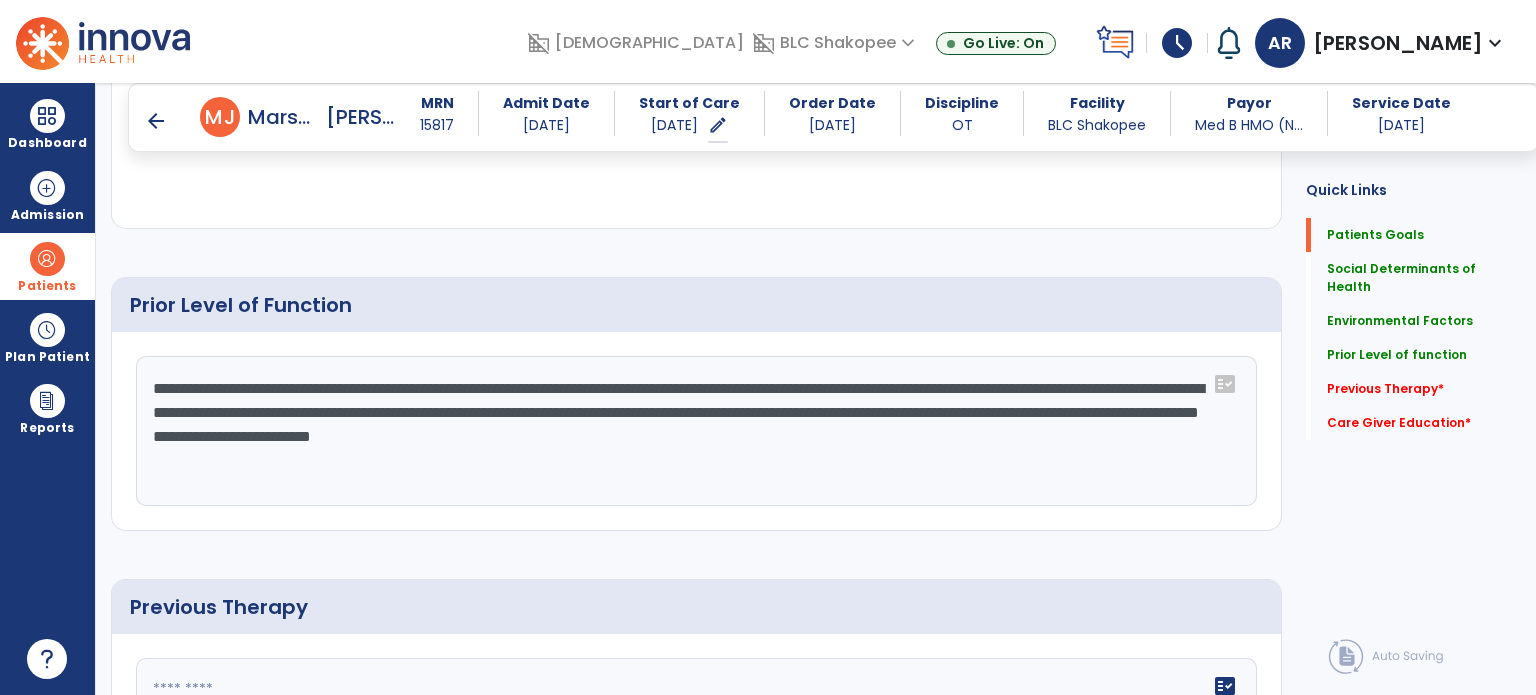 click on "**********" 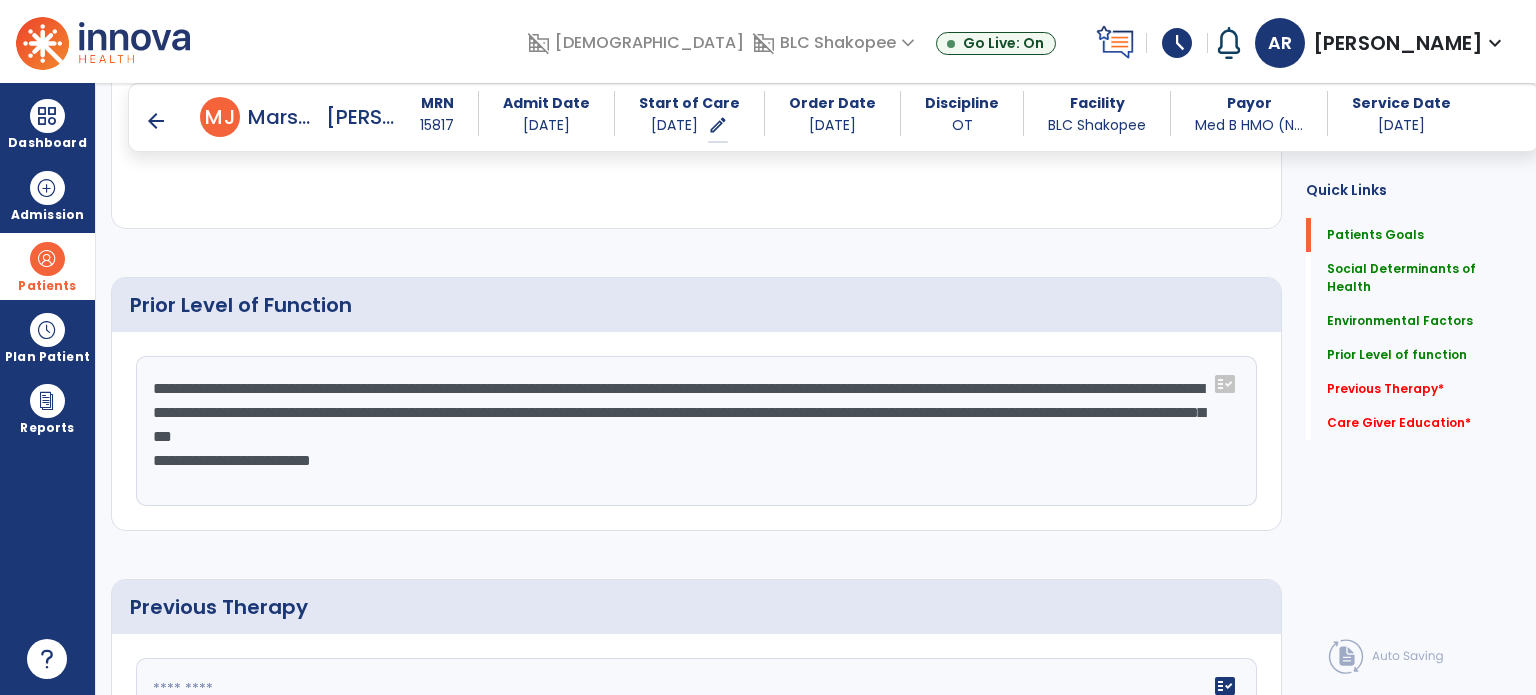 click on "**********" 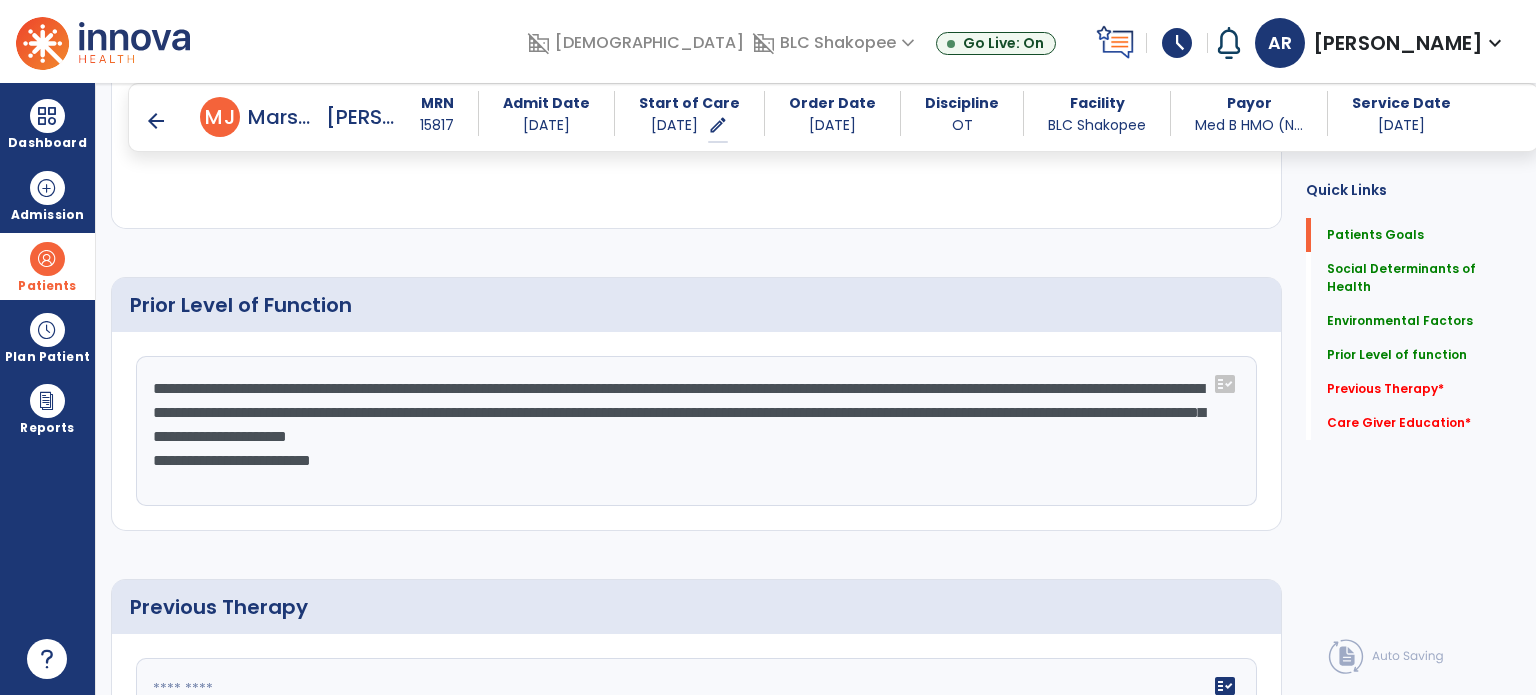 drag, startPoint x: 1080, startPoint y: 383, endPoint x: 312, endPoint y: 406, distance: 768.3443 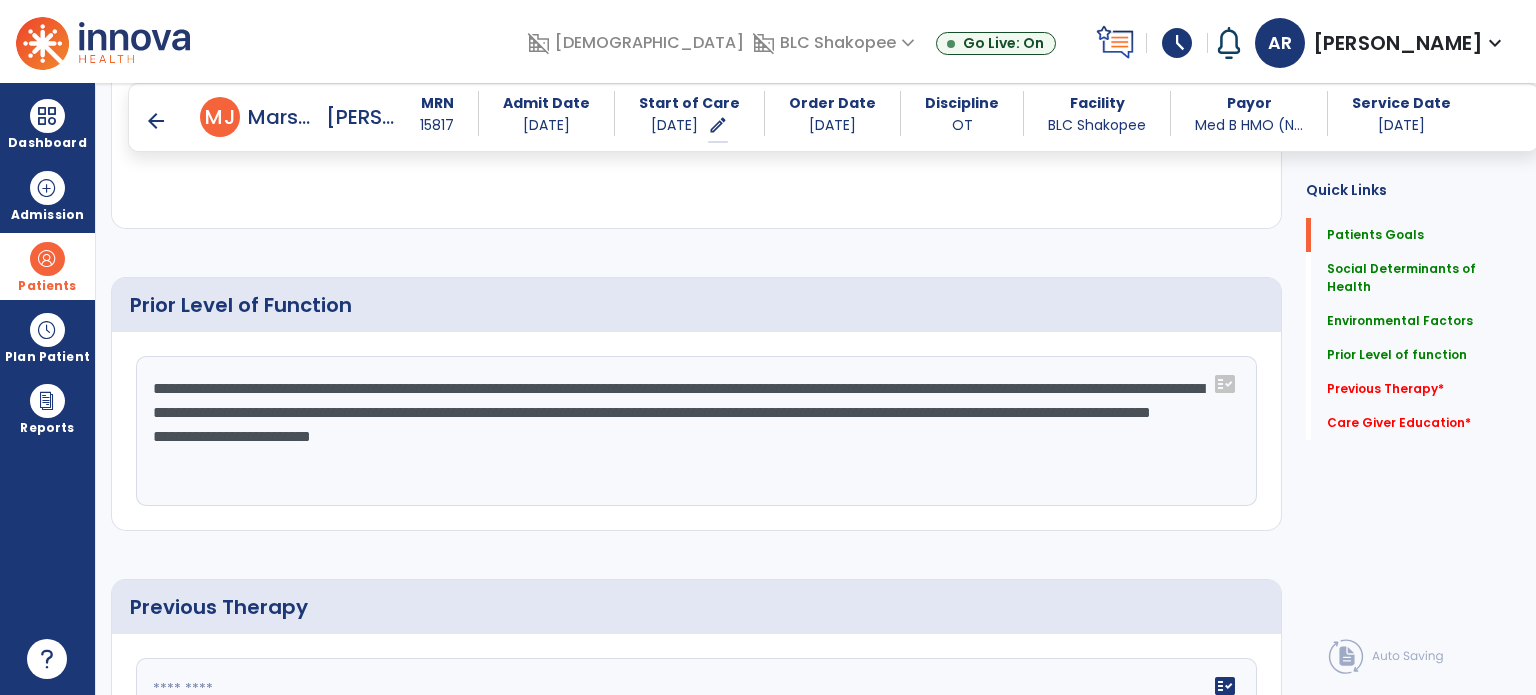 drag, startPoint x: 371, startPoint y: 411, endPoint x: 996, endPoint y: 408, distance: 625.0072 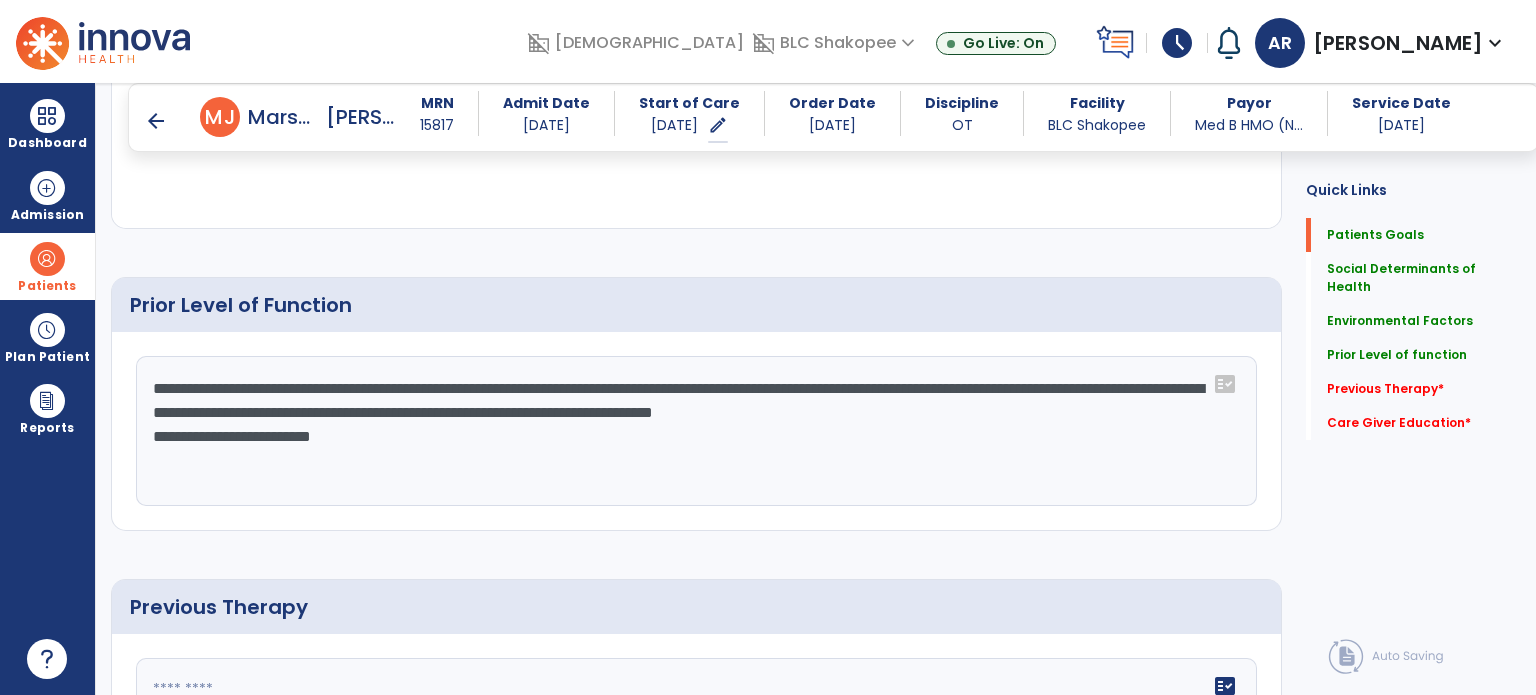 click on "**********" 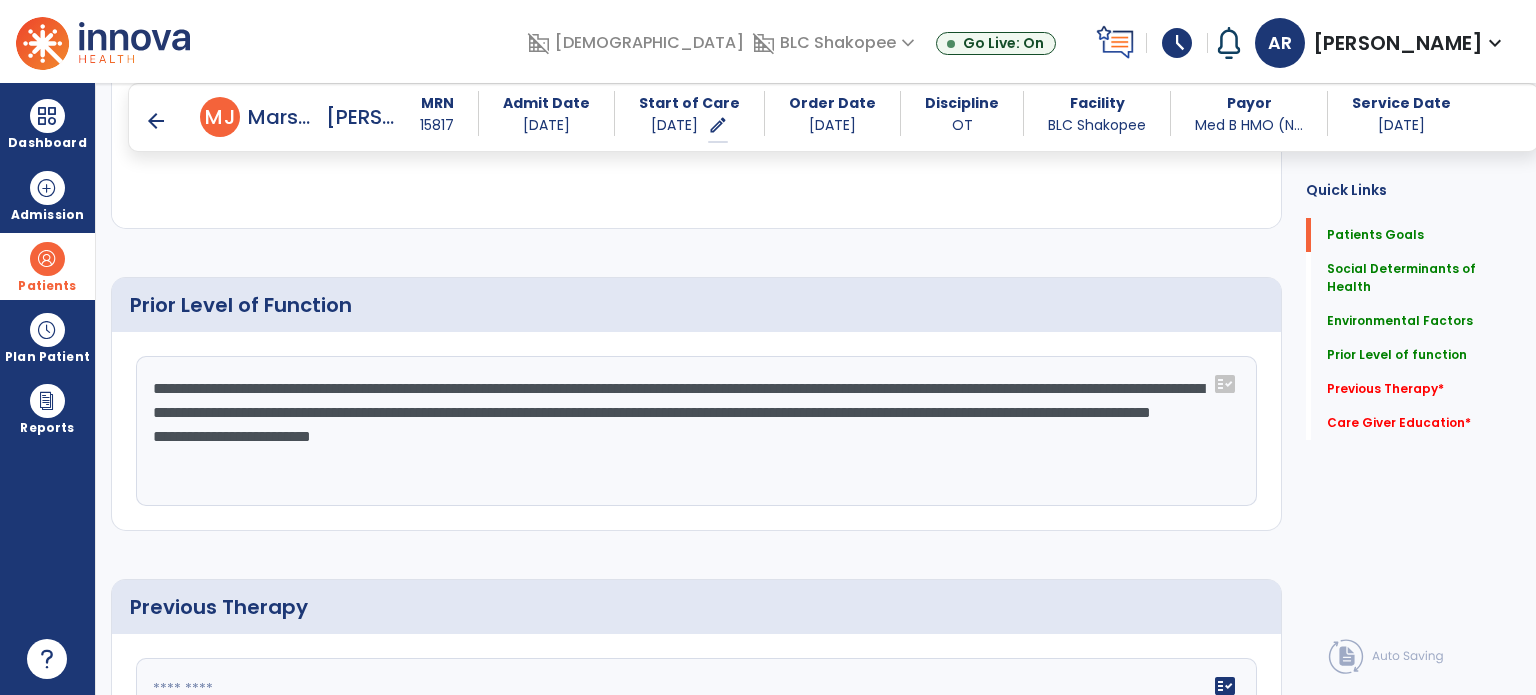 click on "**********" 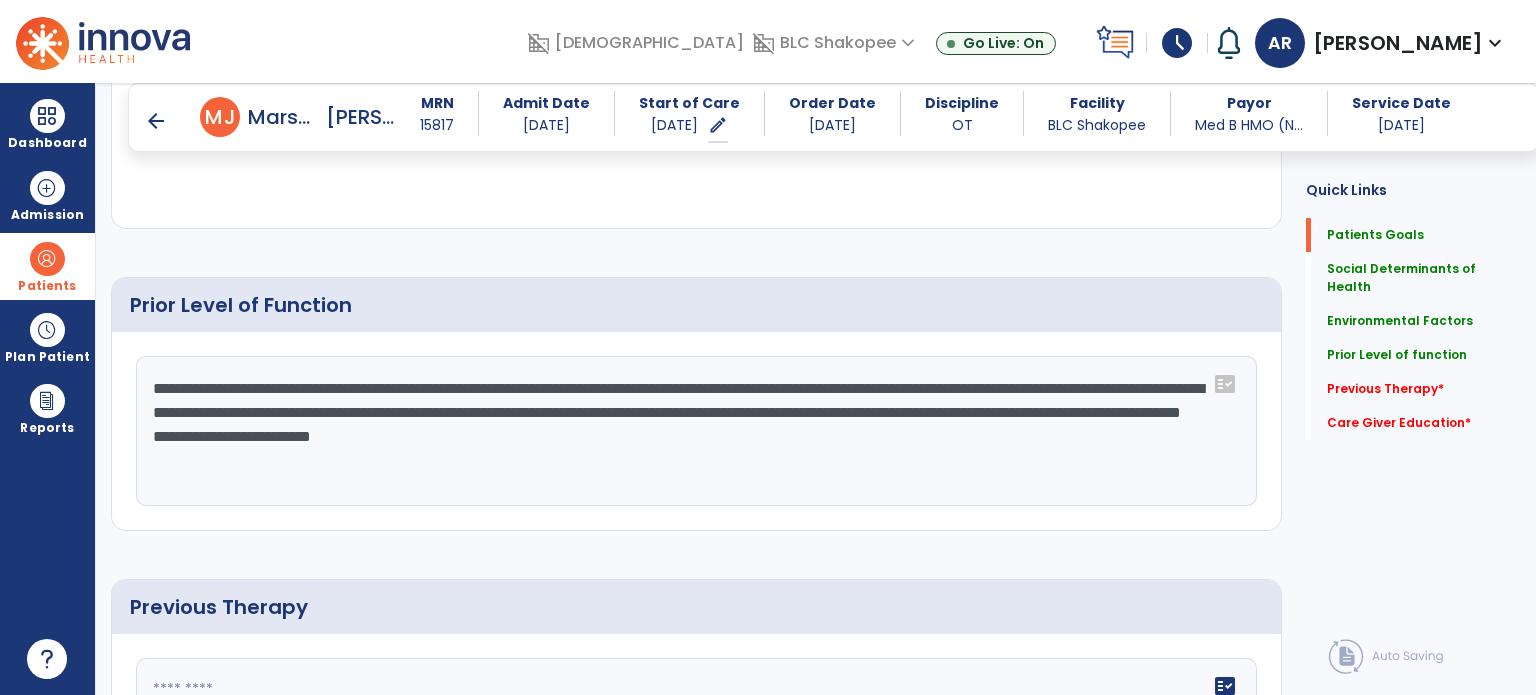 click on "**********" 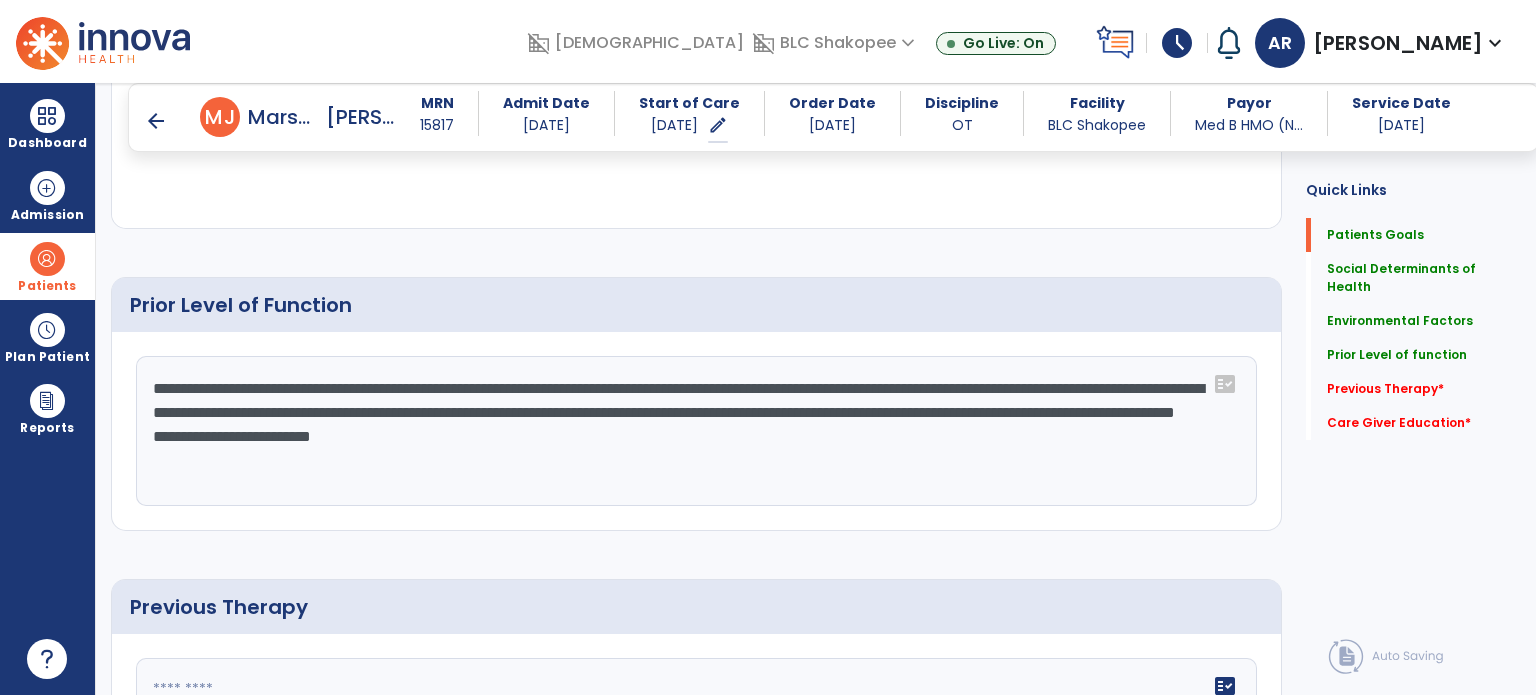 click on "**********" 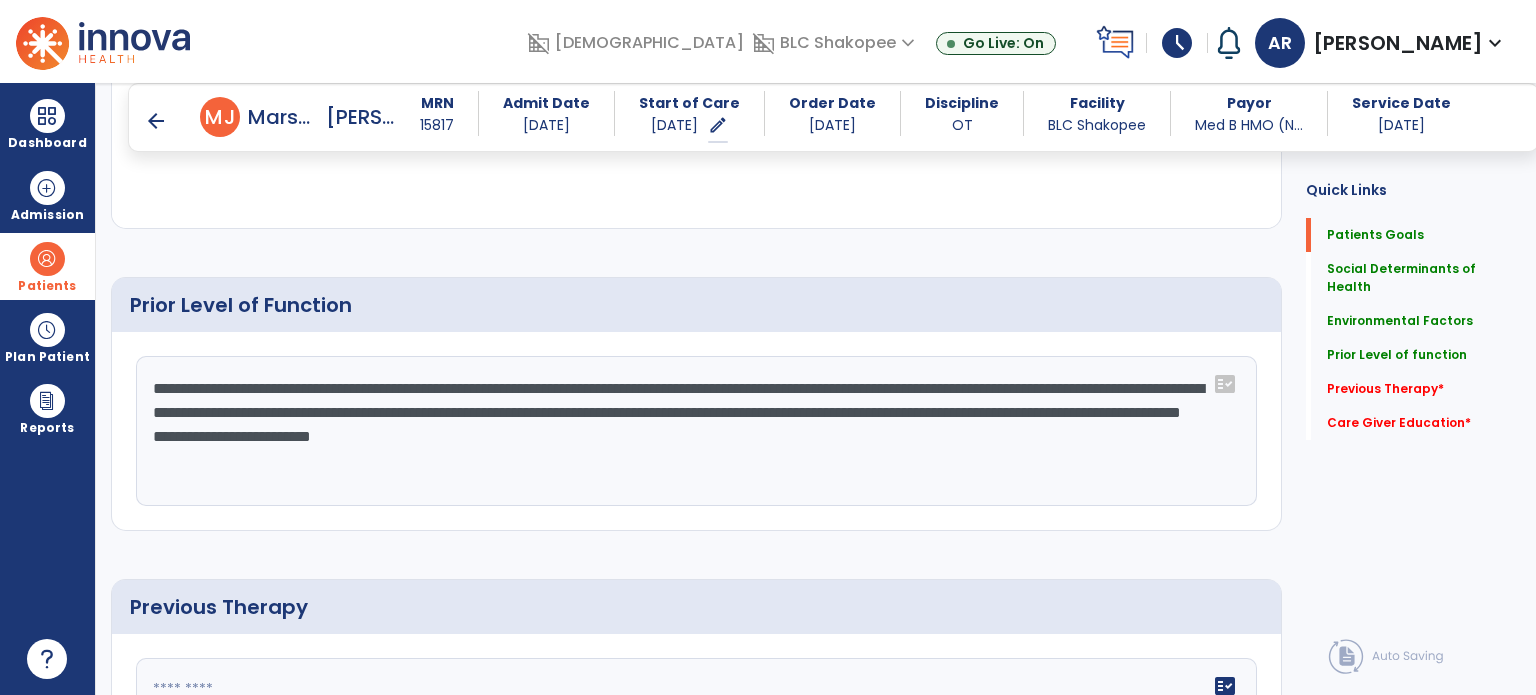 click on "**********" 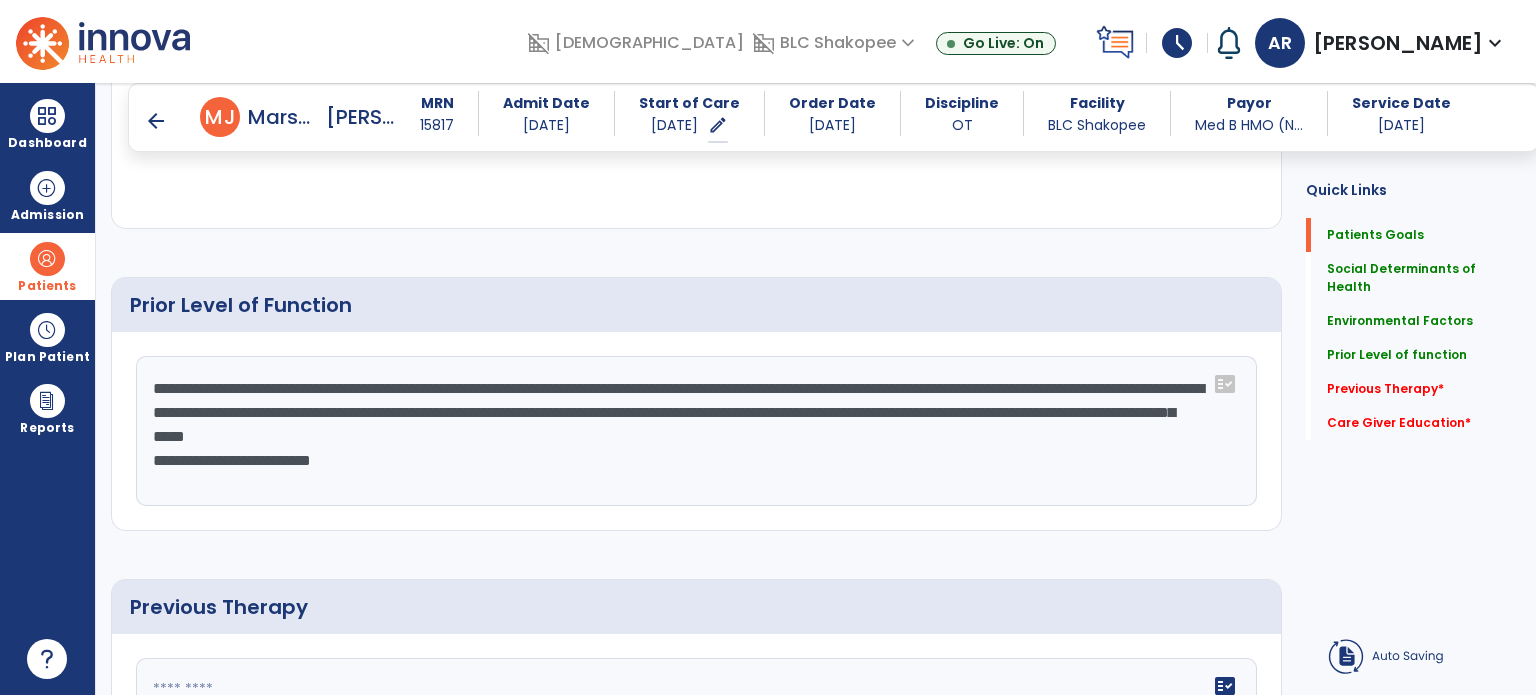 click on "**********" 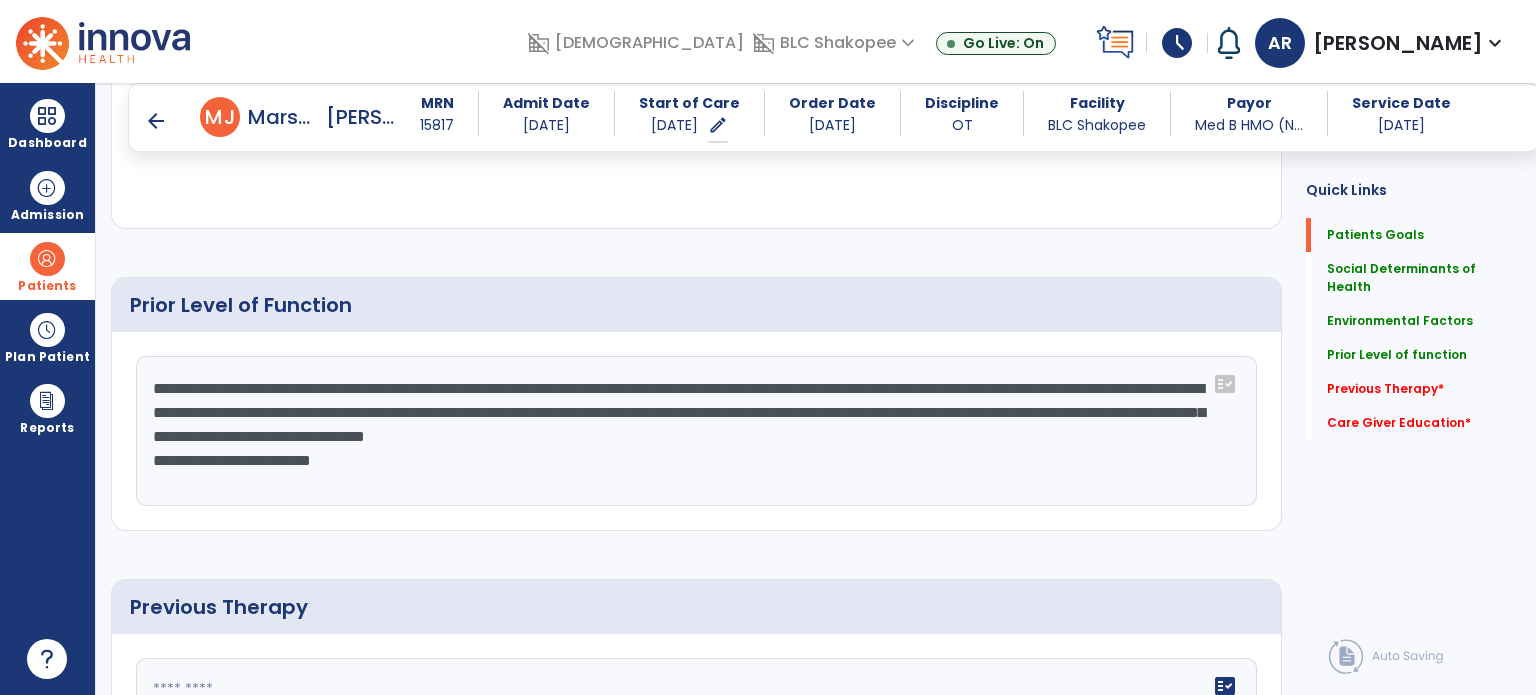drag, startPoint x: 910, startPoint y: 435, endPoint x: 1060, endPoint y: 443, distance: 150.21318 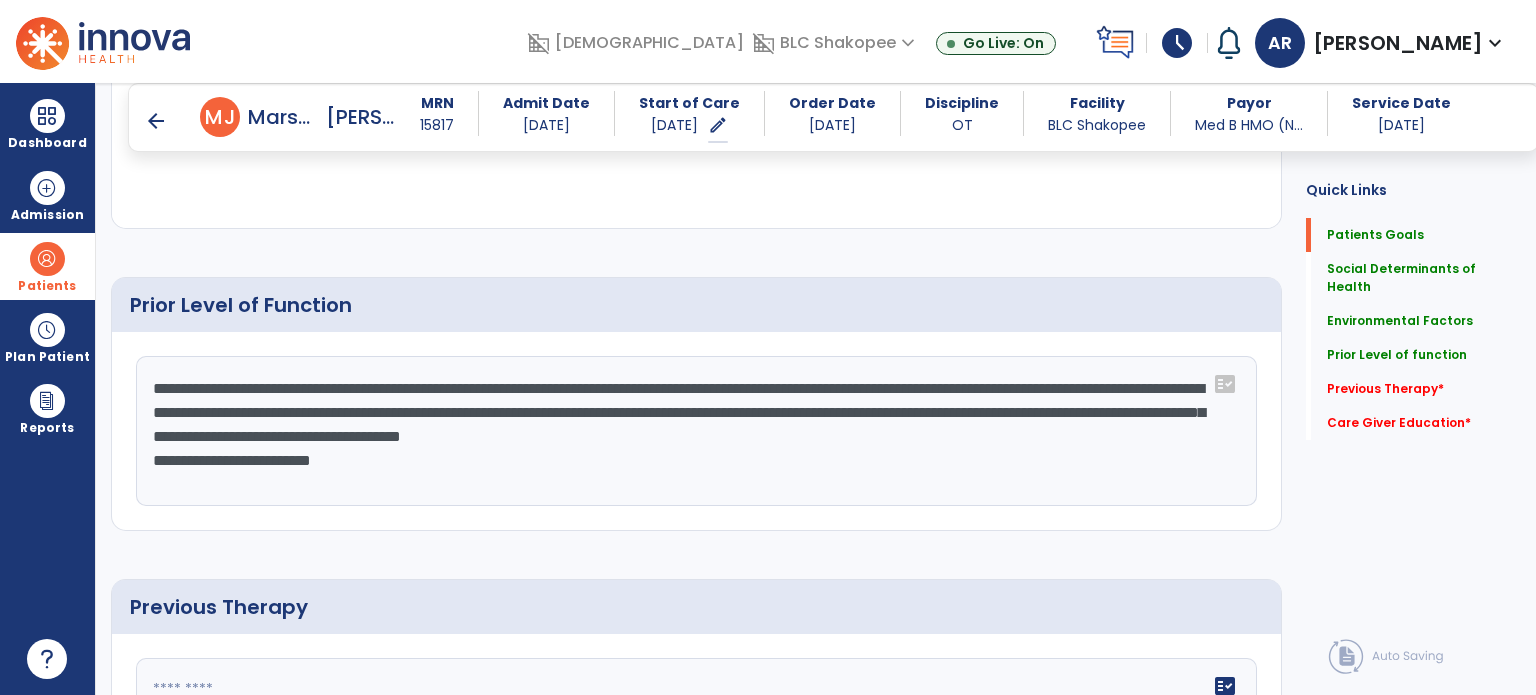 click on "**********" 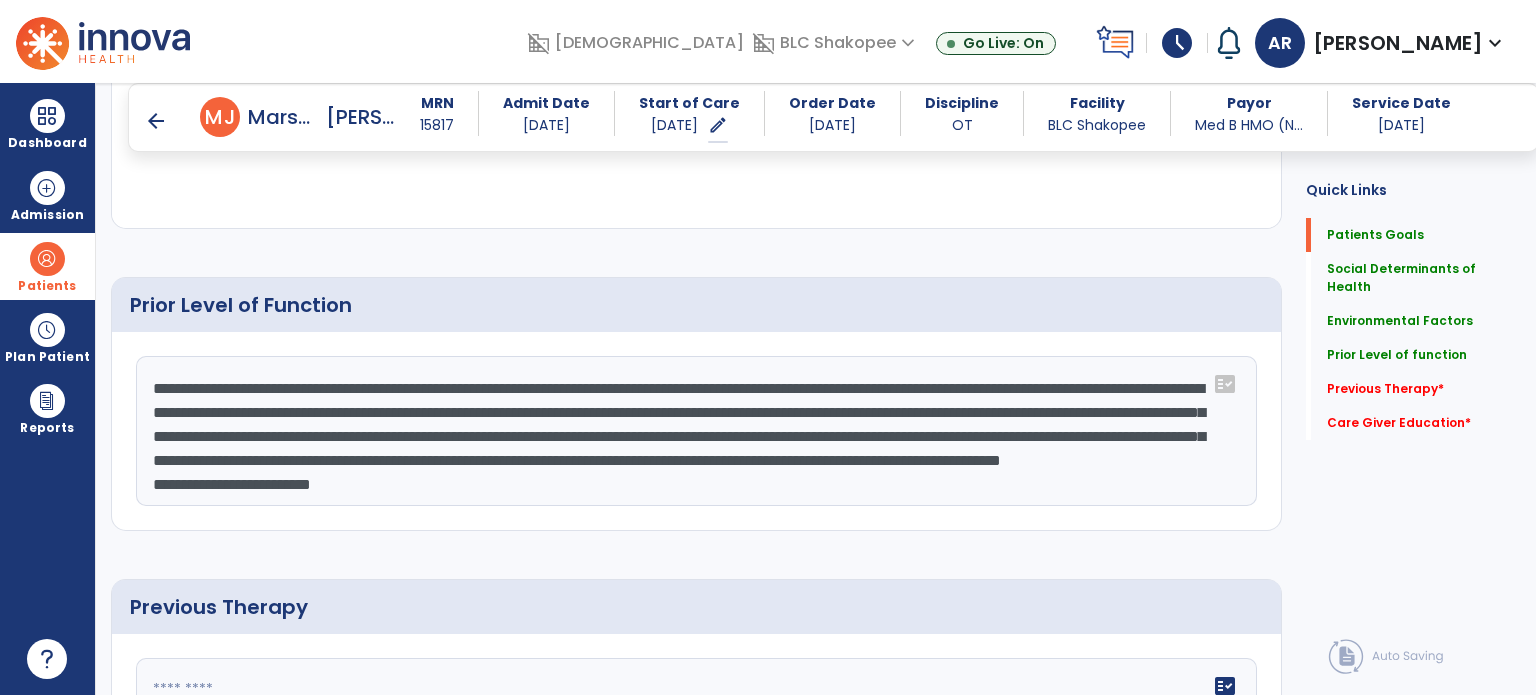scroll, scrollTop: 40, scrollLeft: 0, axis: vertical 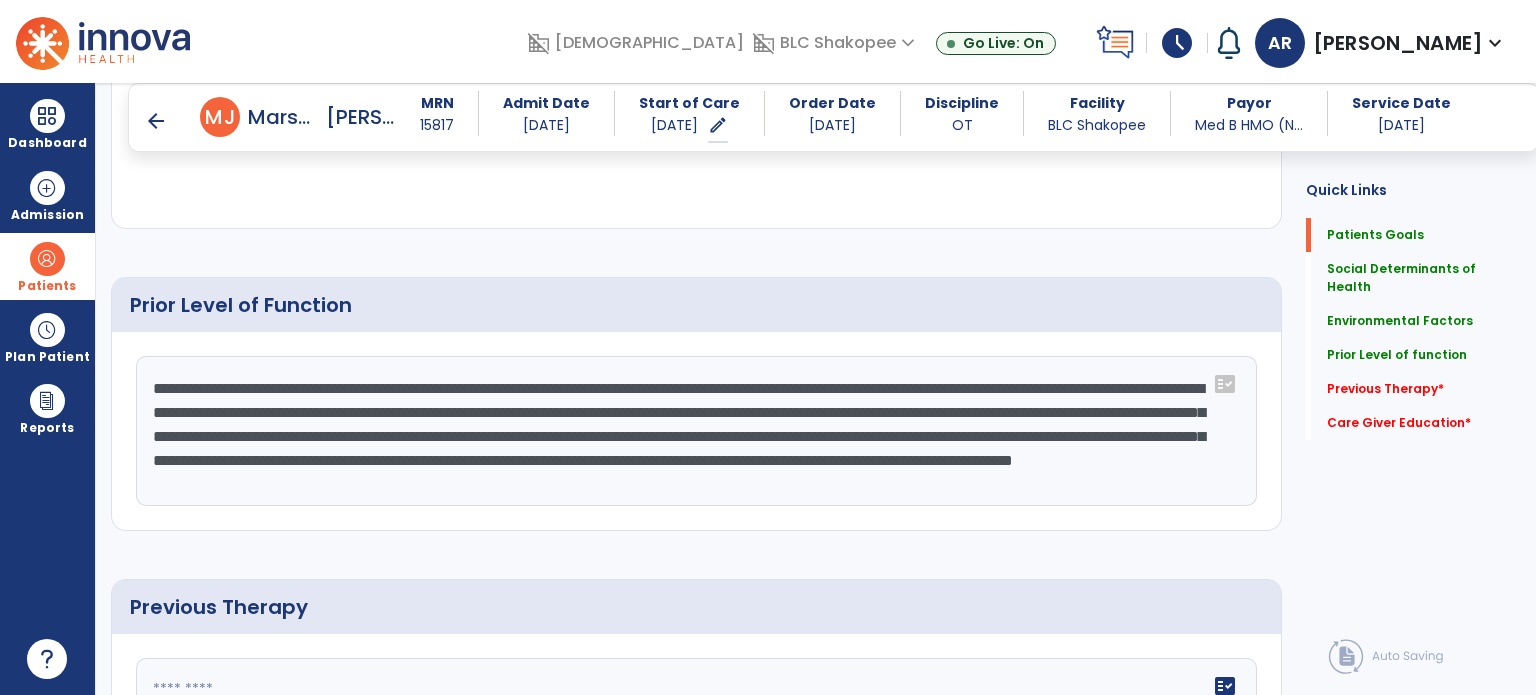 drag, startPoint x: 1098, startPoint y: 431, endPoint x: 899, endPoint y: 445, distance: 199.49185 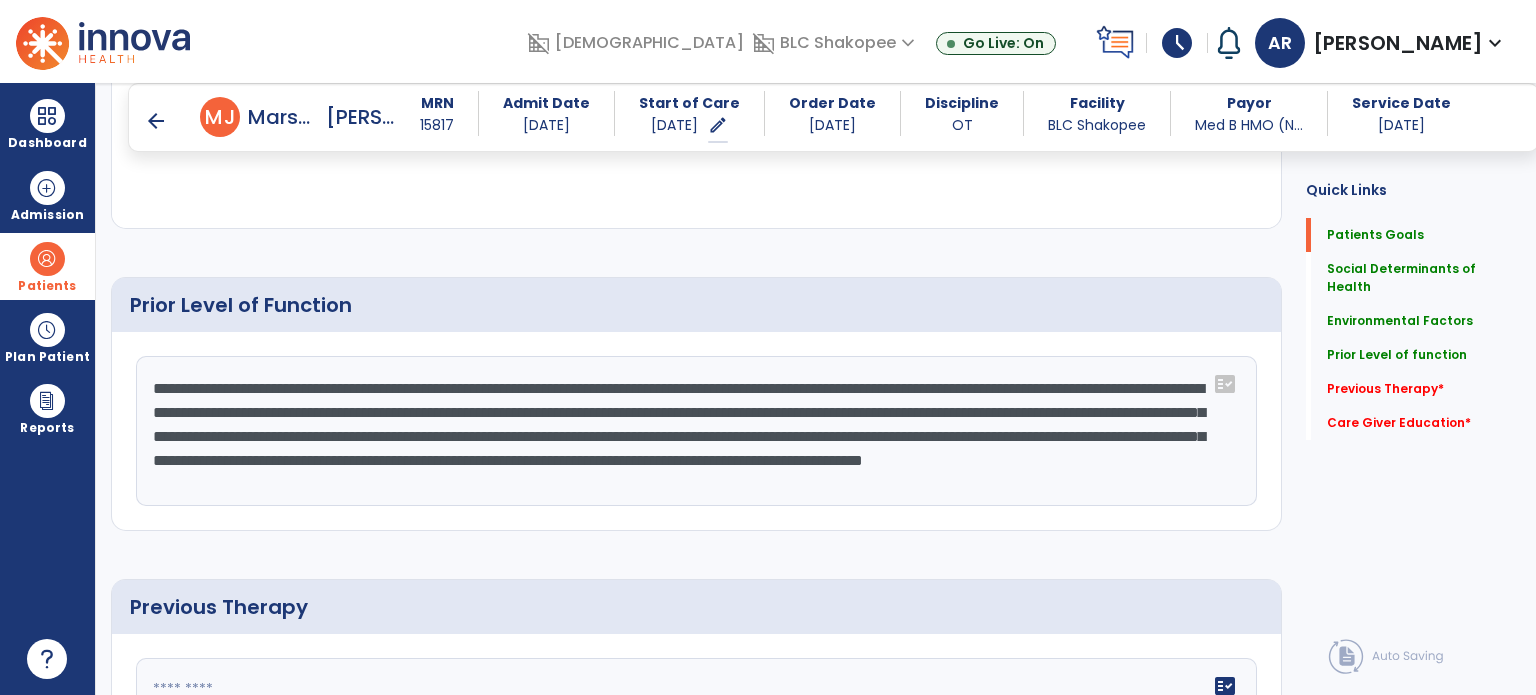 click on "**********" 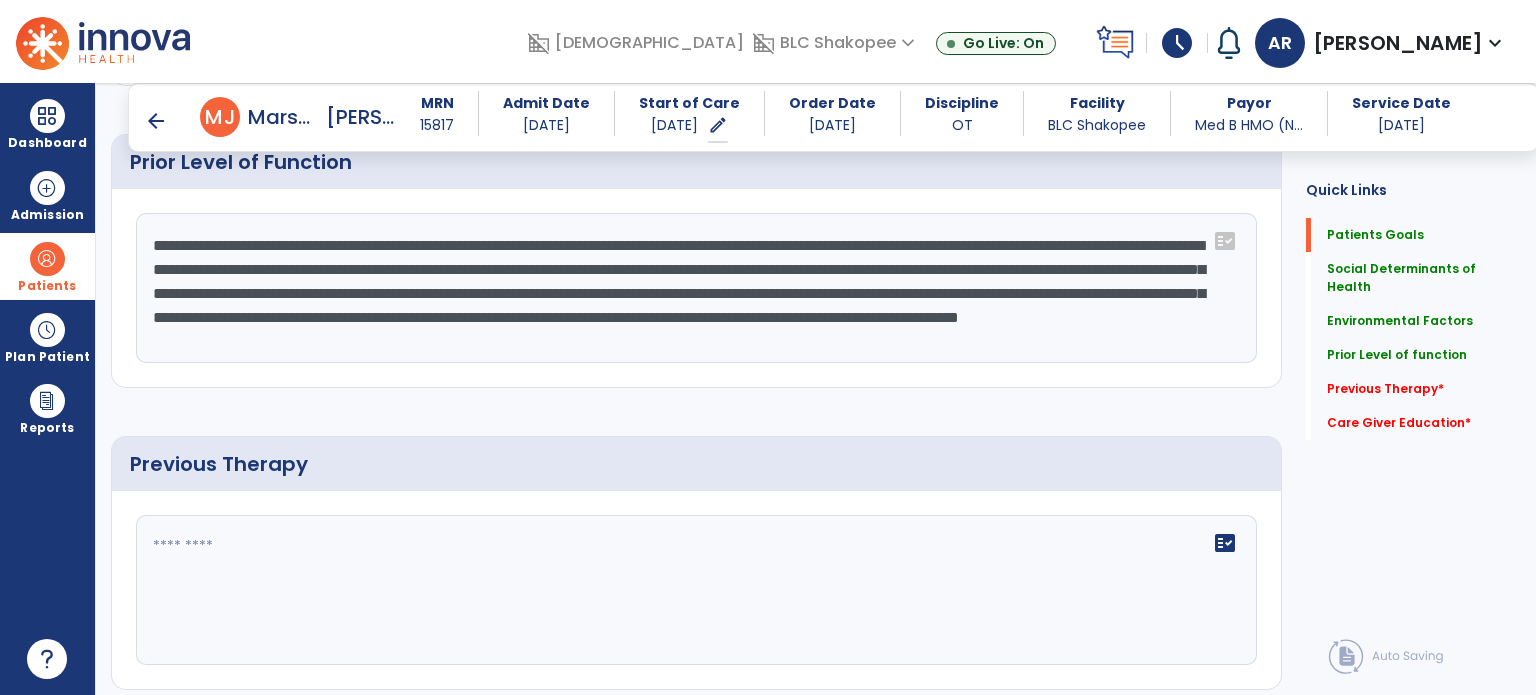 scroll, scrollTop: 1161, scrollLeft: 0, axis: vertical 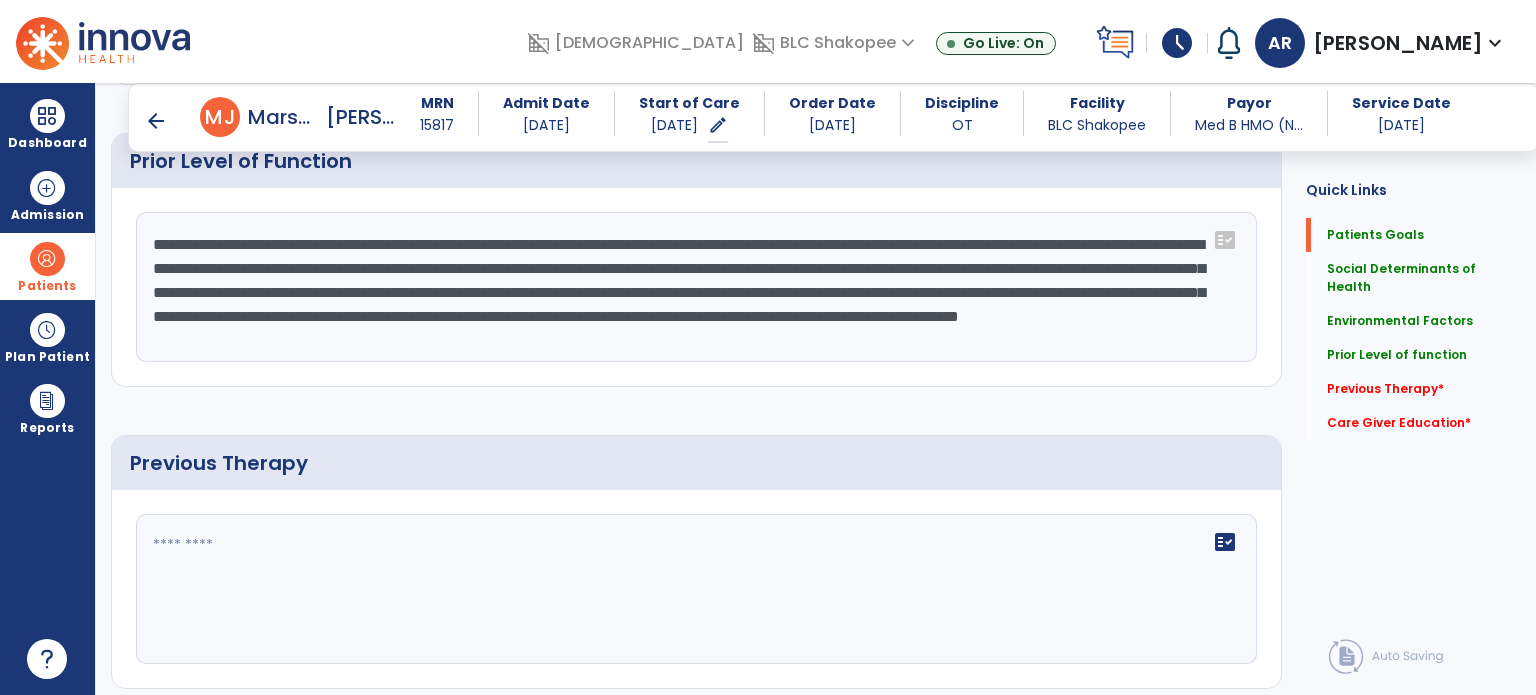 type on "**********" 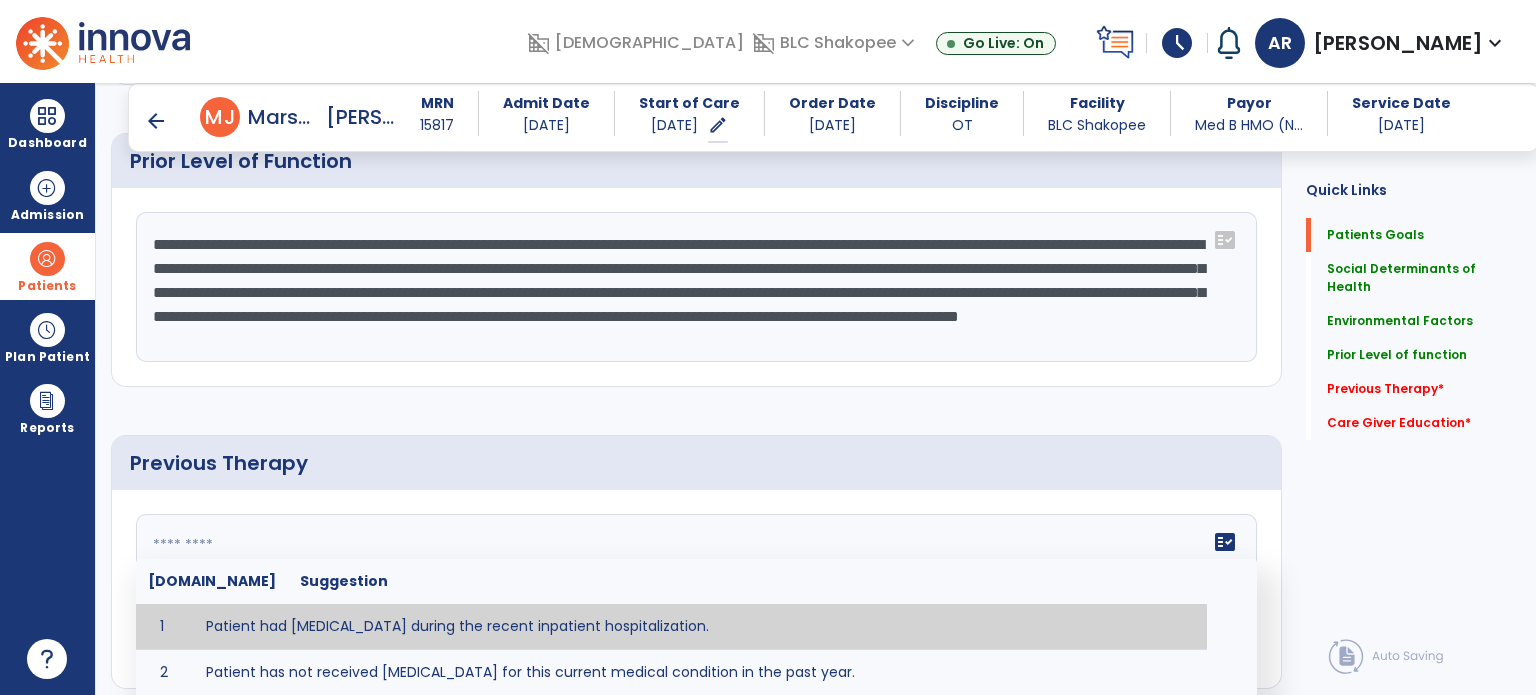 click 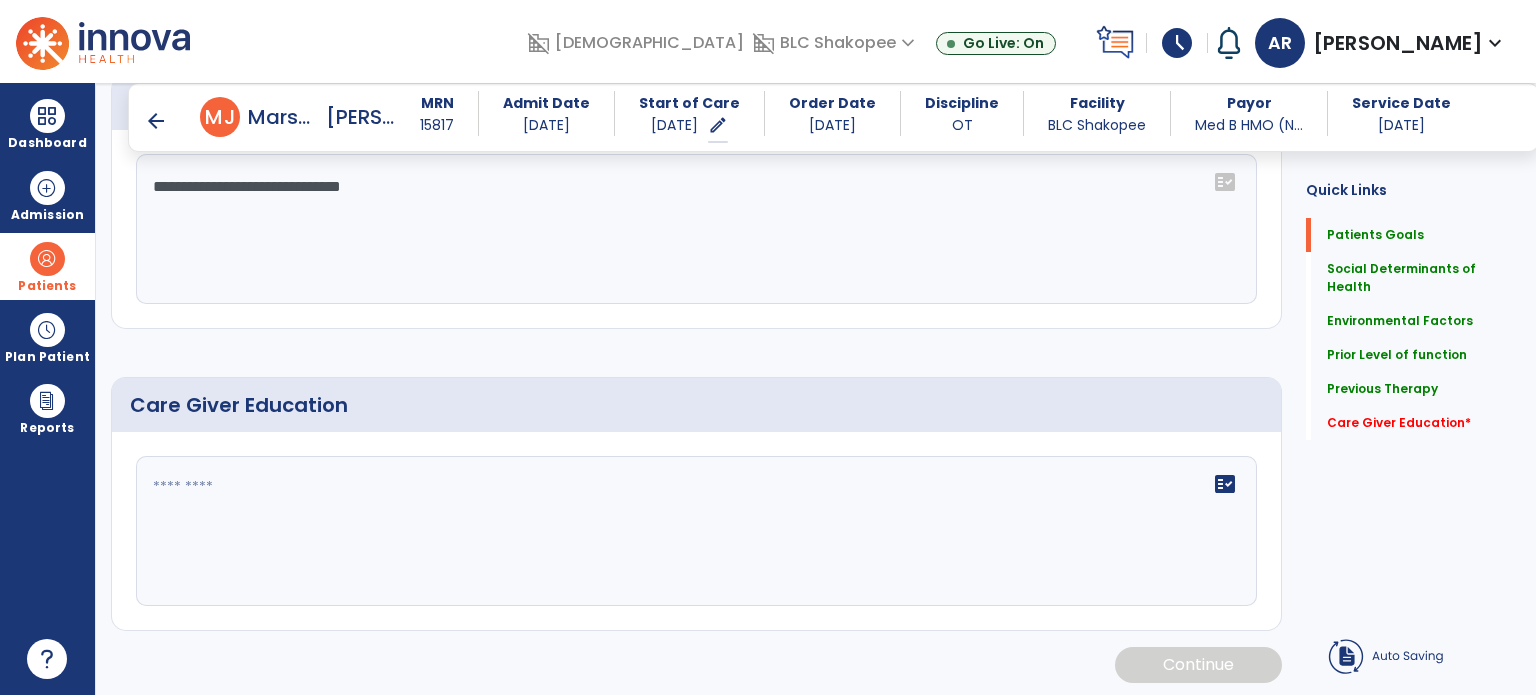 scroll, scrollTop: 1523, scrollLeft: 0, axis: vertical 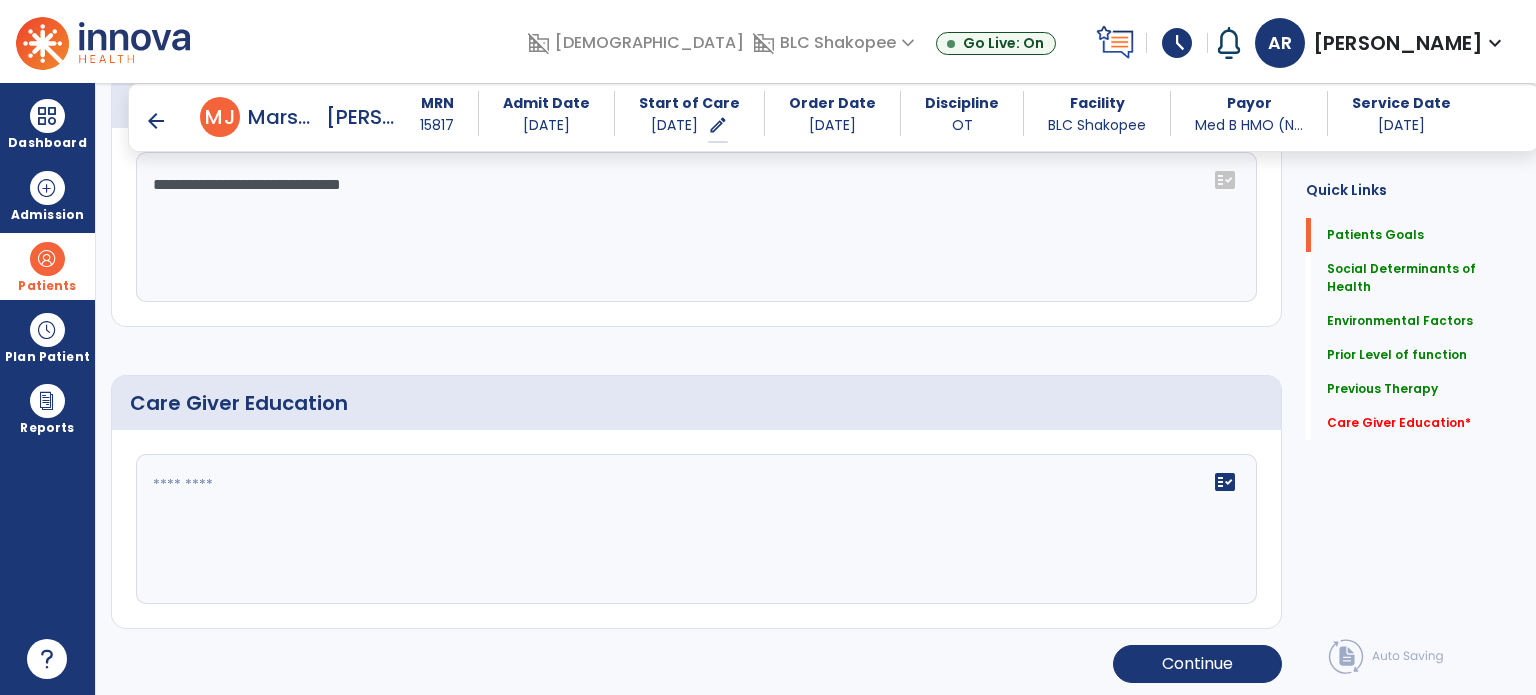 type on "**********" 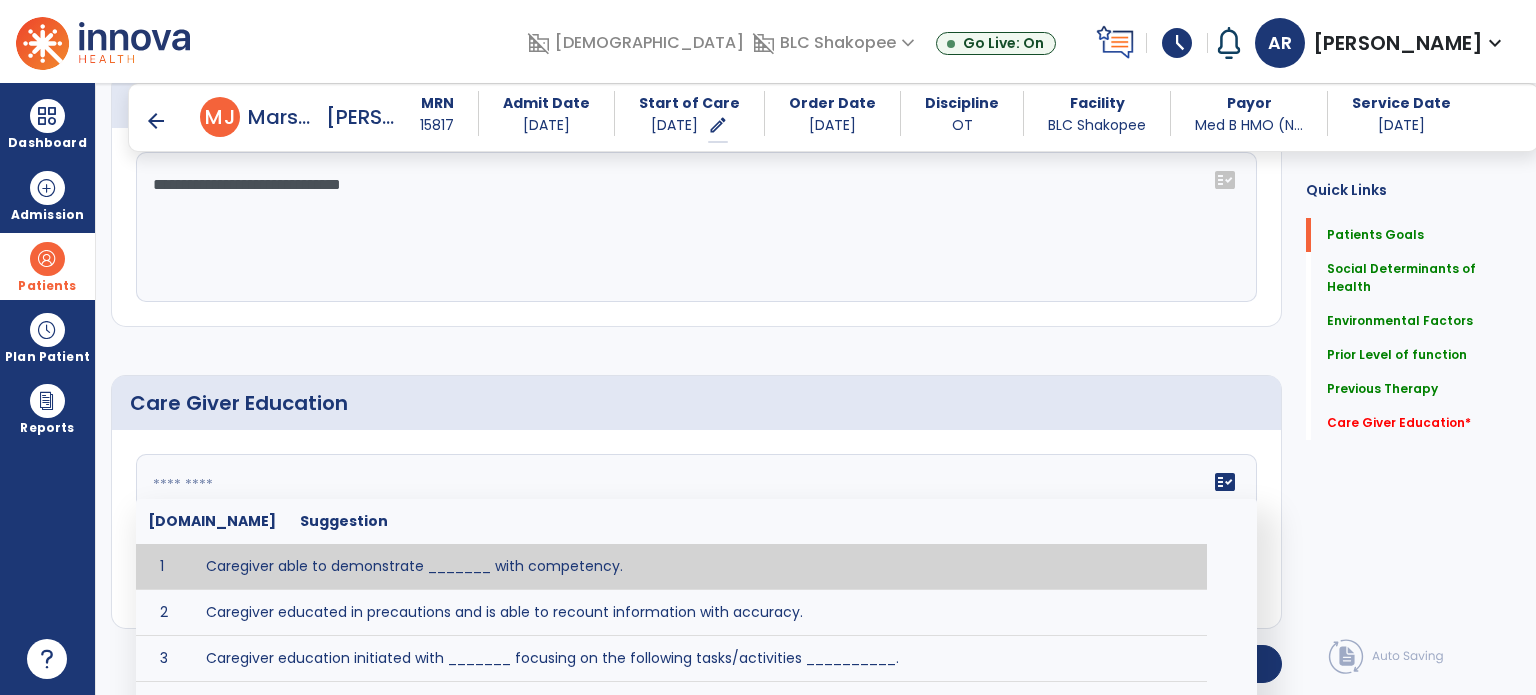 click on "fact_check  [DOMAIN_NAME] Suggestion 1 Caregiver able to demonstrate _______ with competency. 2 Caregiver educated in precautions and is able to recount information with accuracy. 3 Caregiver education initiated with _______ focusing on the following tasks/activities __________. 4 Home exercise program initiated with caregiver focusing on __________. 5 Patient educated in precautions and is able to recount information with [VALUE]% accuracy." 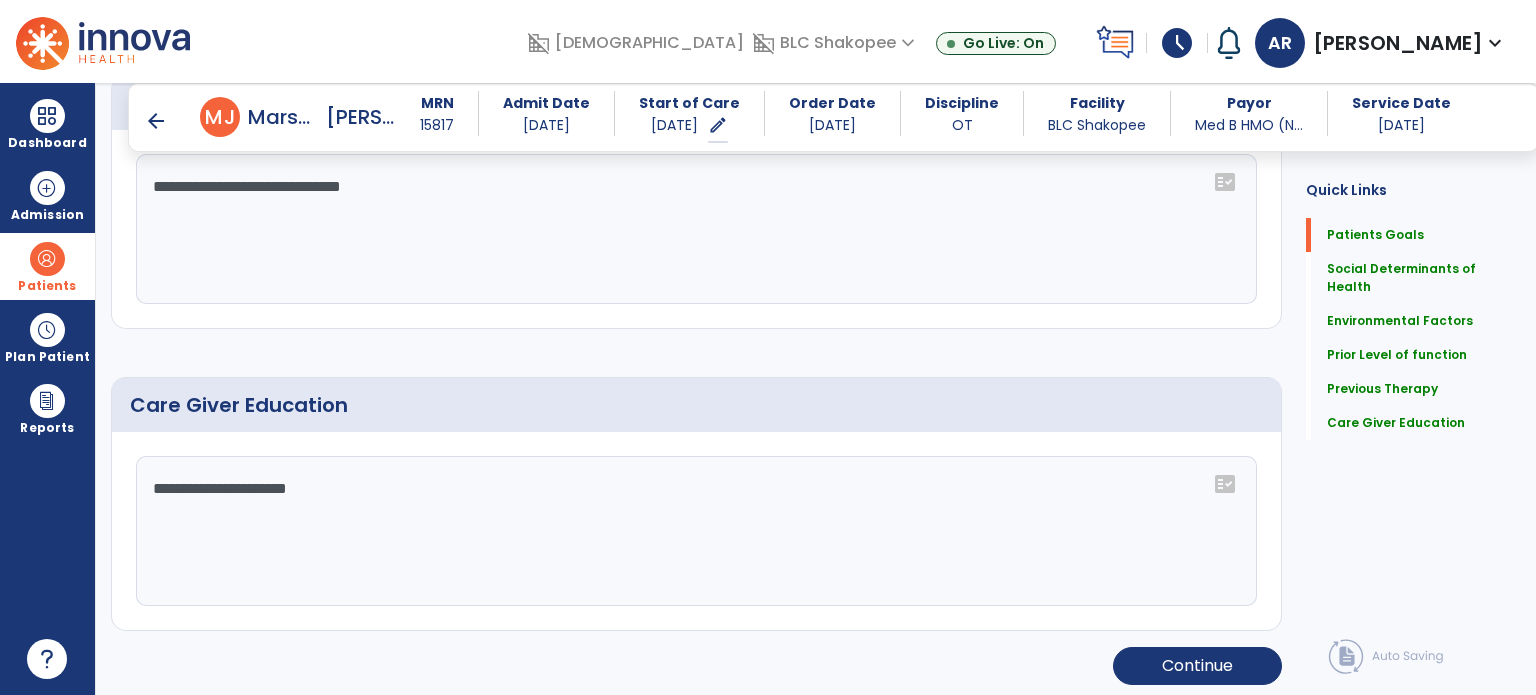 scroll, scrollTop: 1523, scrollLeft: 0, axis: vertical 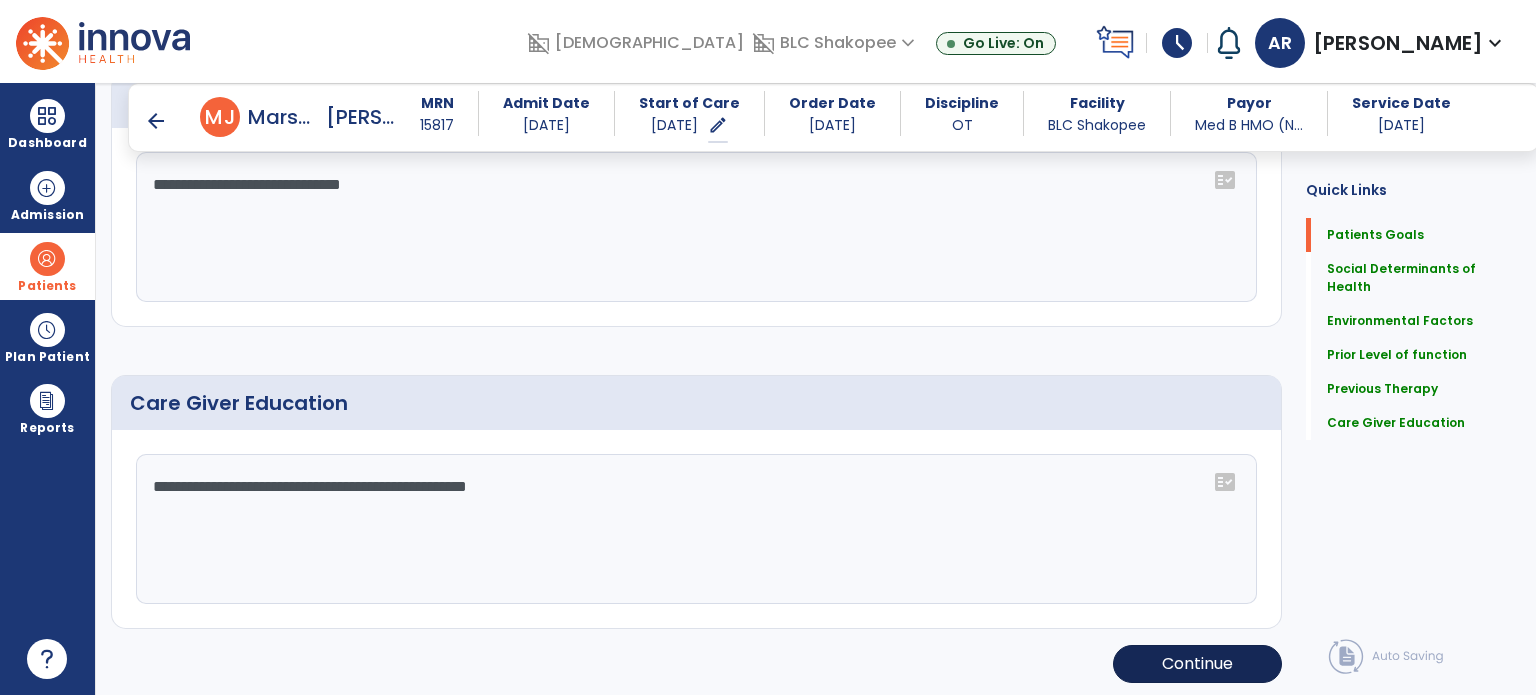 type on "**********" 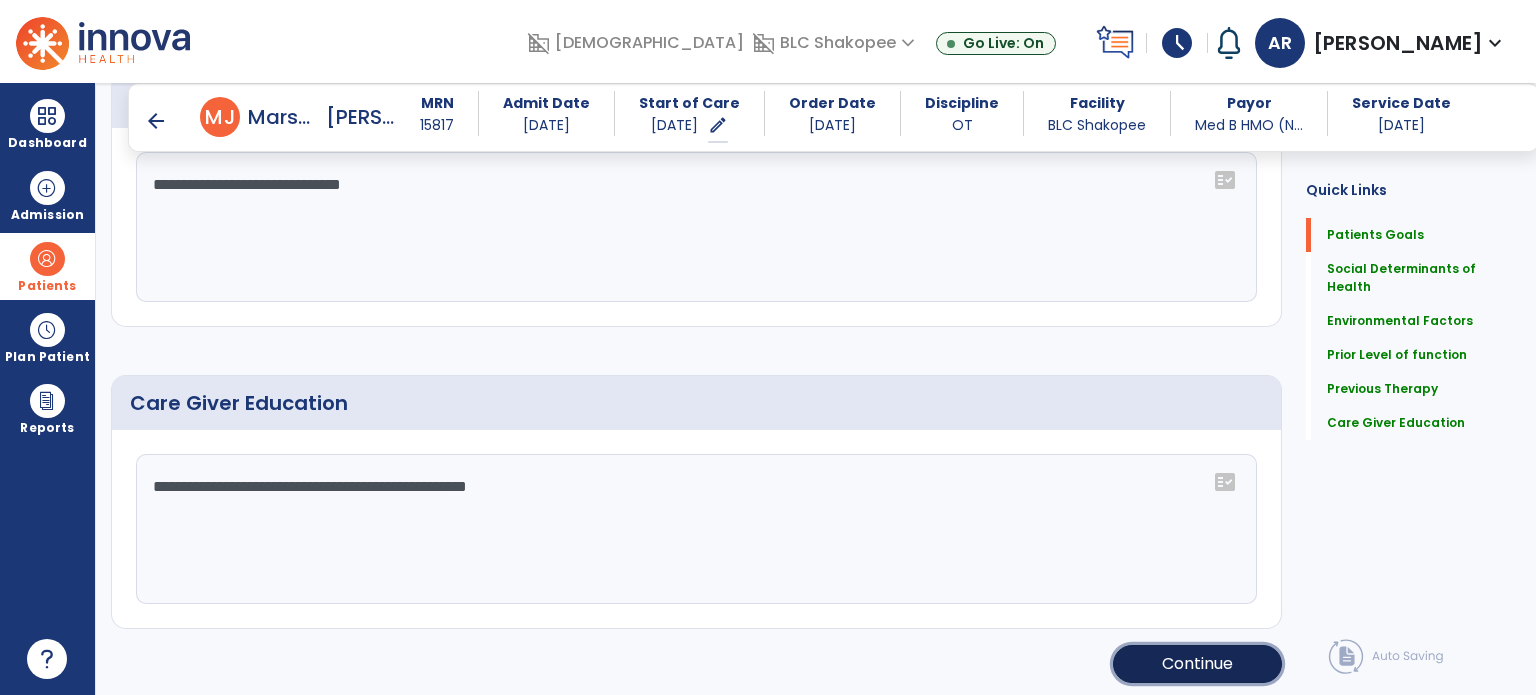 click on "Continue" 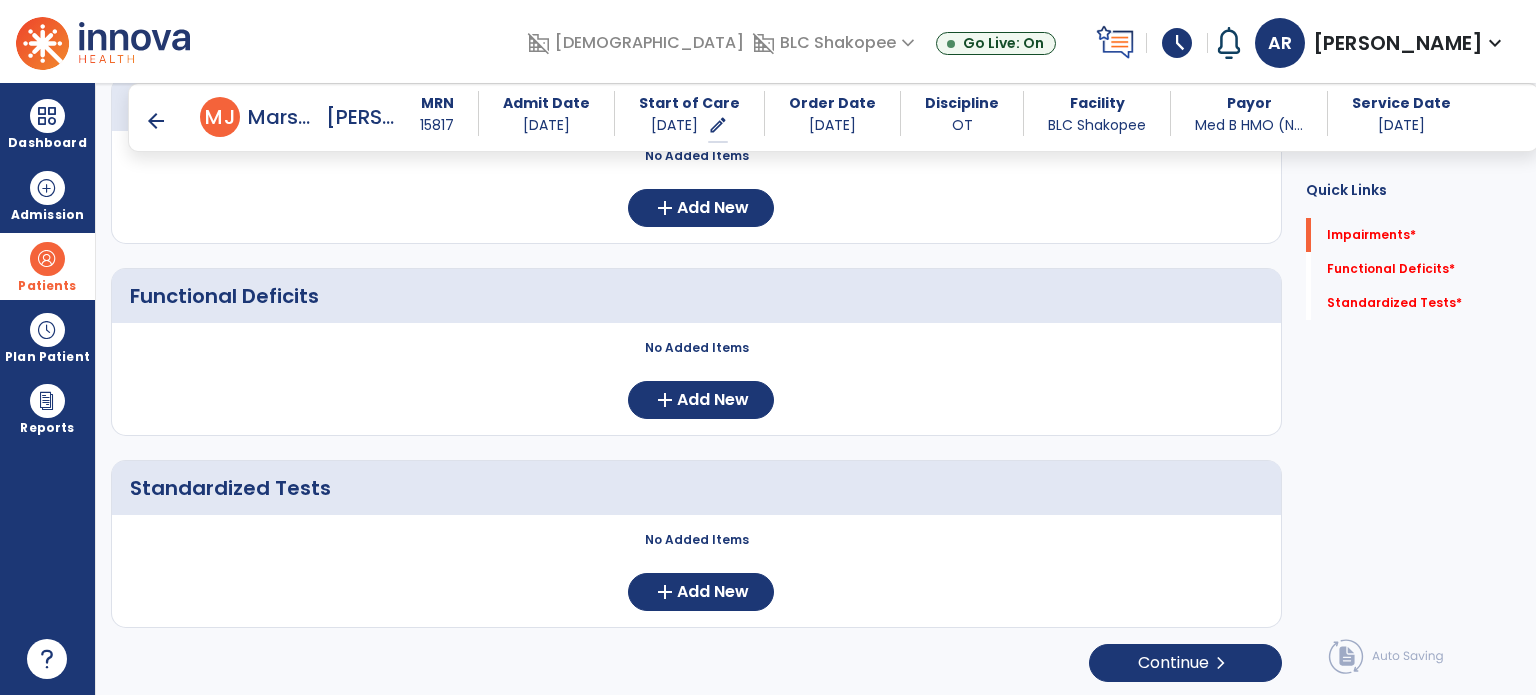 scroll, scrollTop: 0, scrollLeft: 0, axis: both 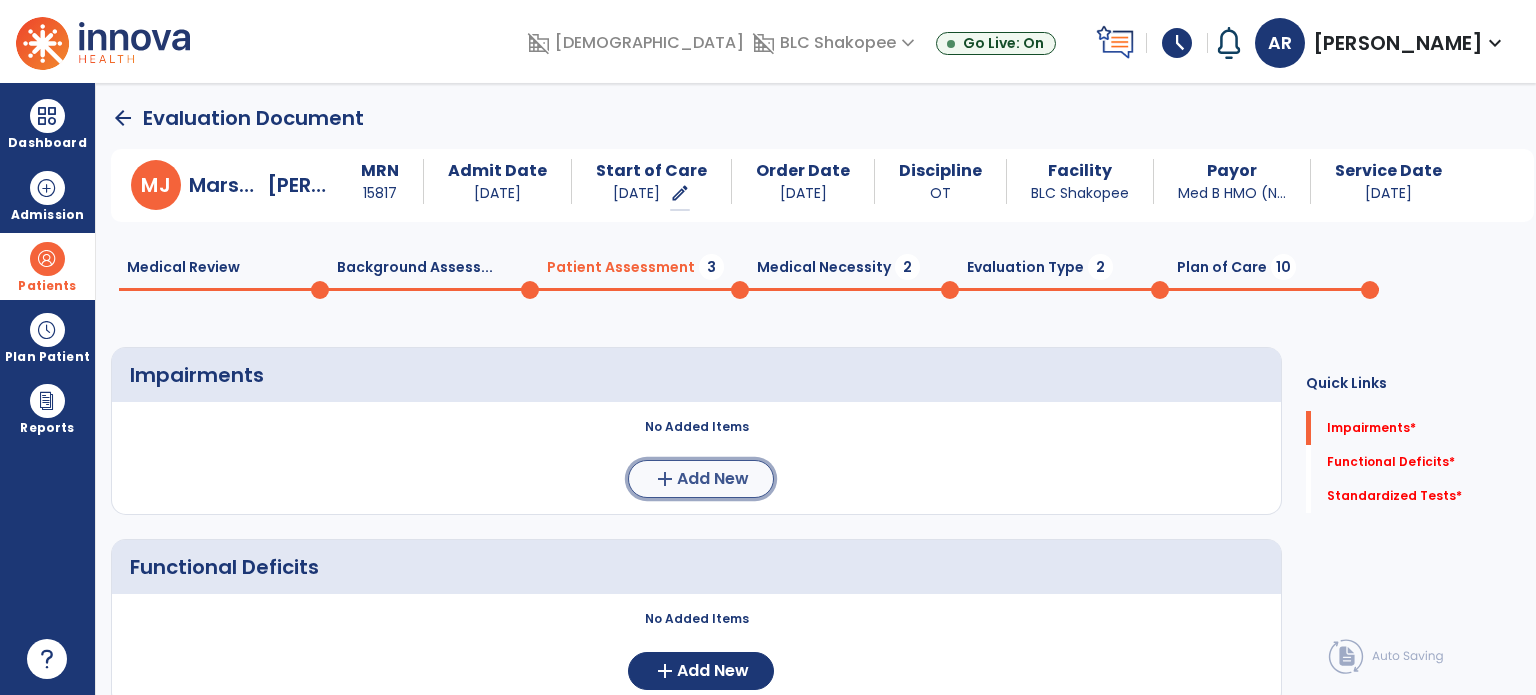 click on "Add New" 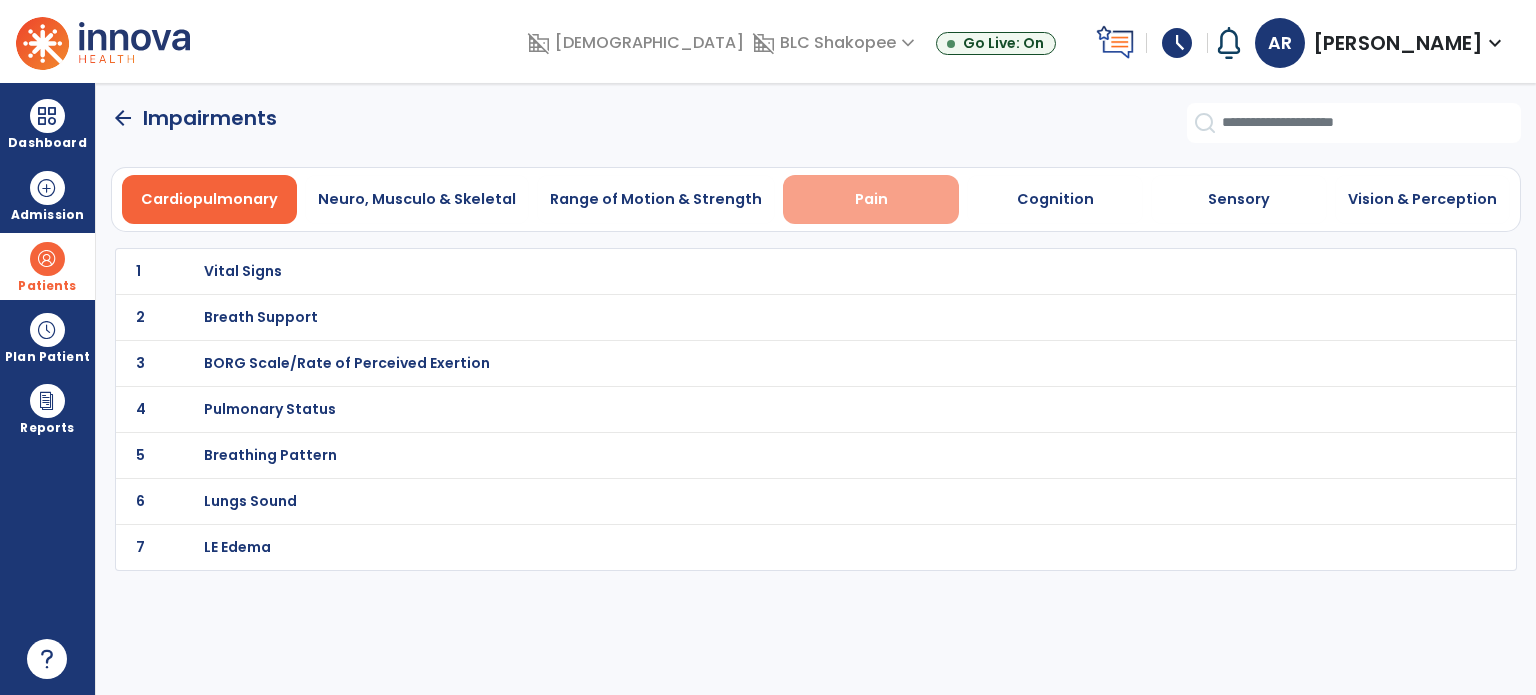click on "Pain" at bounding box center (871, 199) 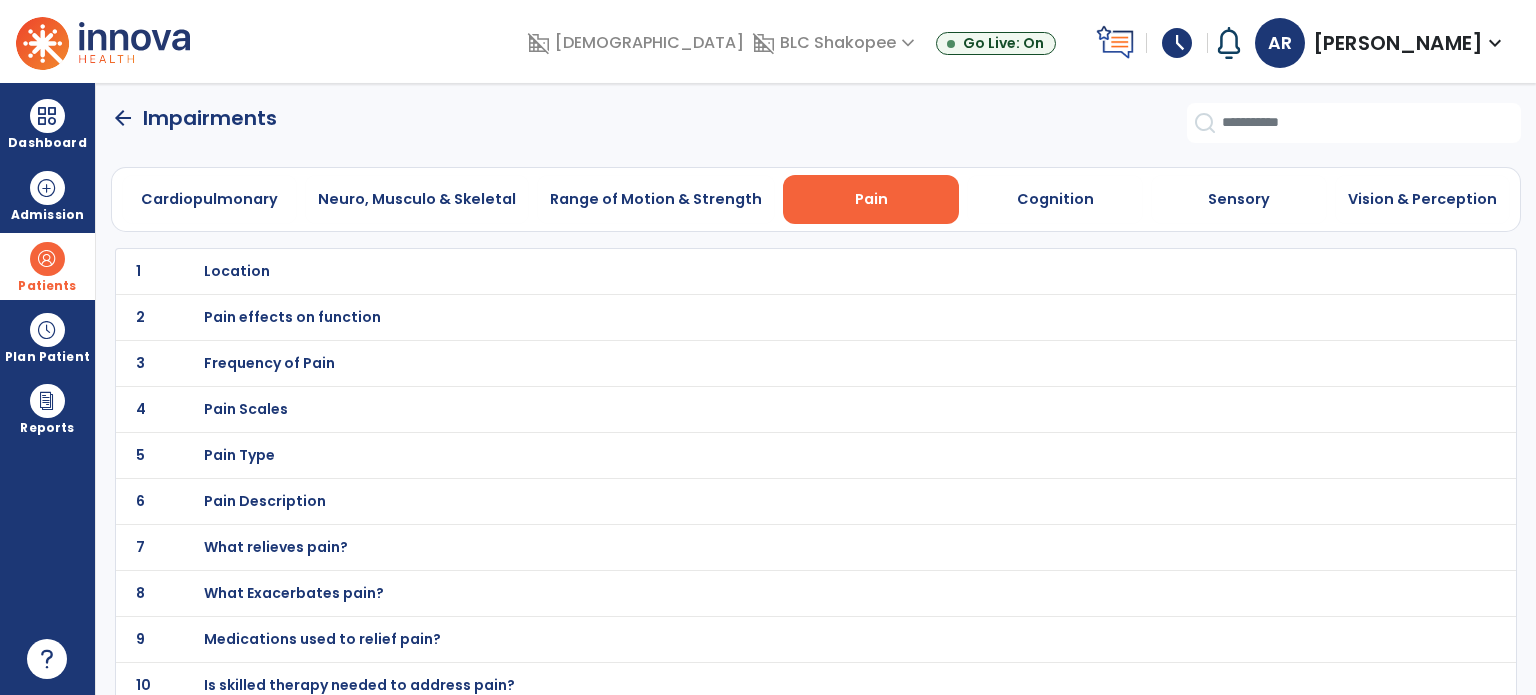 click on "Location" at bounding box center (772, 271) 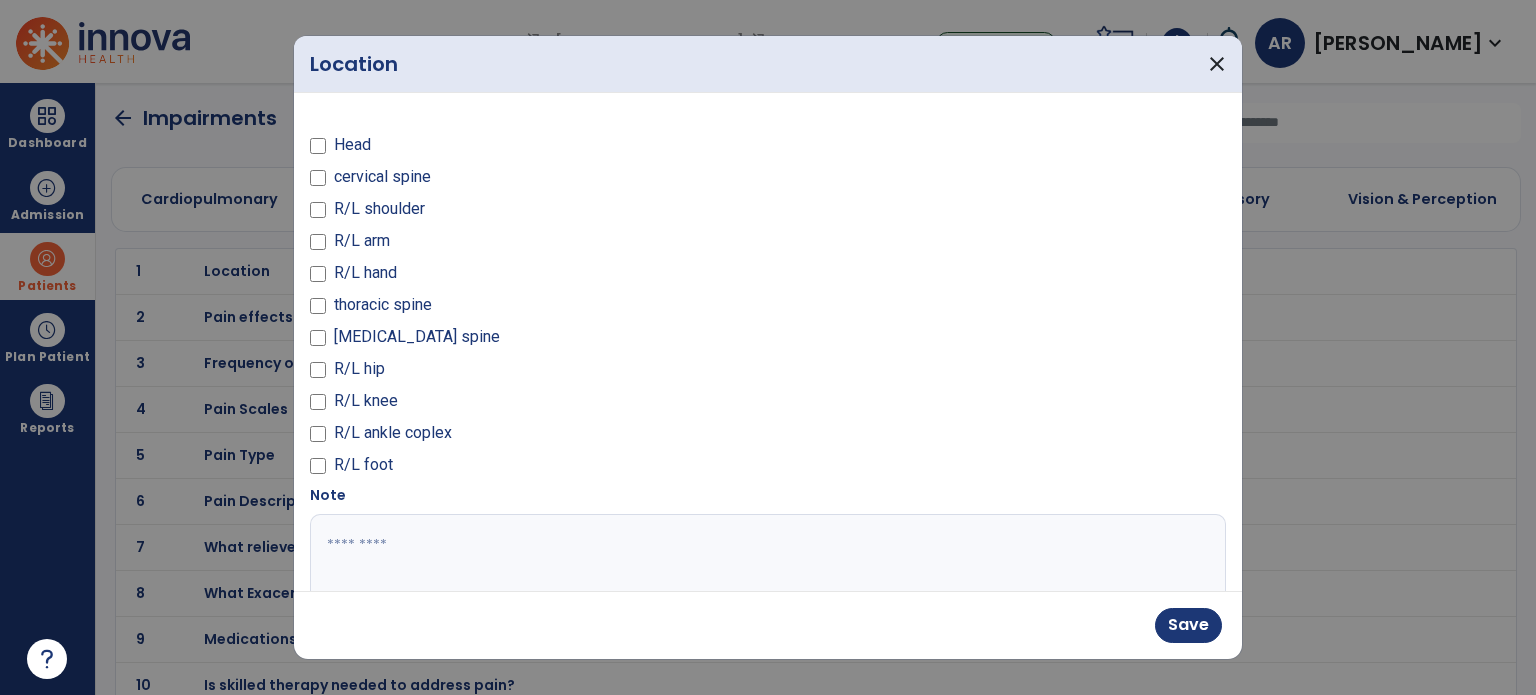 click at bounding box center (766, 589) 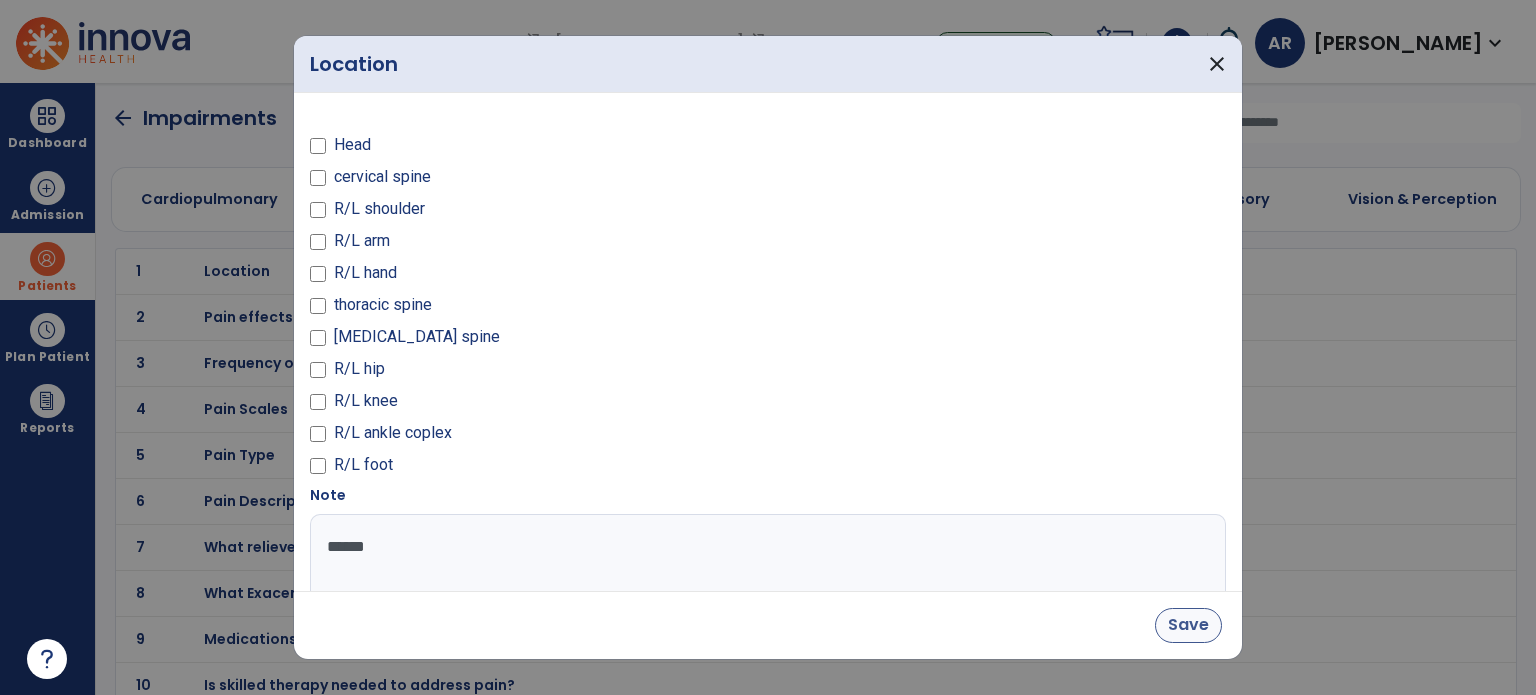 type on "******" 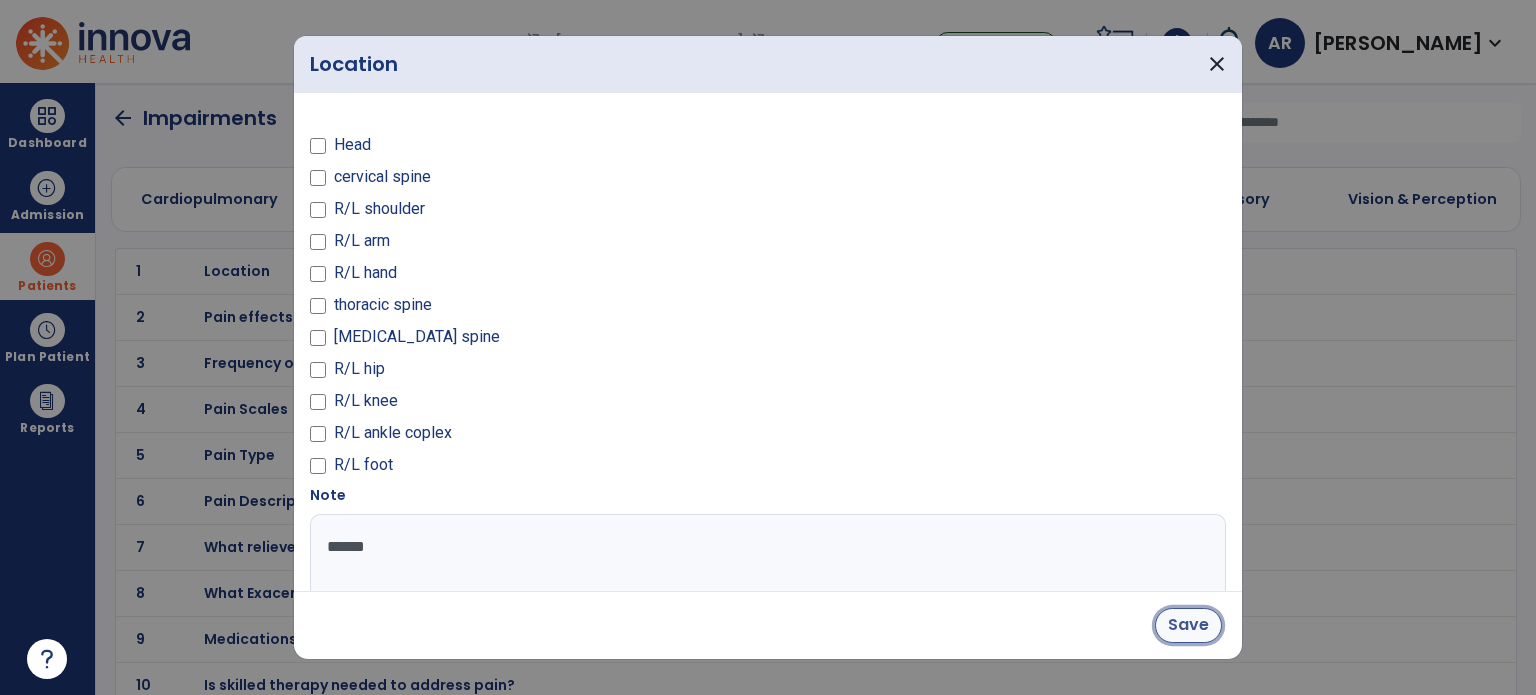 click on "Save" at bounding box center (1188, 625) 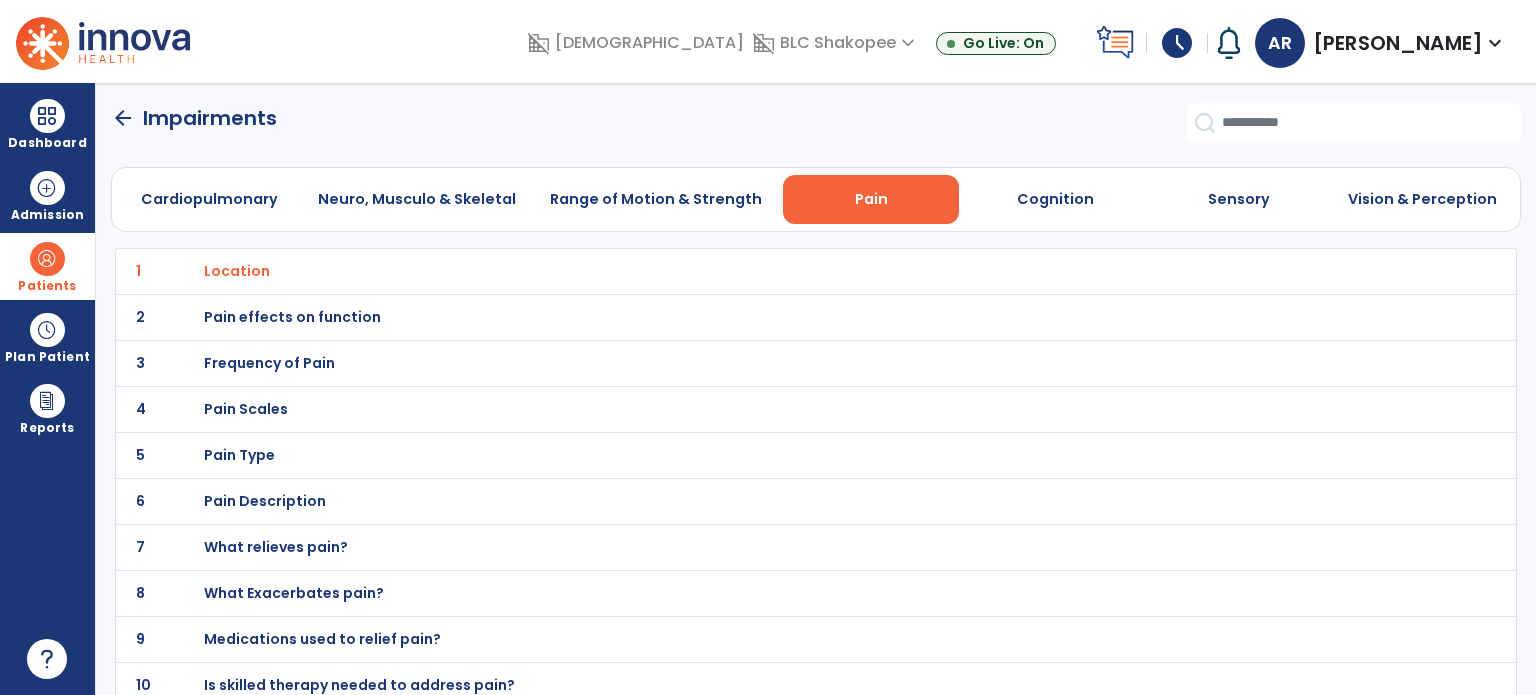 scroll, scrollTop: 11, scrollLeft: 0, axis: vertical 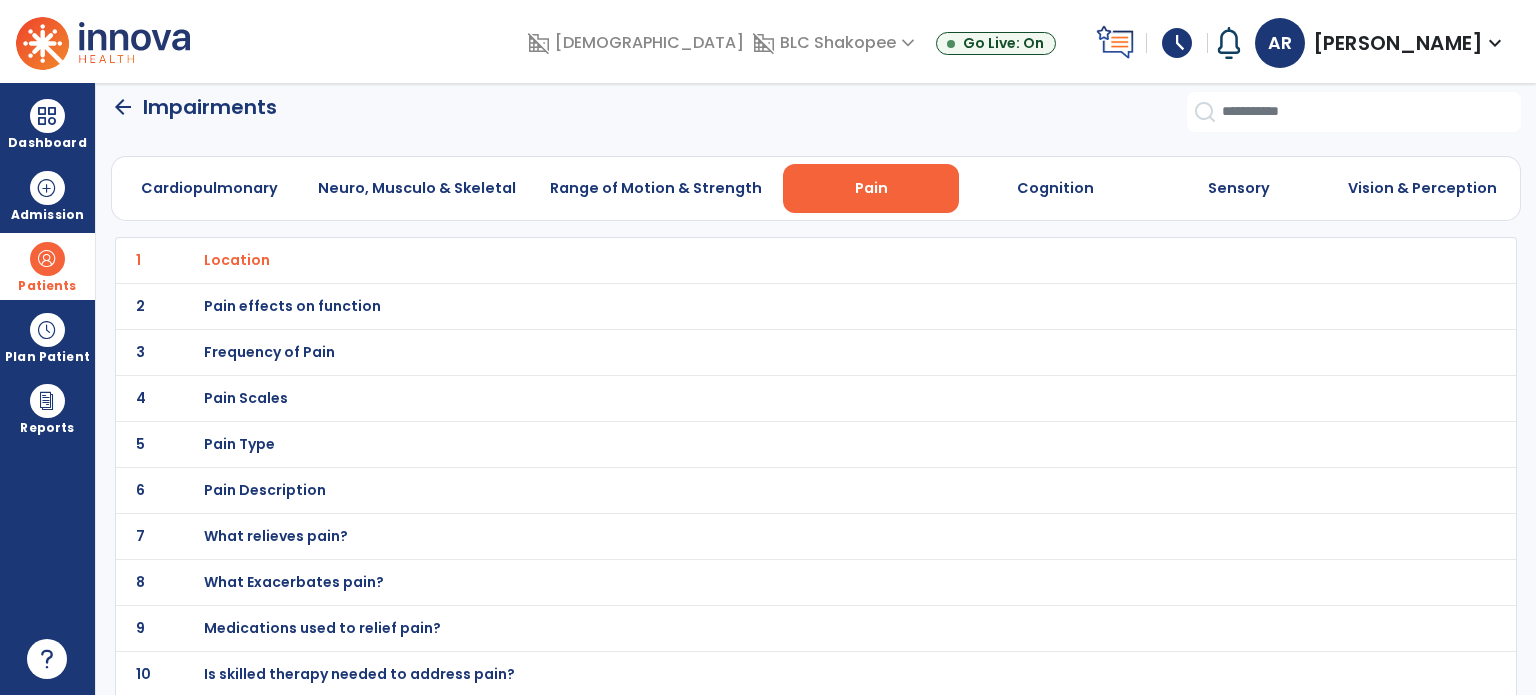 click on "arrow_back" 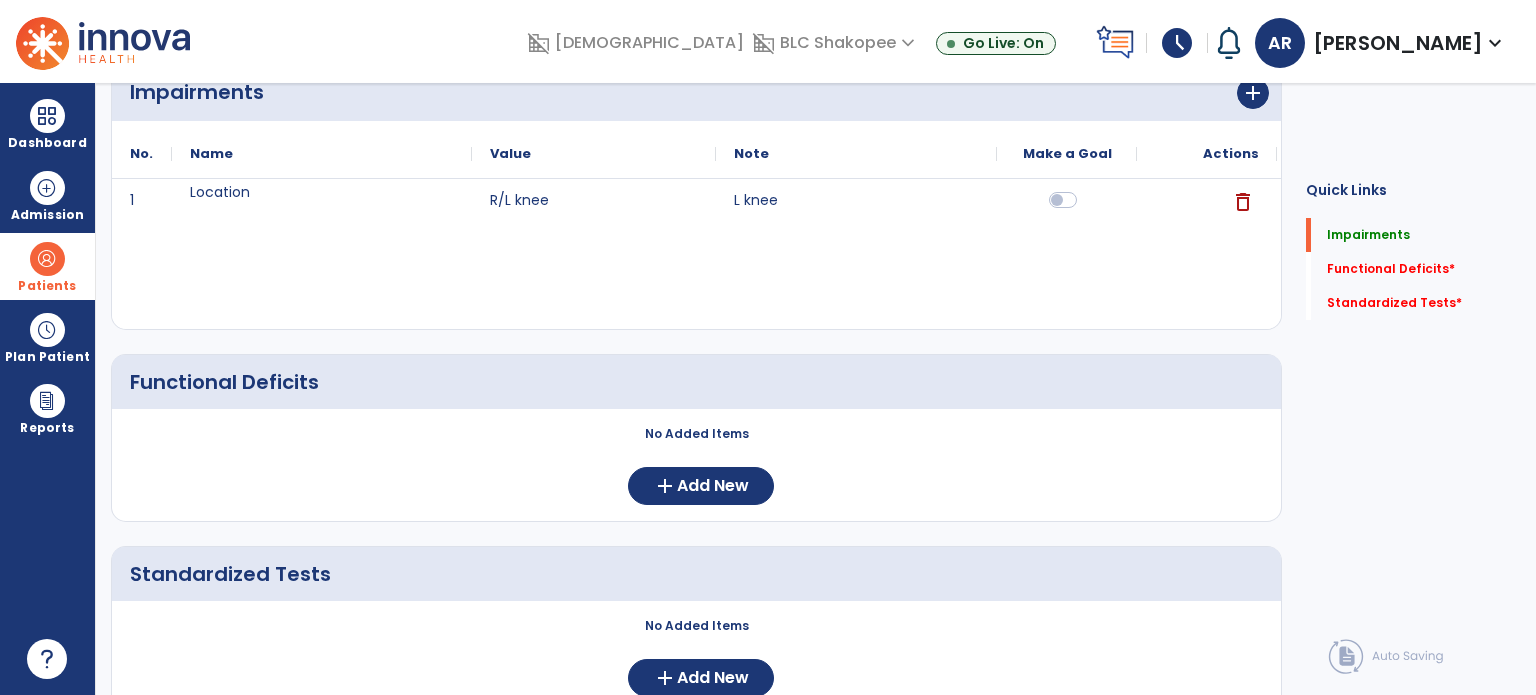 scroll, scrollTop: 350, scrollLeft: 0, axis: vertical 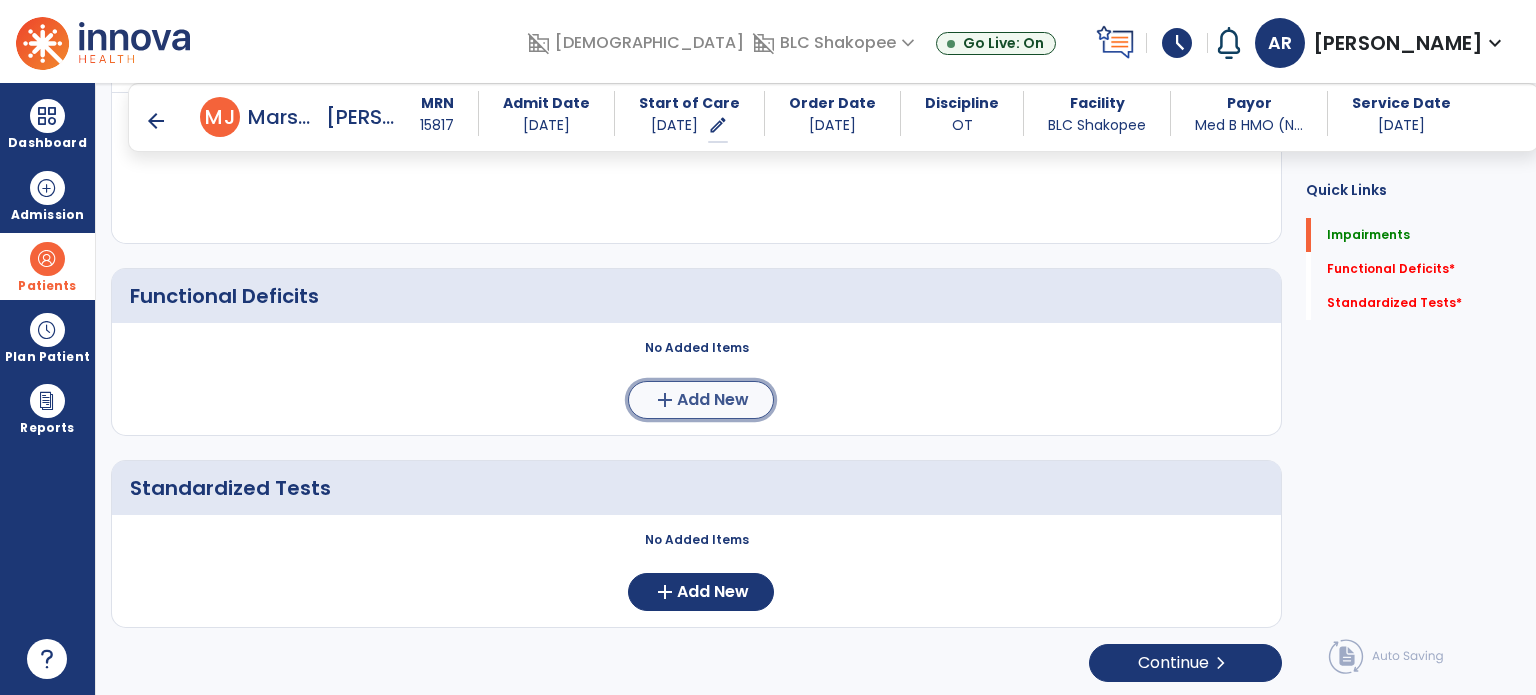 click on "Add New" 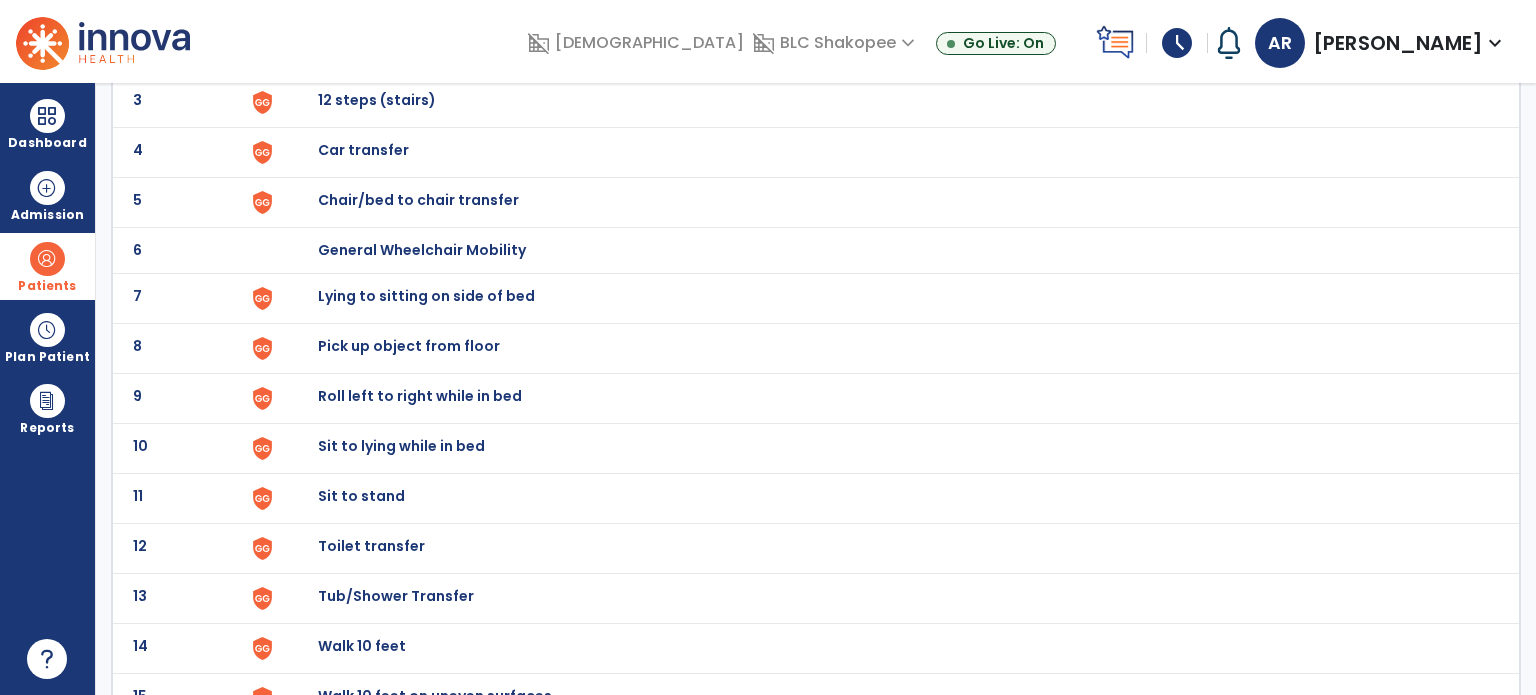 scroll, scrollTop: 263, scrollLeft: 0, axis: vertical 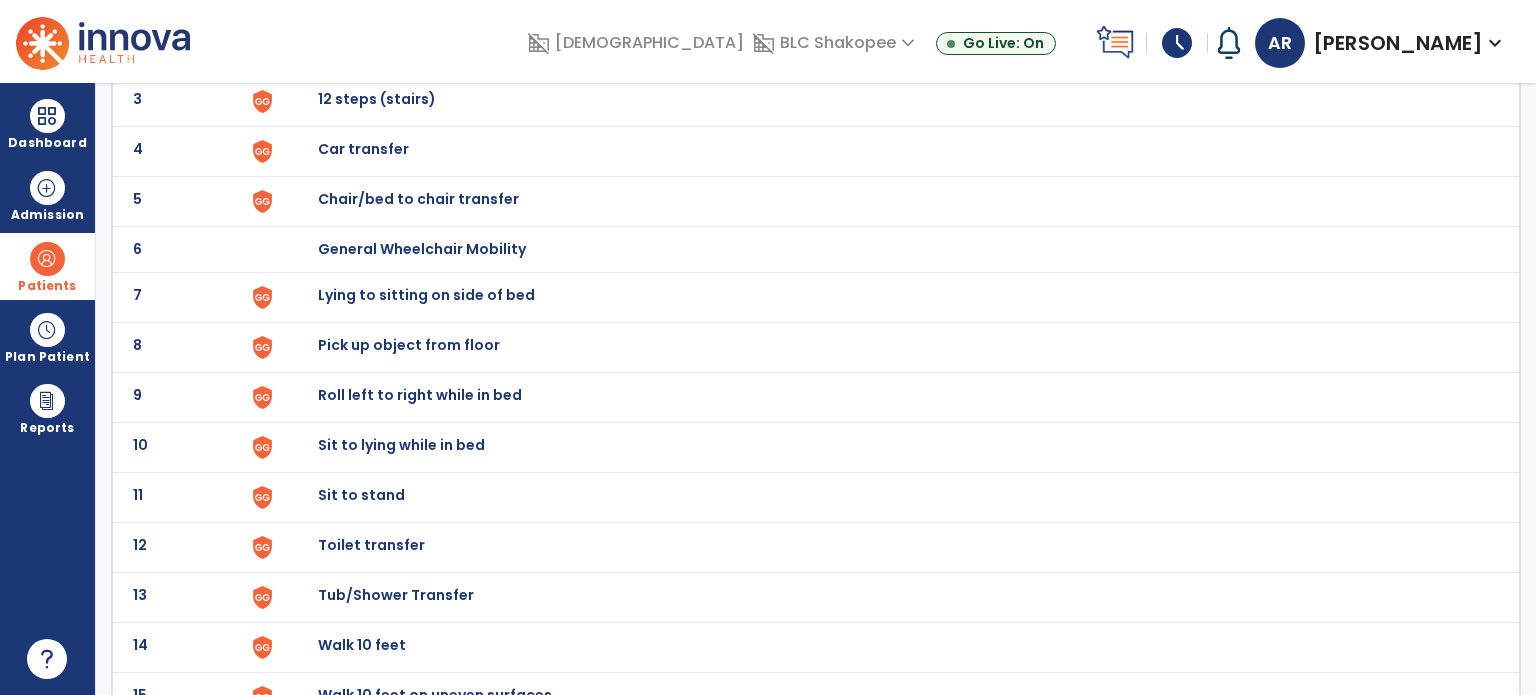 click on "Toilet transfer" at bounding box center (888, 1) 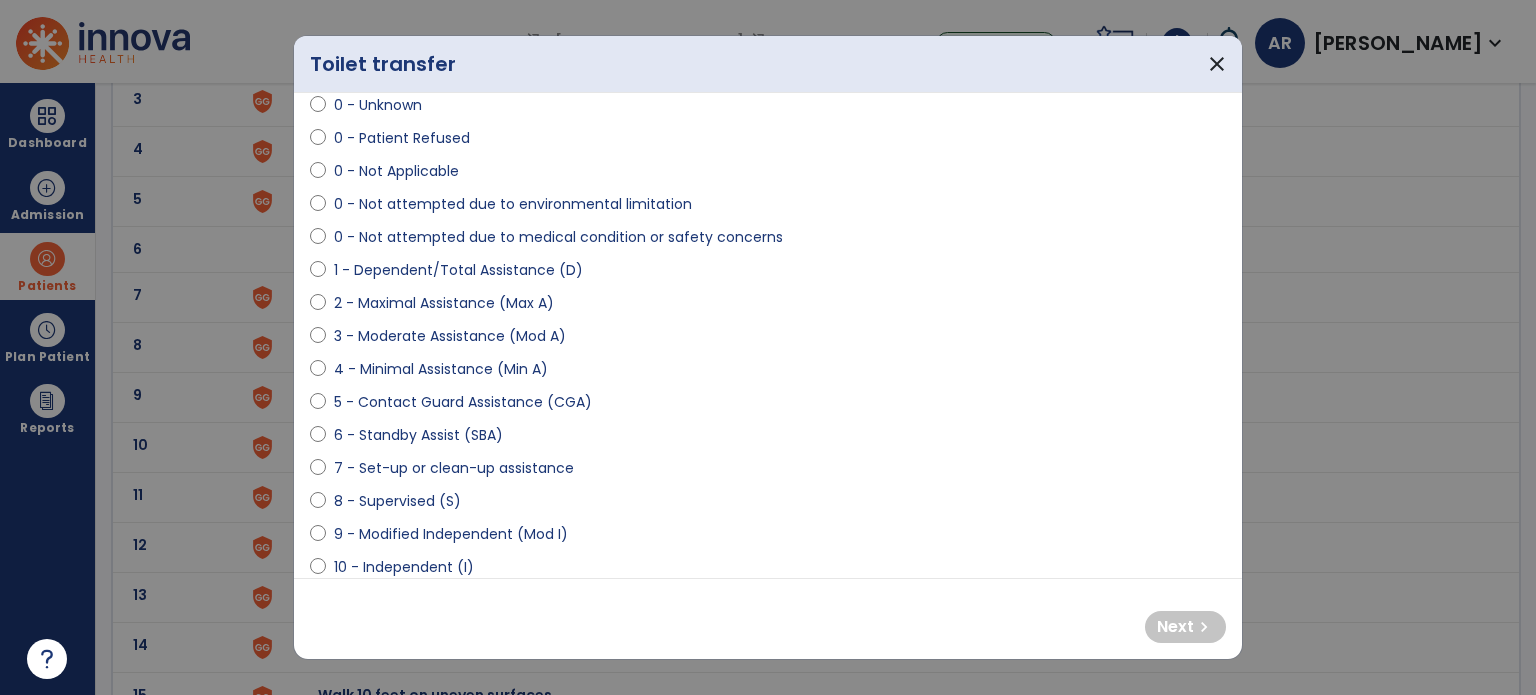 scroll, scrollTop: 75, scrollLeft: 0, axis: vertical 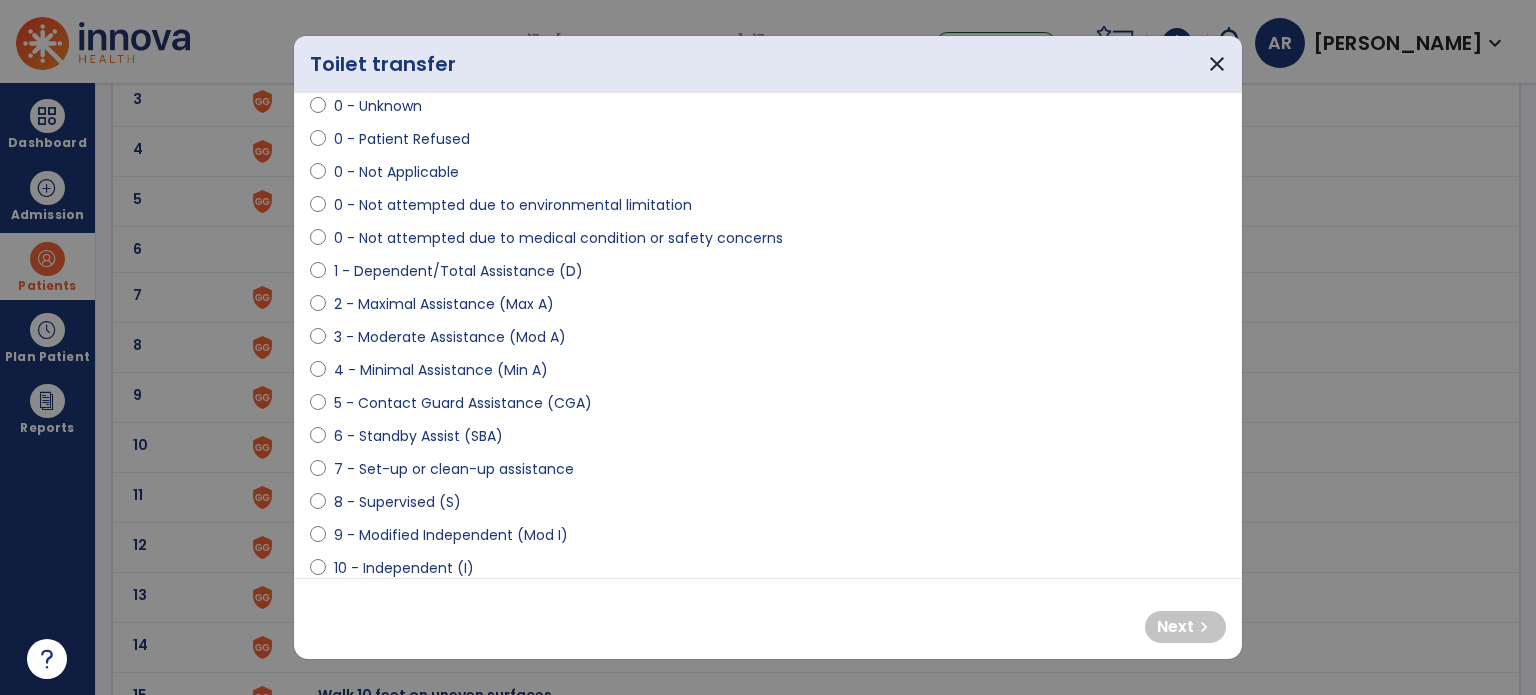 click on "2 - Maximal Assistance (Max A)" at bounding box center [444, 304] 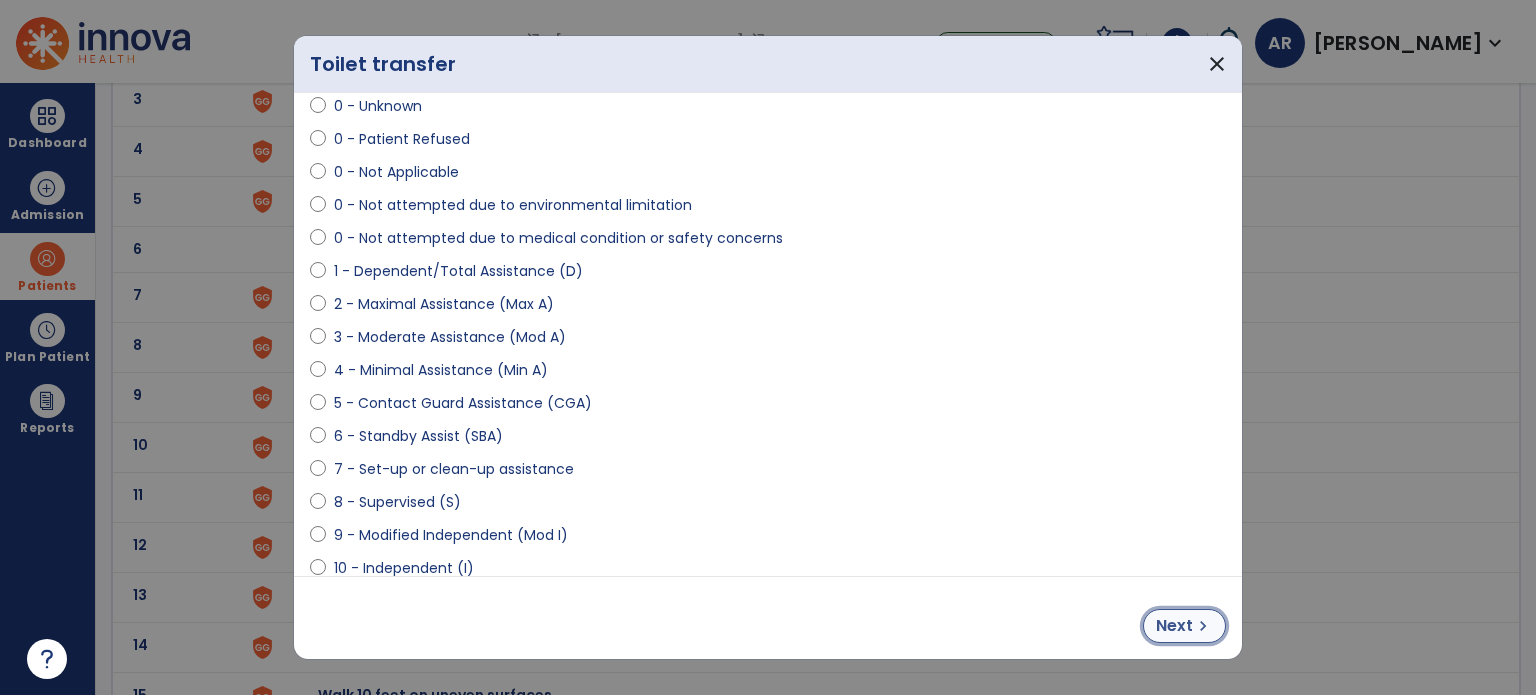 click on "Next" at bounding box center (1174, 626) 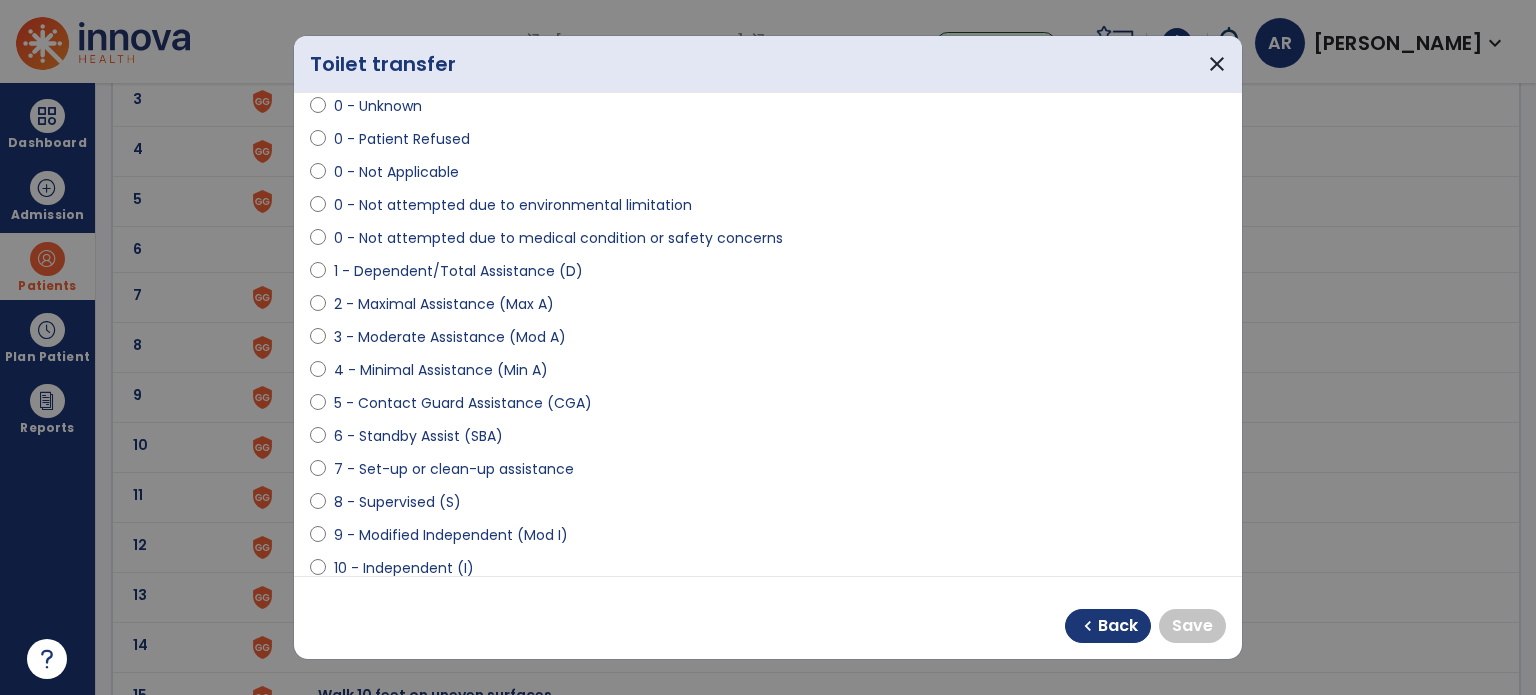 click on "8 - Supervised (S)" at bounding box center (397, 502) 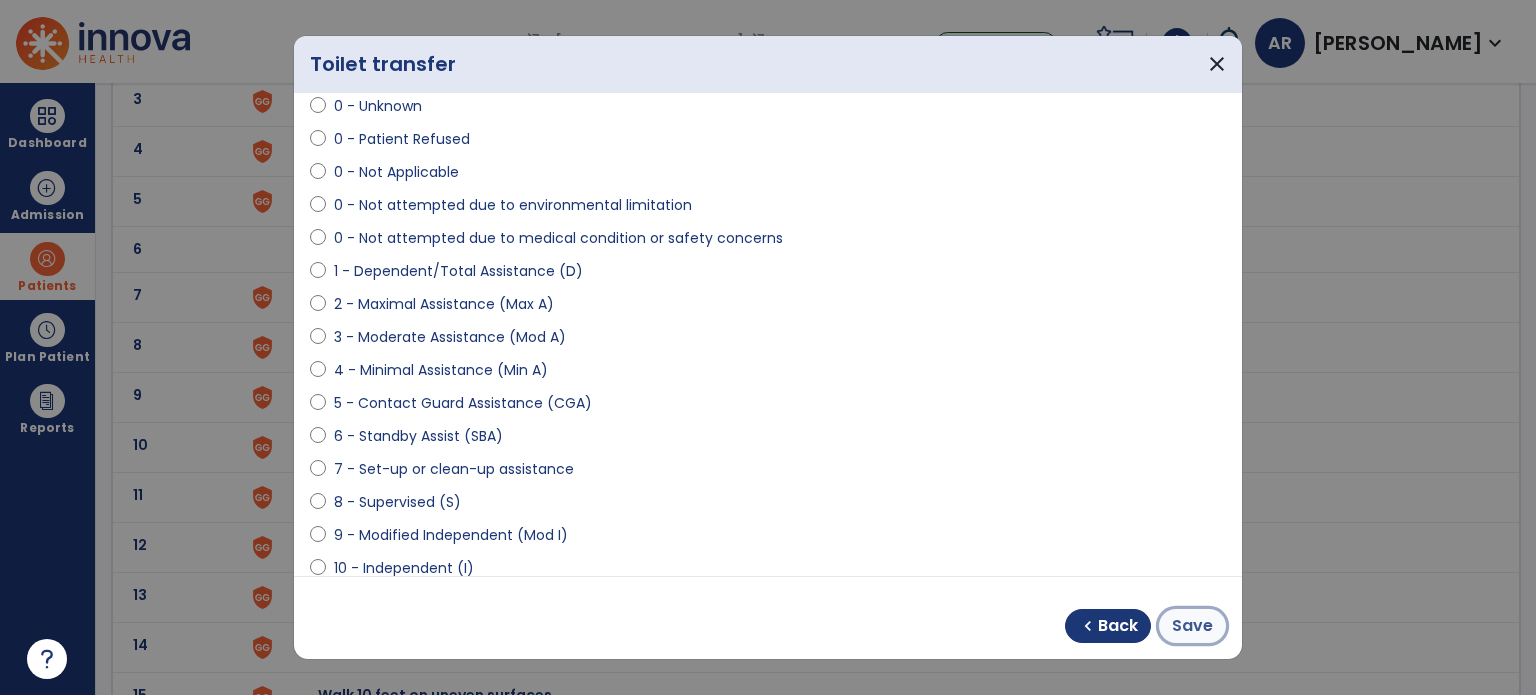 click on "Save" at bounding box center [1192, 626] 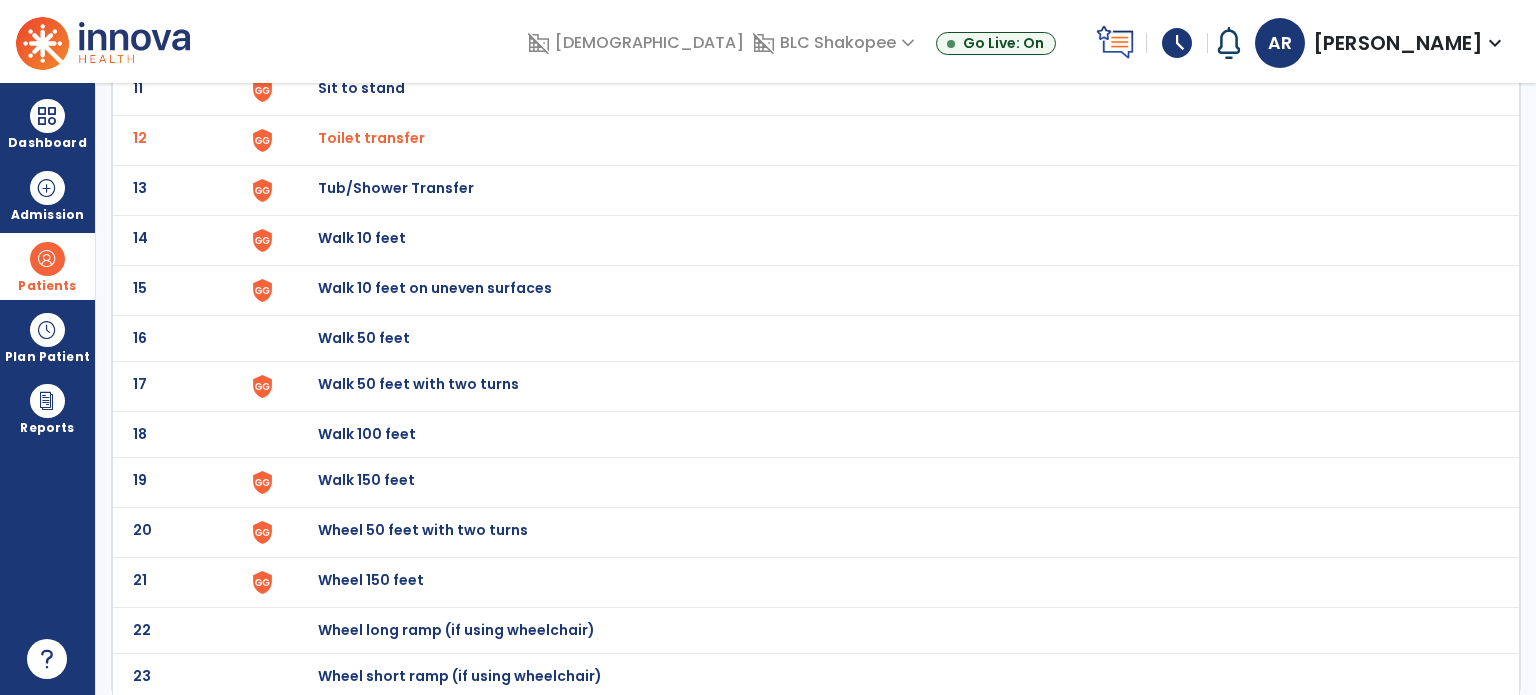 scroll, scrollTop: 0, scrollLeft: 0, axis: both 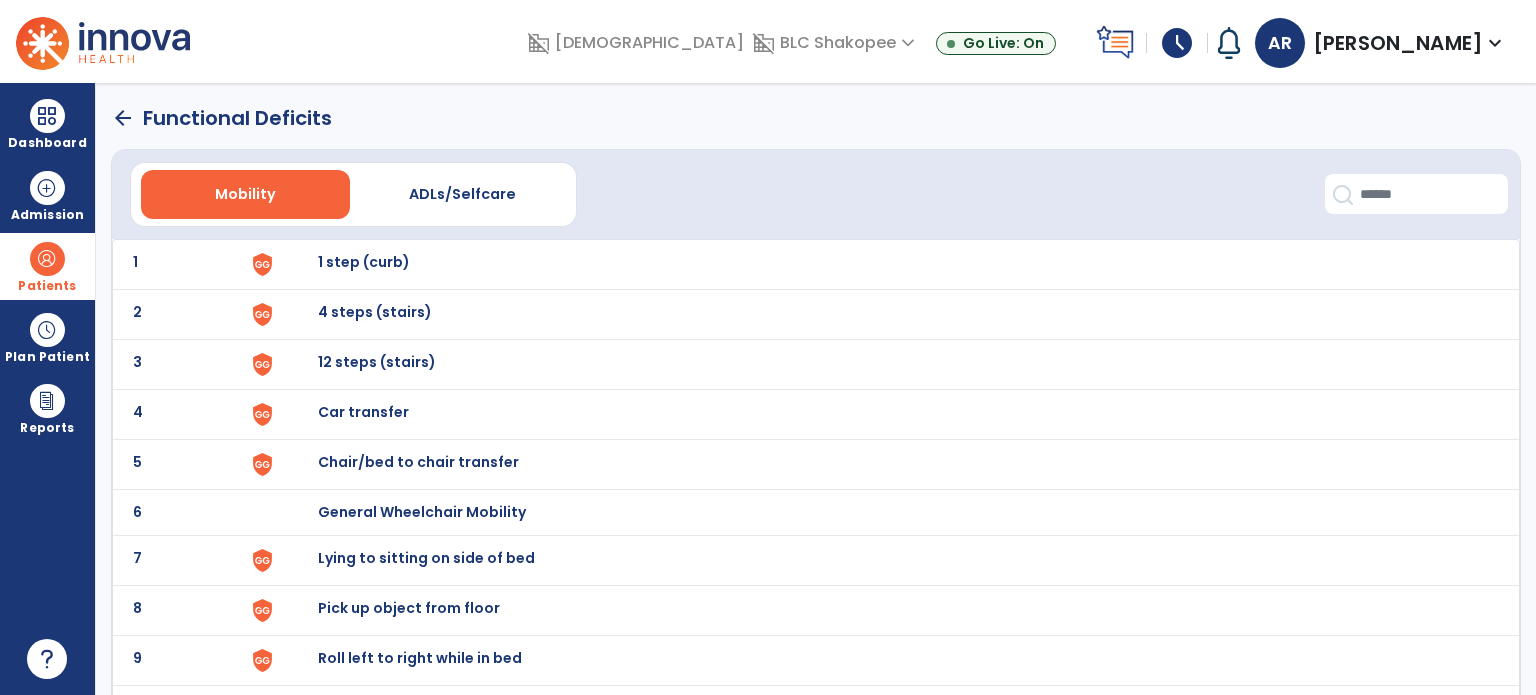 click on "arrow_back" 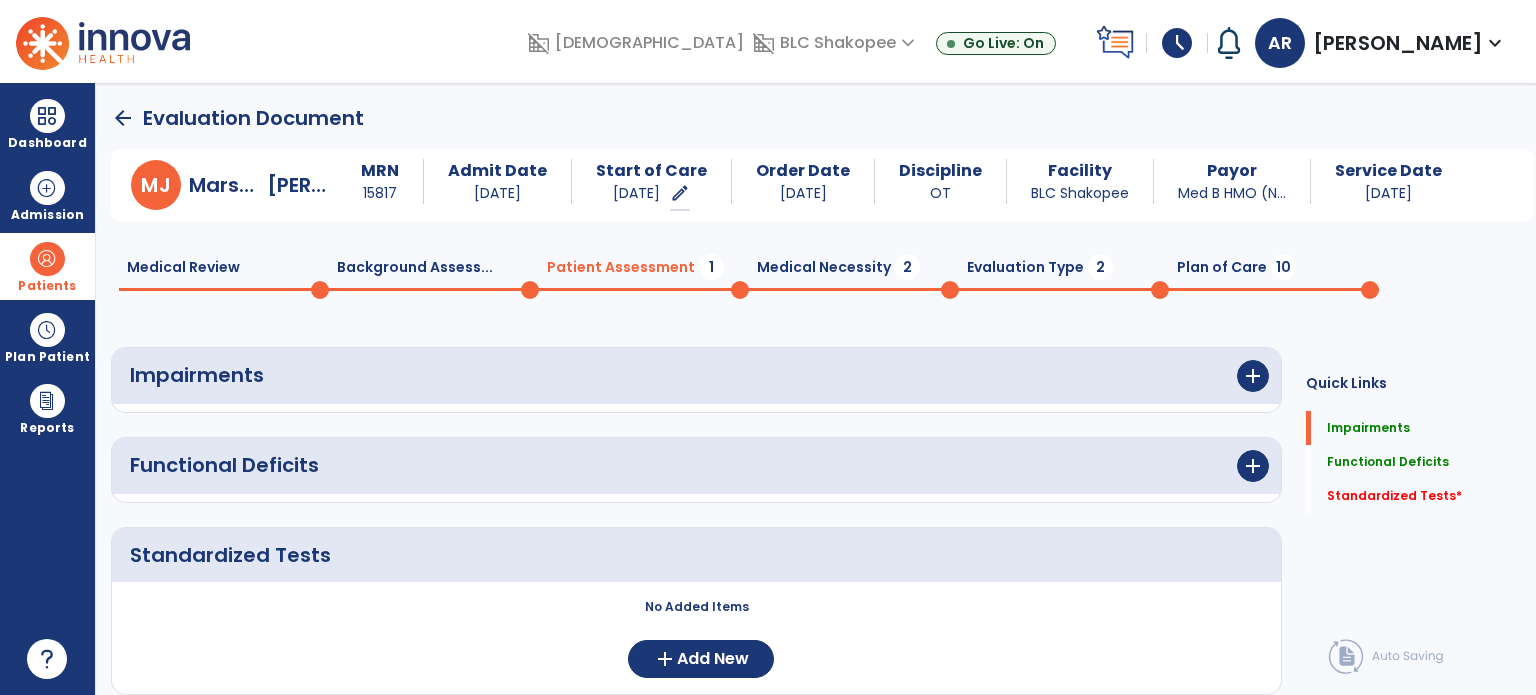 scroll, scrollTop: 20, scrollLeft: 0, axis: vertical 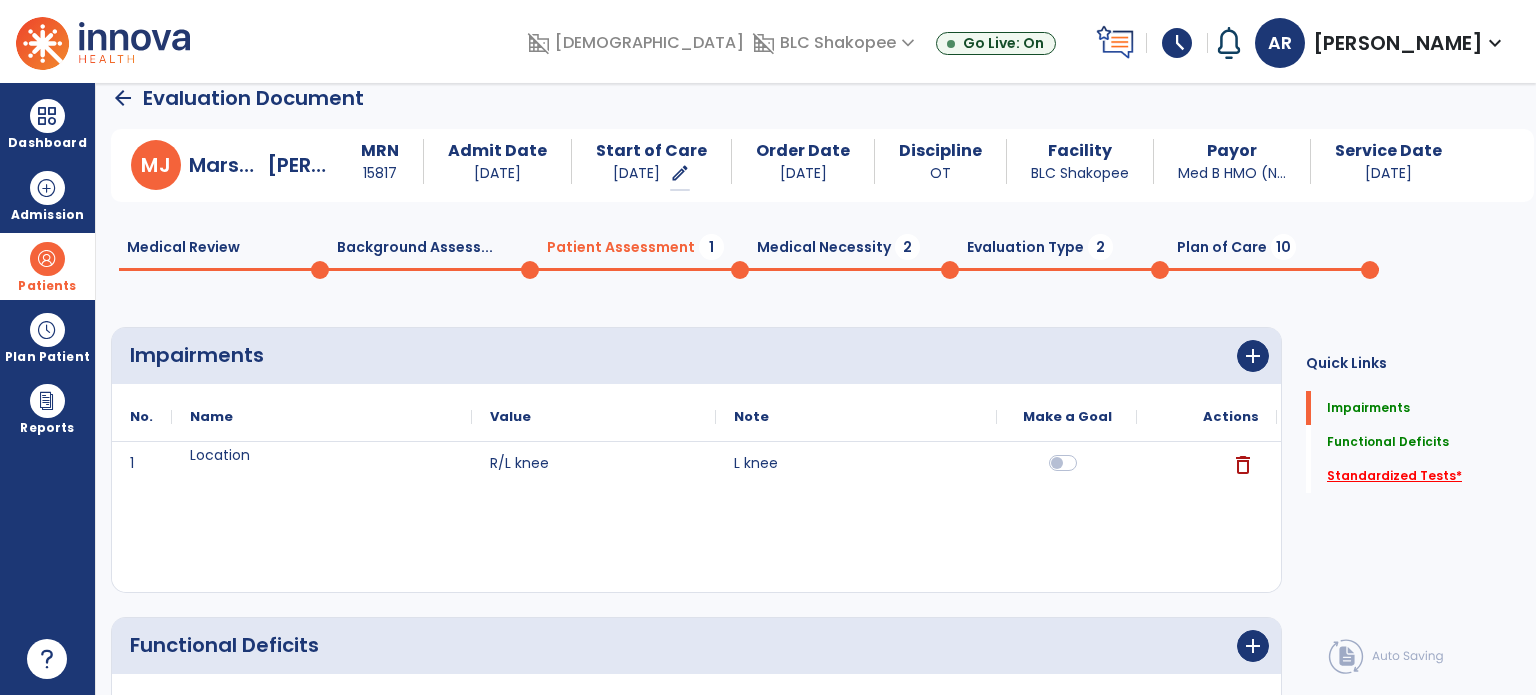 click on "Standardized Tests   *" 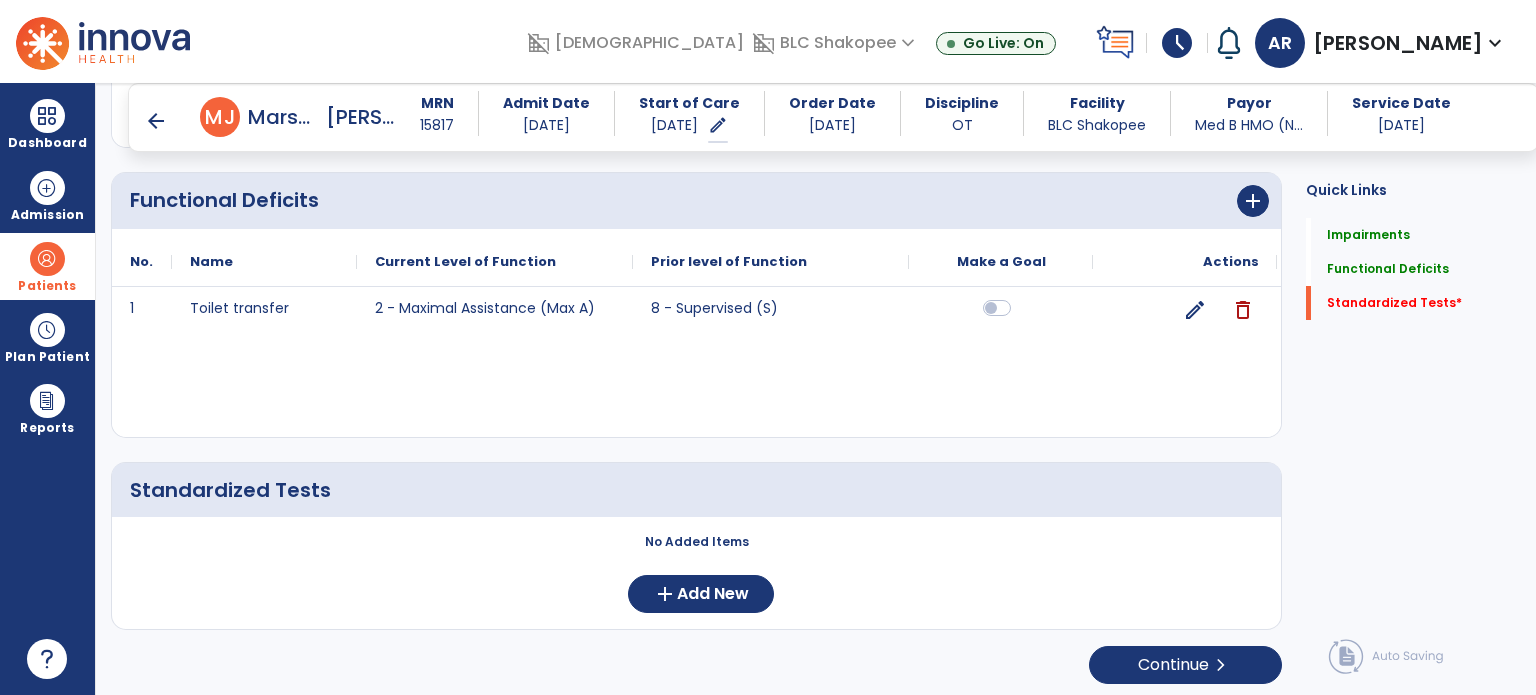 scroll, scrollTop: 448, scrollLeft: 0, axis: vertical 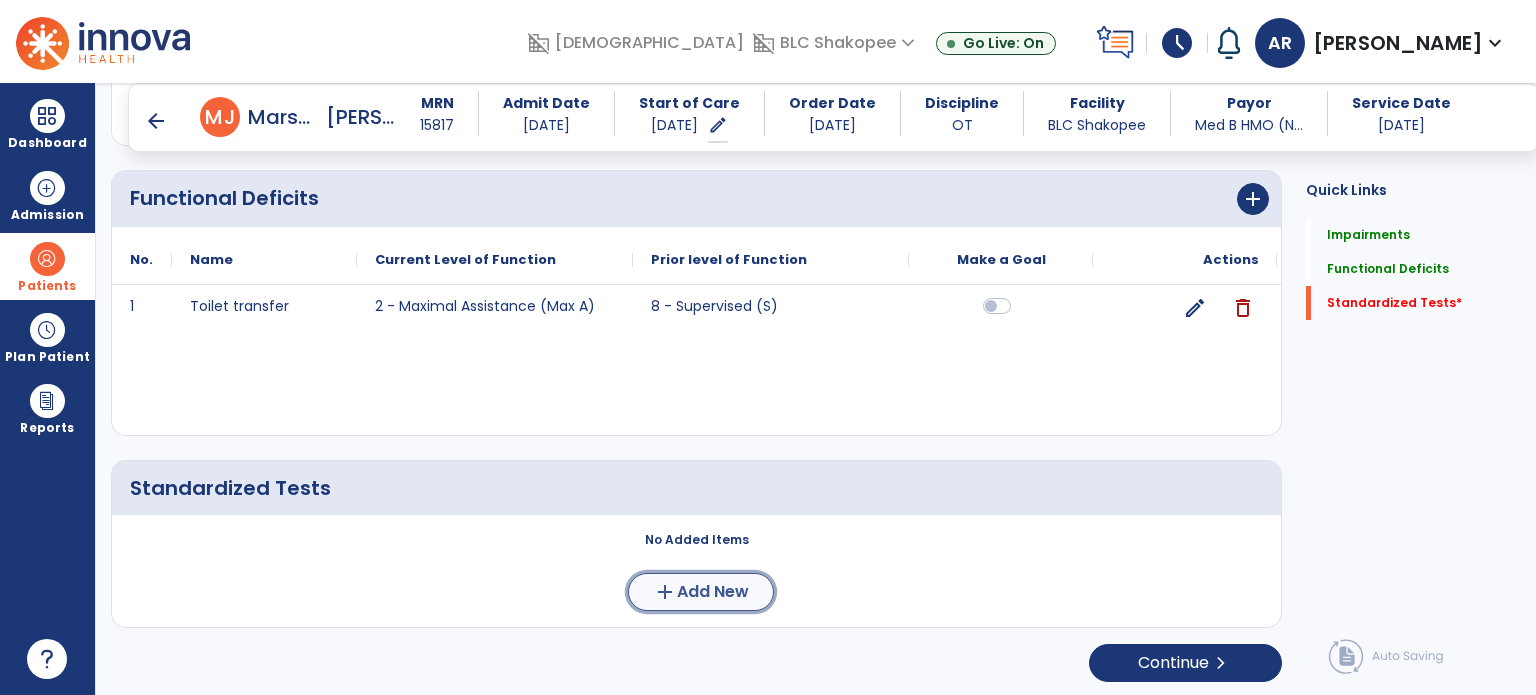 click on "Add New" 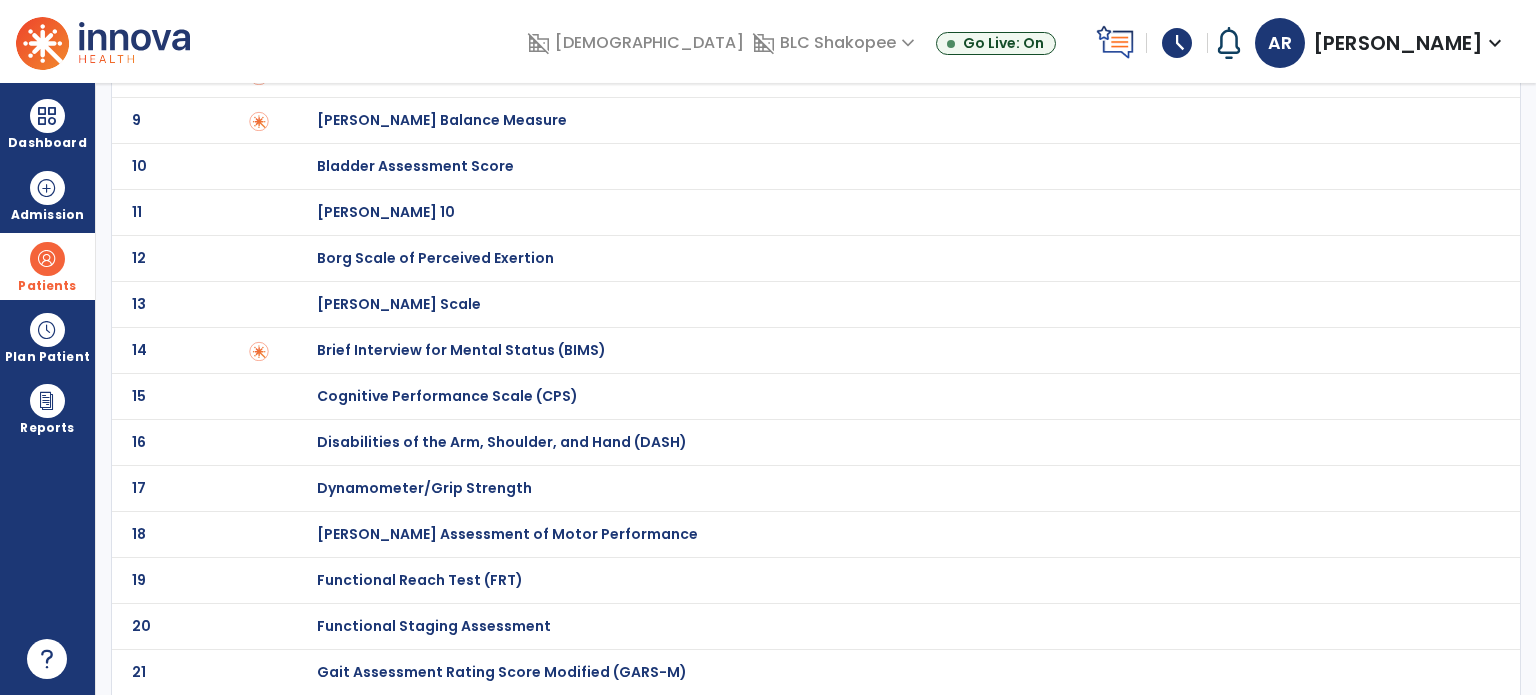 scroll, scrollTop: 0, scrollLeft: 0, axis: both 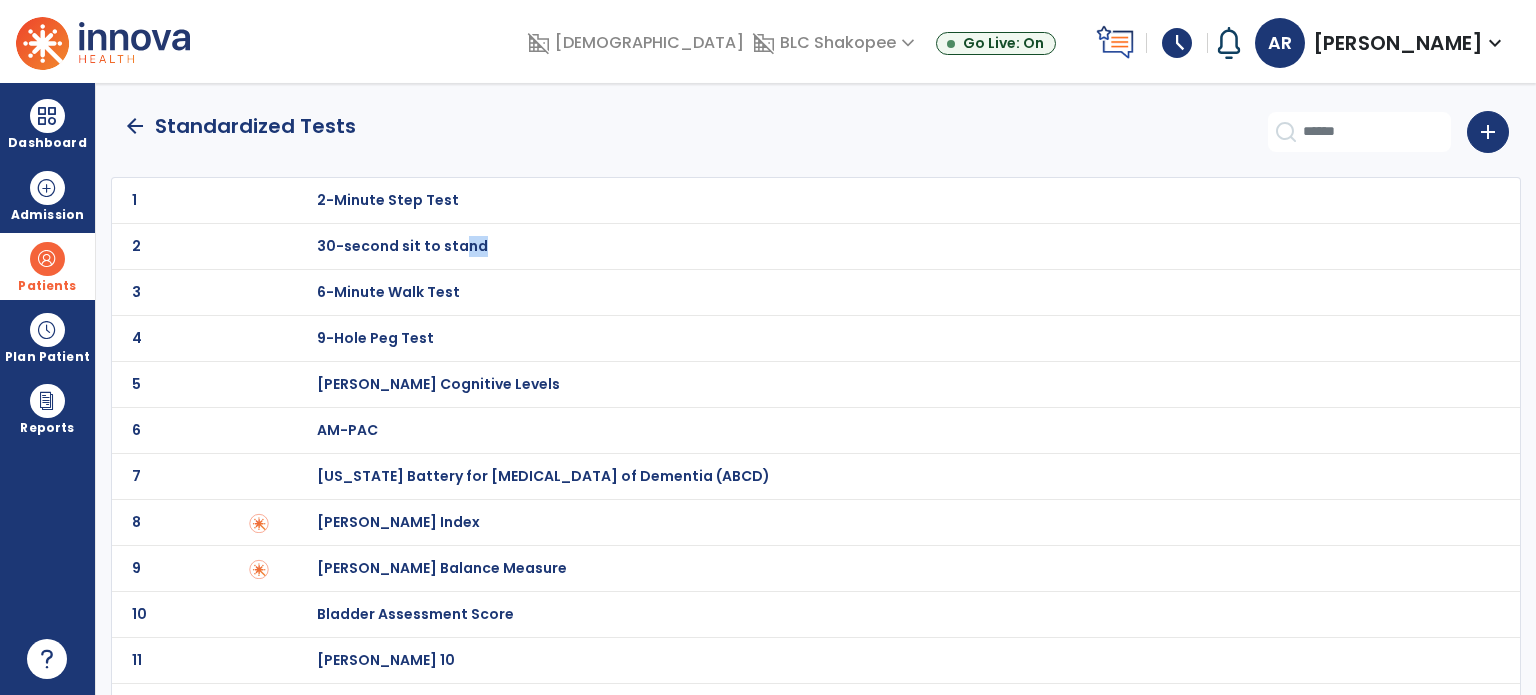 drag, startPoint x: 529, startPoint y: 265, endPoint x: 508, endPoint y: -112, distance: 377.58444 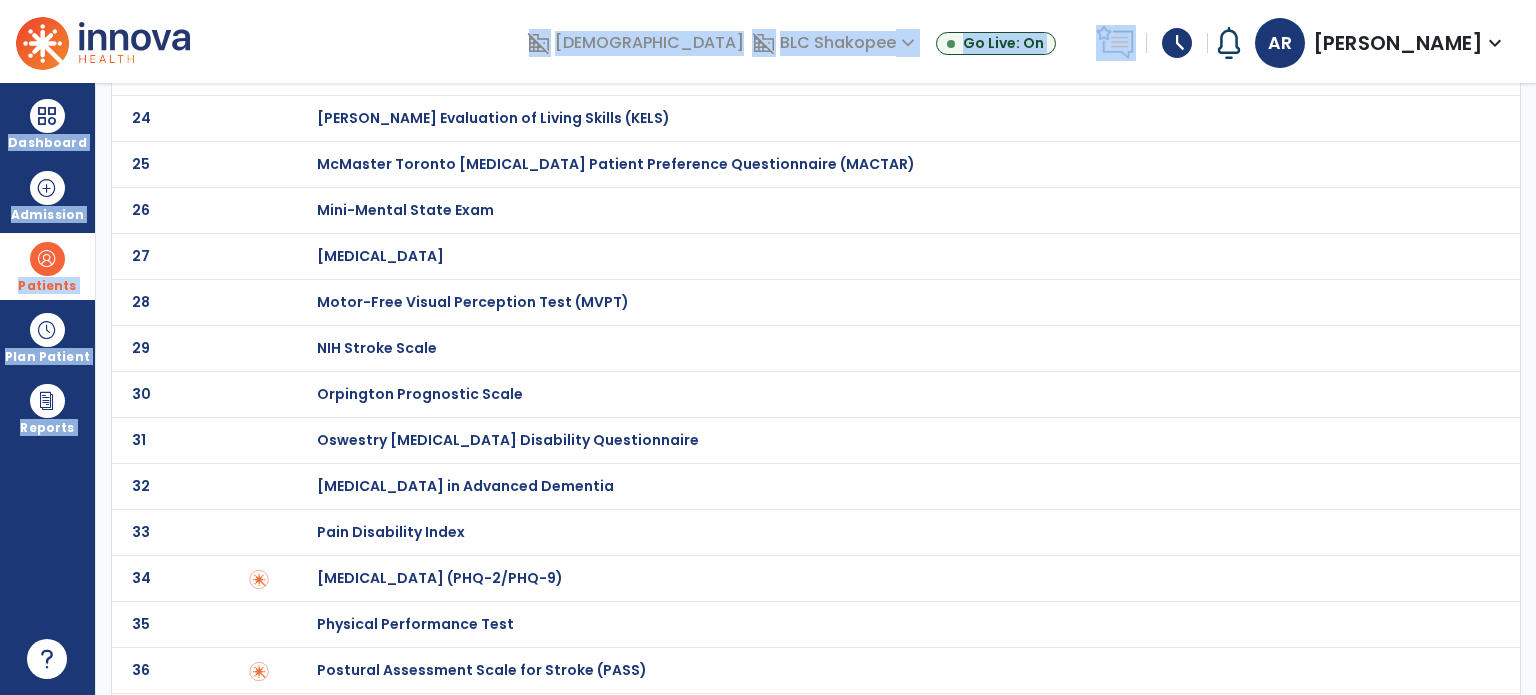 scroll, scrollTop: 1136, scrollLeft: 0, axis: vertical 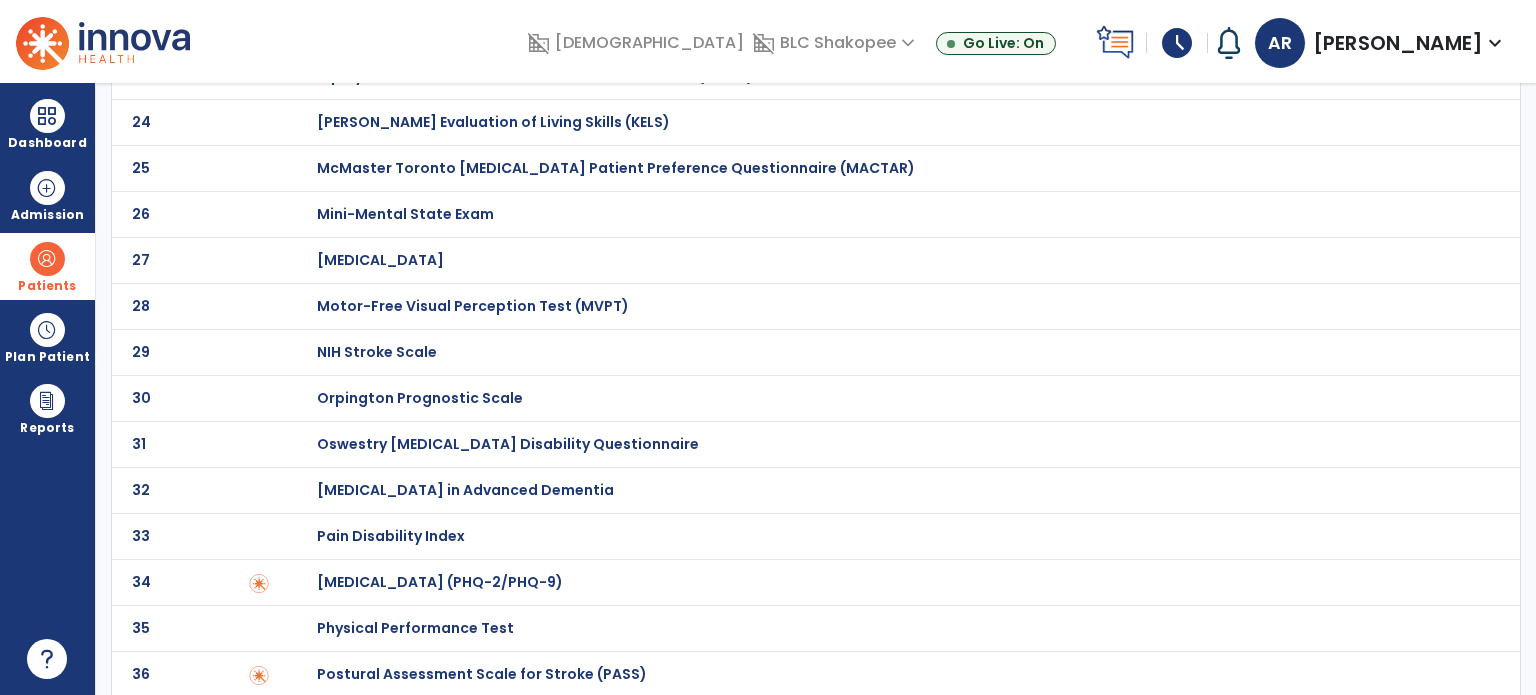 click on "Mini-Mental State Exam" at bounding box center (388, -936) 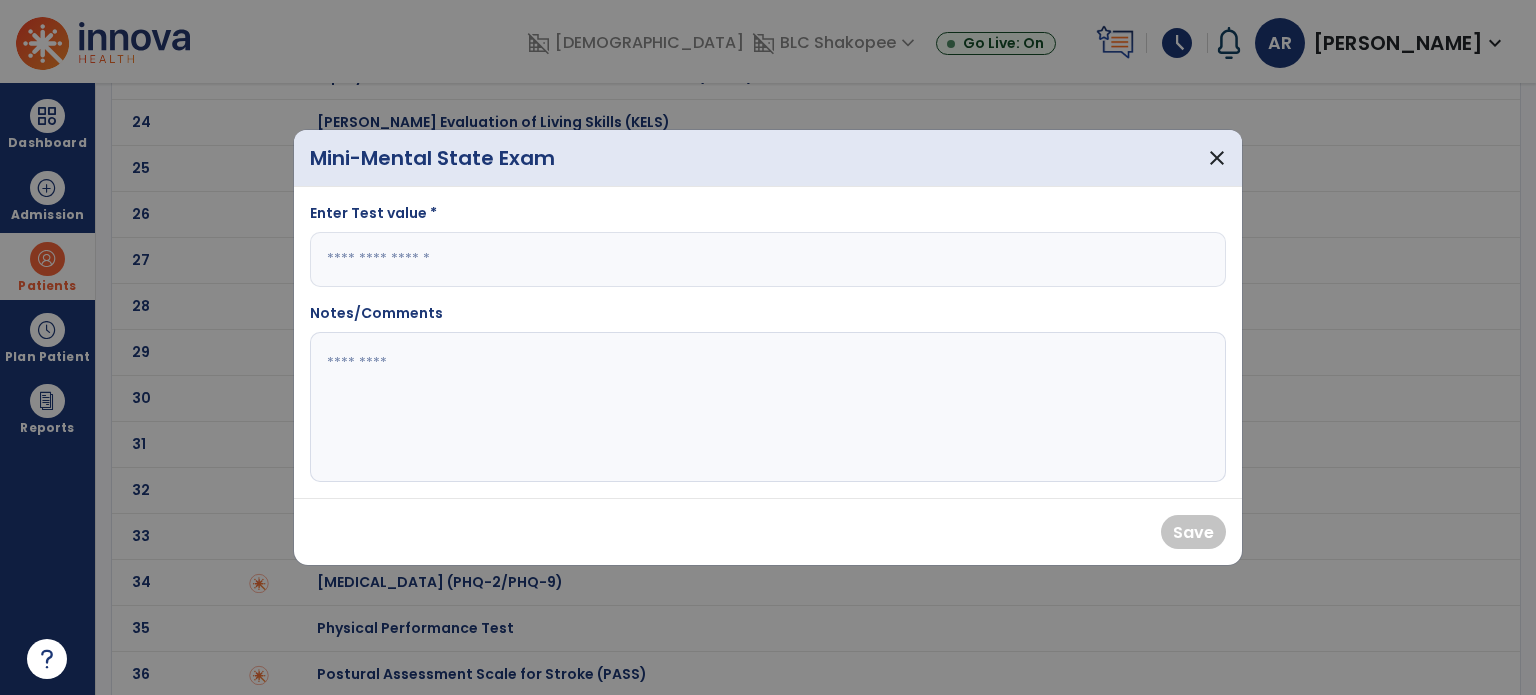 click at bounding box center [768, 259] 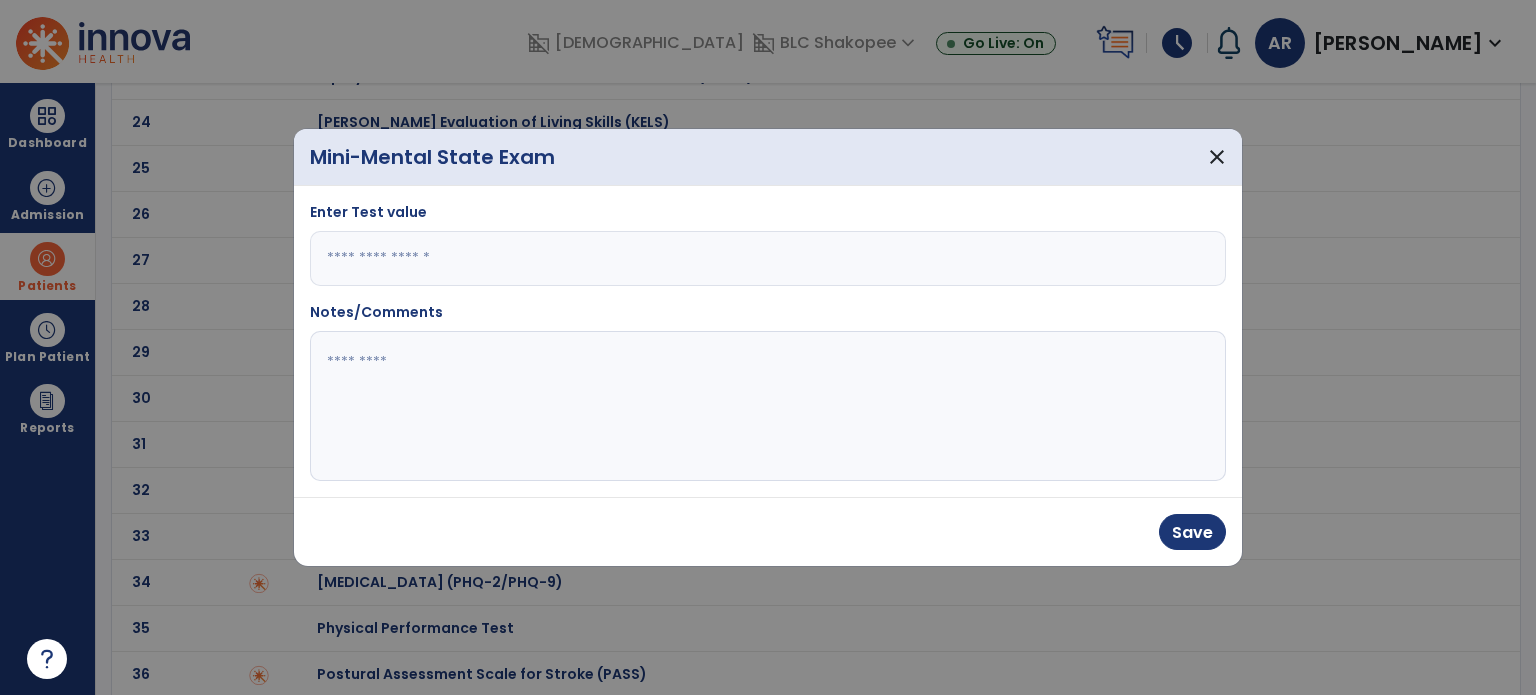 type on "*" 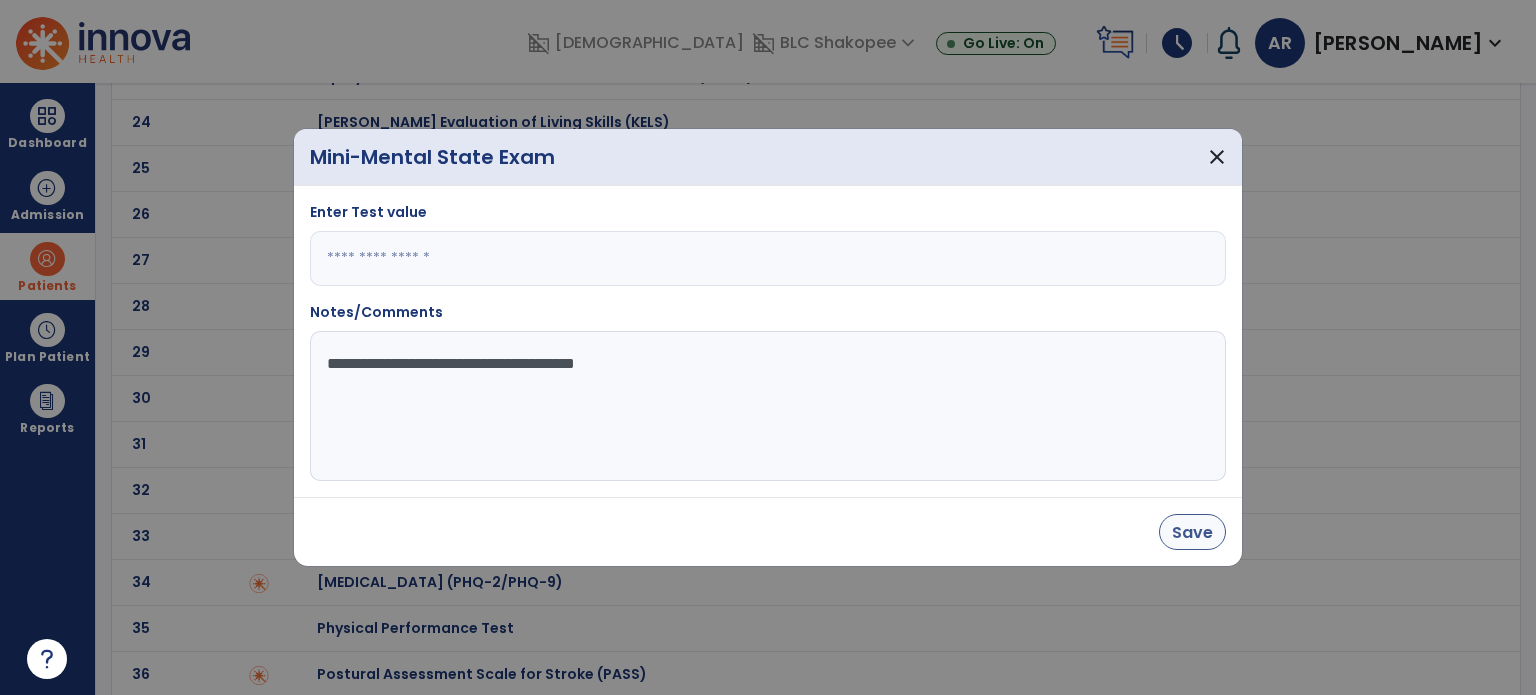 type on "**********" 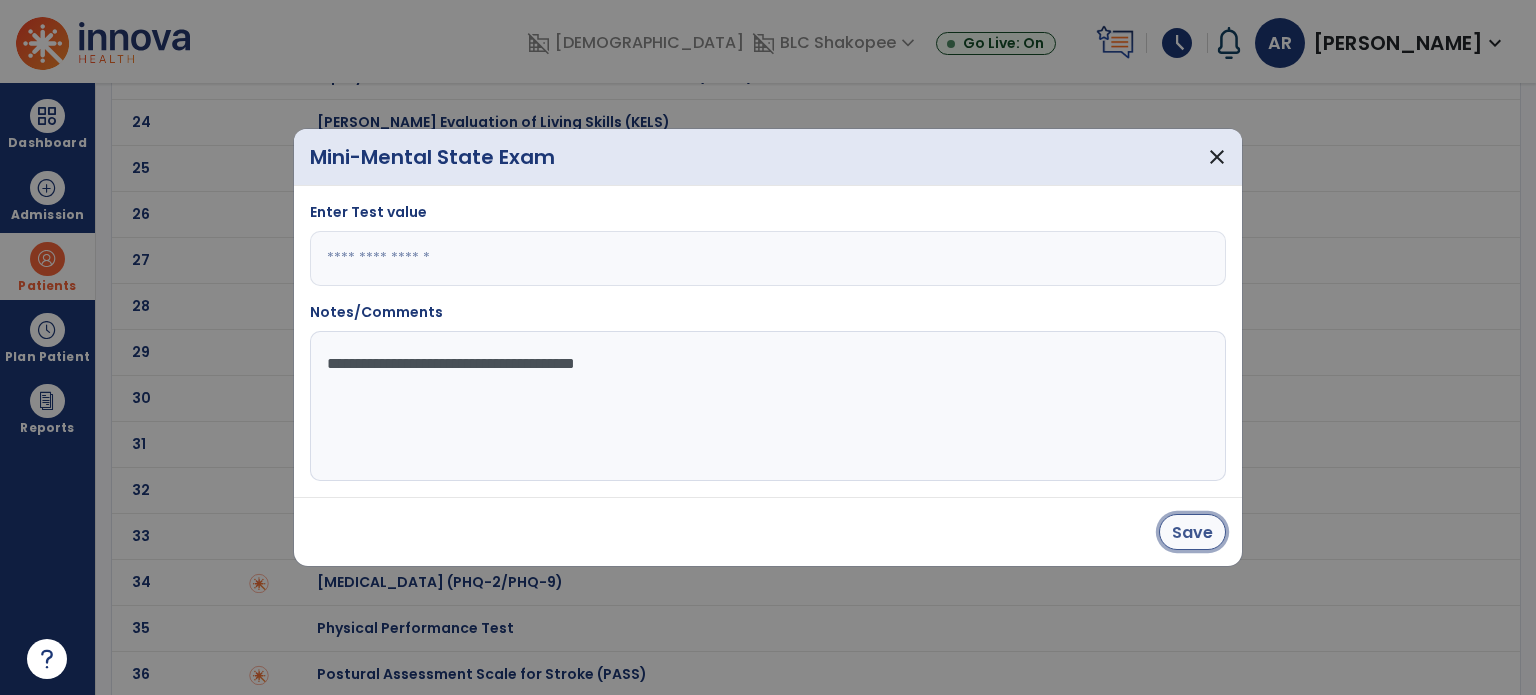 click on "Save" at bounding box center [1192, 532] 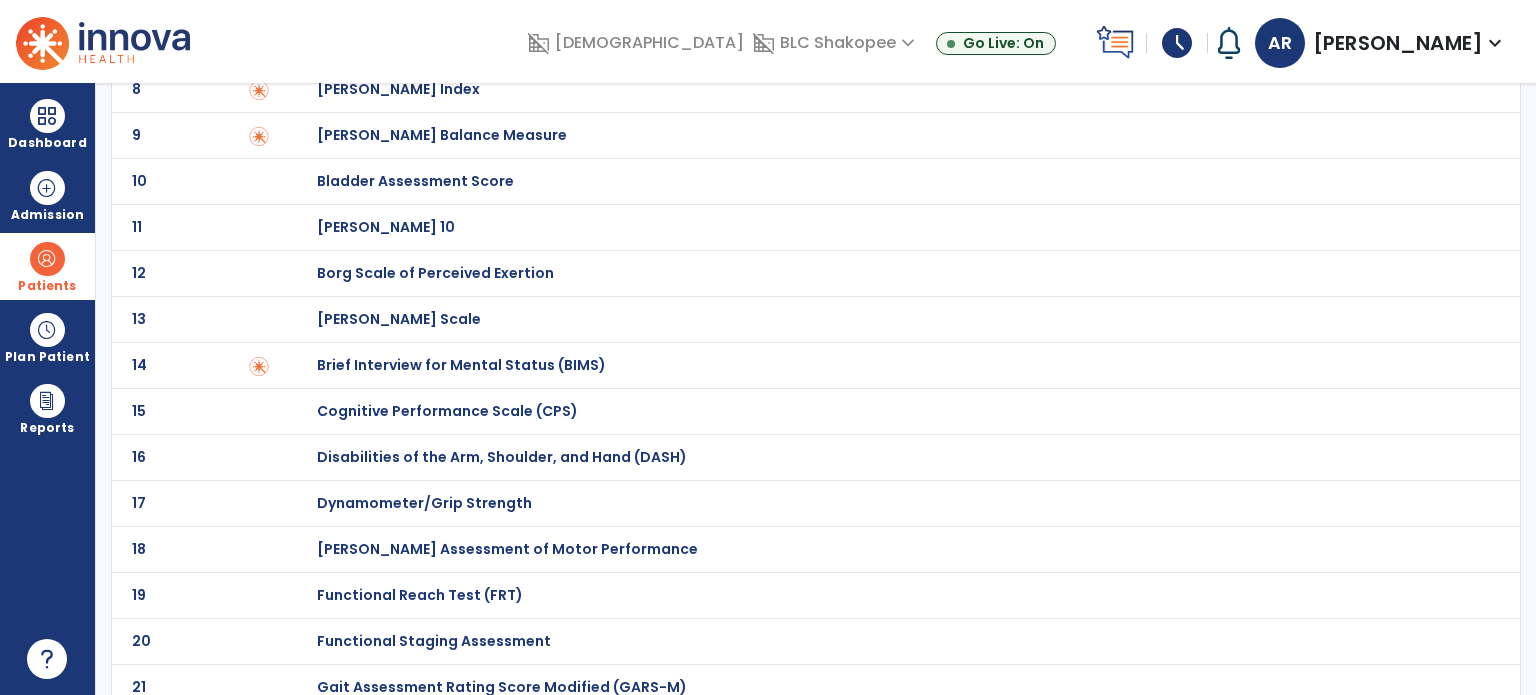 scroll, scrollTop: 0, scrollLeft: 0, axis: both 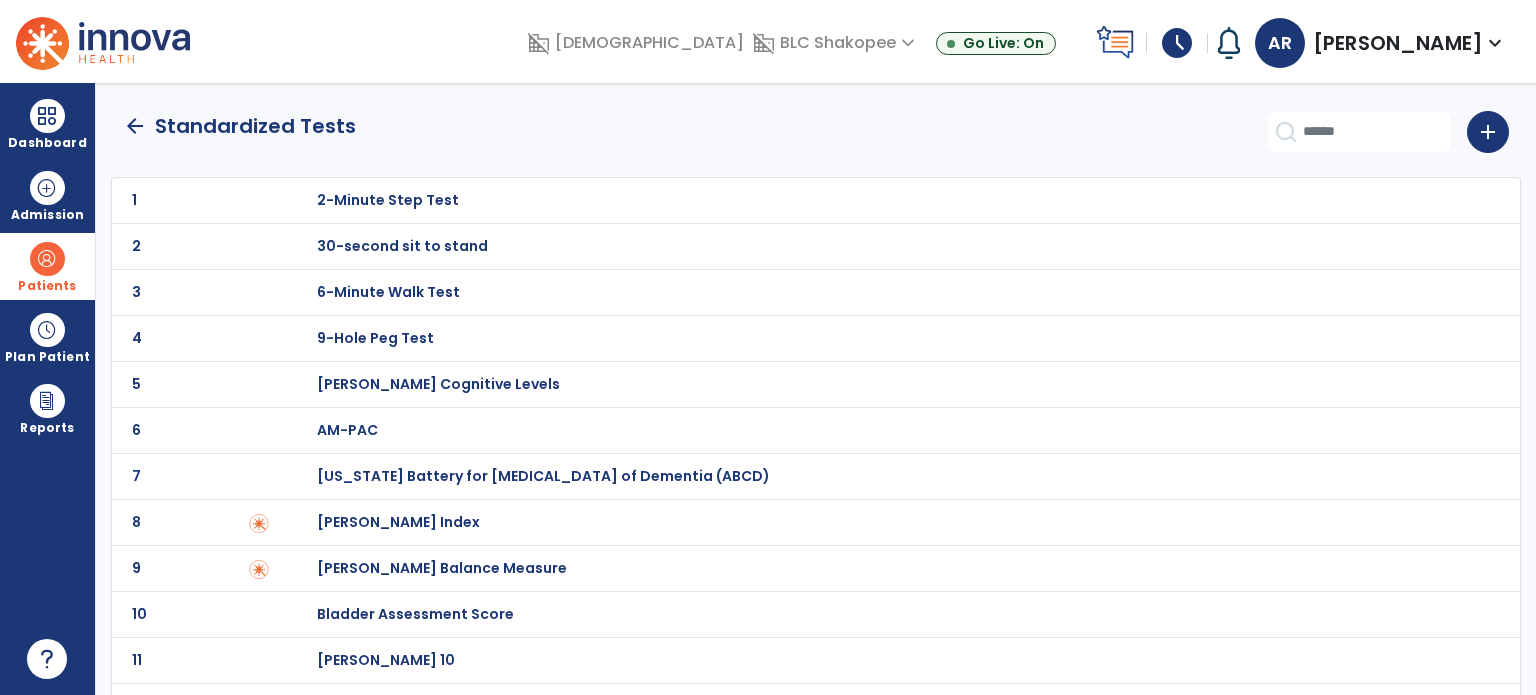 click on "arrow_back" 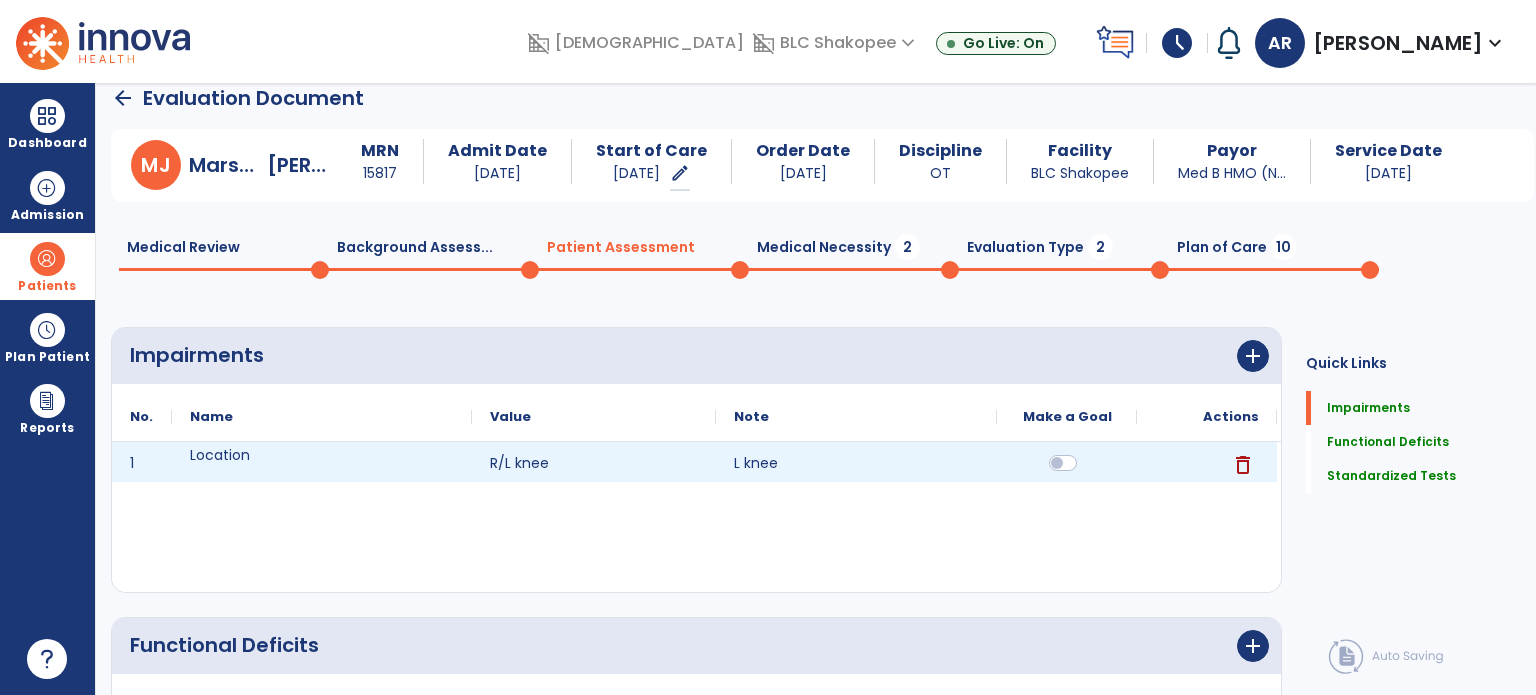 scroll, scrollTop: 547, scrollLeft: 0, axis: vertical 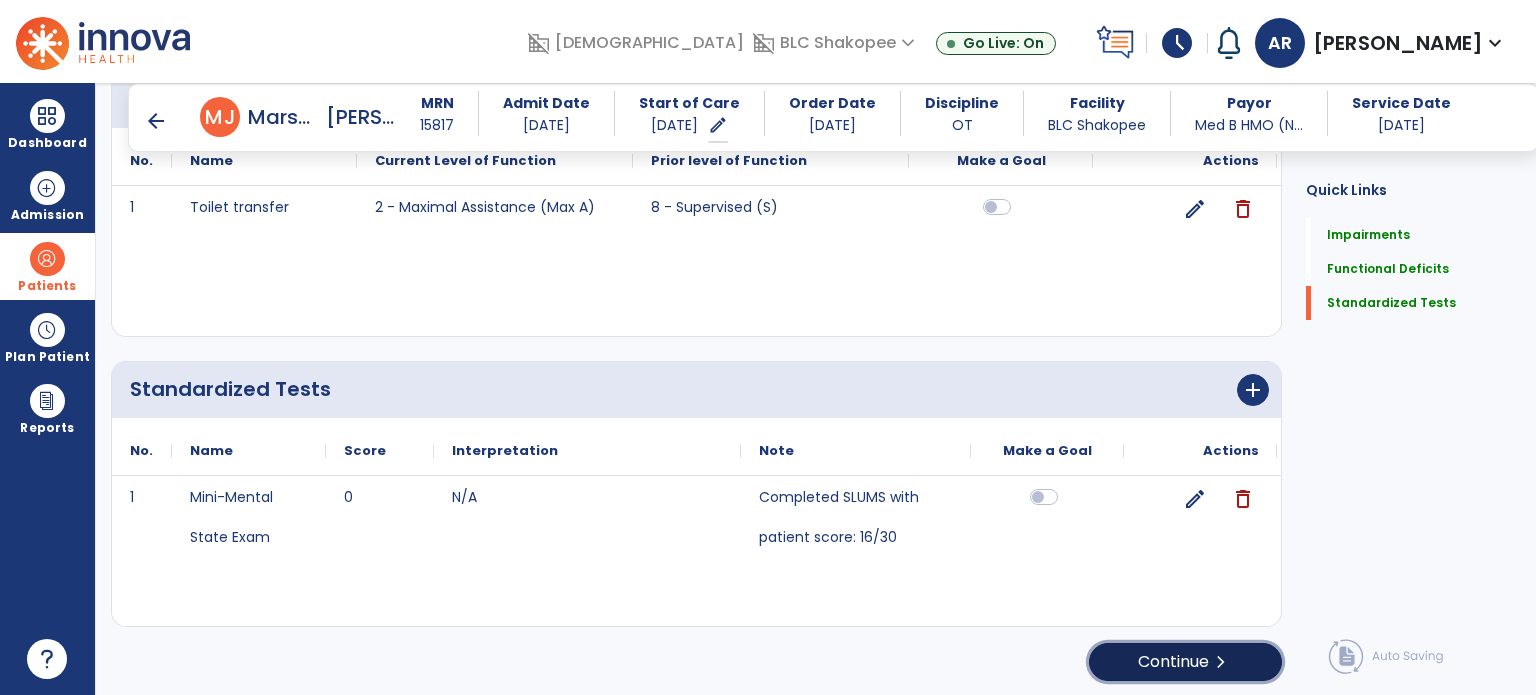 click on "Continue  chevron_right" 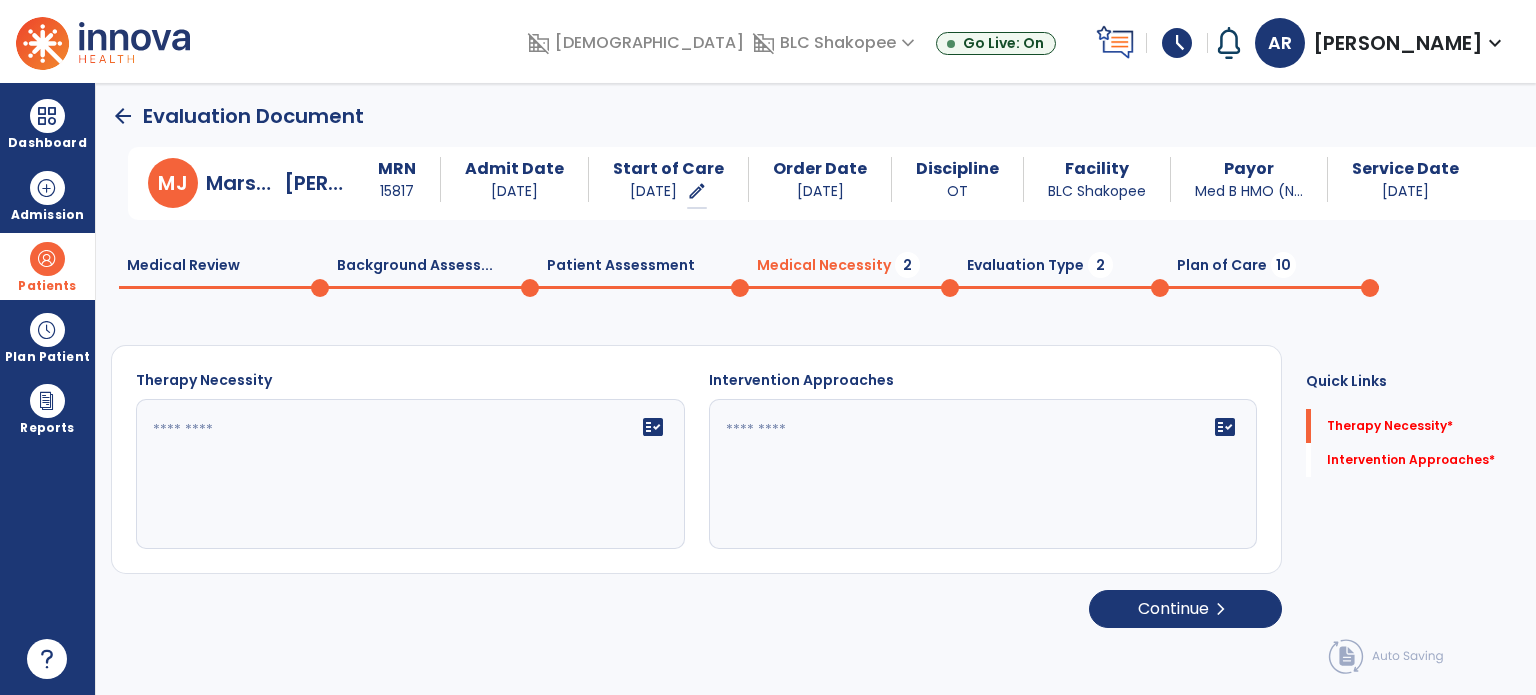 scroll, scrollTop: 0, scrollLeft: 0, axis: both 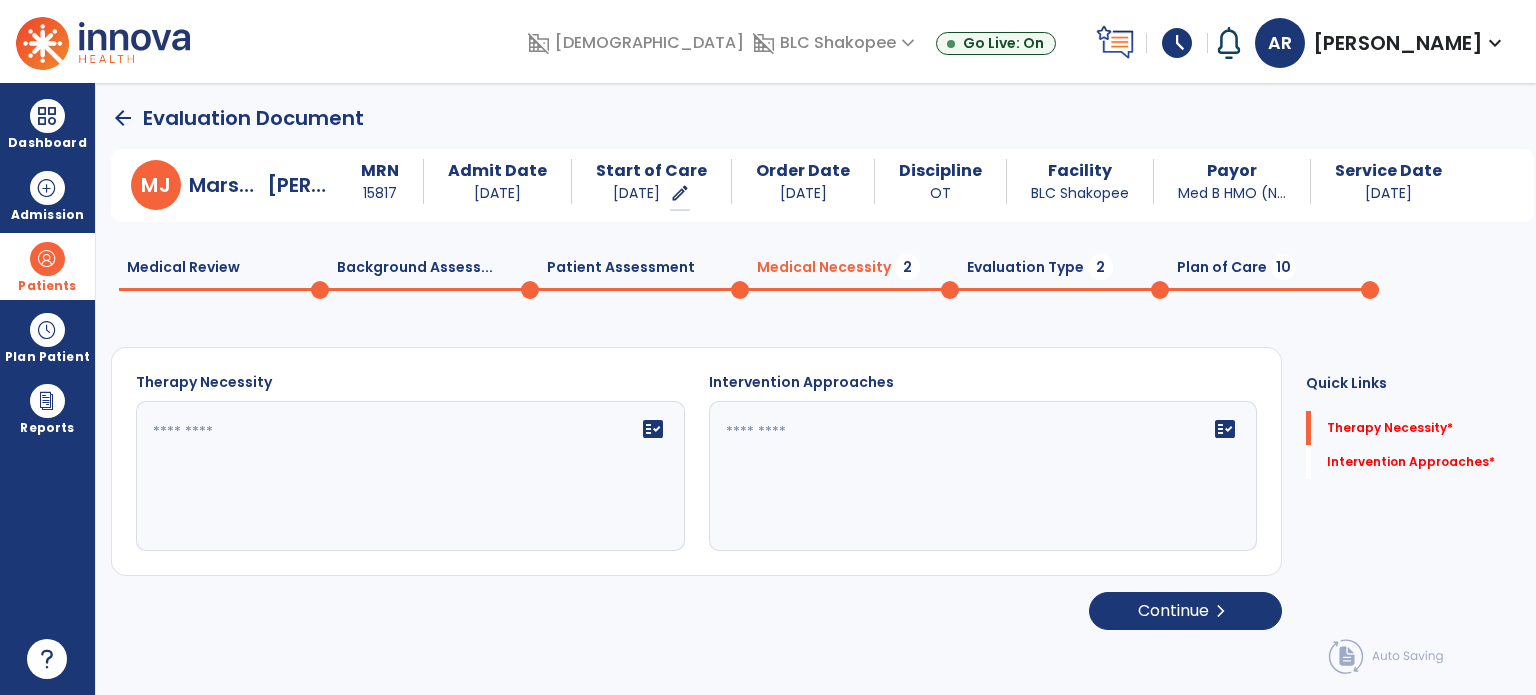 click on "fact_check" 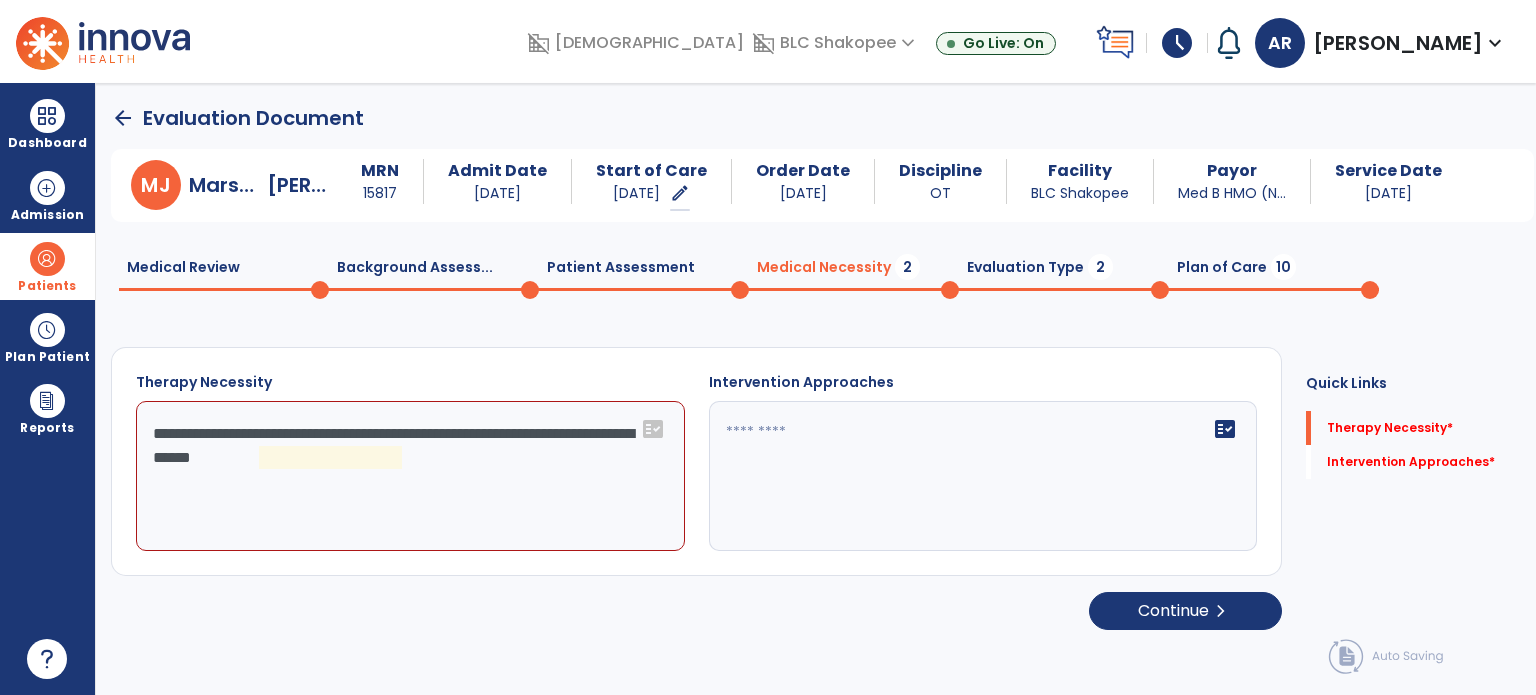 click on "**********" 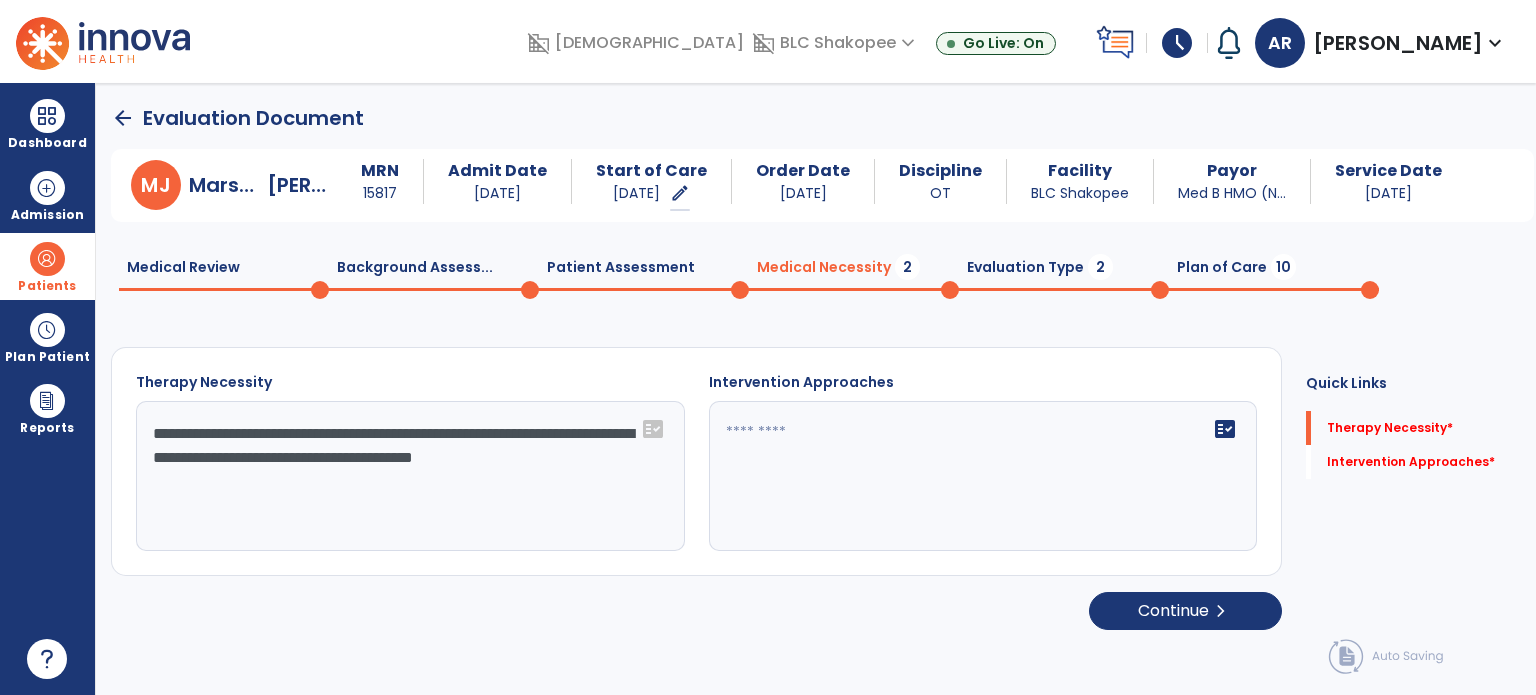 type on "**********" 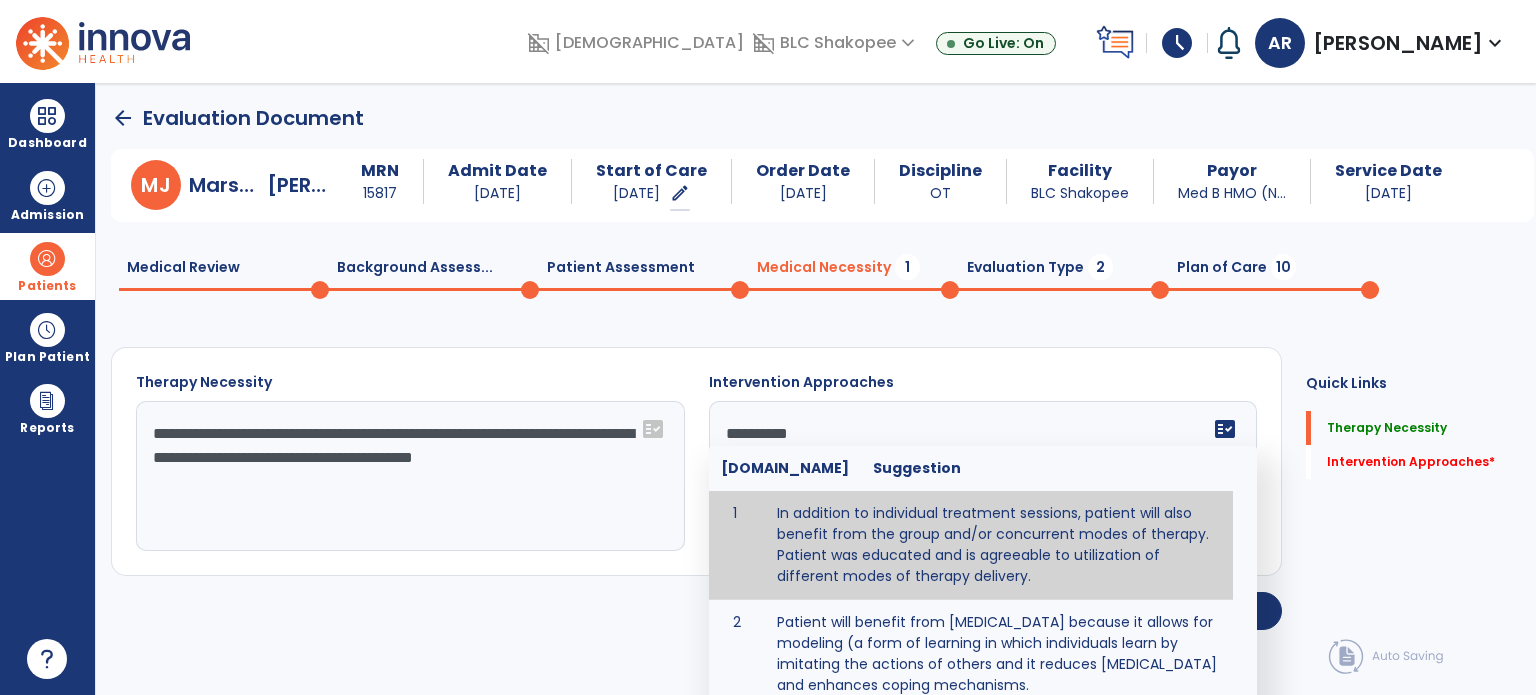 type on "**********" 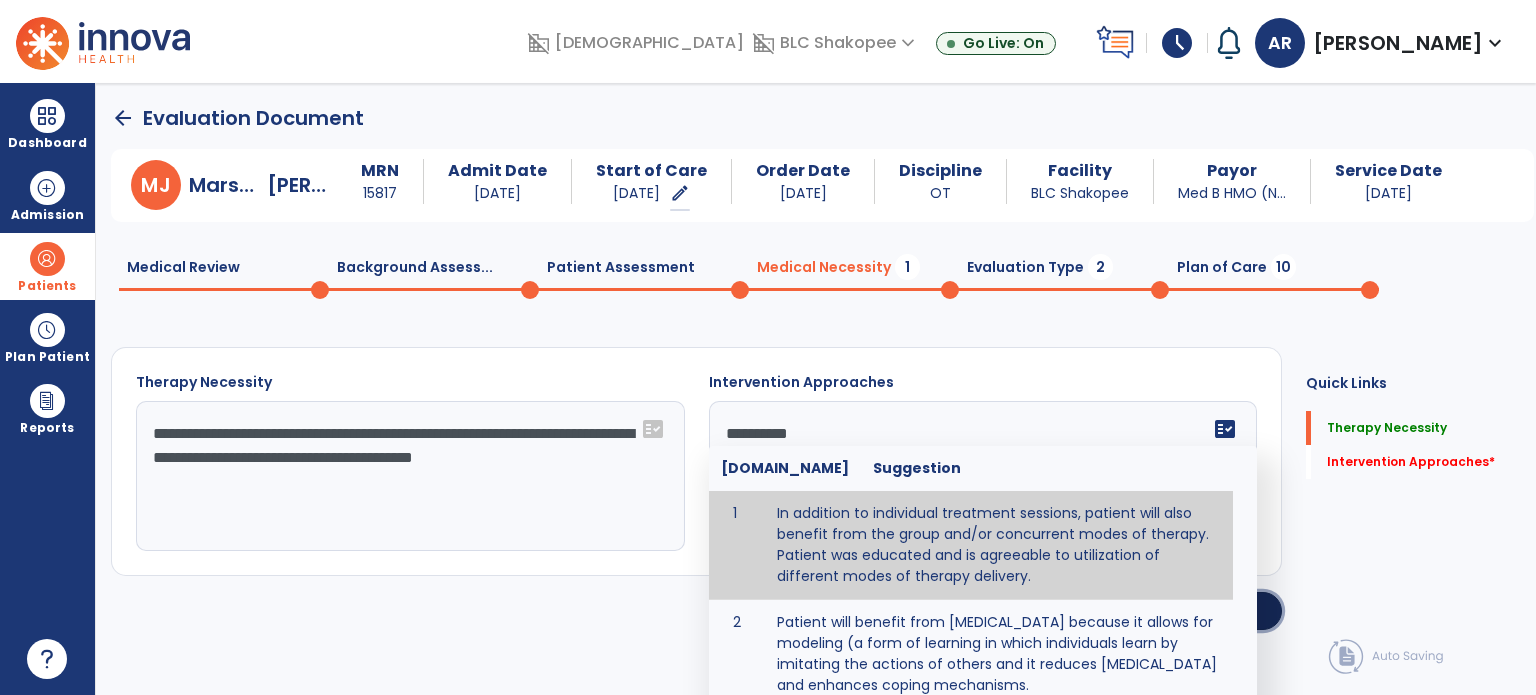 type 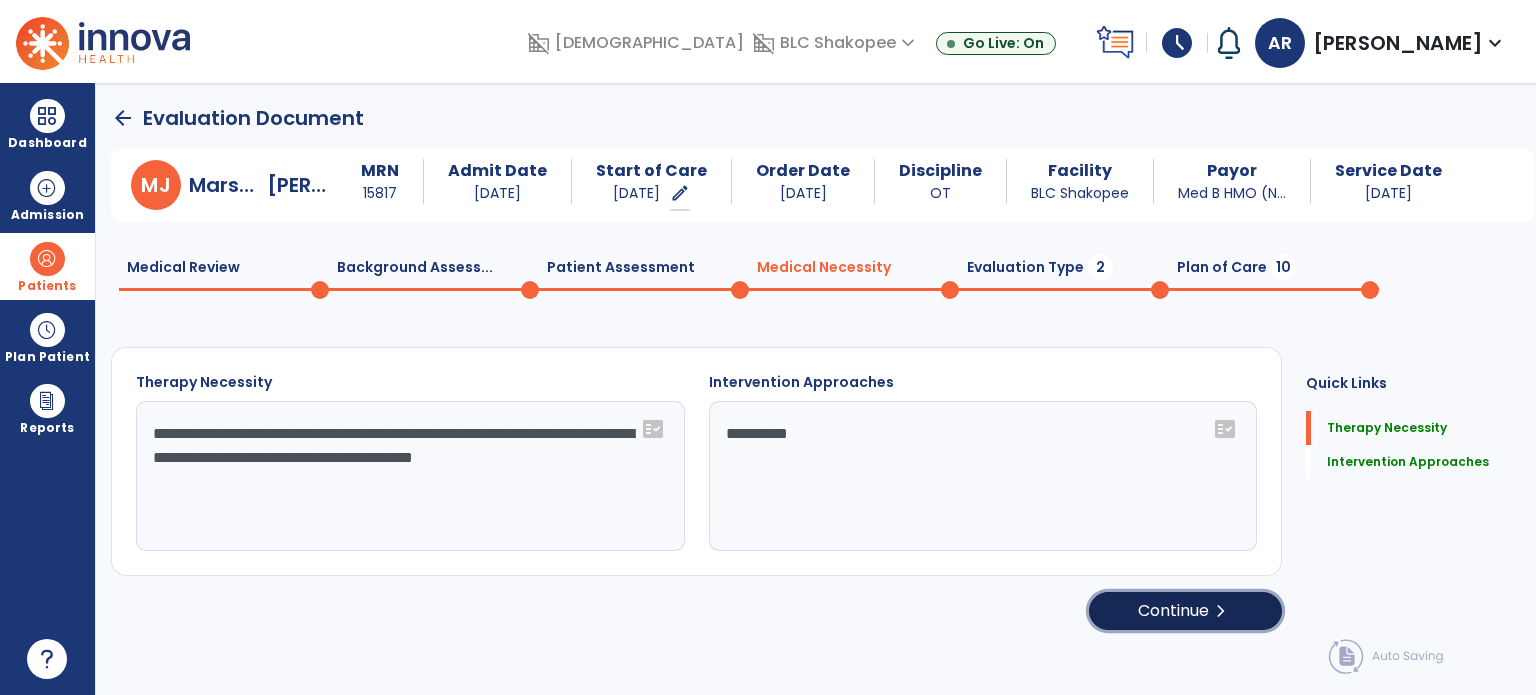 click on "Continue  chevron_right" 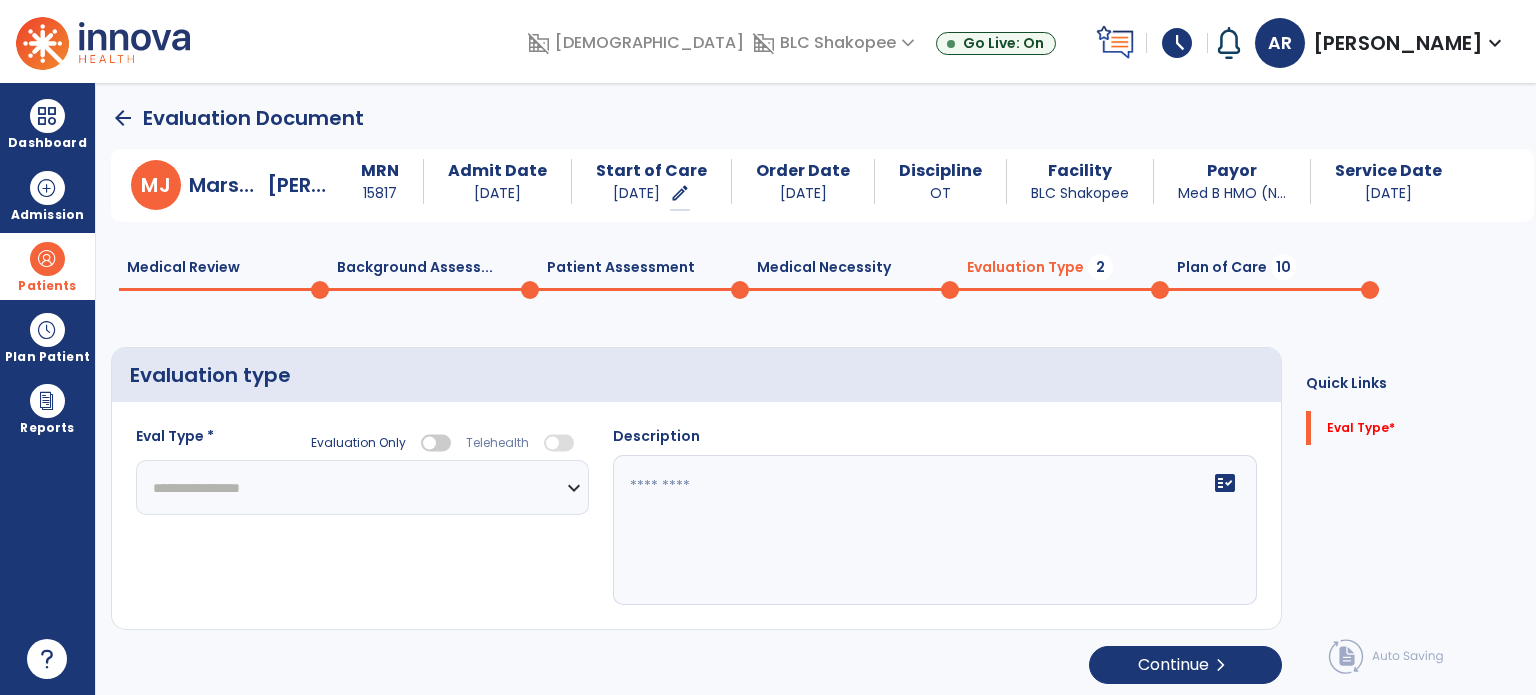 click on "**********" 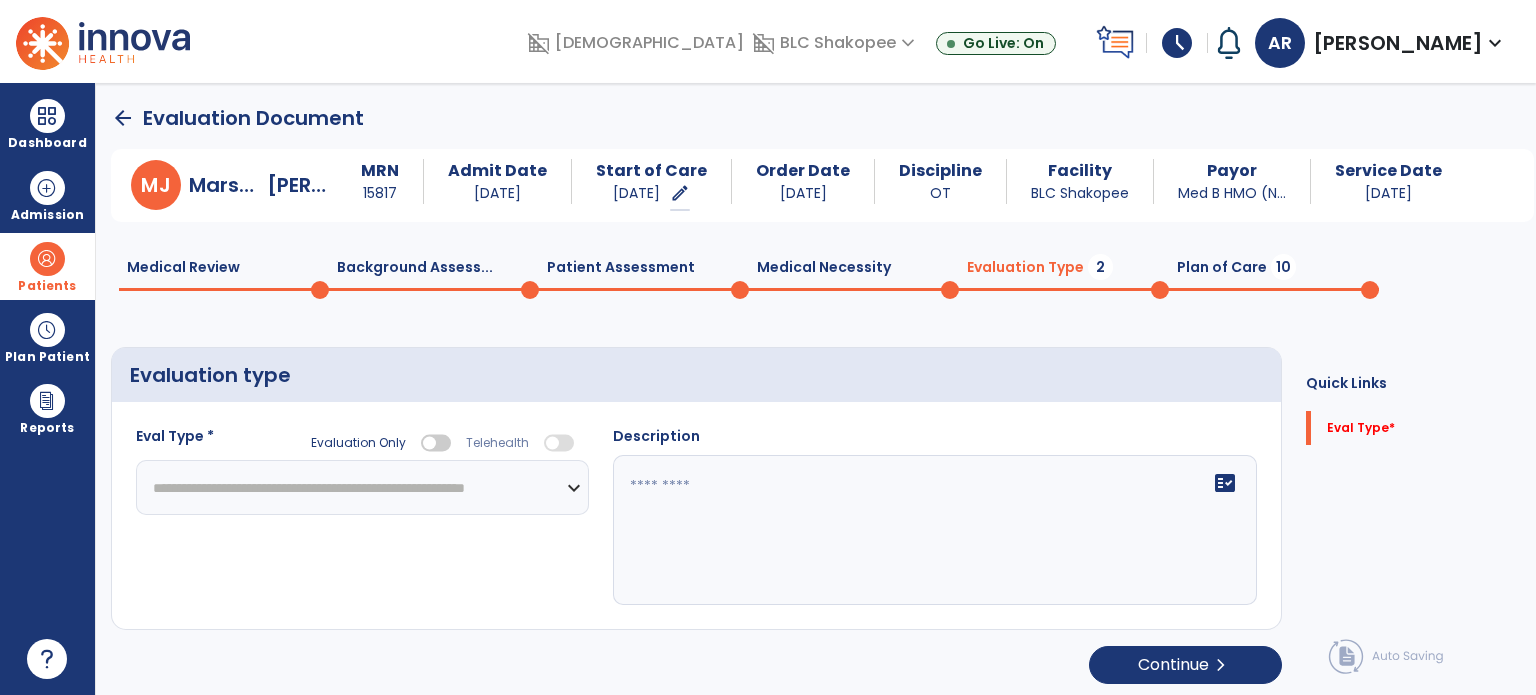 click on "**********" 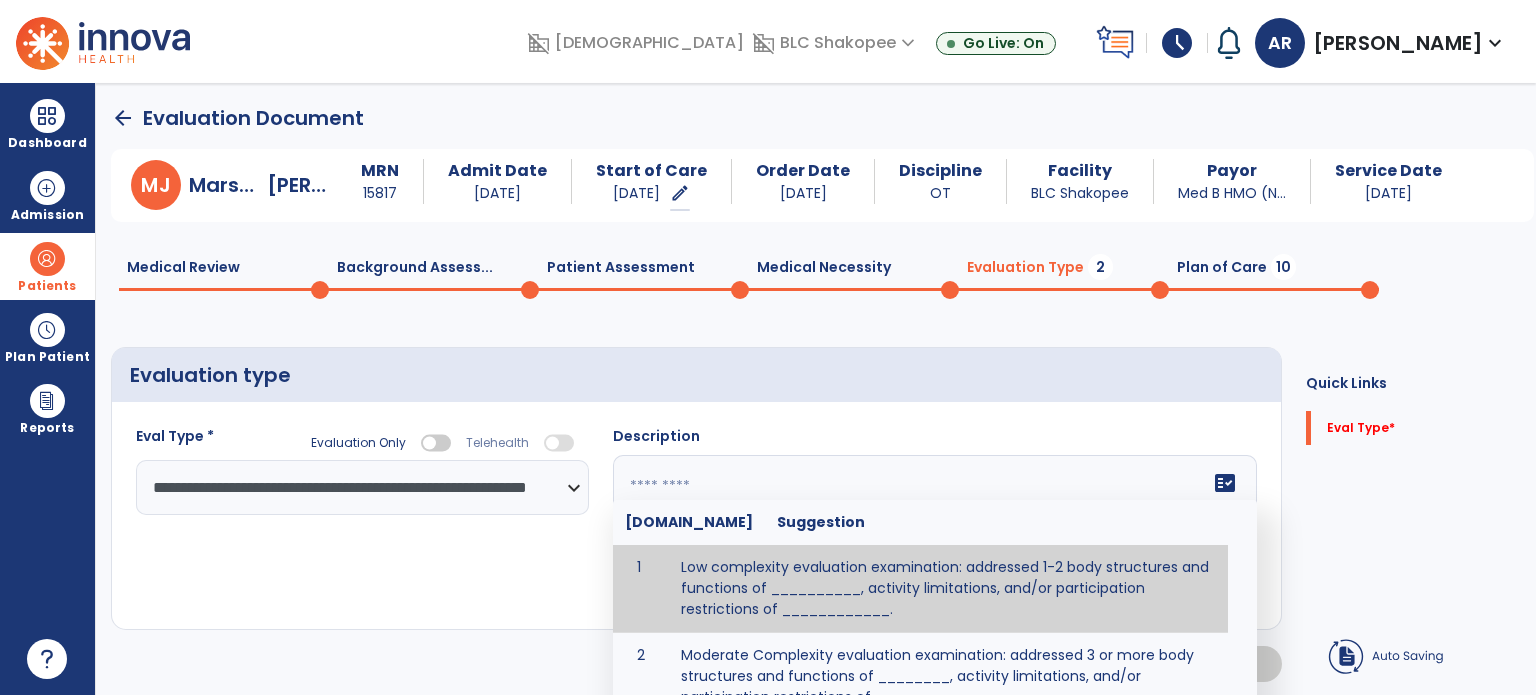 click on "fact_check  [DOMAIN_NAME] Suggestion 1 Low complexity evaluation examination: addressed 1-2 body structures and functions of __________, activity limitations, and/or participation restrictions of ____________. 2 Moderate Complexity evaluation examination: addressed 3 or more body structures and functions of ________, activity limitations, and/or participation restrictions of _______. 3 High Complexity evaluation examination: addressed 4 or more body structures and functions of _______, activity limitations, and/or participation restrictions of _________" 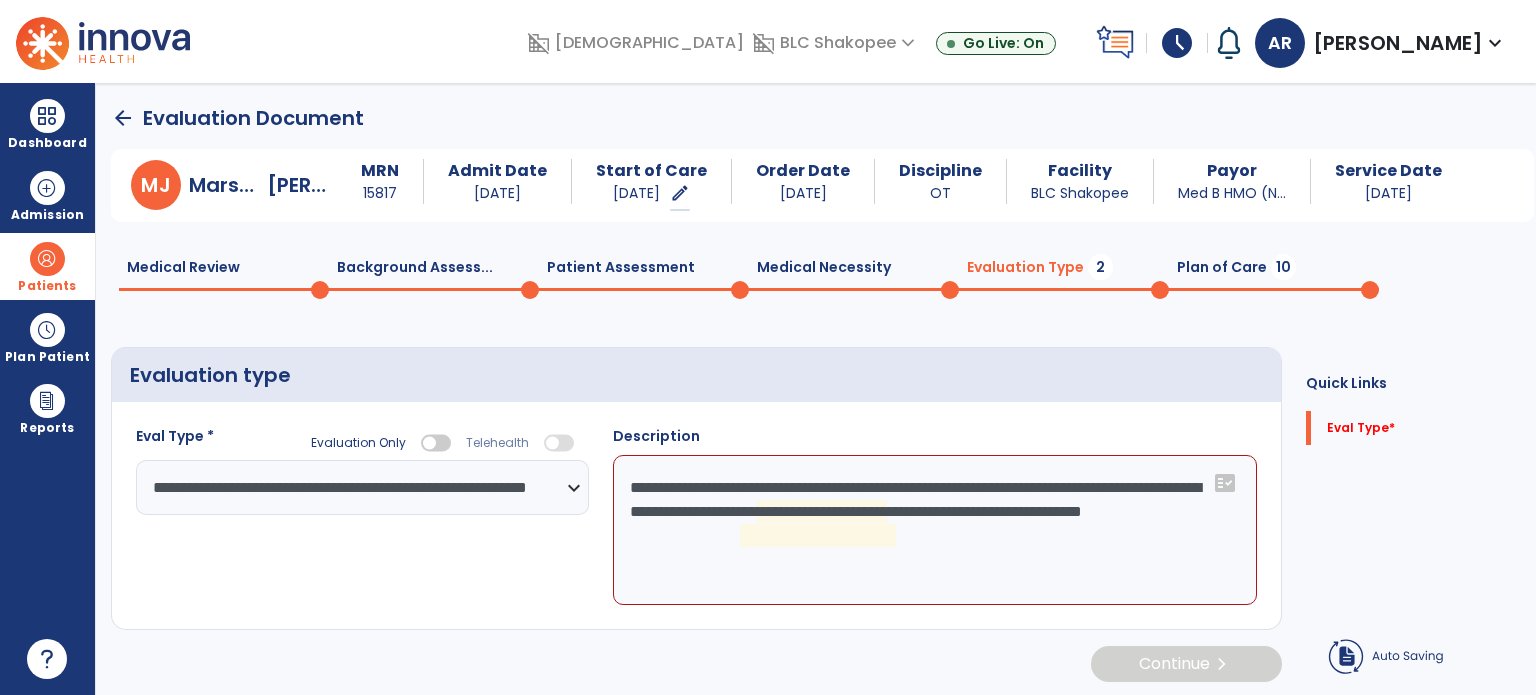 click on "**********" 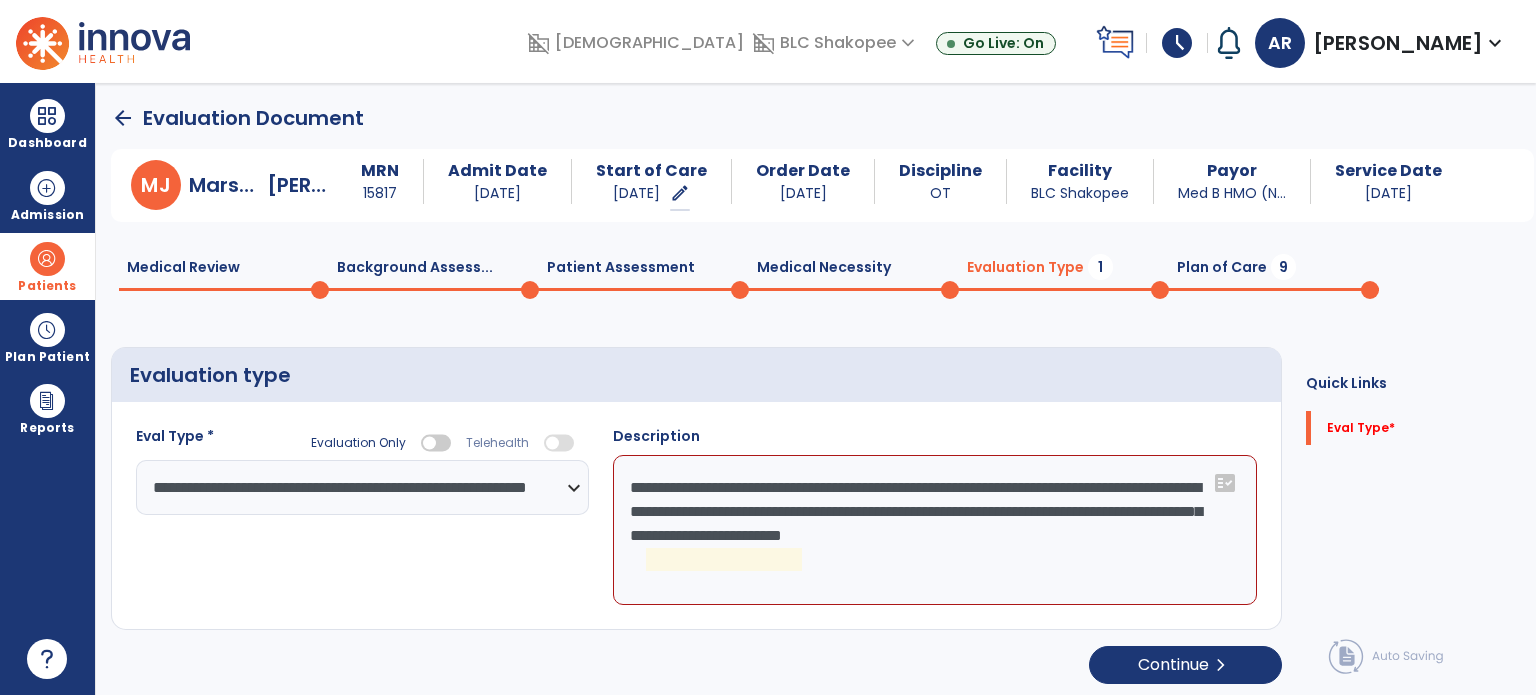 click on "**********" 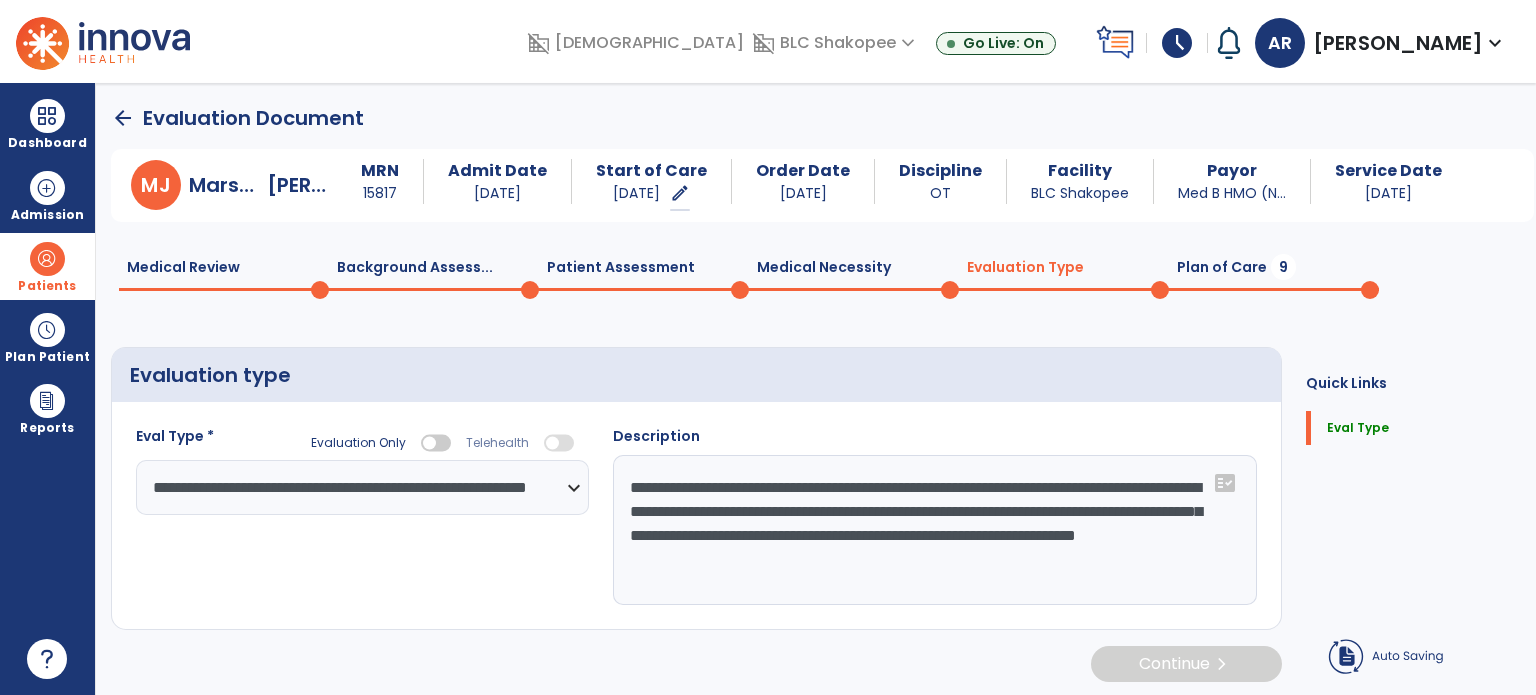 type on "**********" 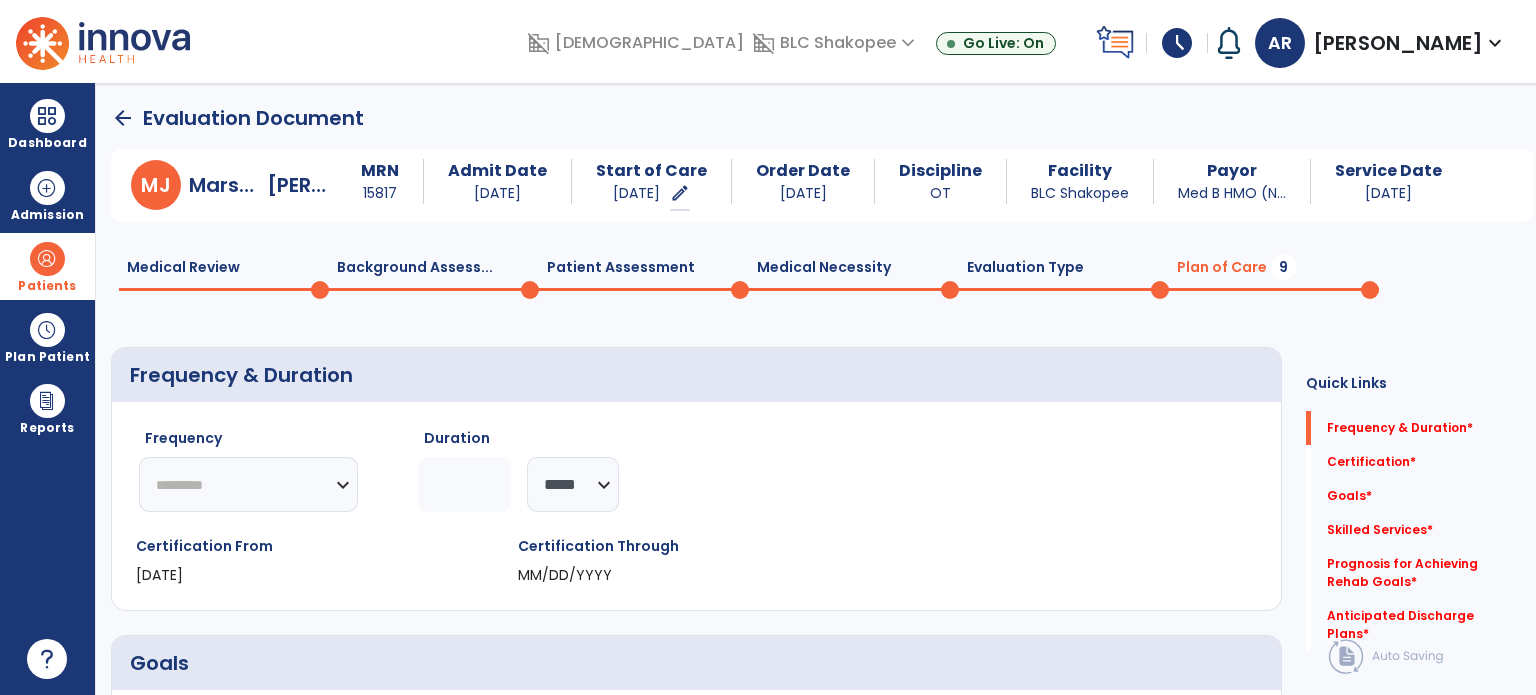 click on "********* ** ** ** ** ** ** **" 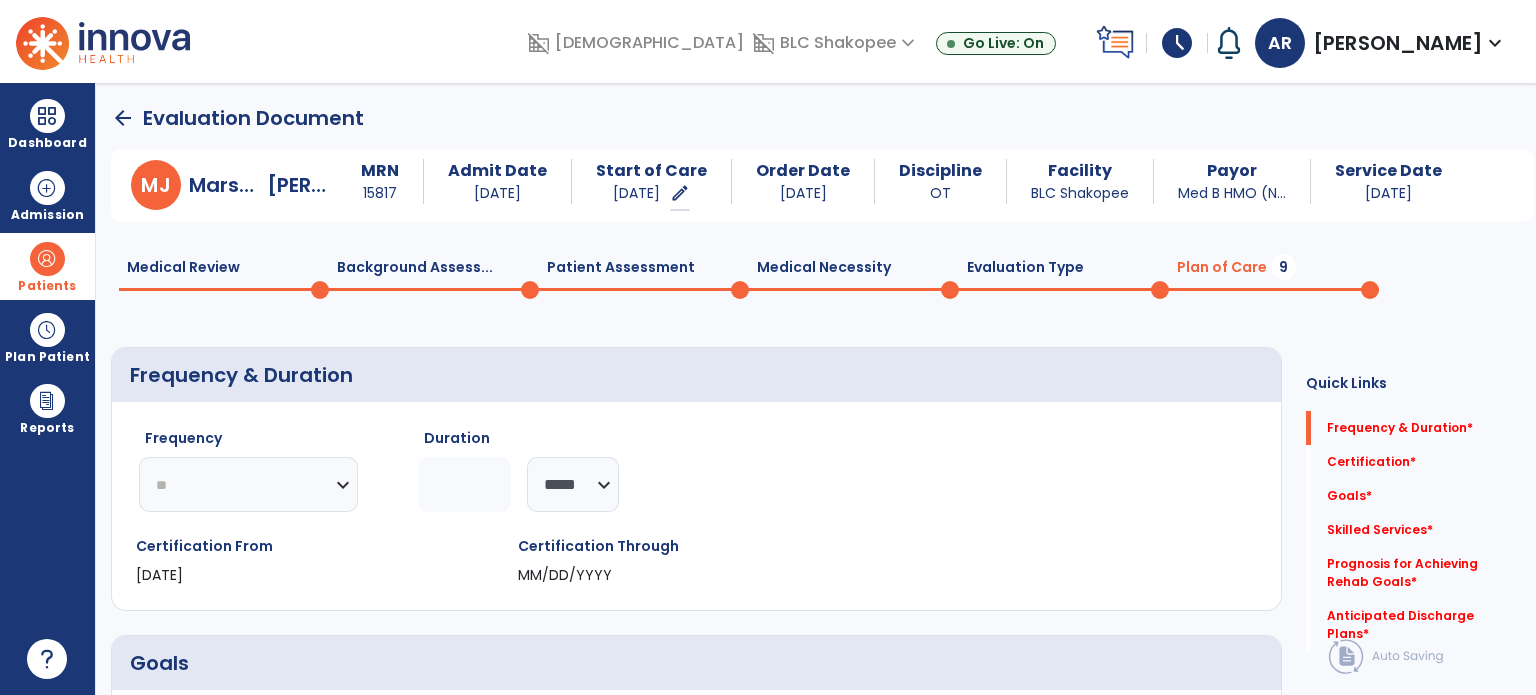 click on "********* ** ** ** ** ** ** **" 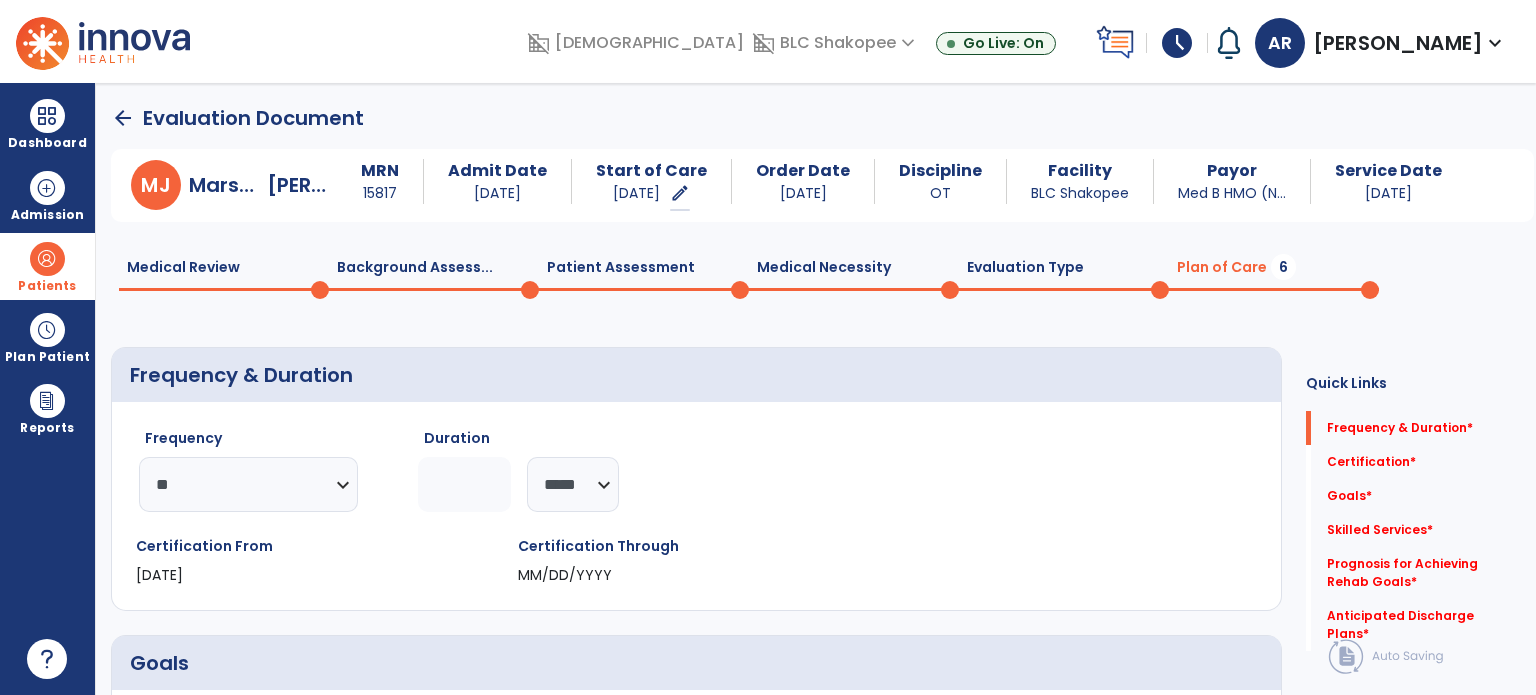 click 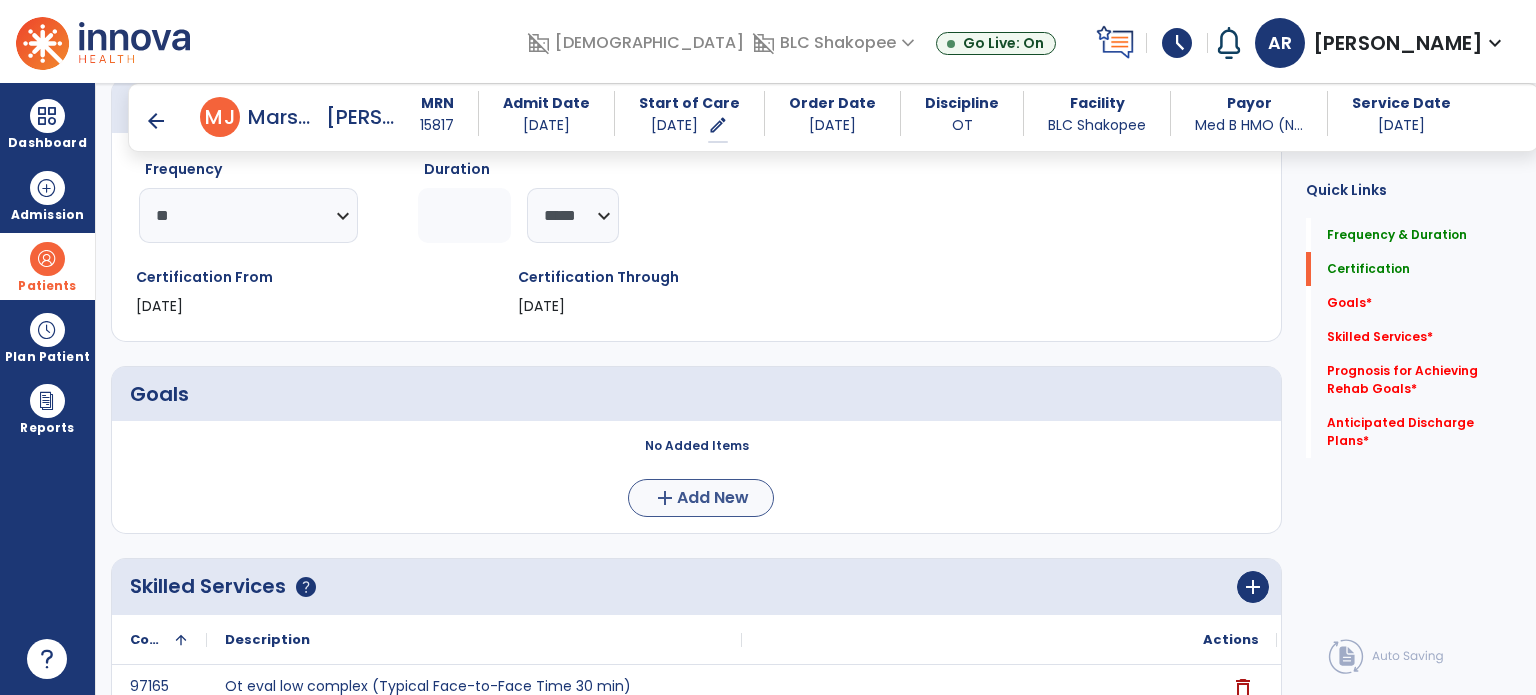scroll, scrollTop: 252, scrollLeft: 0, axis: vertical 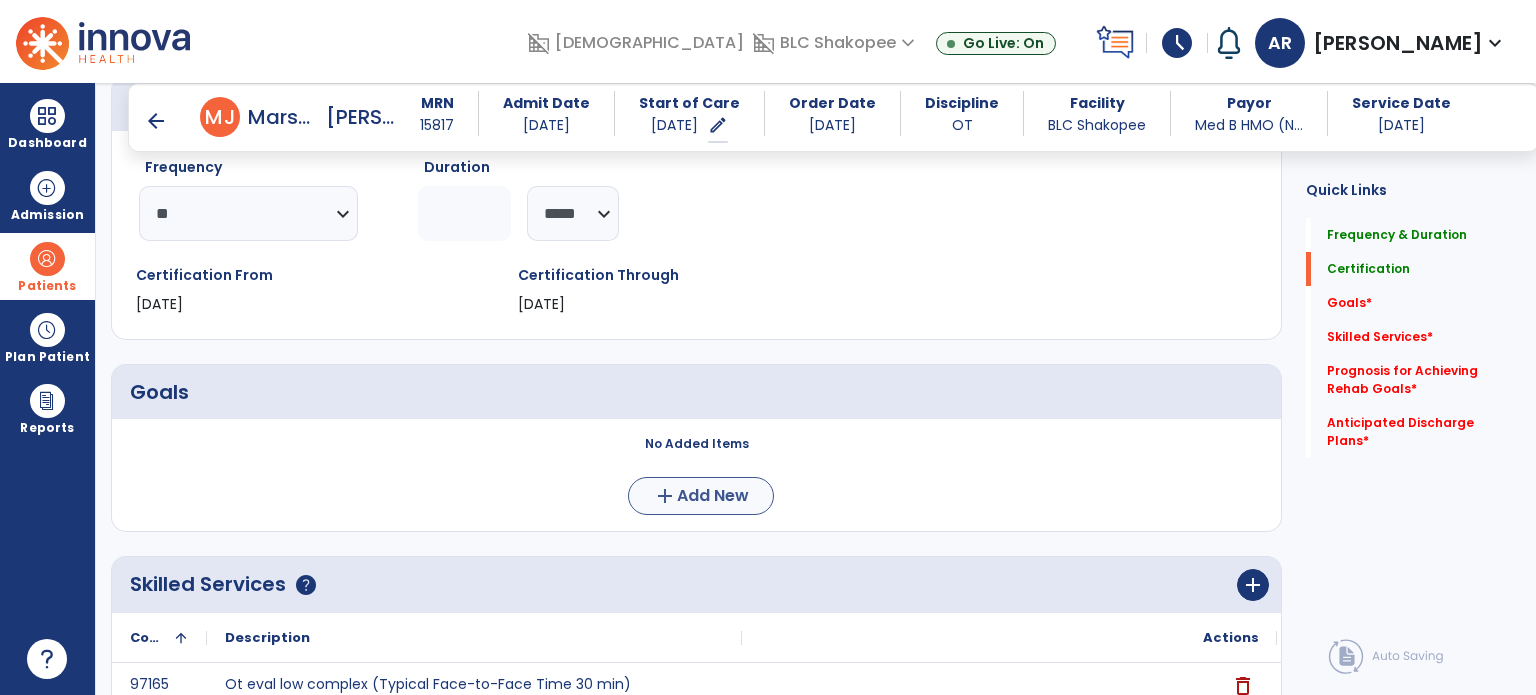 type on "*" 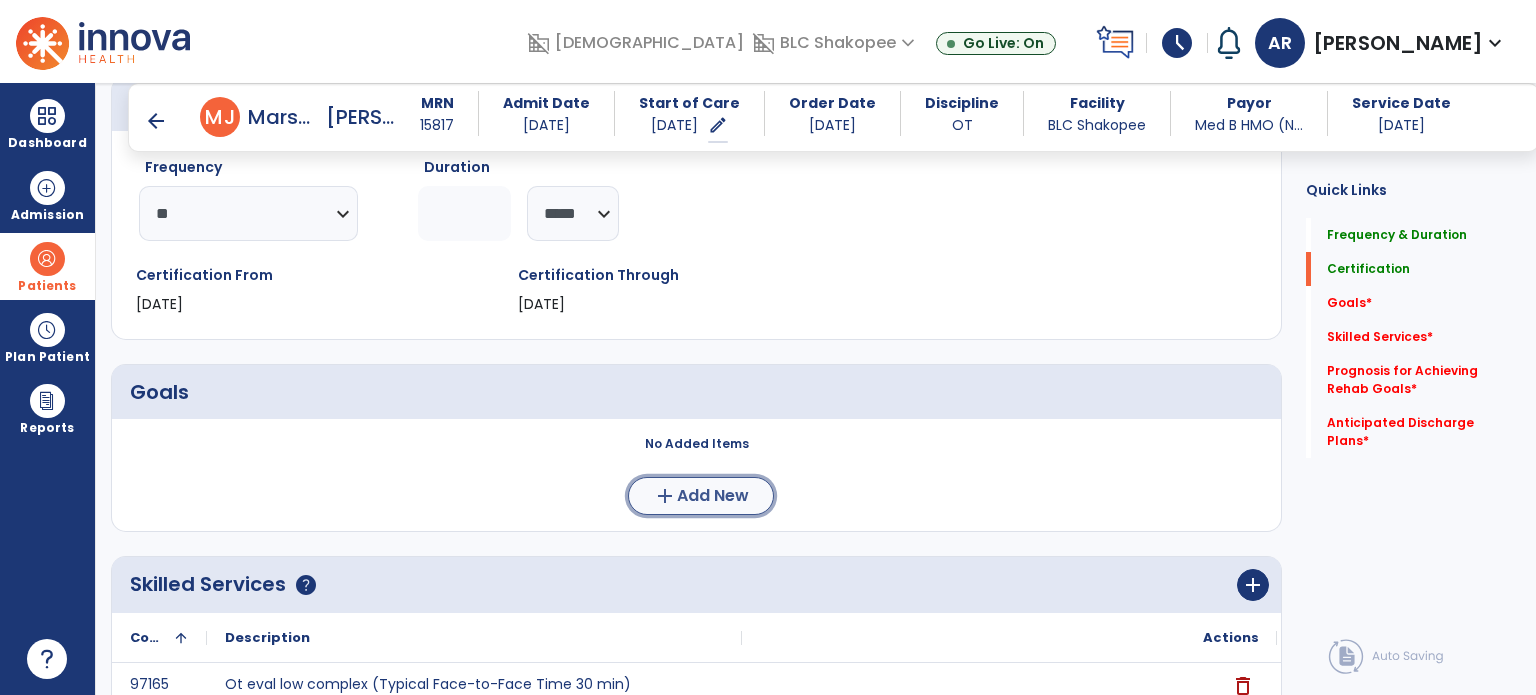 click on "Add New" at bounding box center (713, 496) 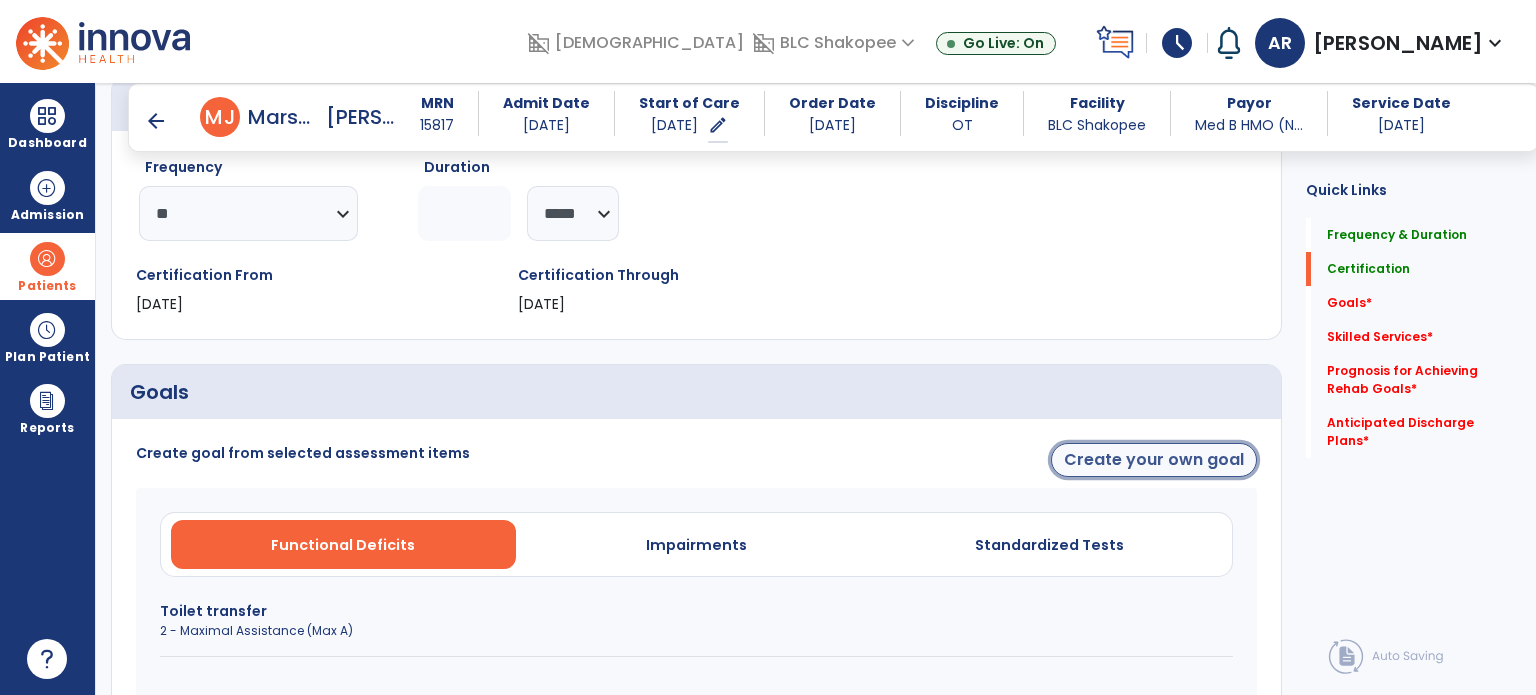 click on "Create your own goal" at bounding box center [1154, 460] 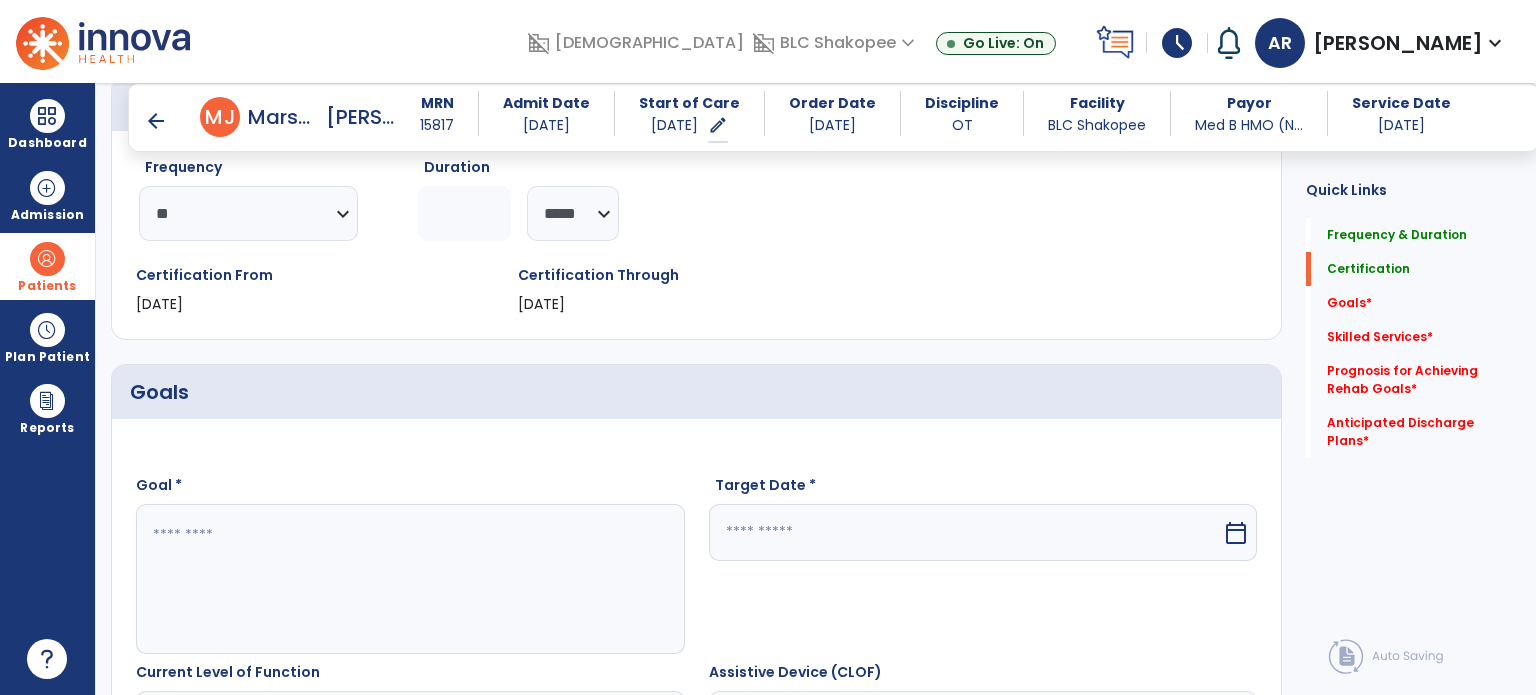 click at bounding box center (409, 579) 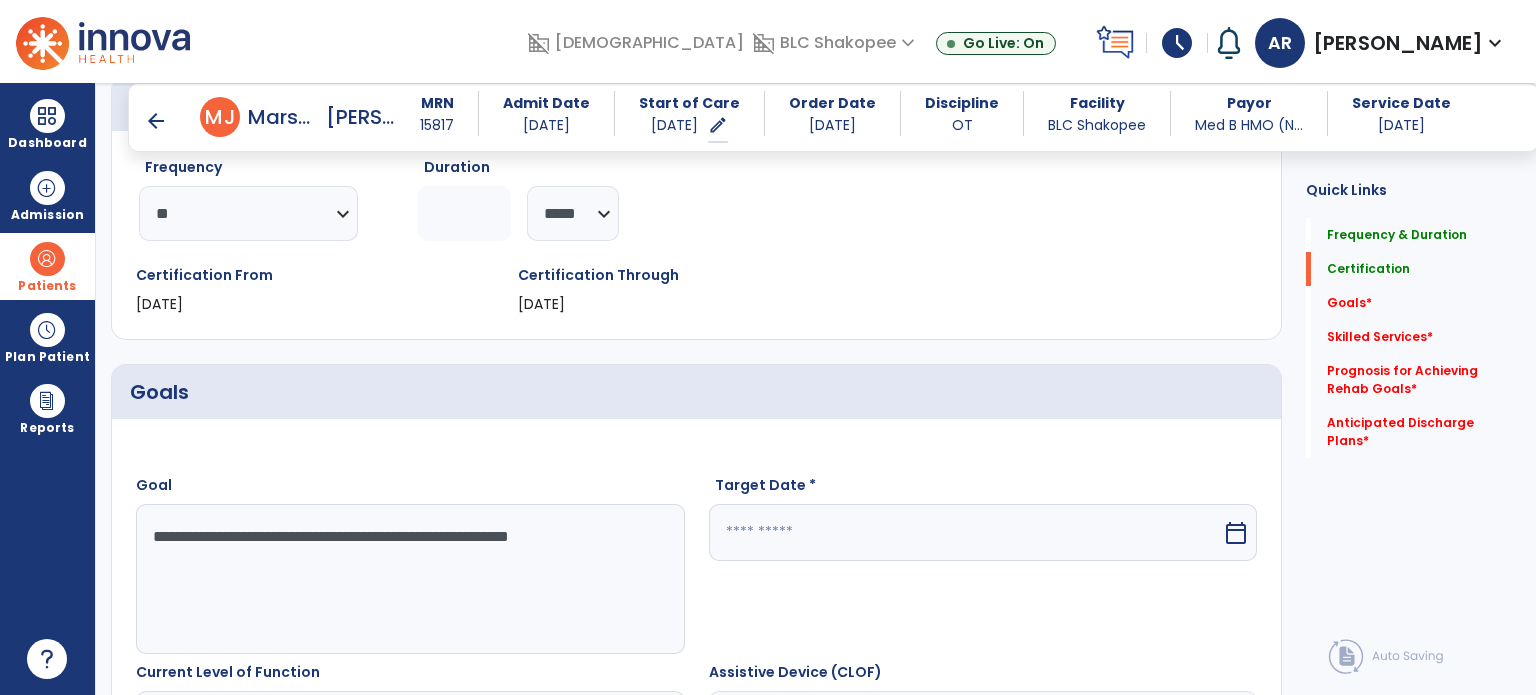 type on "**********" 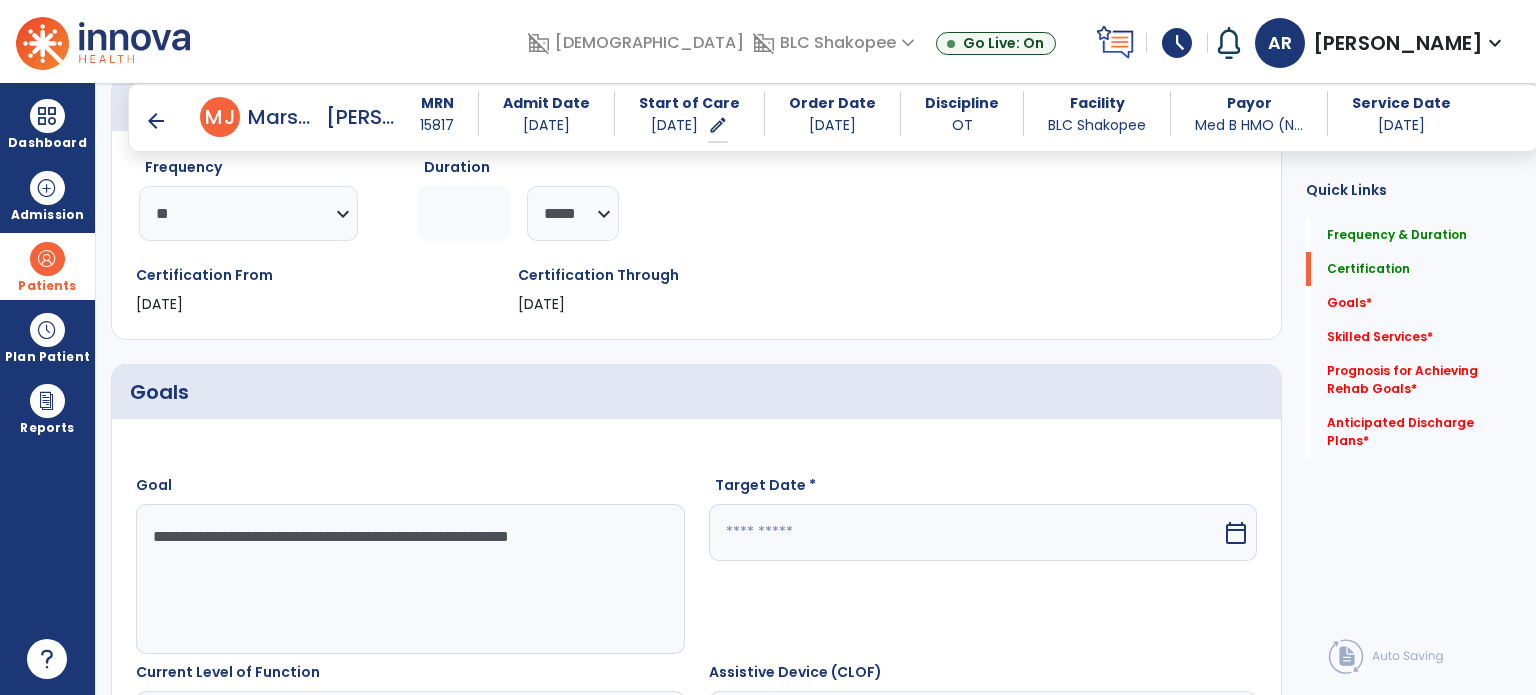click at bounding box center (966, 532) 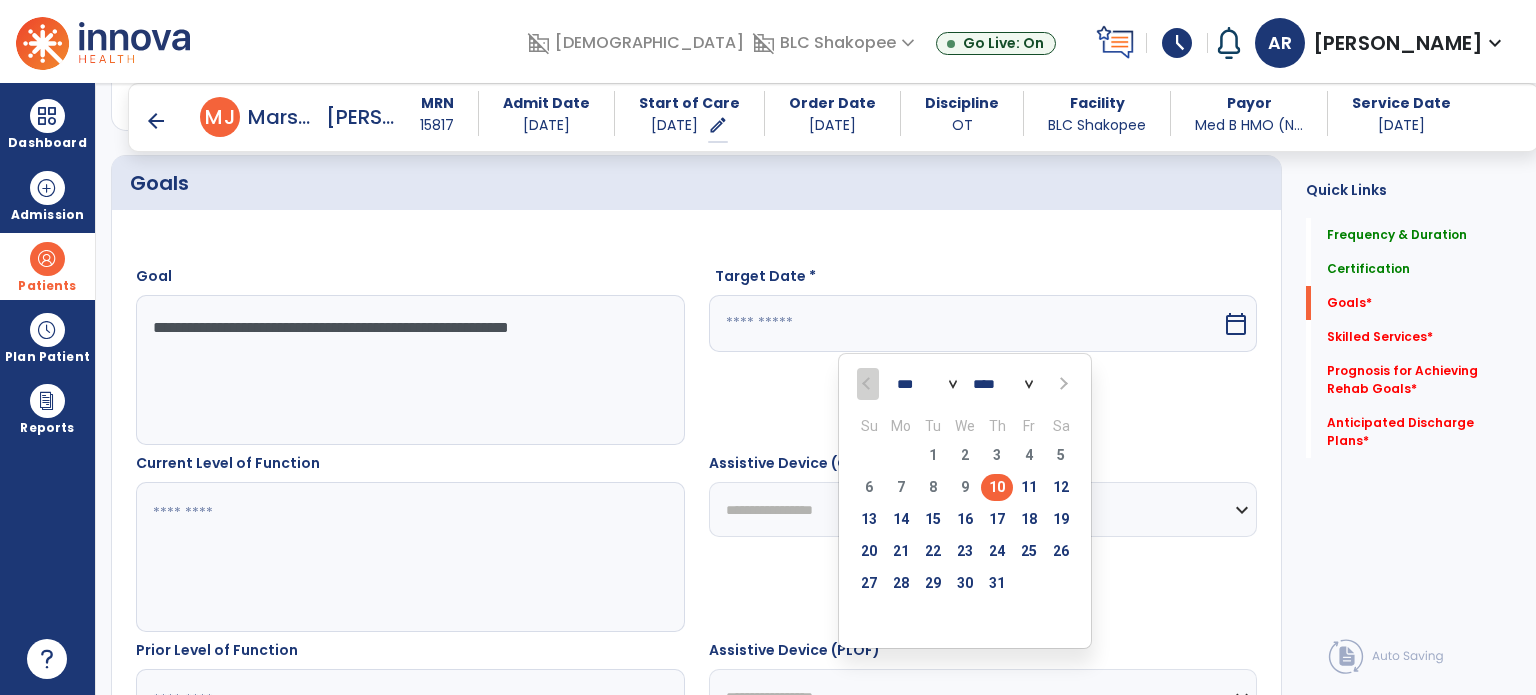 scroll, scrollTop: 463, scrollLeft: 0, axis: vertical 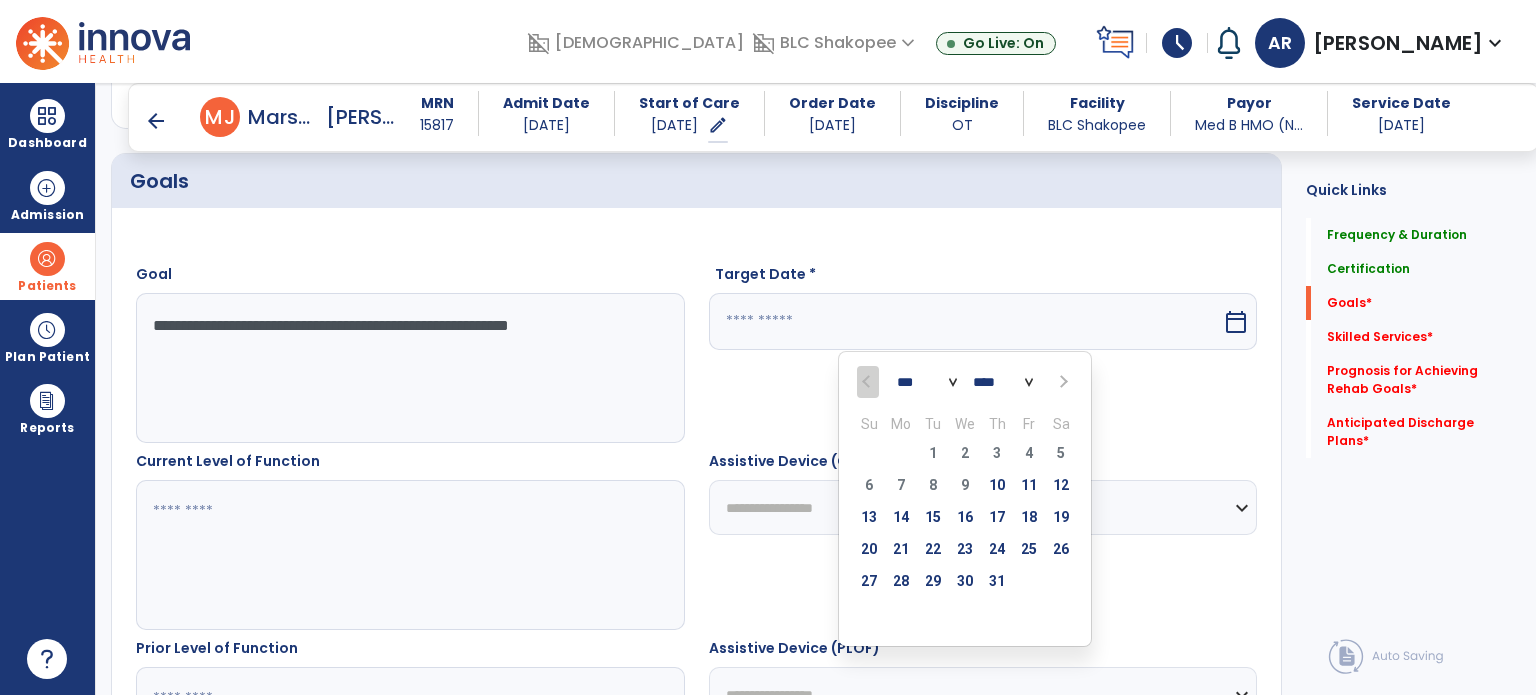click on "*** *** ***" at bounding box center (927, 383) 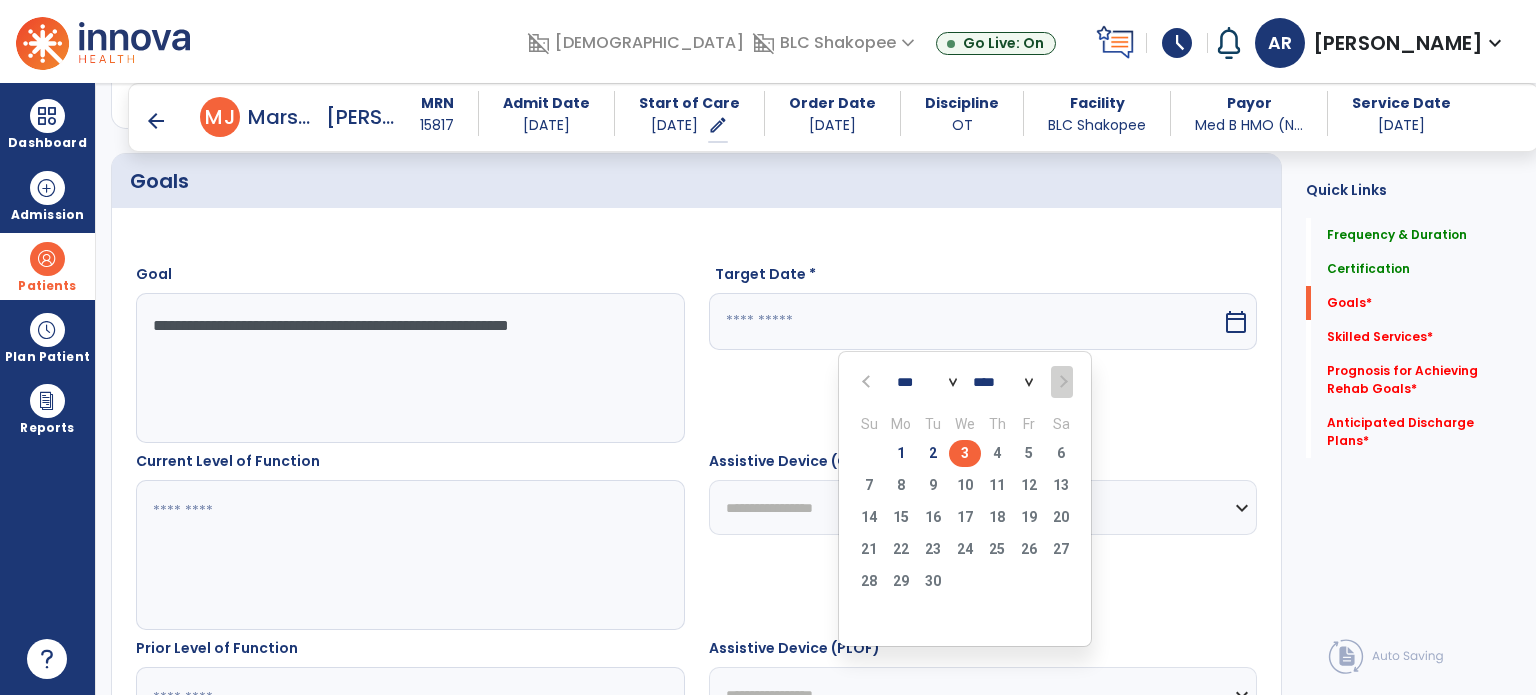 click on "3" at bounding box center [965, 453] 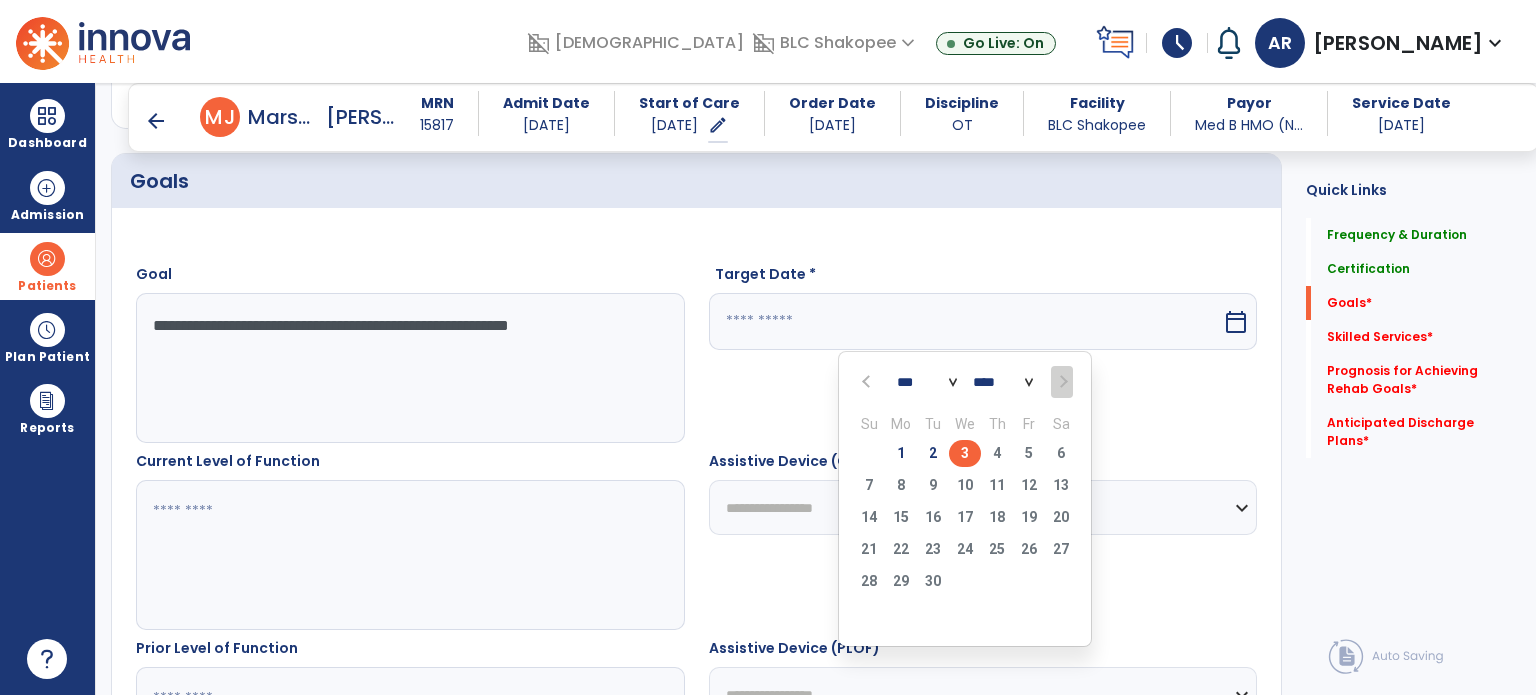 type on "********" 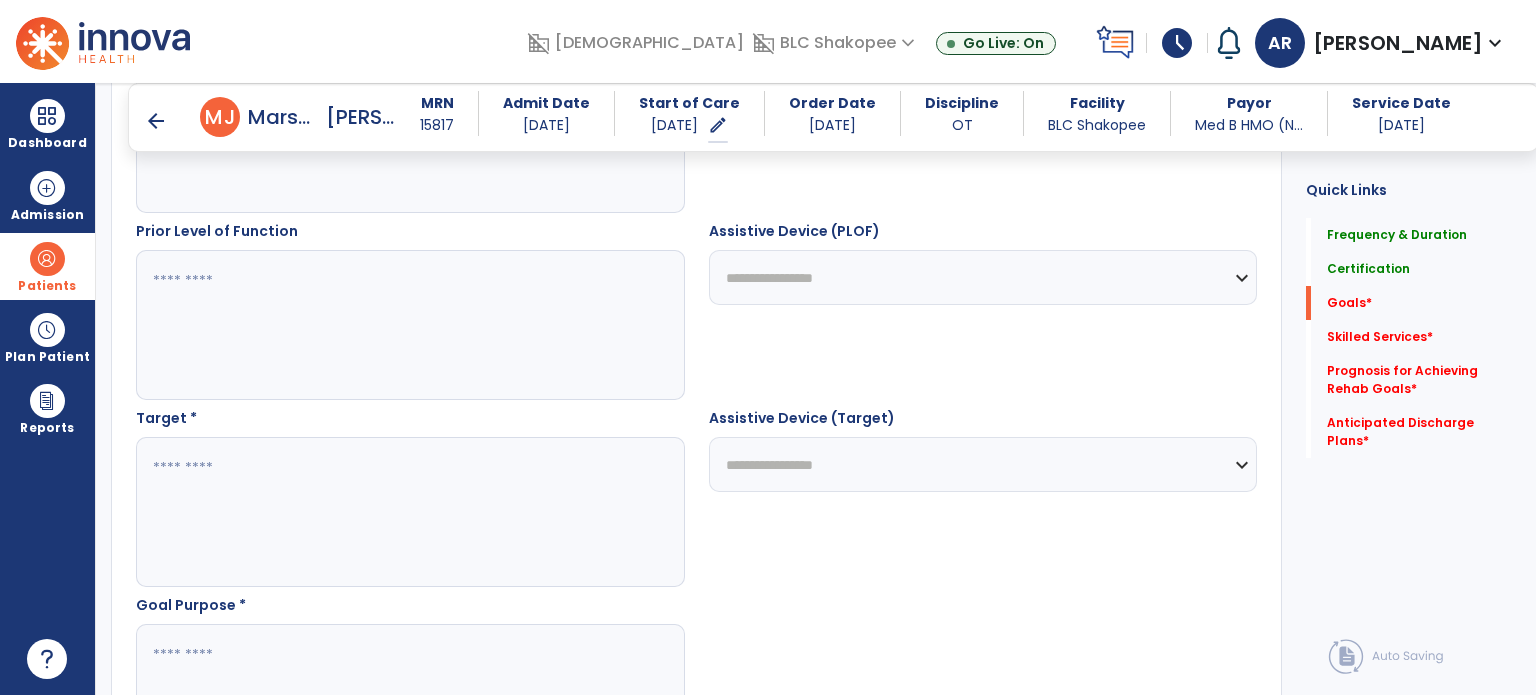 scroll, scrollTop: 887, scrollLeft: 0, axis: vertical 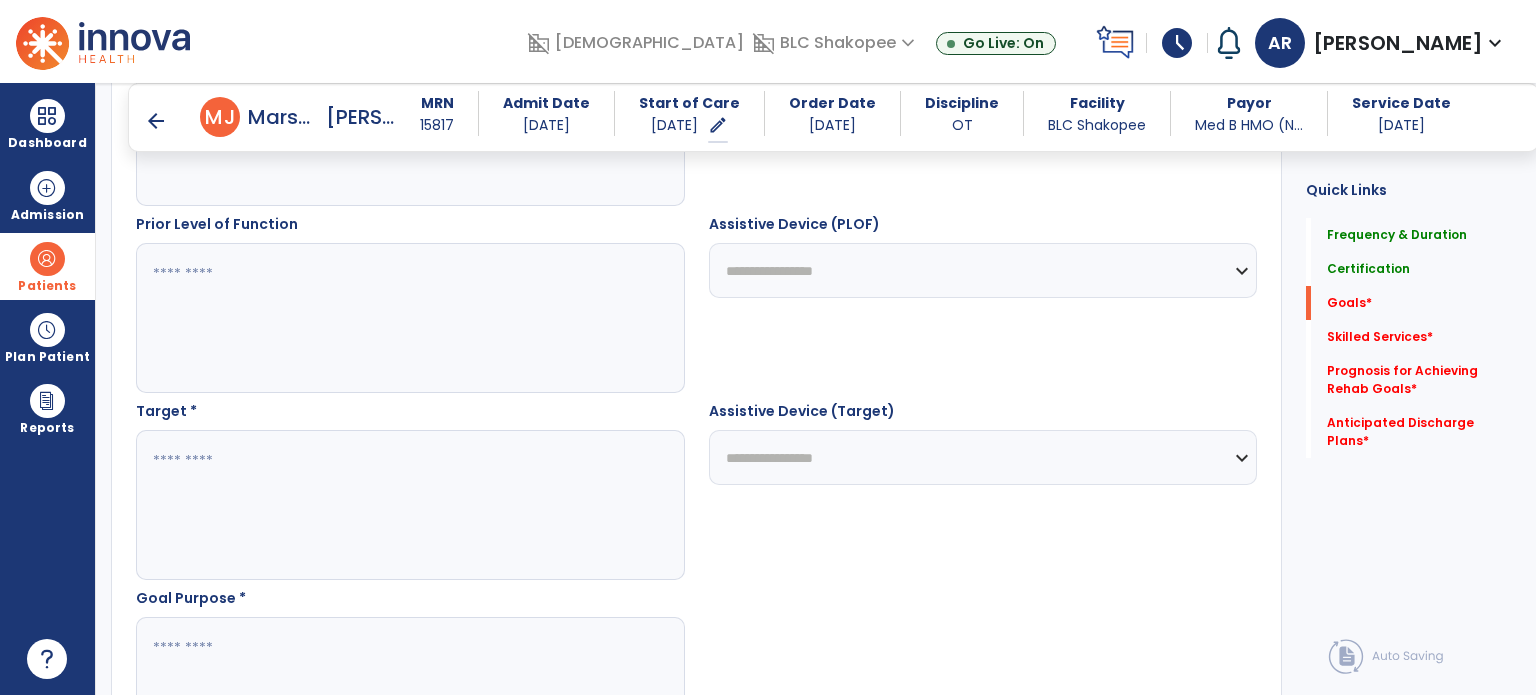 click at bounding box center [409, 505] 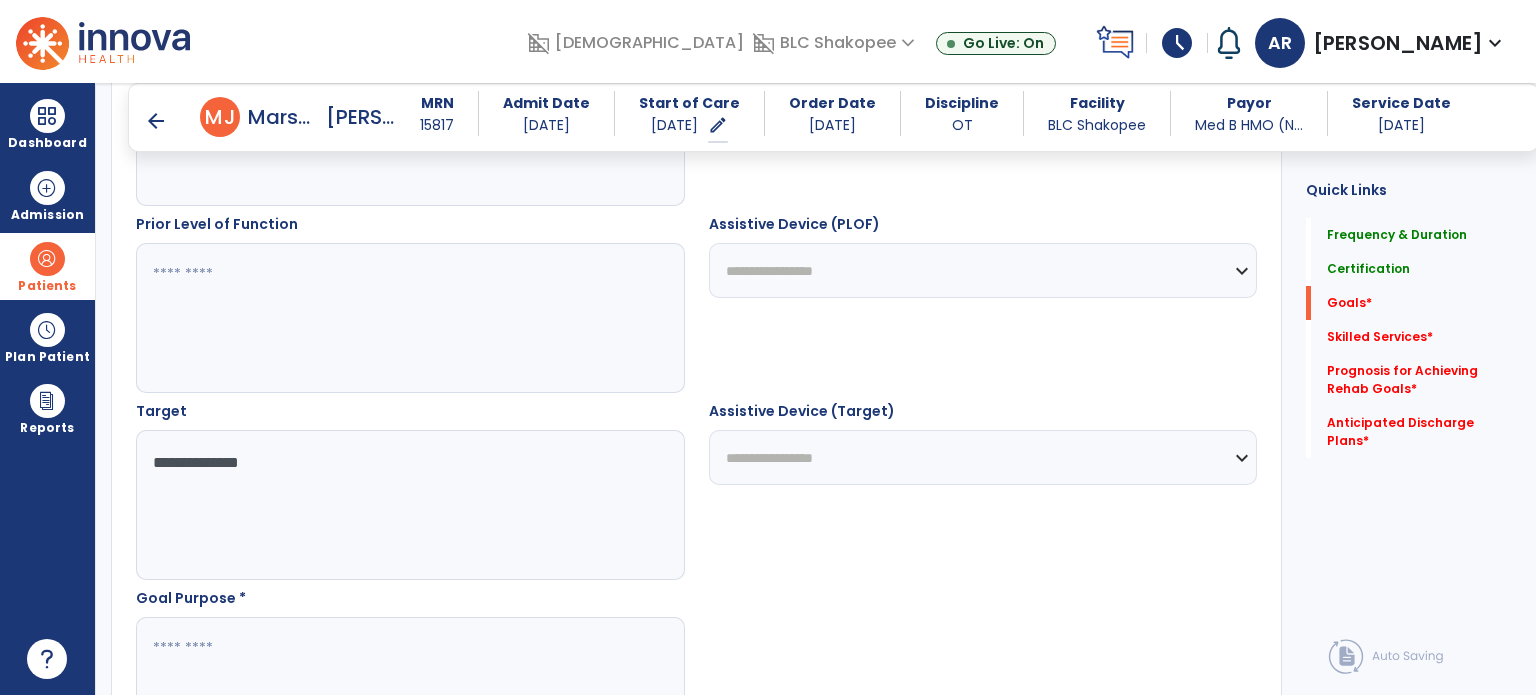 type on "**********" 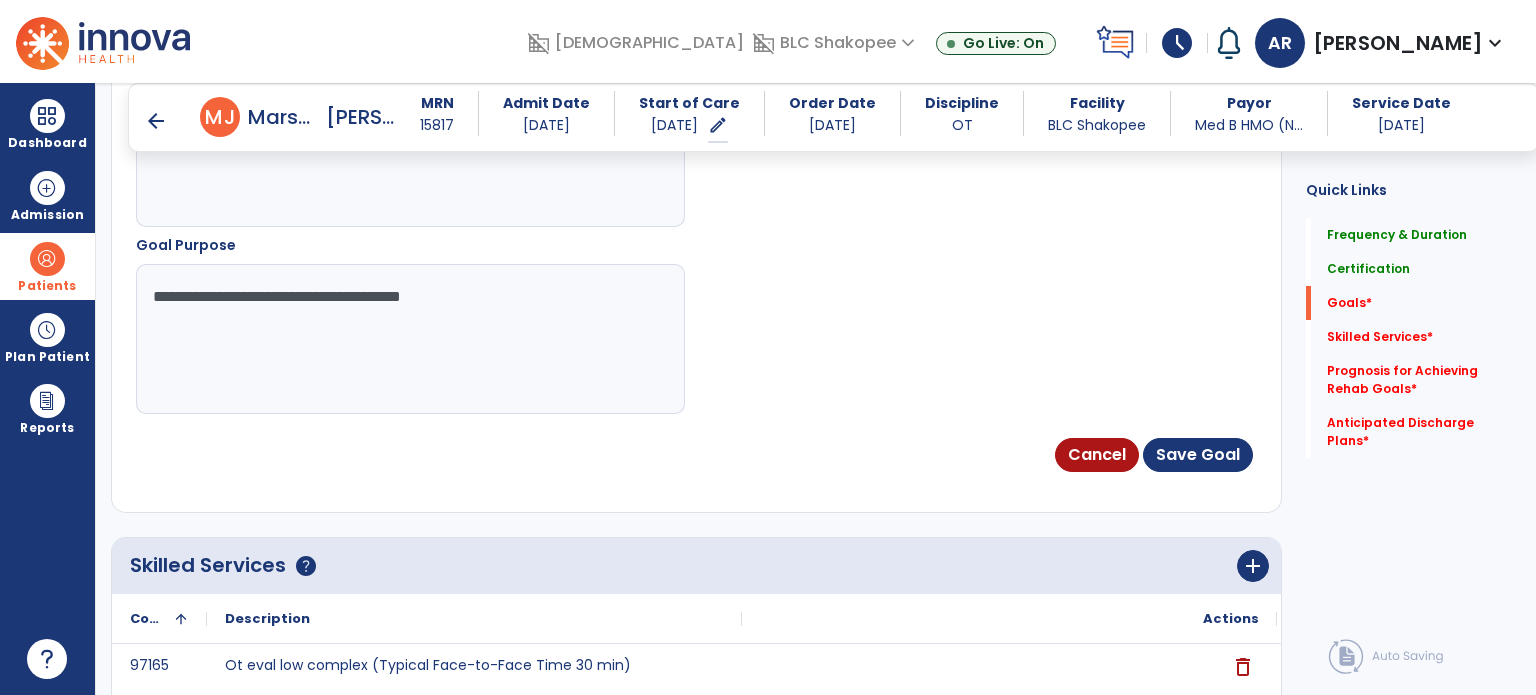 scroll, scrollTop: 1243, scrollLeft: 0, axis: vertical 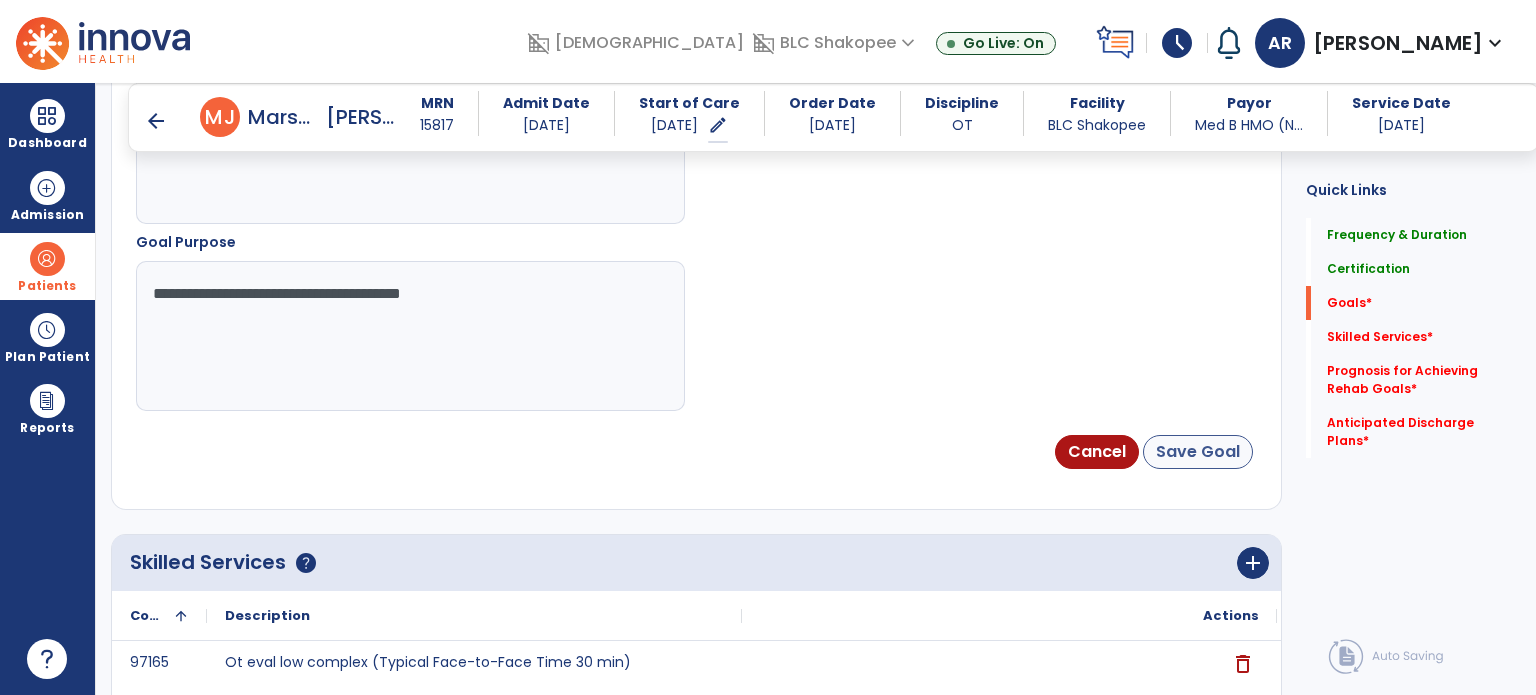 type on "**********" 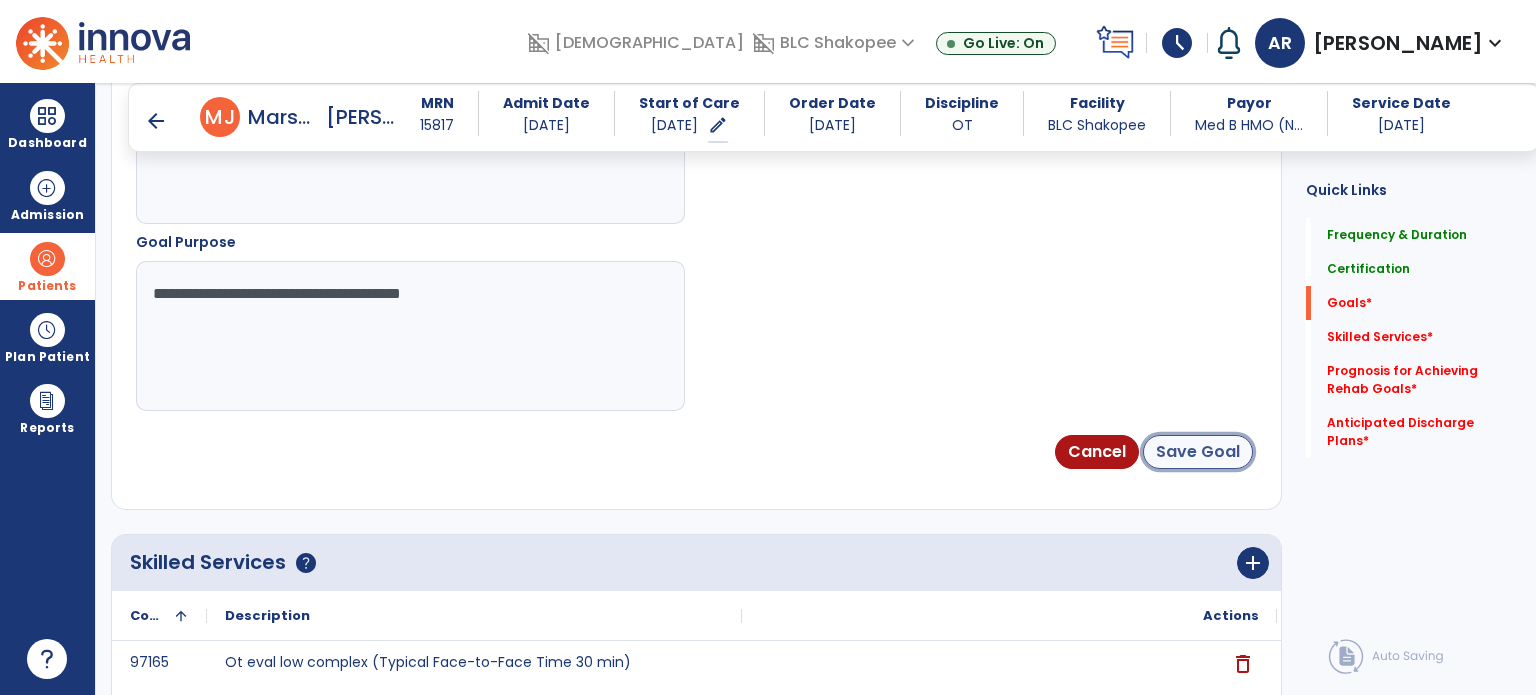 click on "Save Goal" at bounding box center (1198, 452) 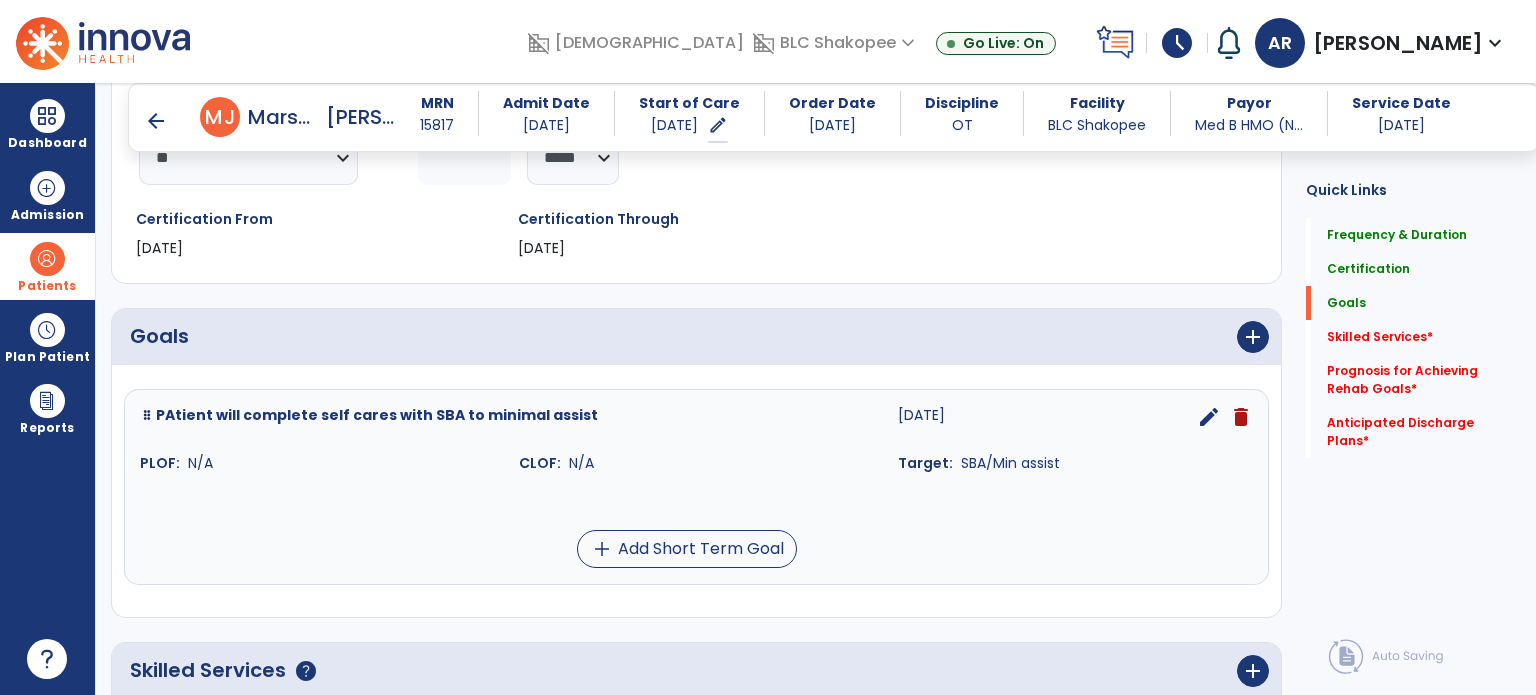 scroll, scrollTop: 312, scrollLeft: 0, axis: vertical 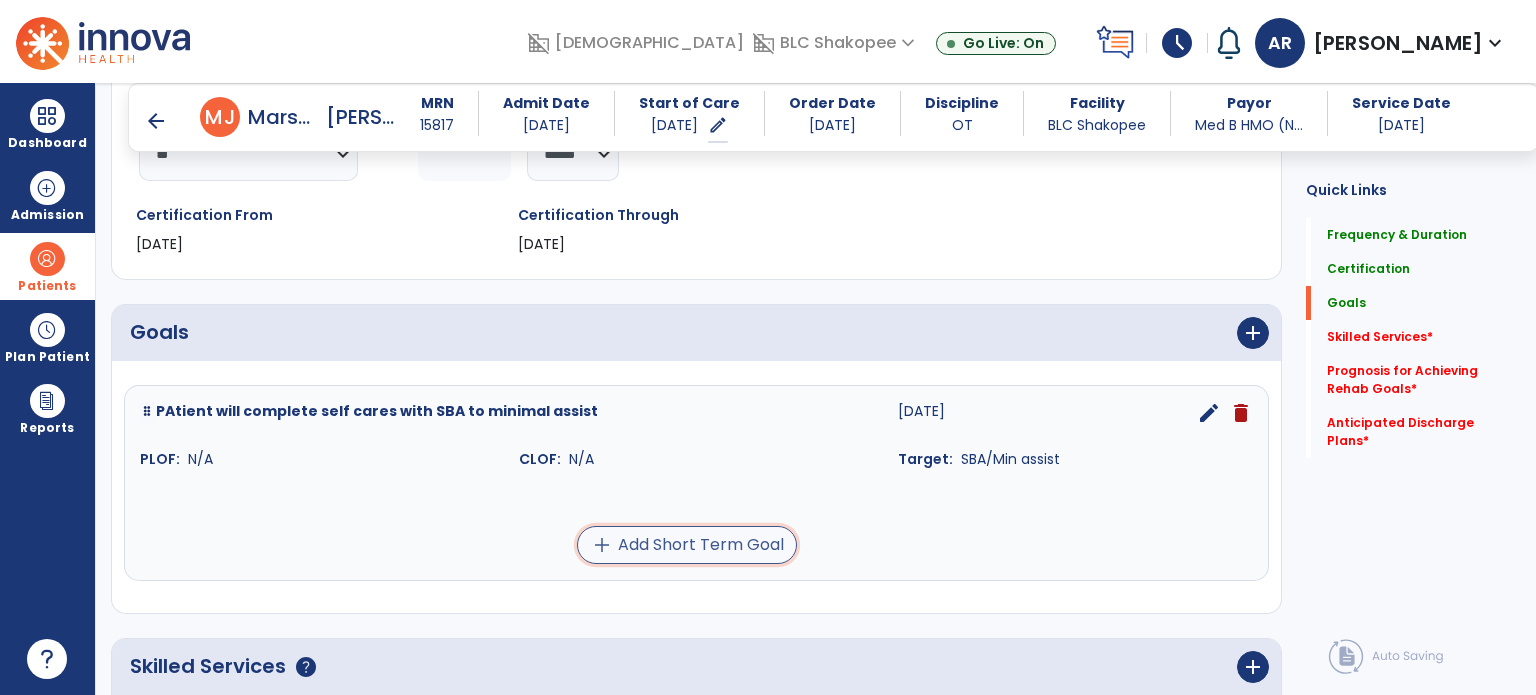 click on "add  Add Short Term Goal" at bounding box center [687, 545] 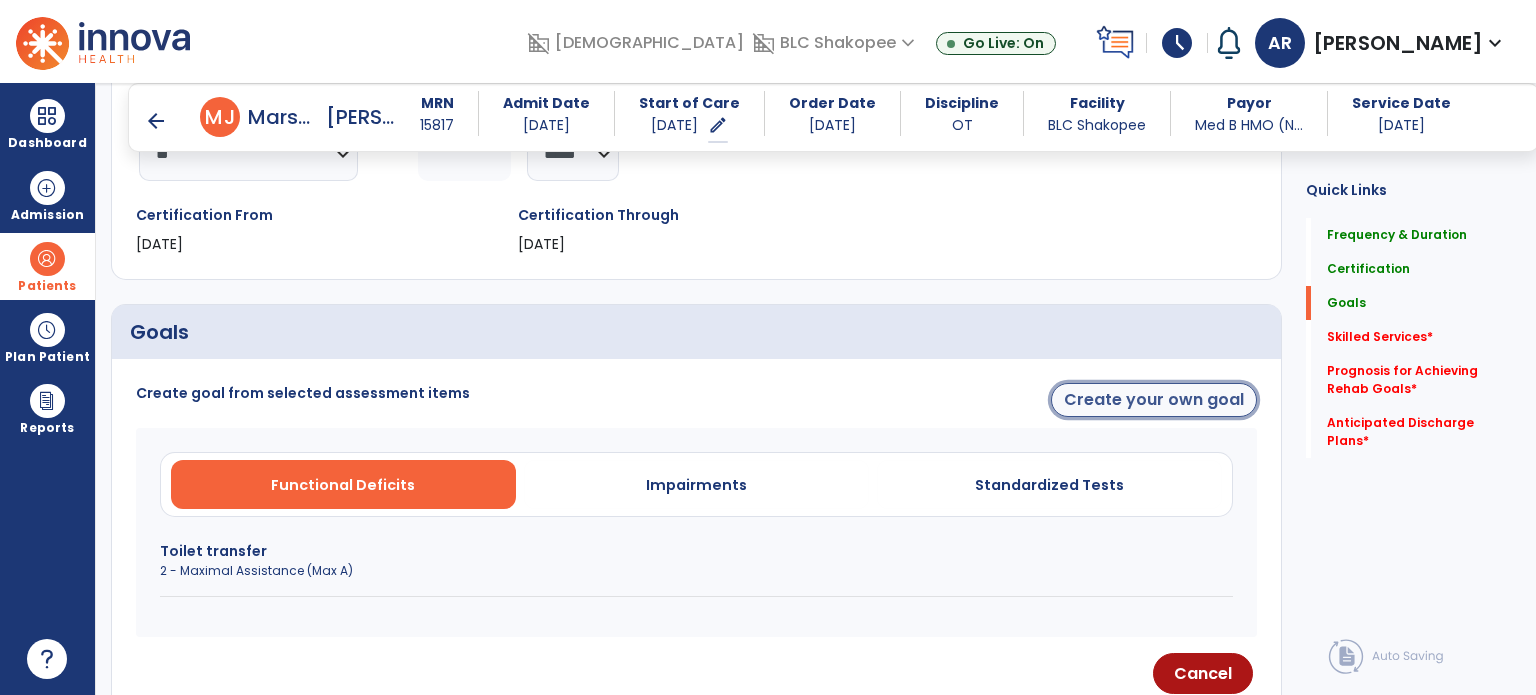 click on "Create your own goal" at bounding box center [1154, 400] 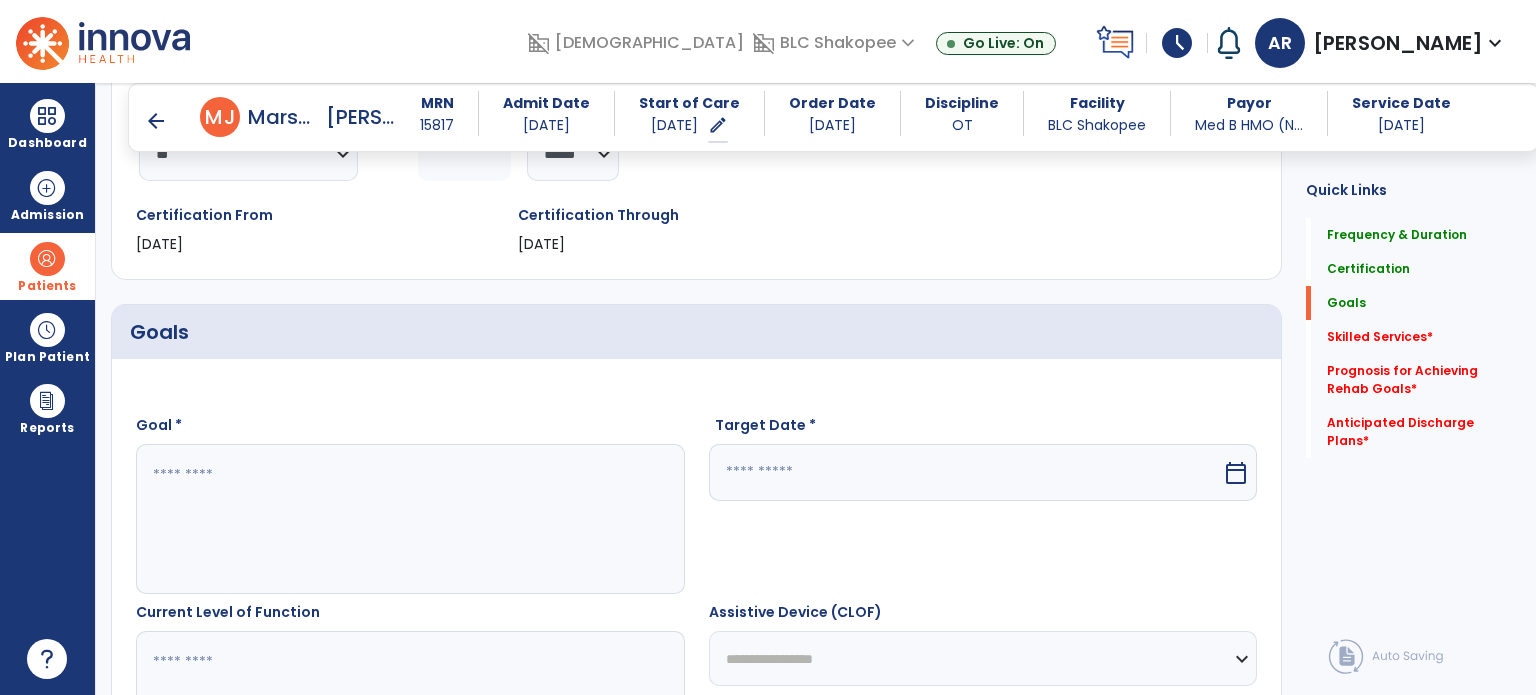 click at bounding box center [409, 519] 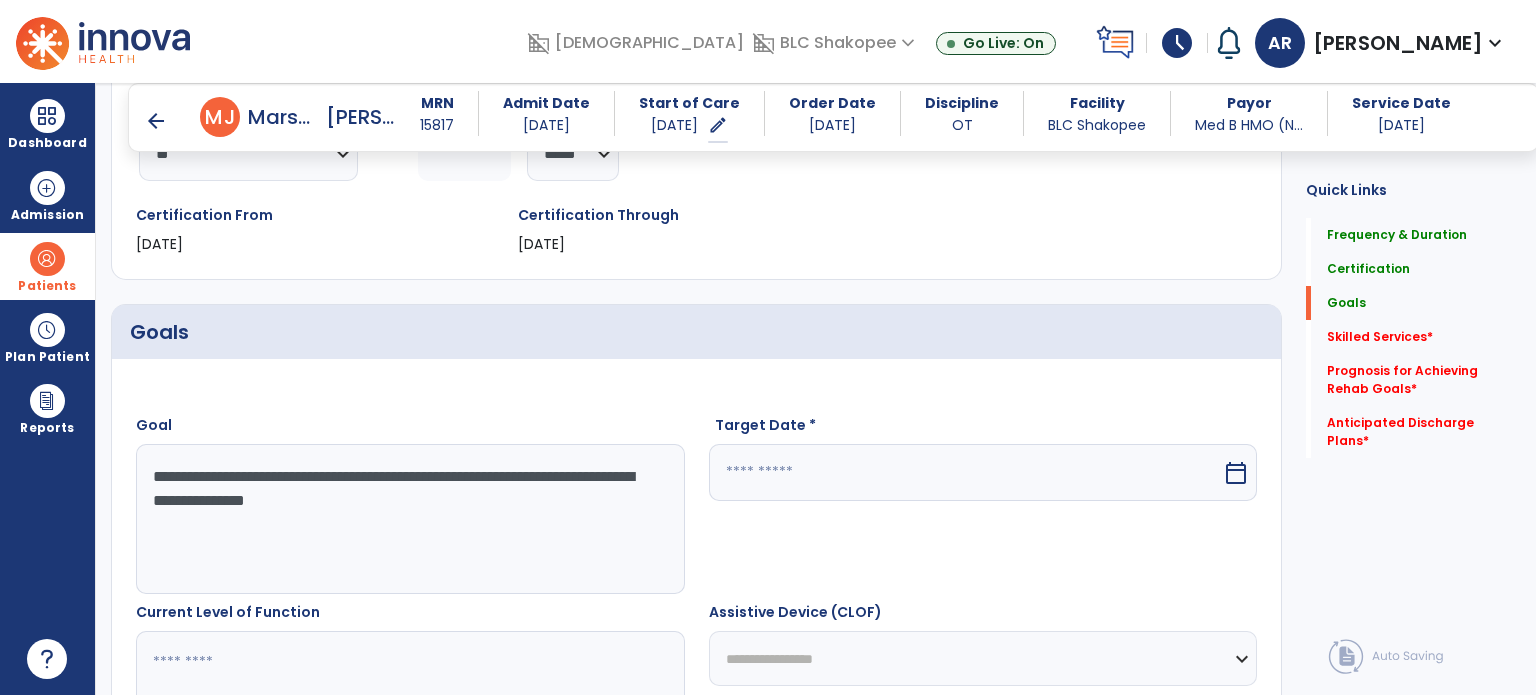 type on "**********" 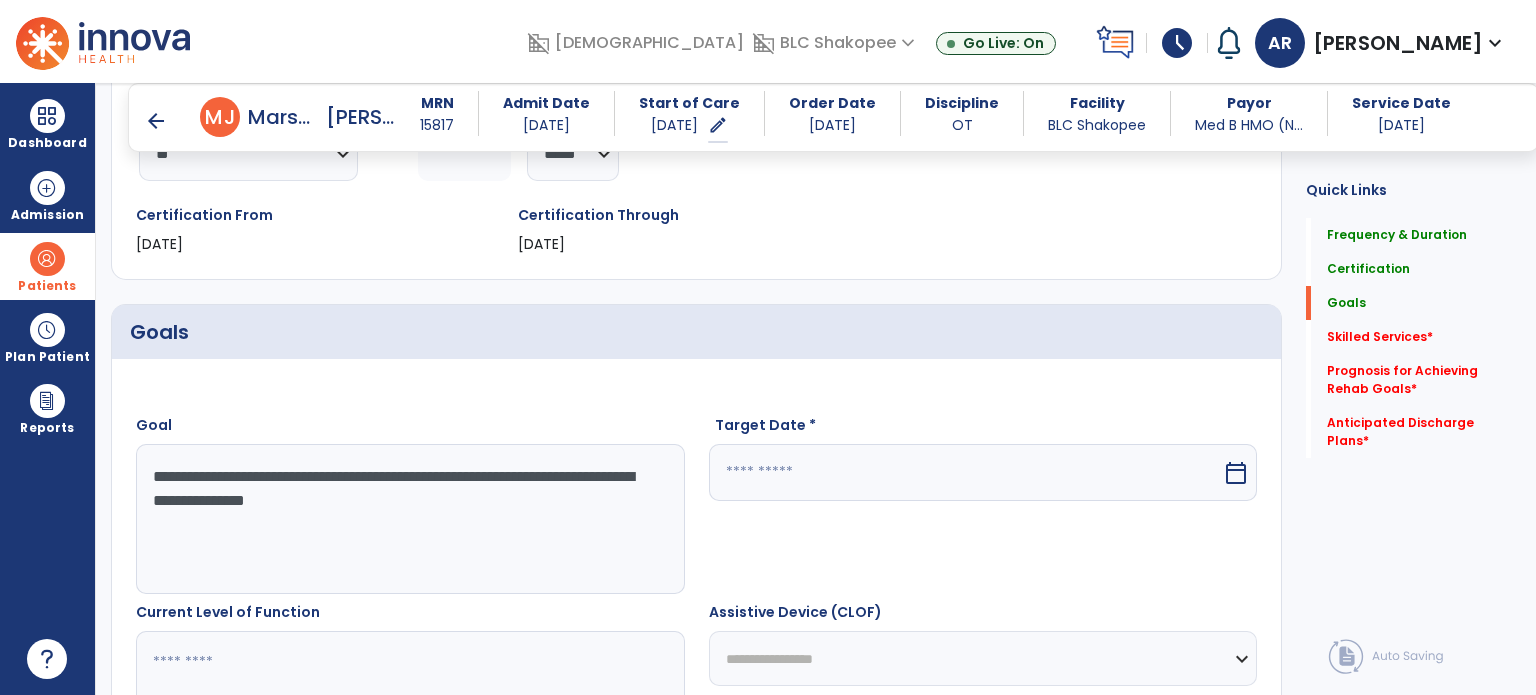 click at bounding box center [966, 472] 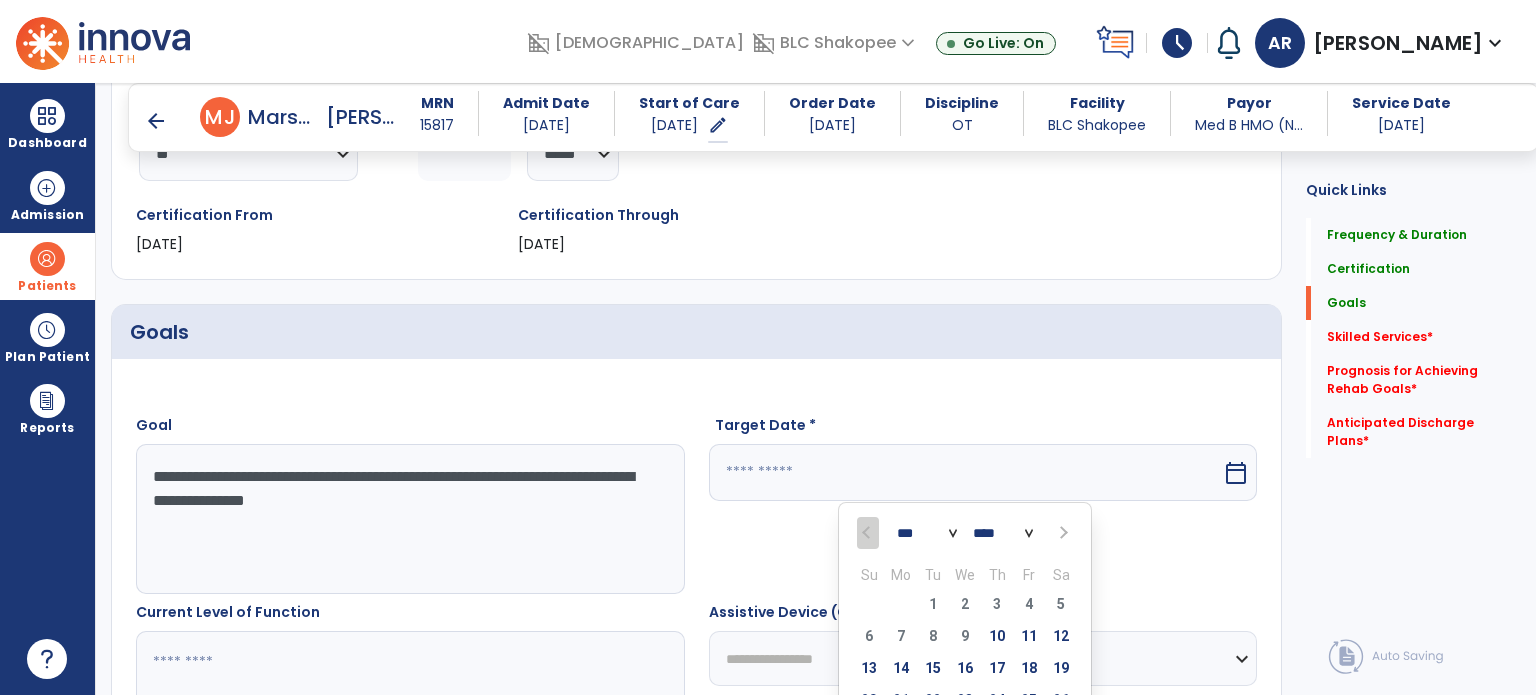 click on "*** *** ***" at bounding box center (927, 534) 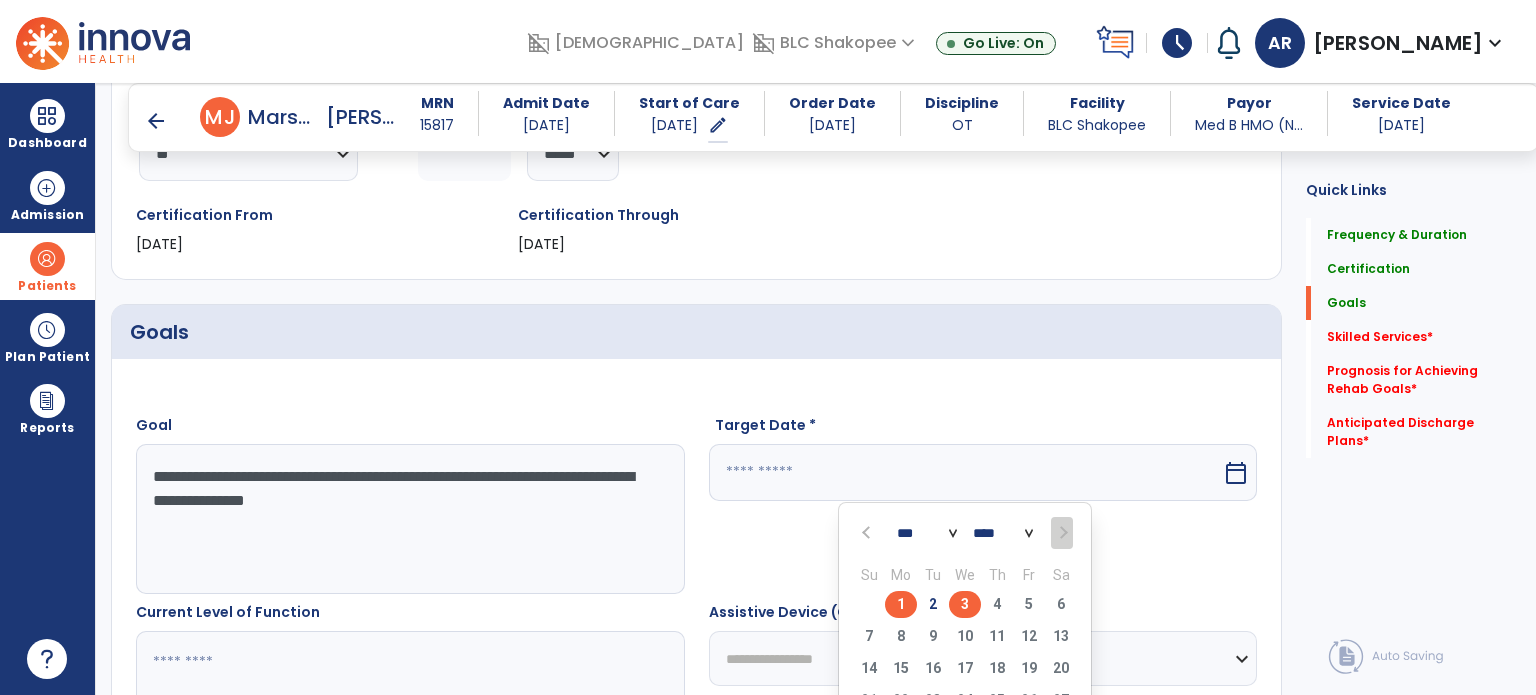 click on "3" at bounding box center (965, 604) 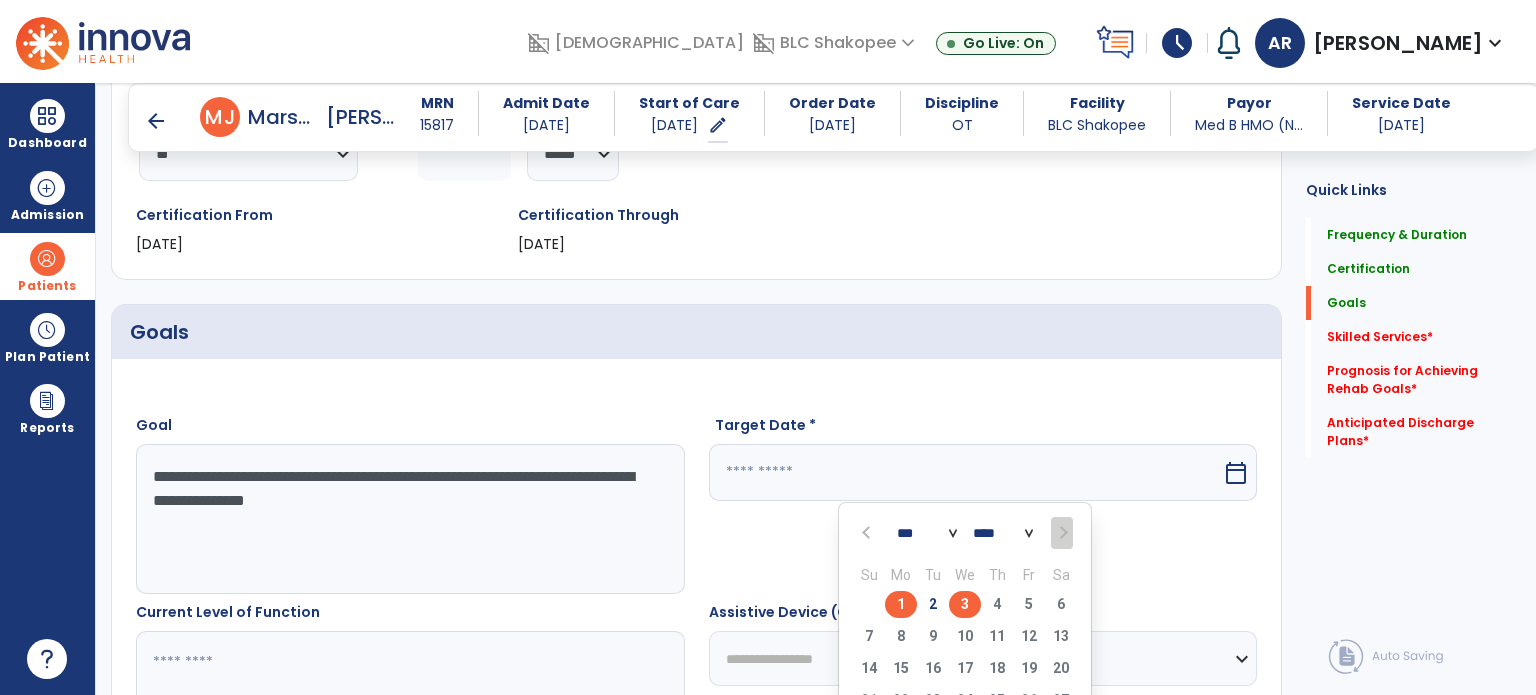 type on "********" 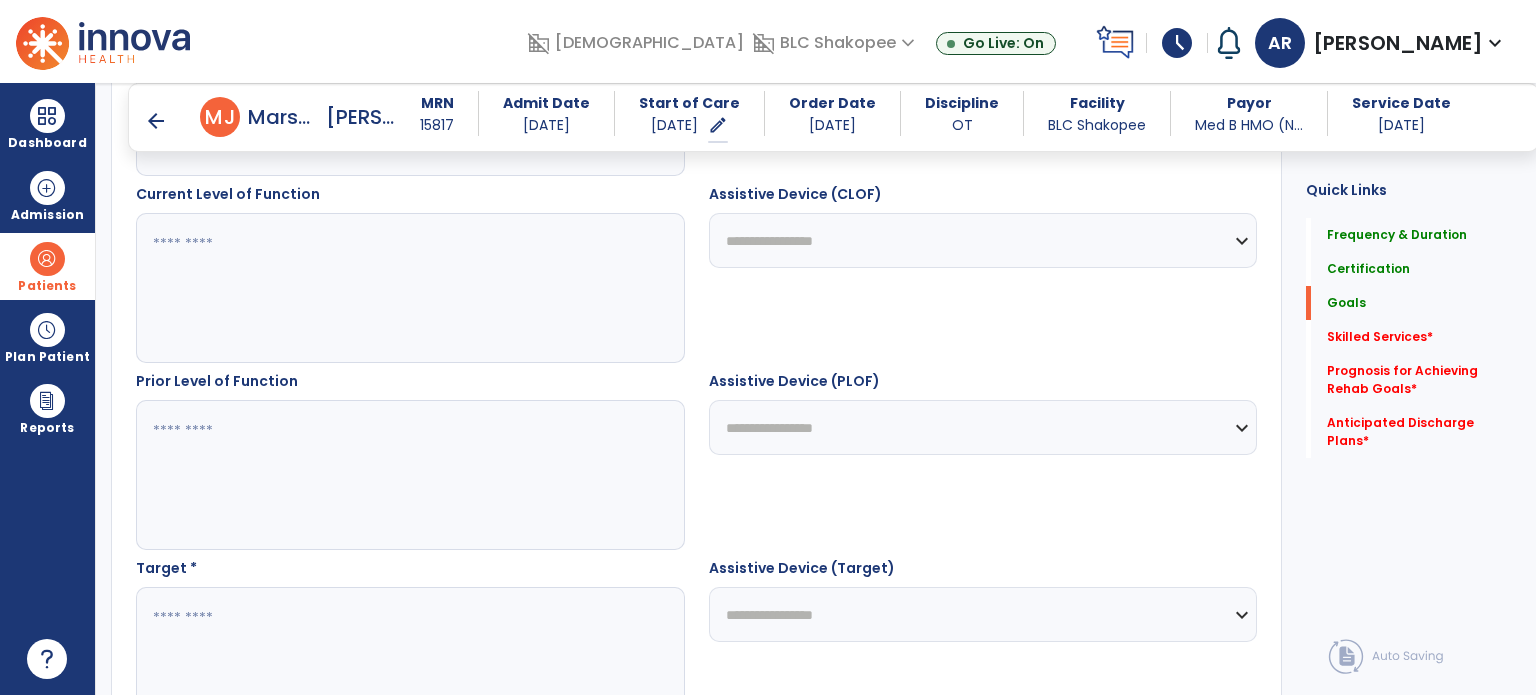 scroll, scrollTop: 770, scrollLeft: 0, axis: vertical 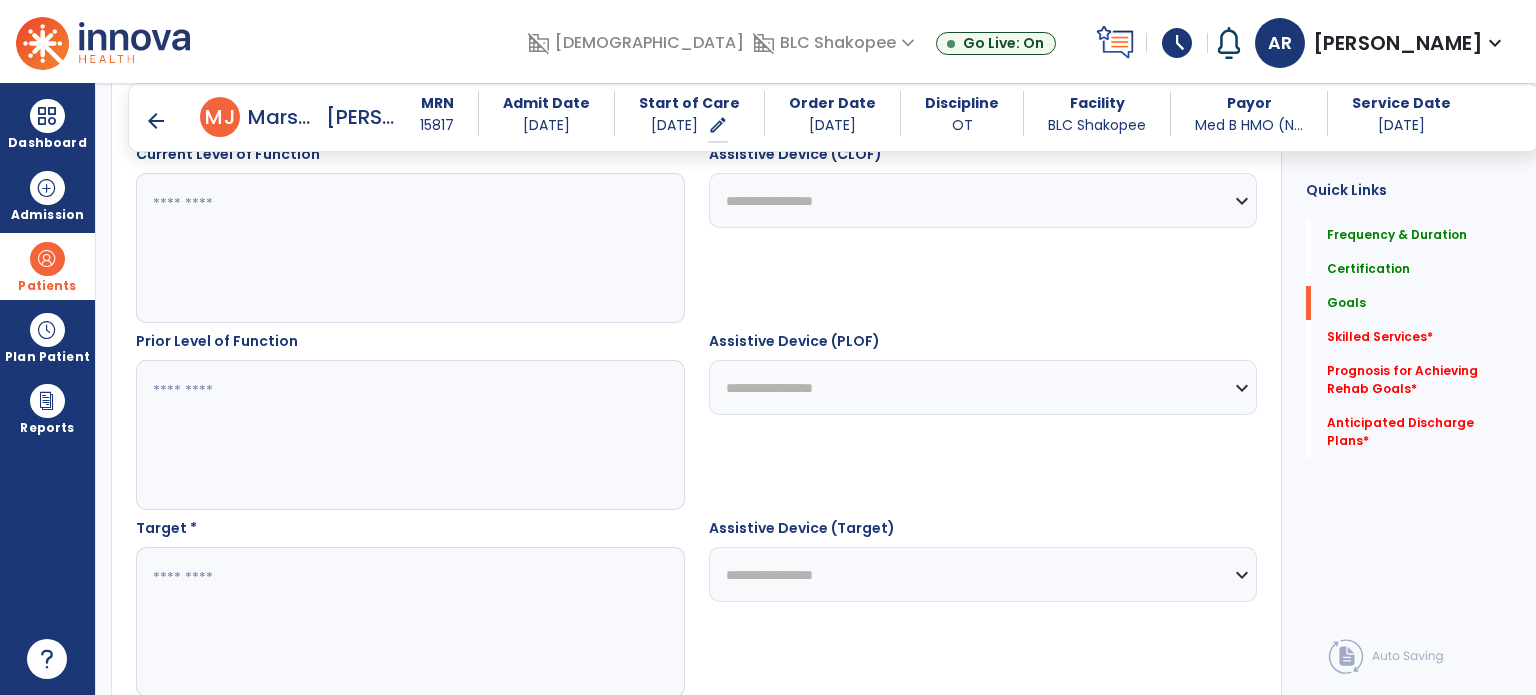 click at bounding box center [409, 622] 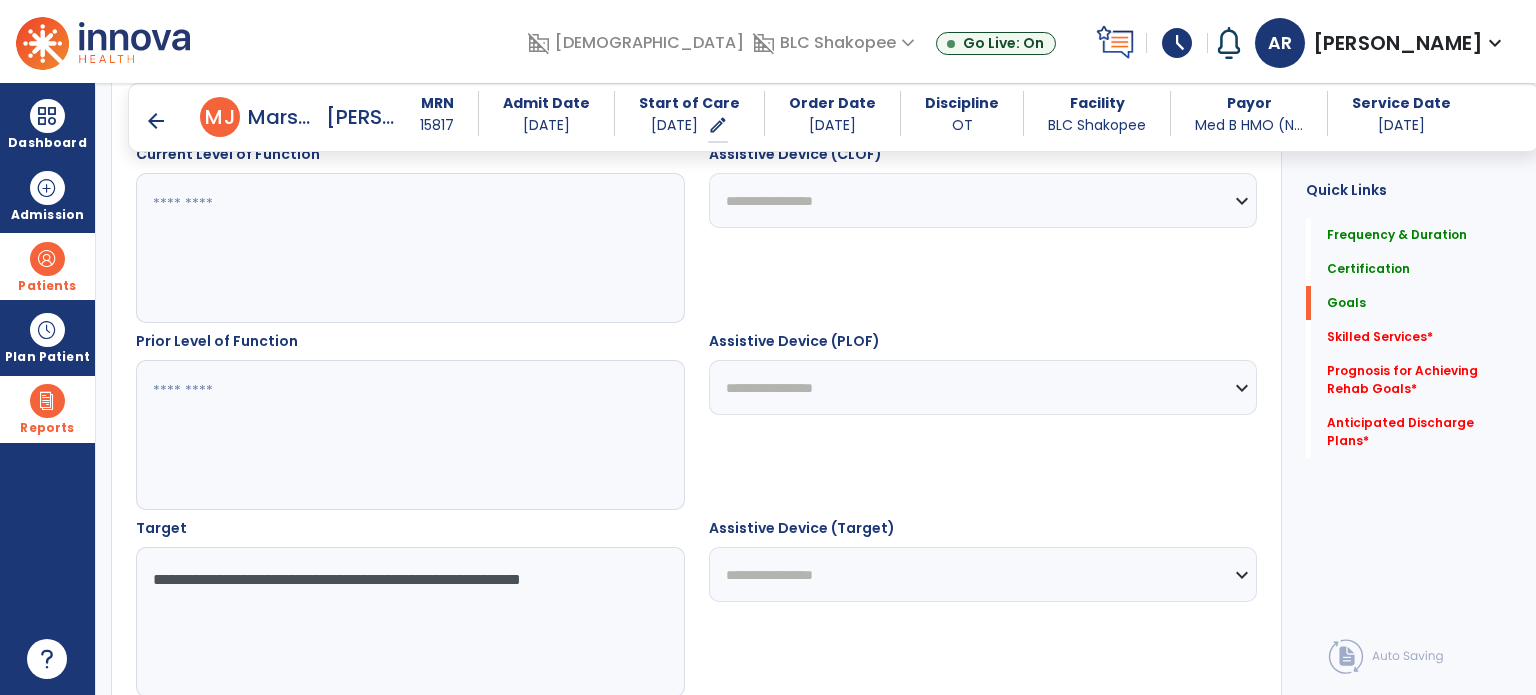 drag, startPoint x: 496, startPoint y: 605, endPoint x: 0, endPoint y: 379, distance: 545.06146 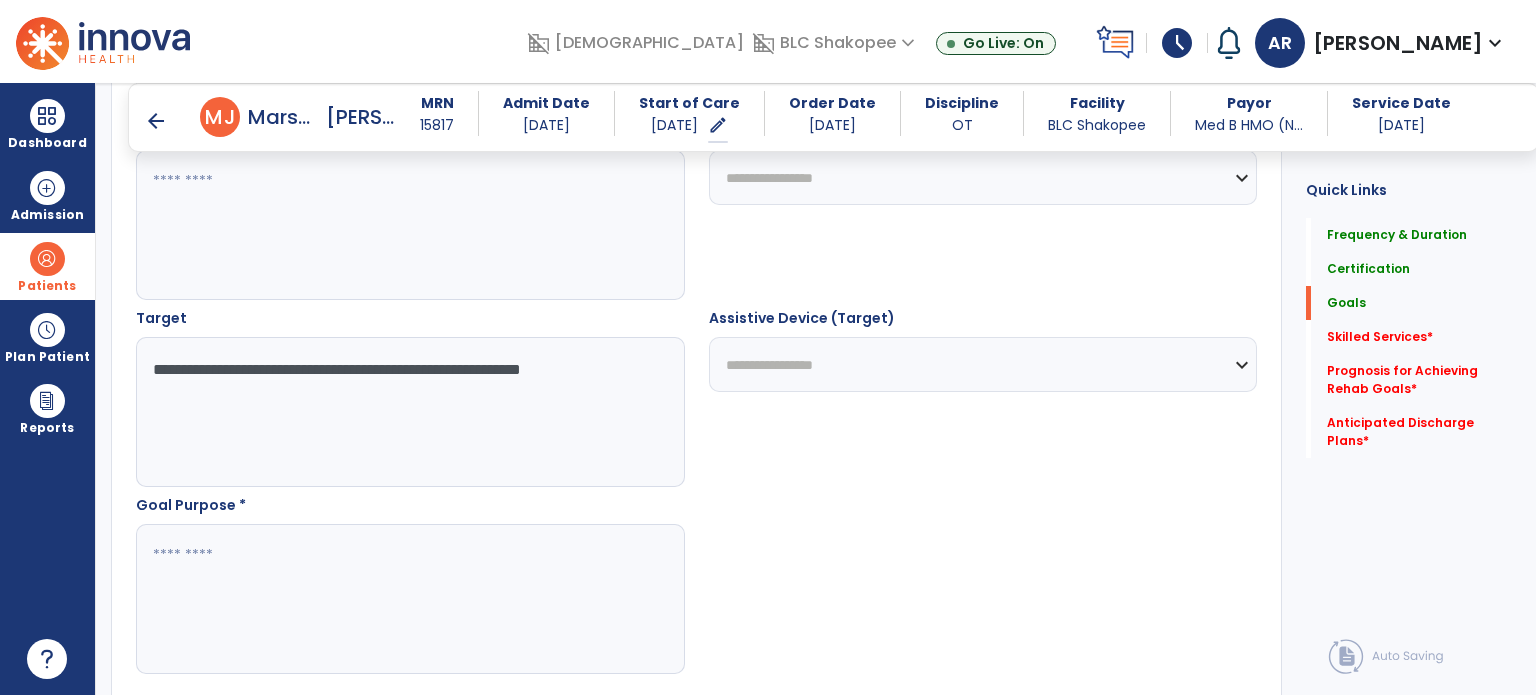 scroll, scrollTop: 1014, scrollLeft: 0, axis: vertical 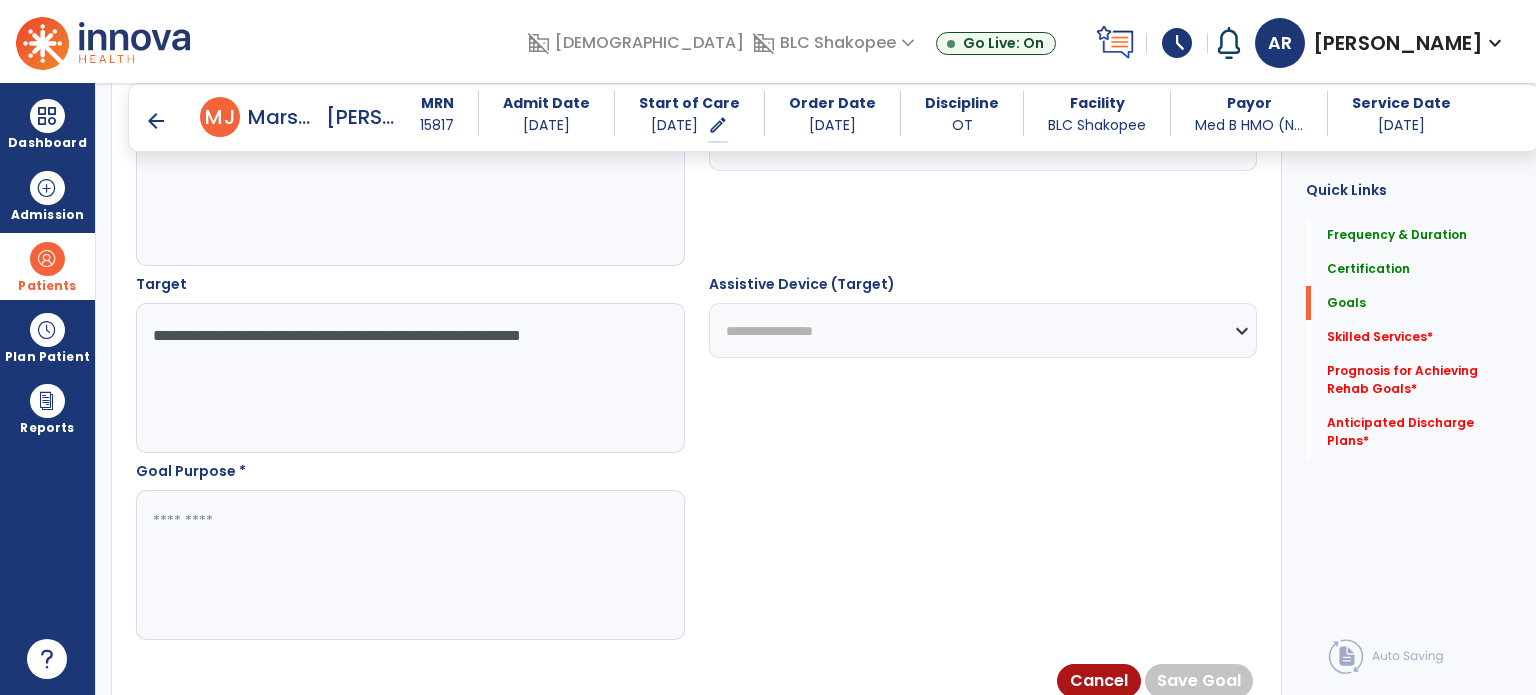 type on "**********" 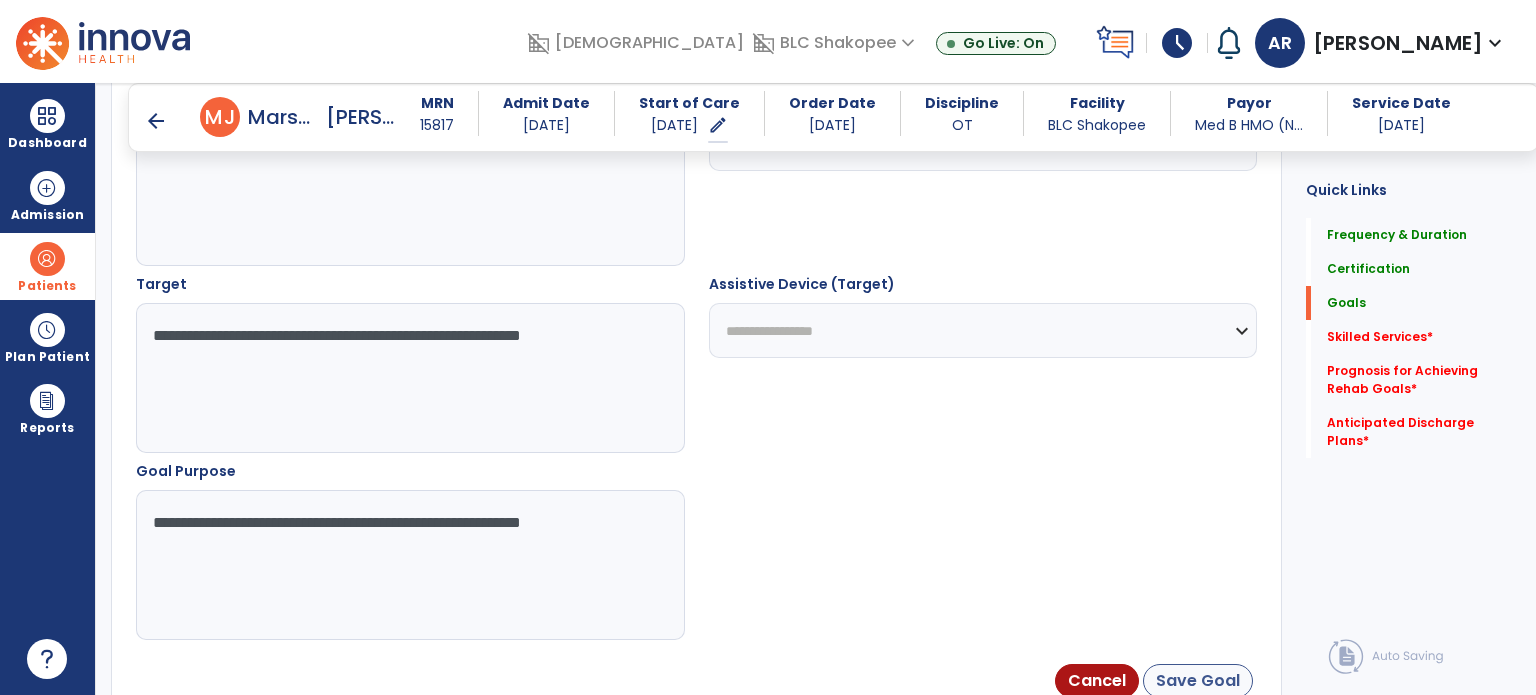 type on "**********" 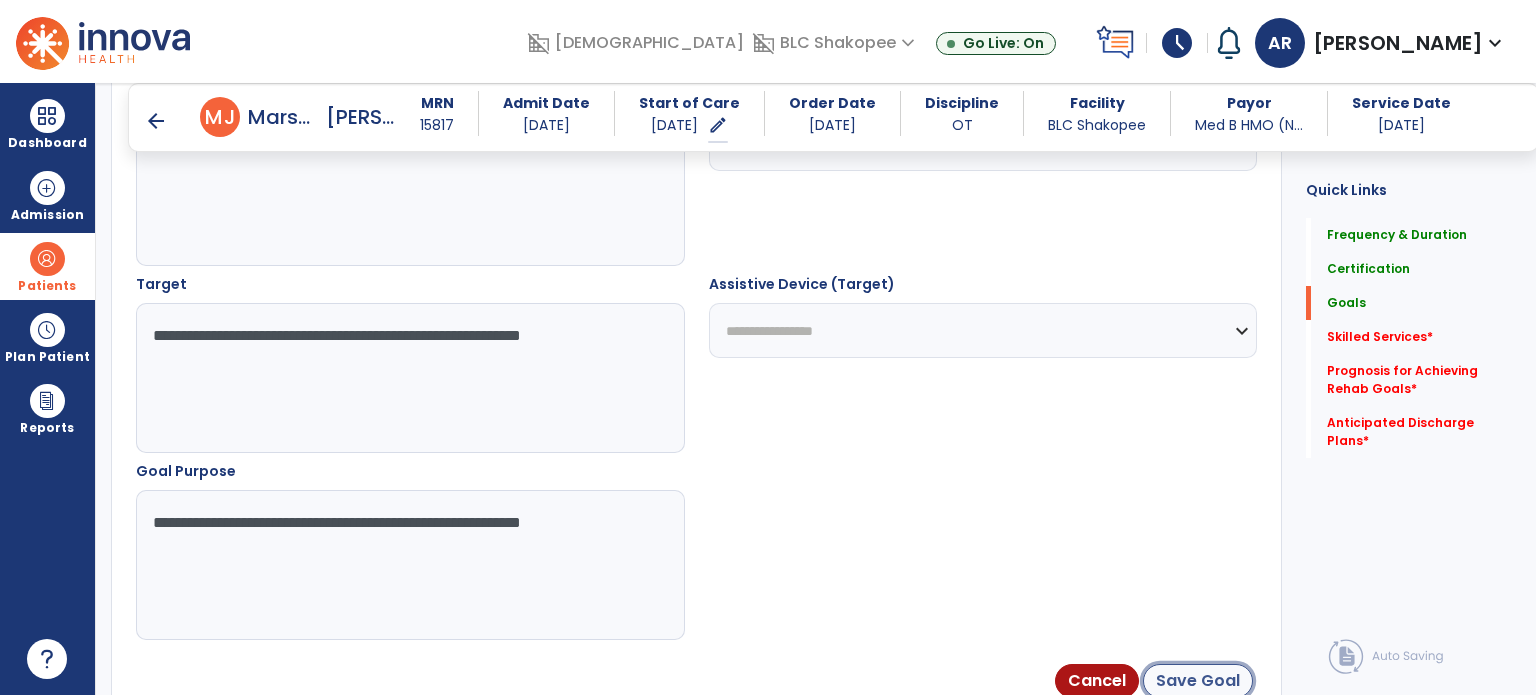 click on "Save Goal" at bounding box center (1198, 681) 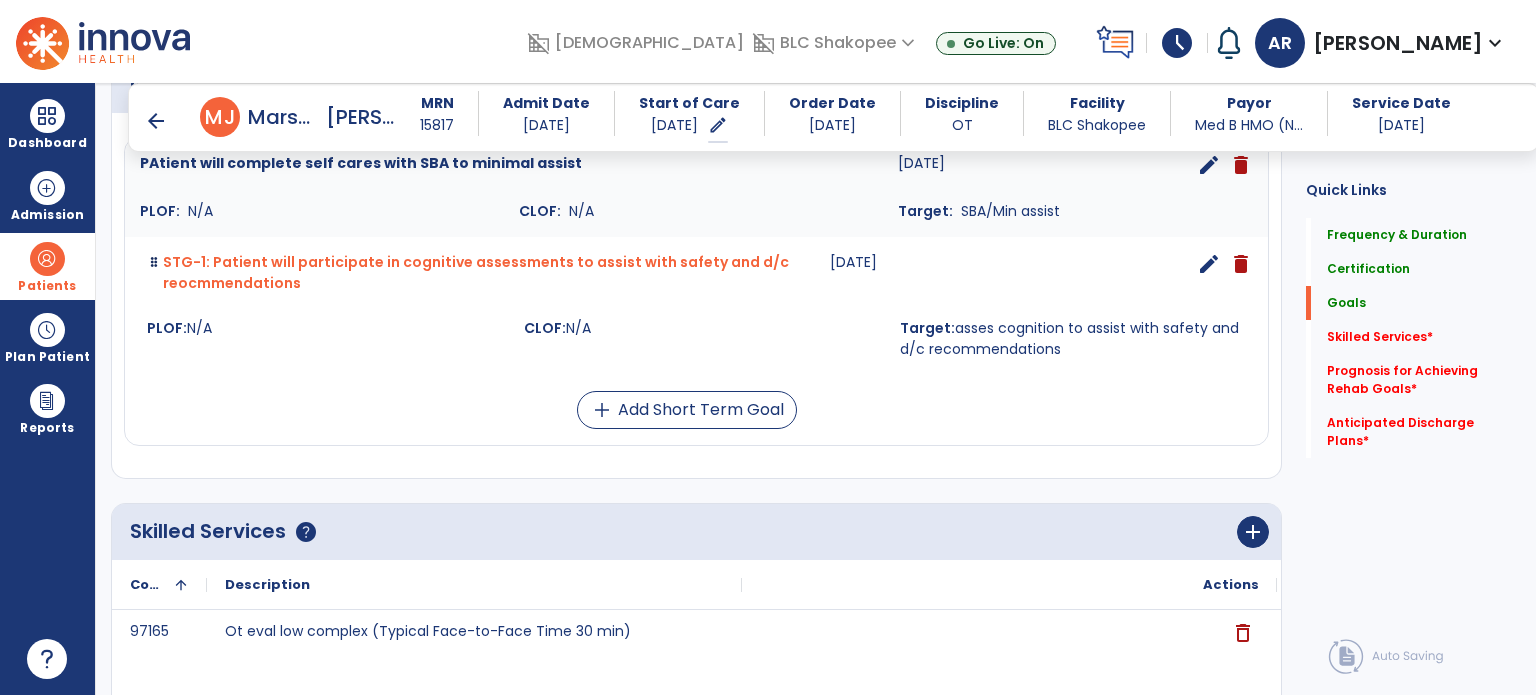 scroll, scrollTop: 504, scrollLeft: 0, axis: vertical 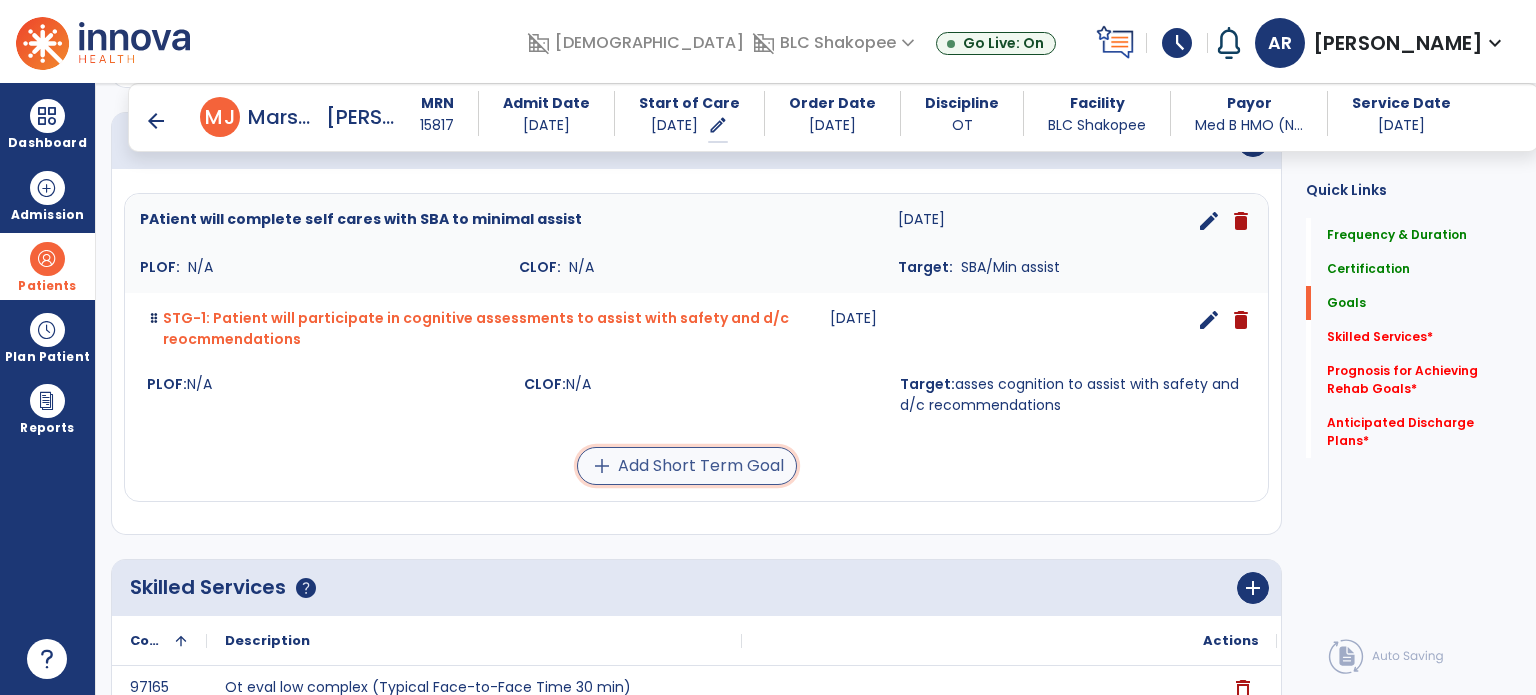 click on "add  Add Short Term Goal" at bounding box center [687, 466] 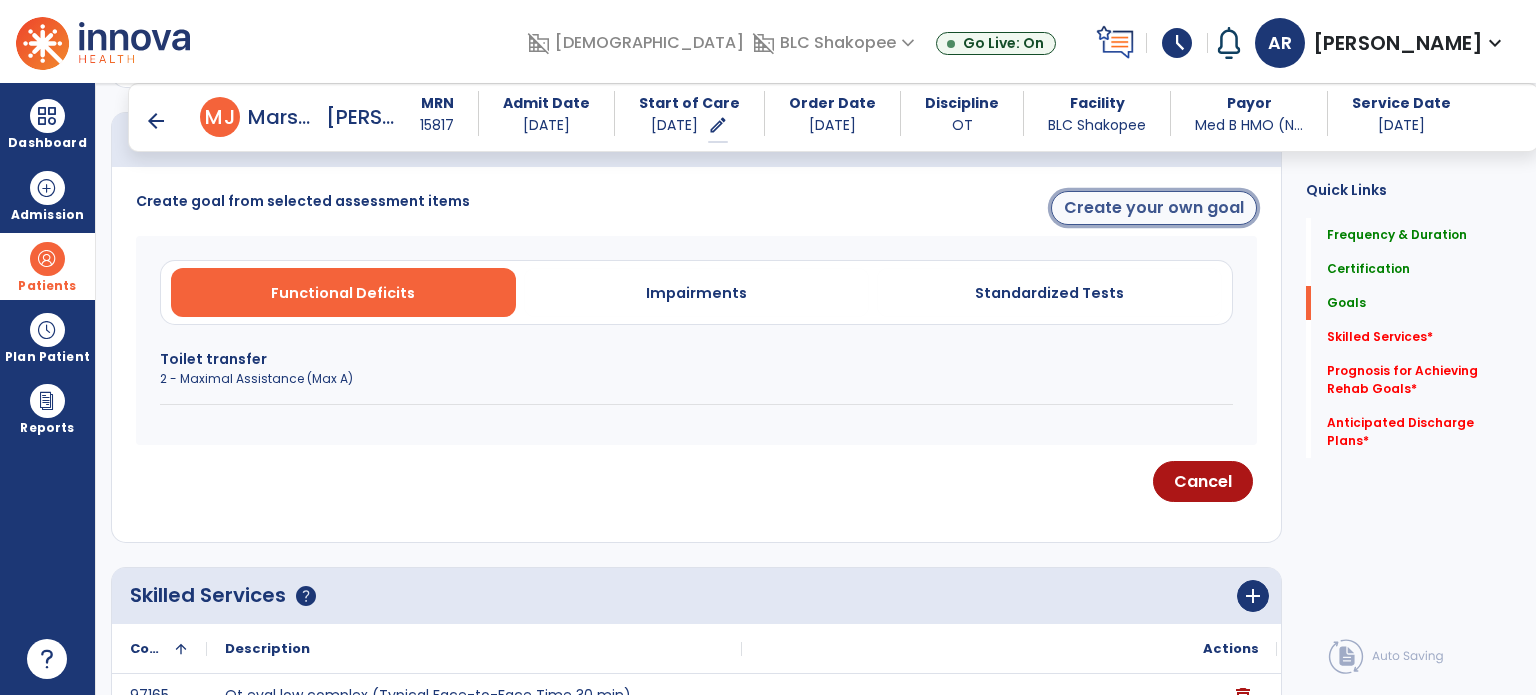 click on "Create your own goal" at bounding box center (1154, 208) 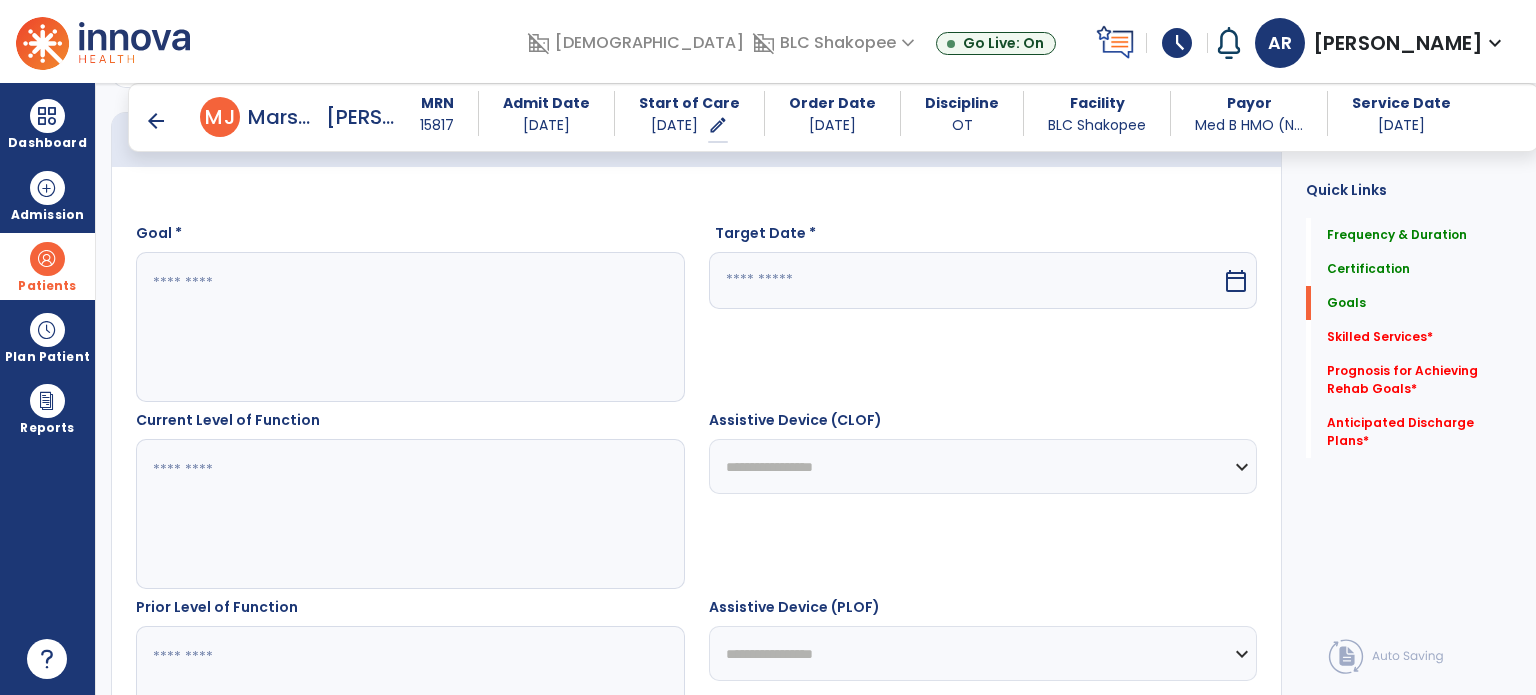click at bounding box center [409, 327] 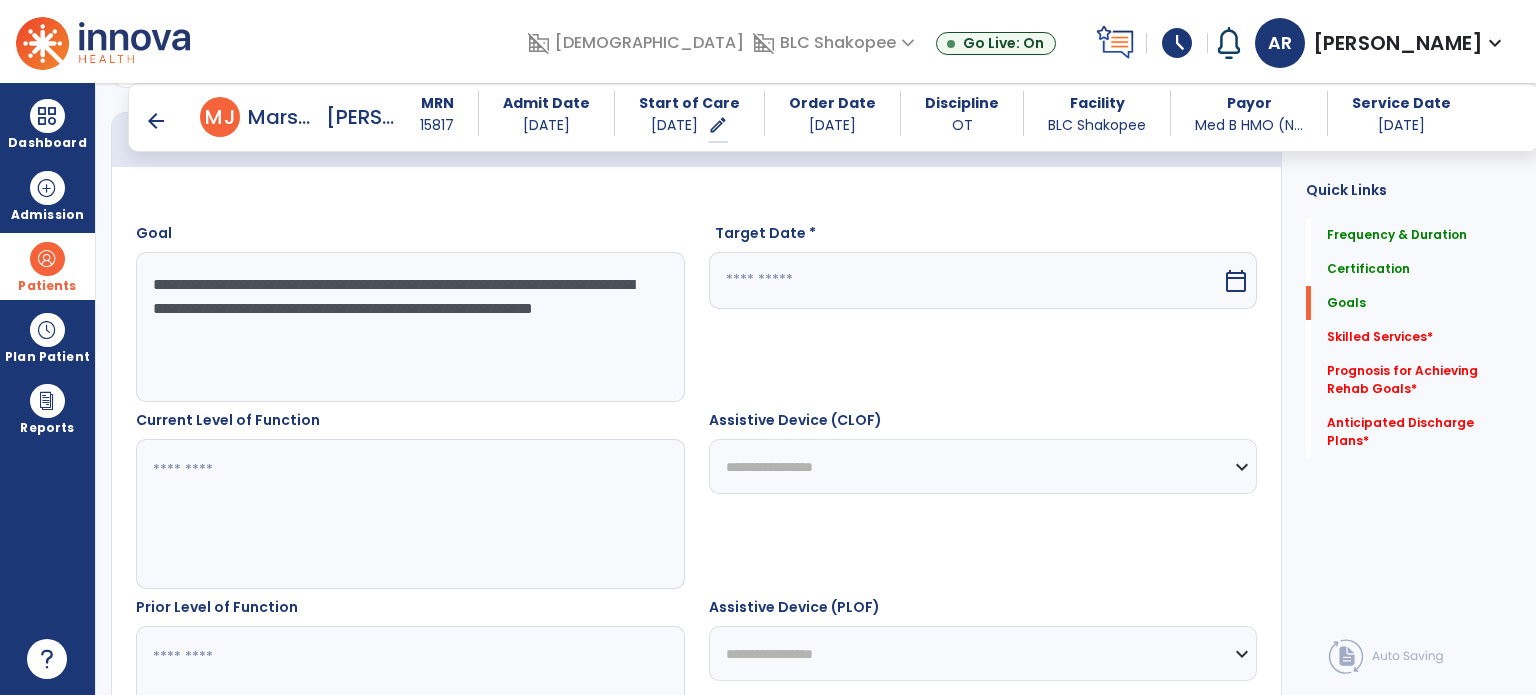 click on "**********" at bounding box center [409, 327] 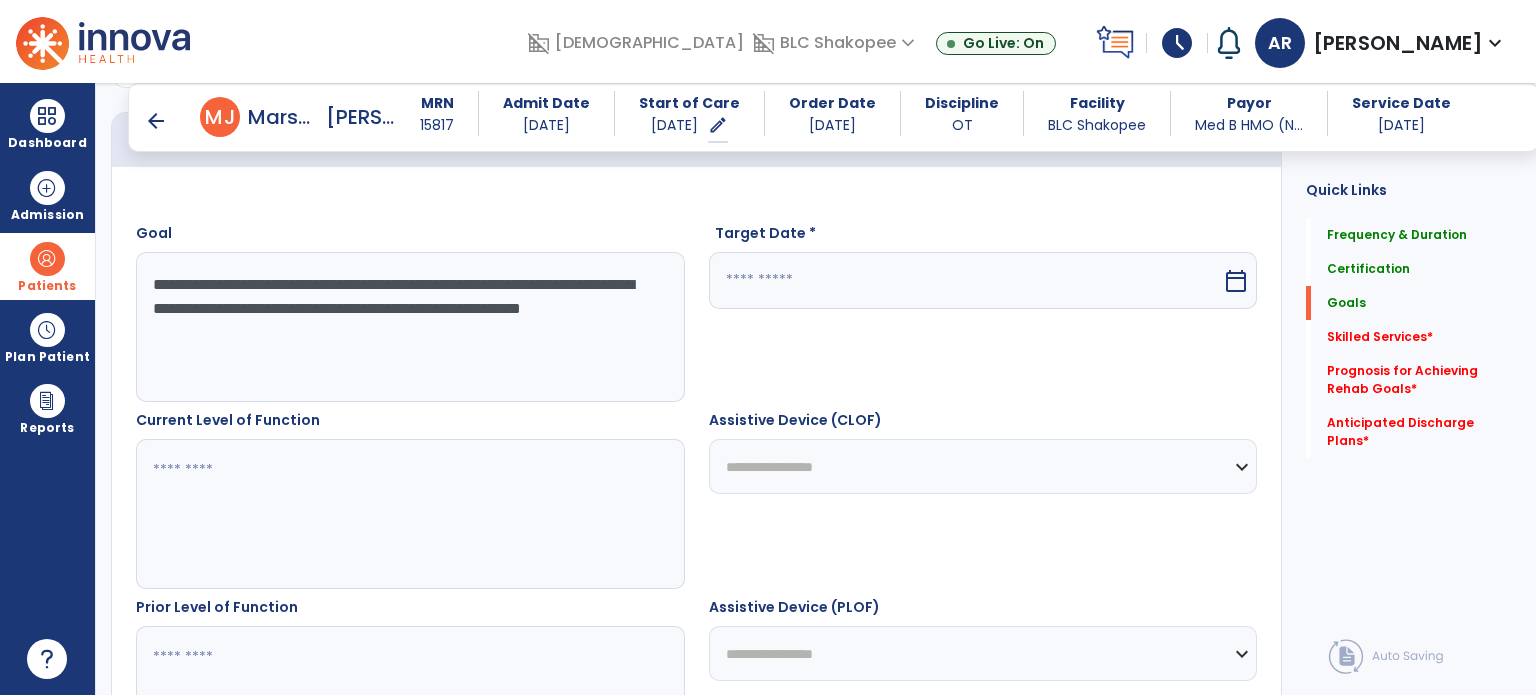 click on "**********" at bounding box center [409, 327] 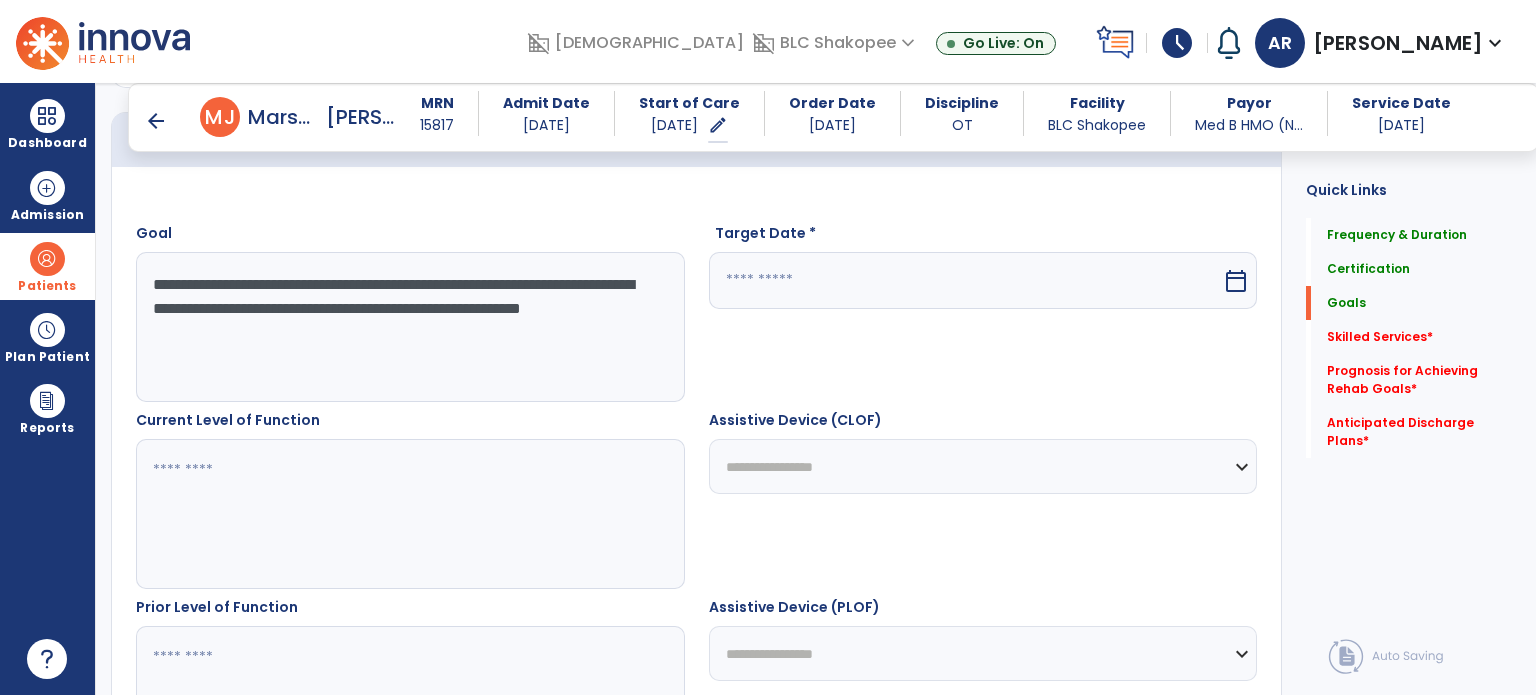 click at bounding box center [966, 280] 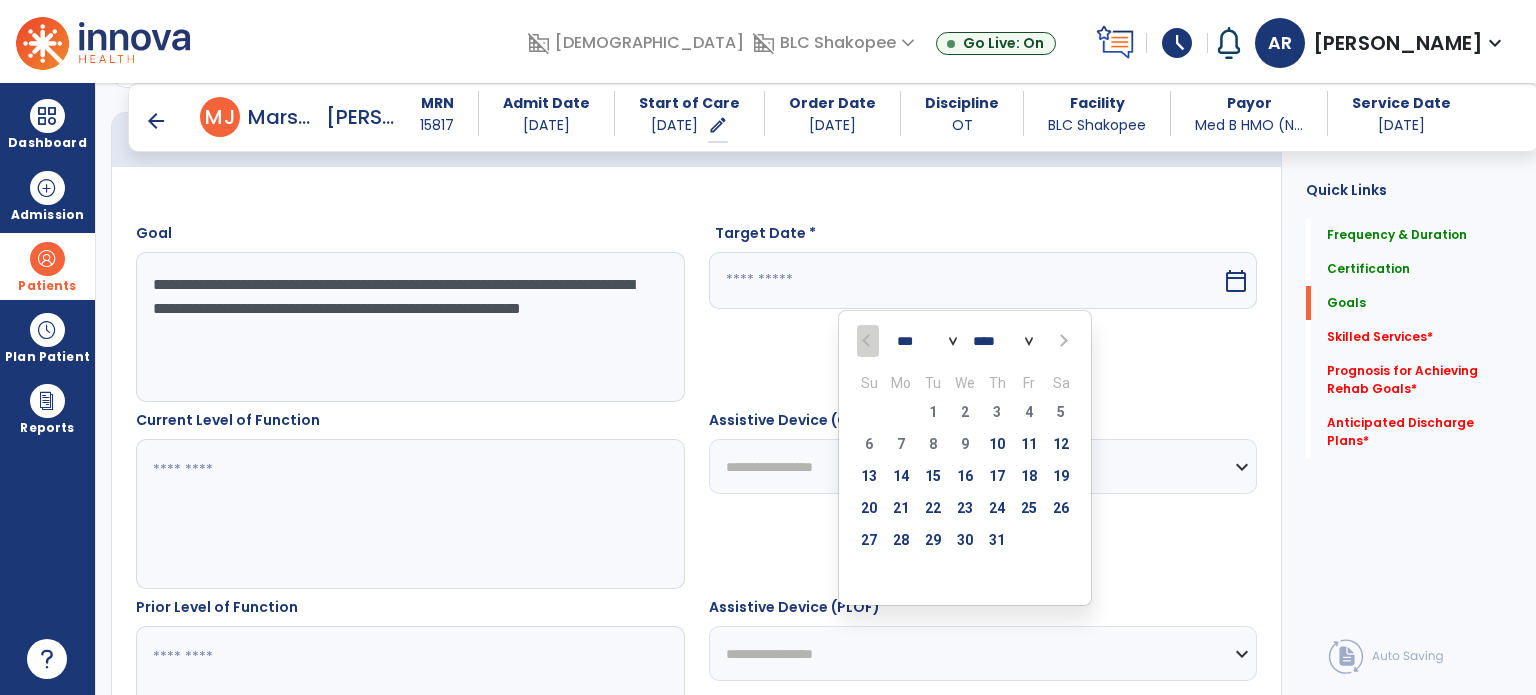 click on "*** *** ***" at bounding box center (927, 342) 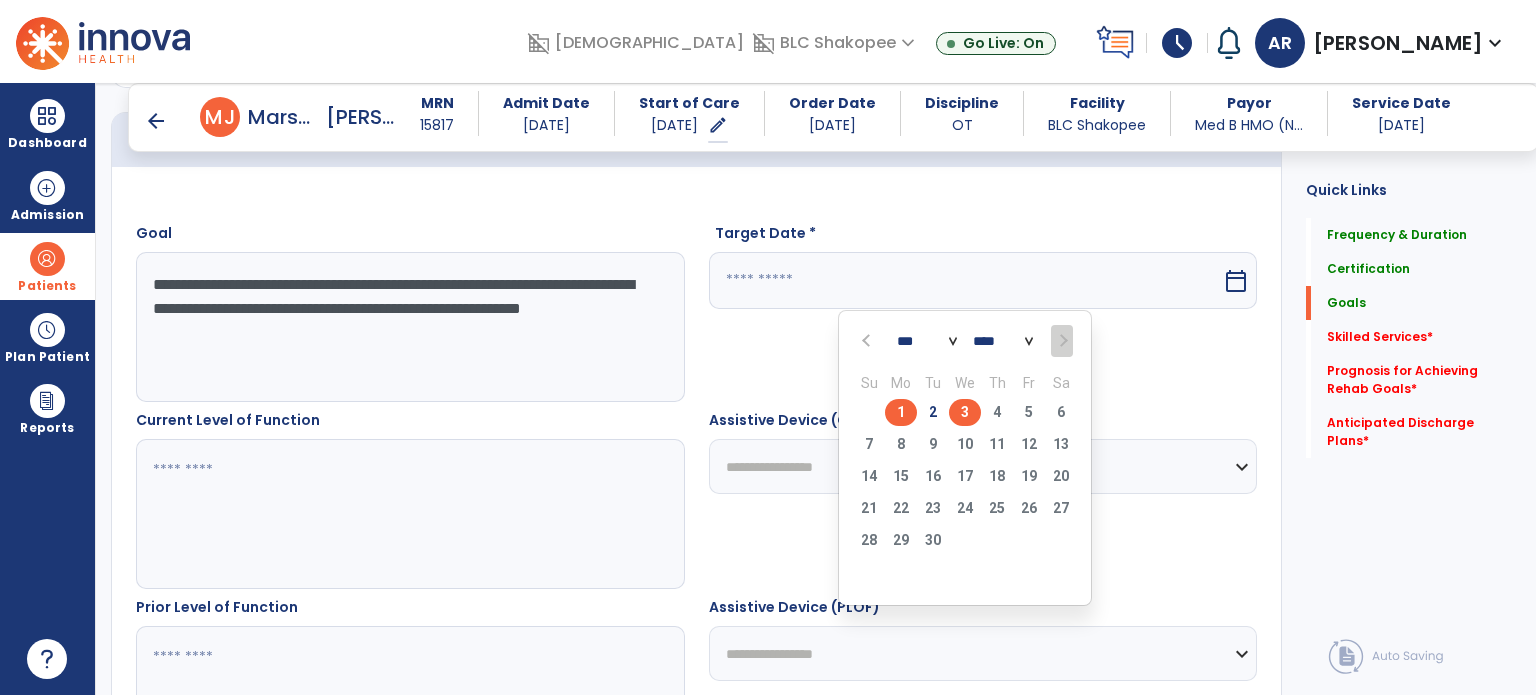 click on "3" at bounding box center [965, 412] 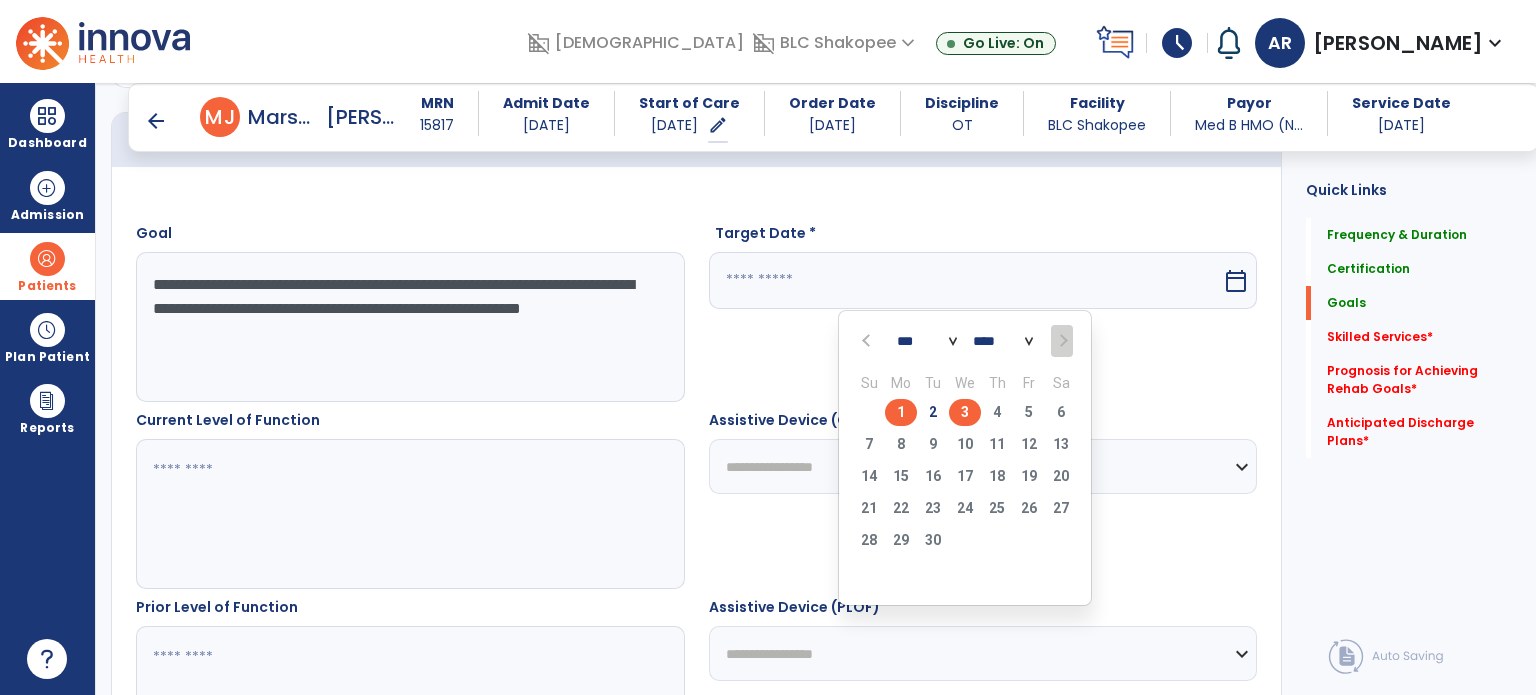 type on "********" 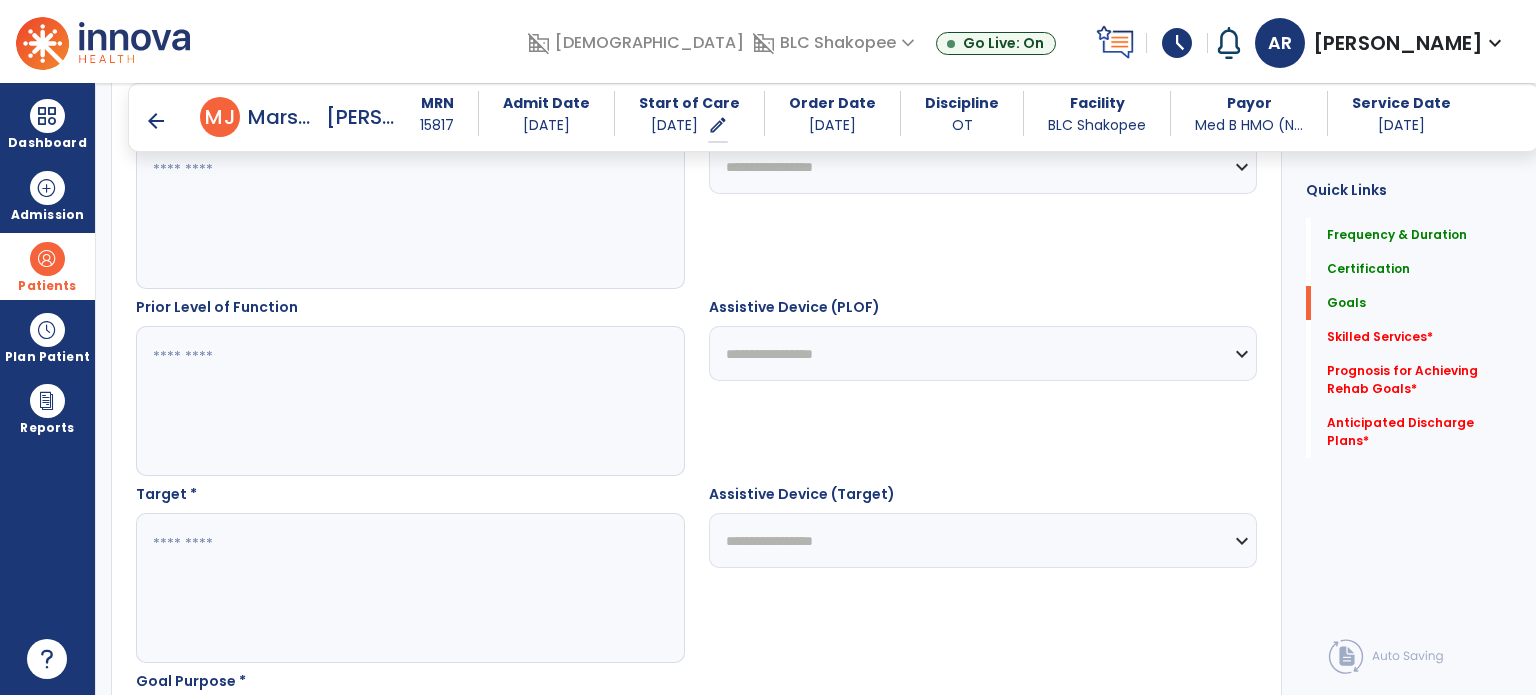 scroll, scrollTop: 805, scrollLeft: 0, axis: vertical 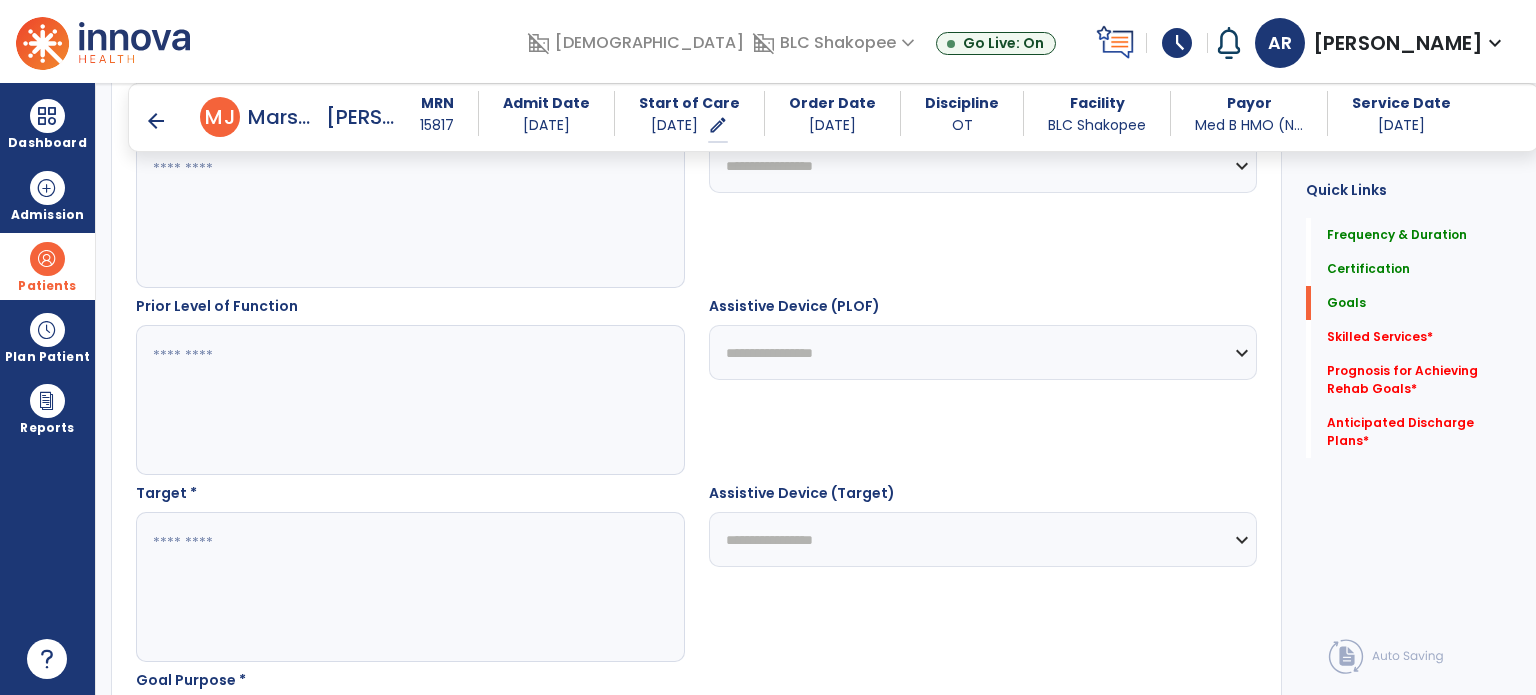 click at bounding box center [409, 587] 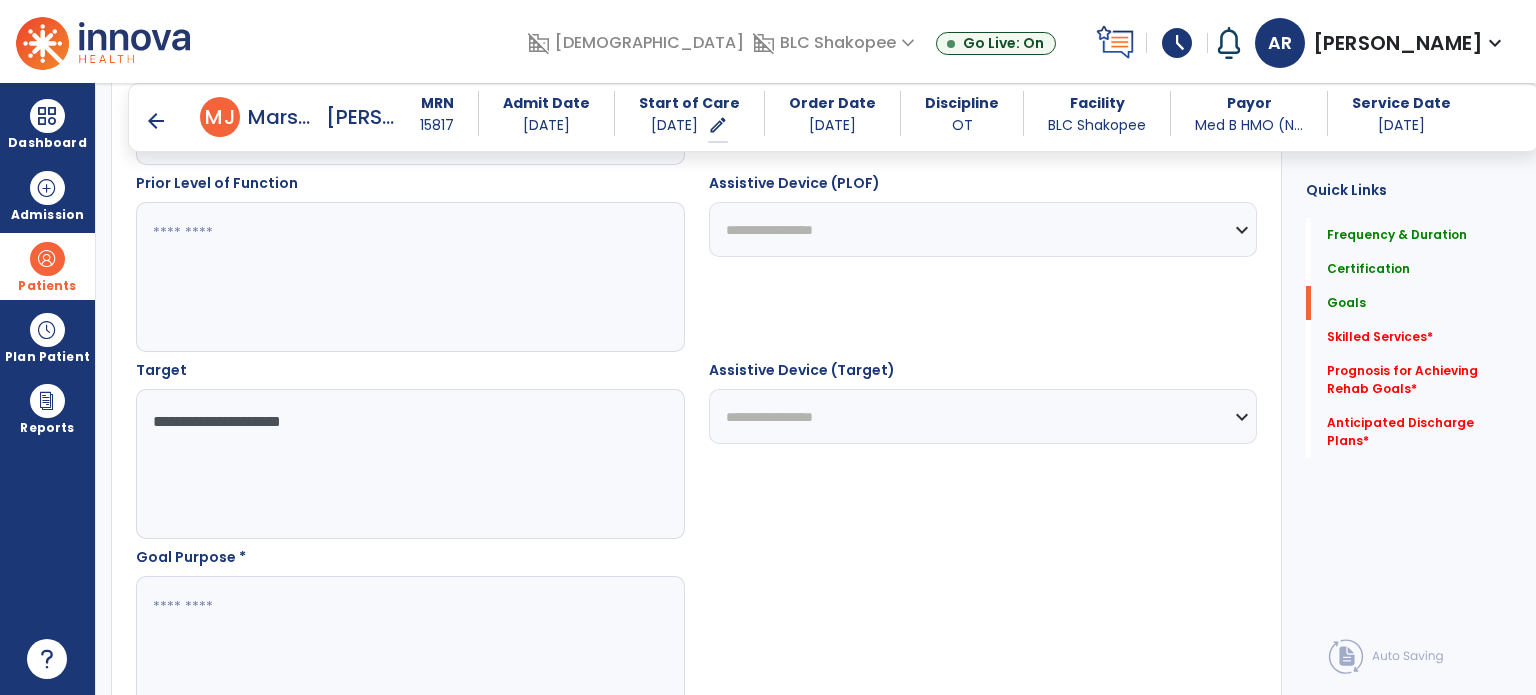 scroll, scrollTop: 929, scrollLeft: 0, axis: vertical 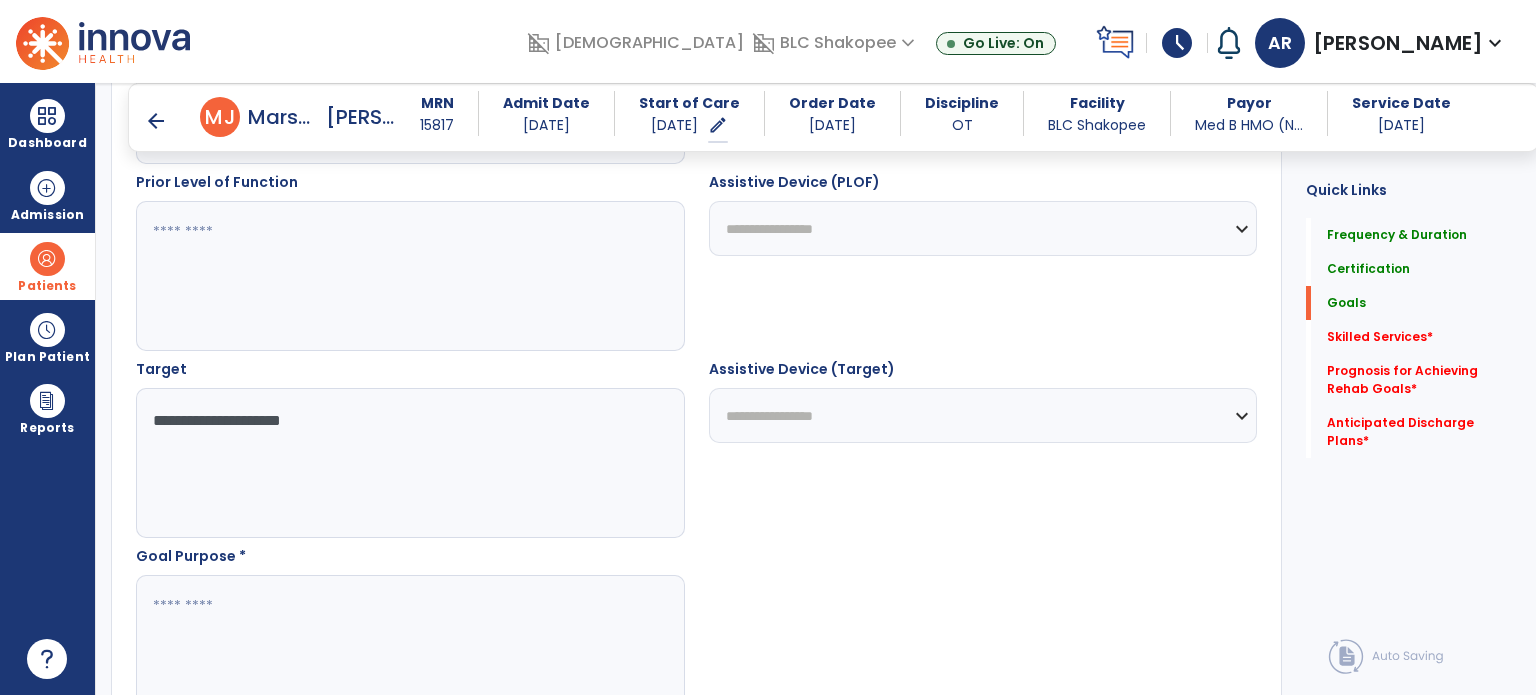 type on "**********" 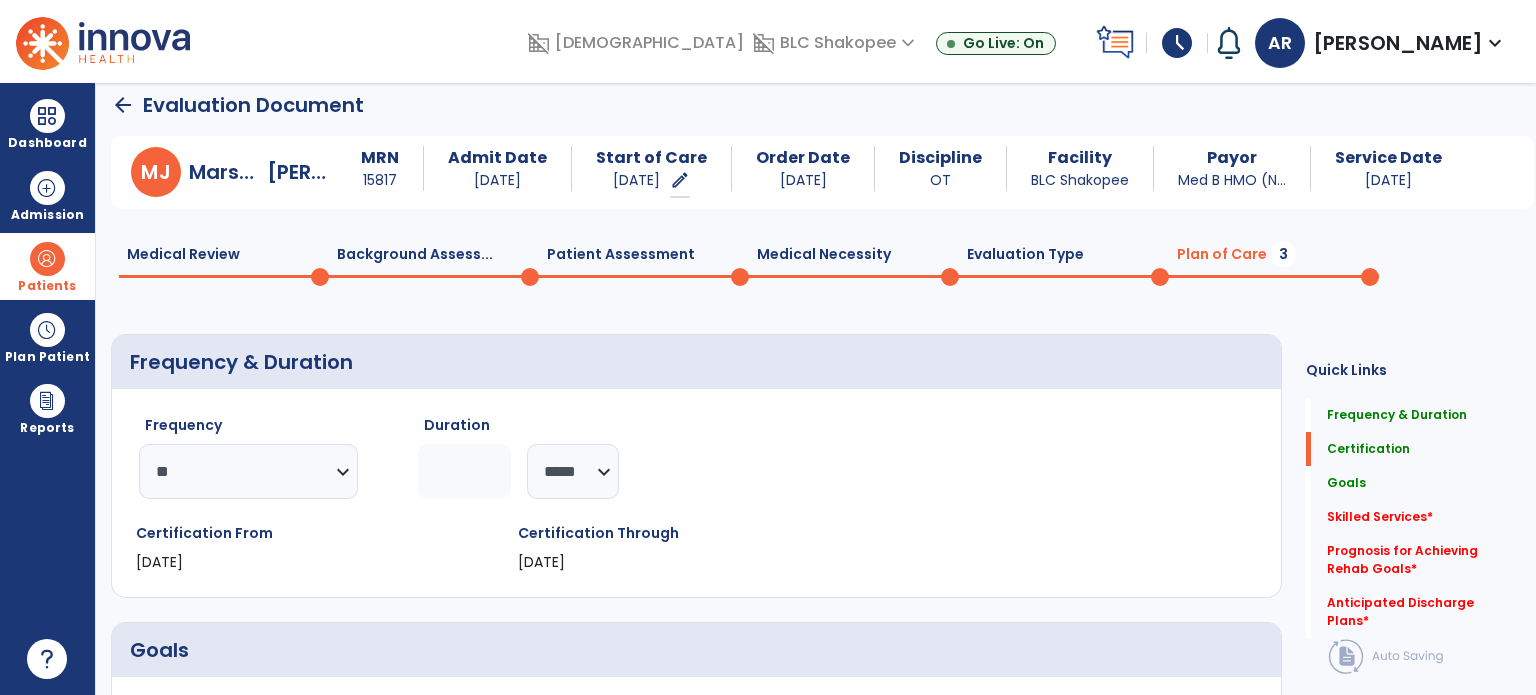 scroll, scrollTop: 0, scrollLeft: 0, axis: both 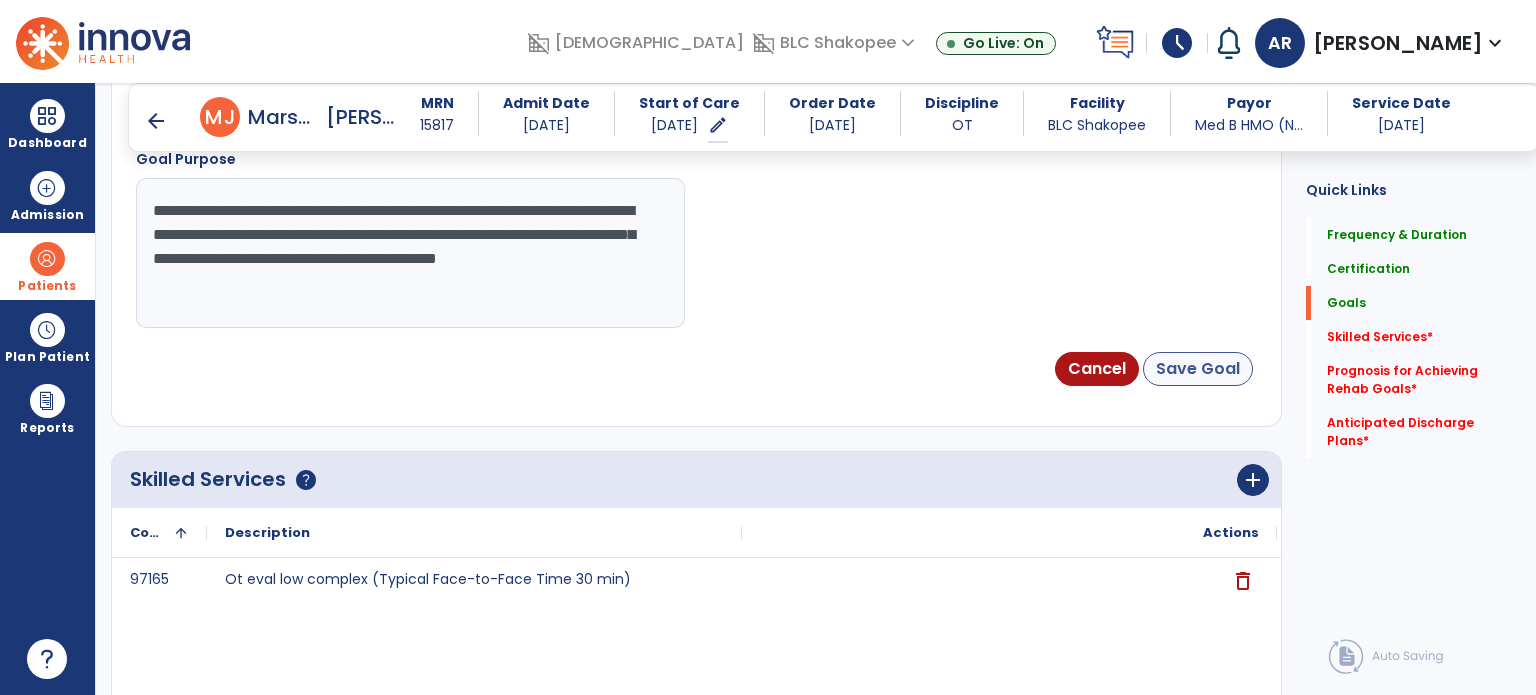 type on "**********" 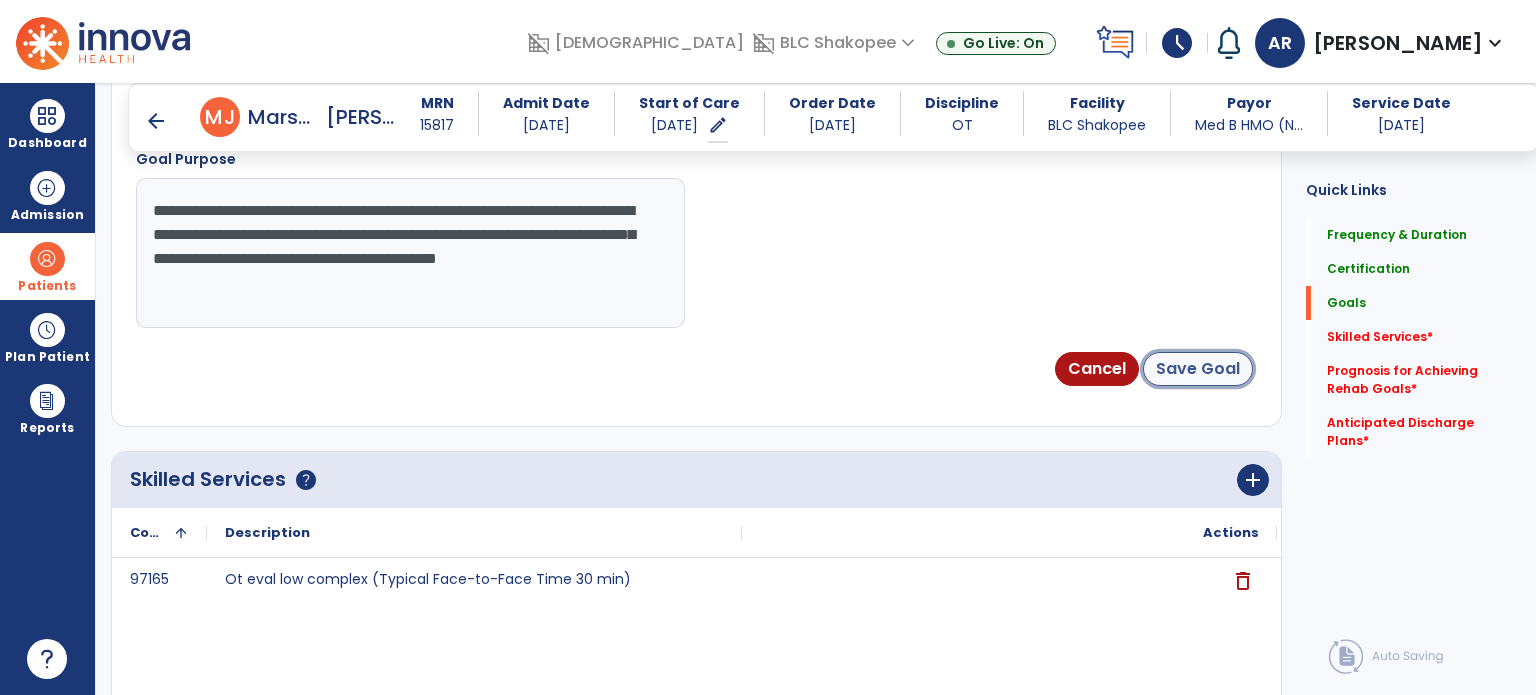 click on "Save Goal" at bounding box center (1198, 369) 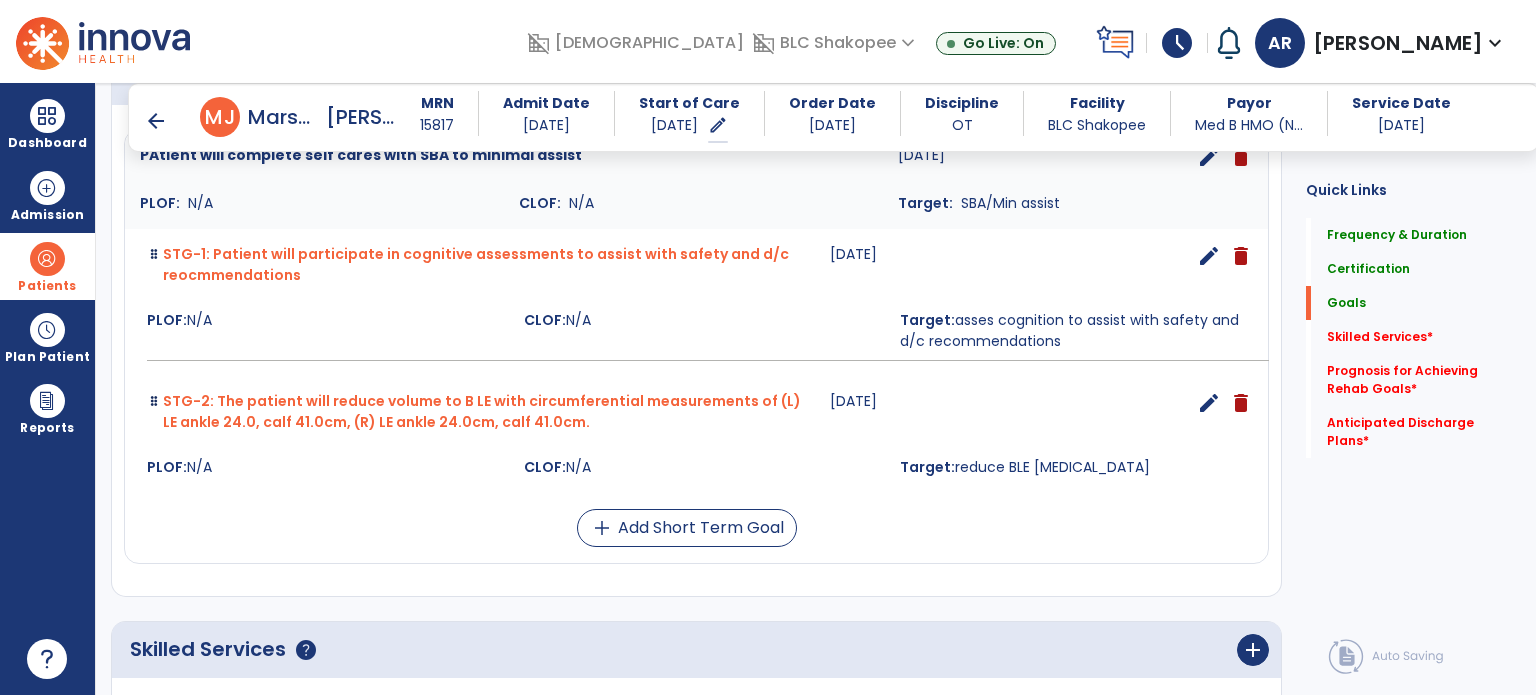 scroll, scrollTop: 568, scrollLeft: 0, axis: vertical 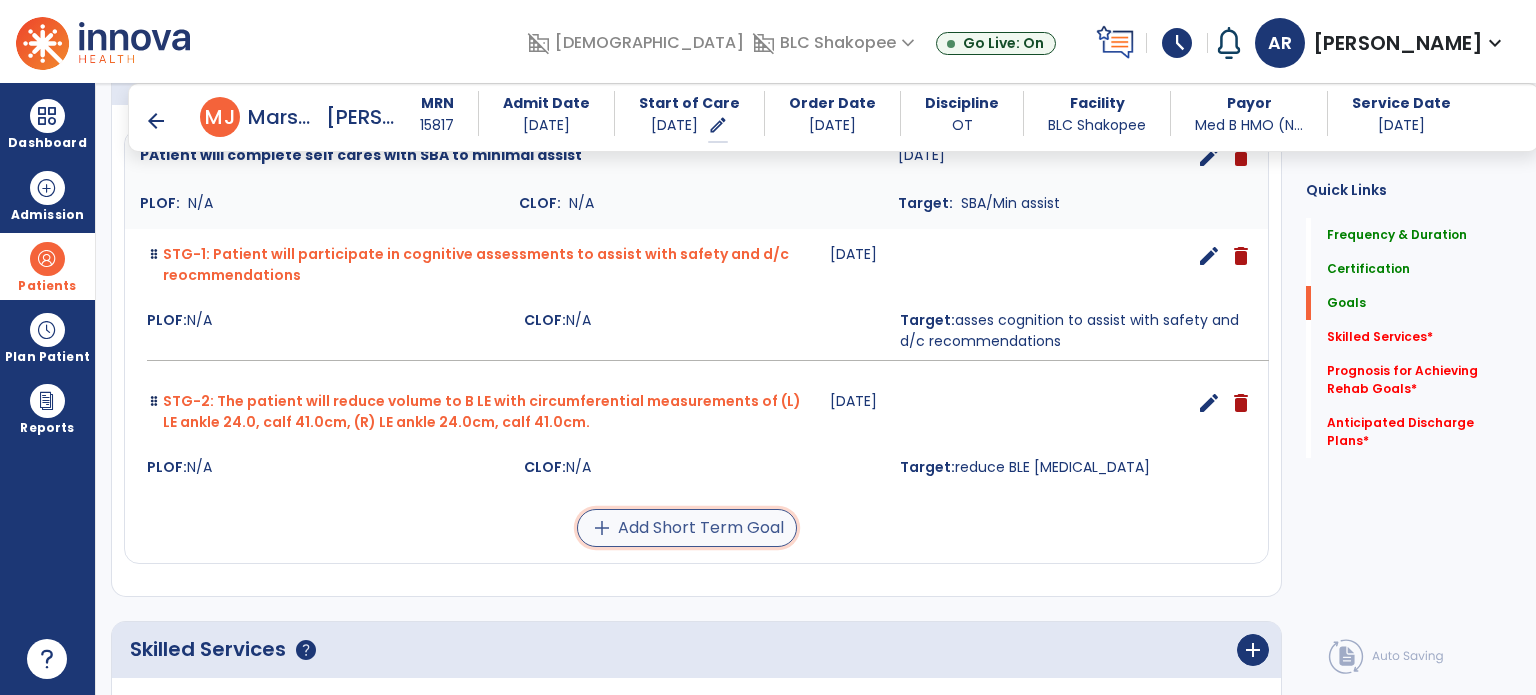 click on "add  Add Short Term Goal" at bounding box center [687, 528] 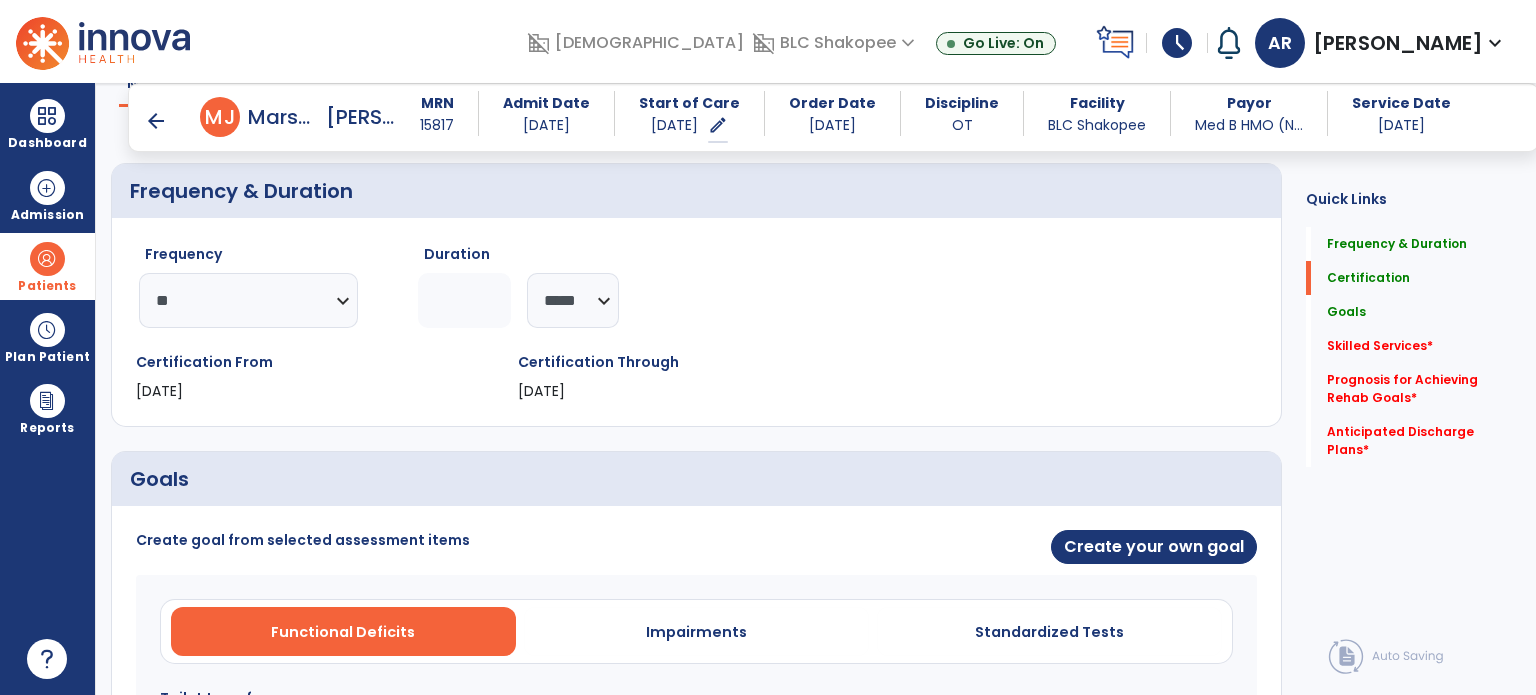 scroll, scrollTop: 172, scrollLeft: 0, axis: vertical 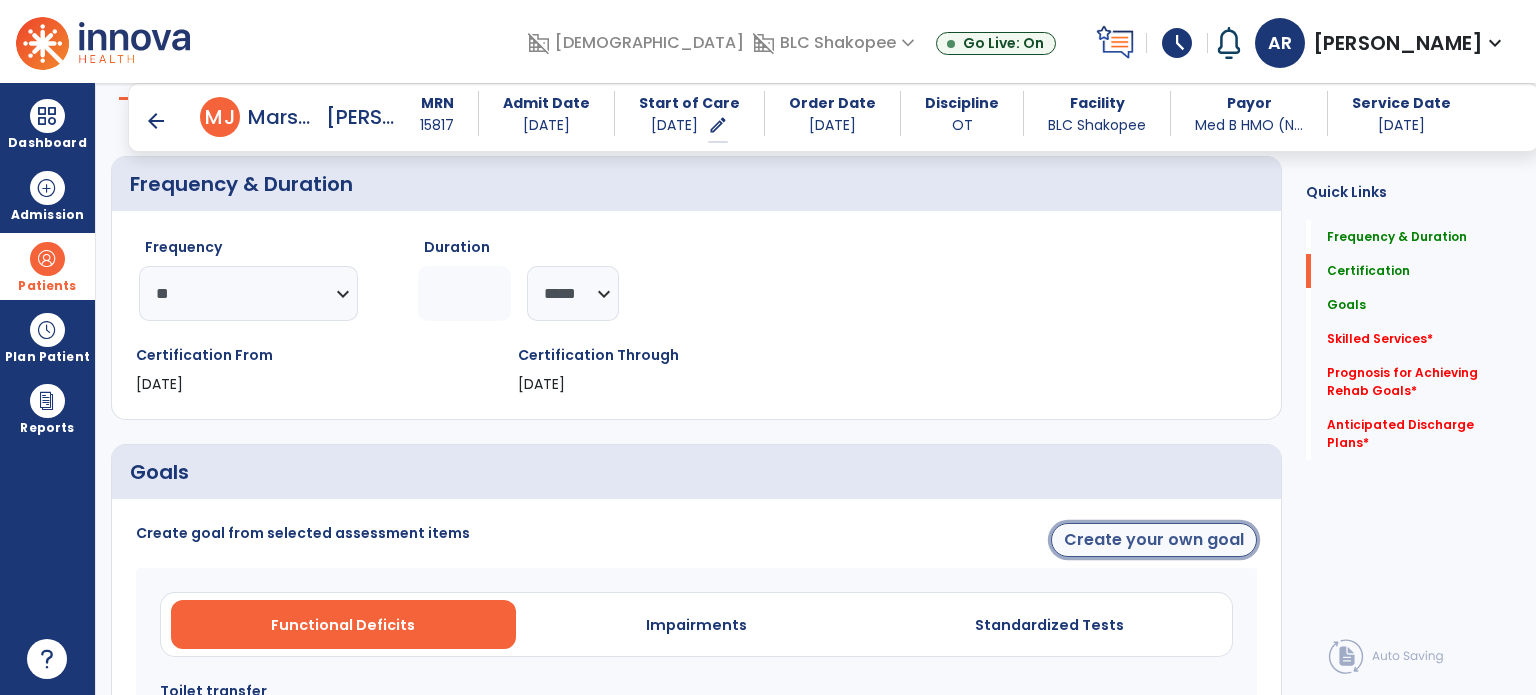 click on "Create your own goal" at bounding box center (1154, 540) 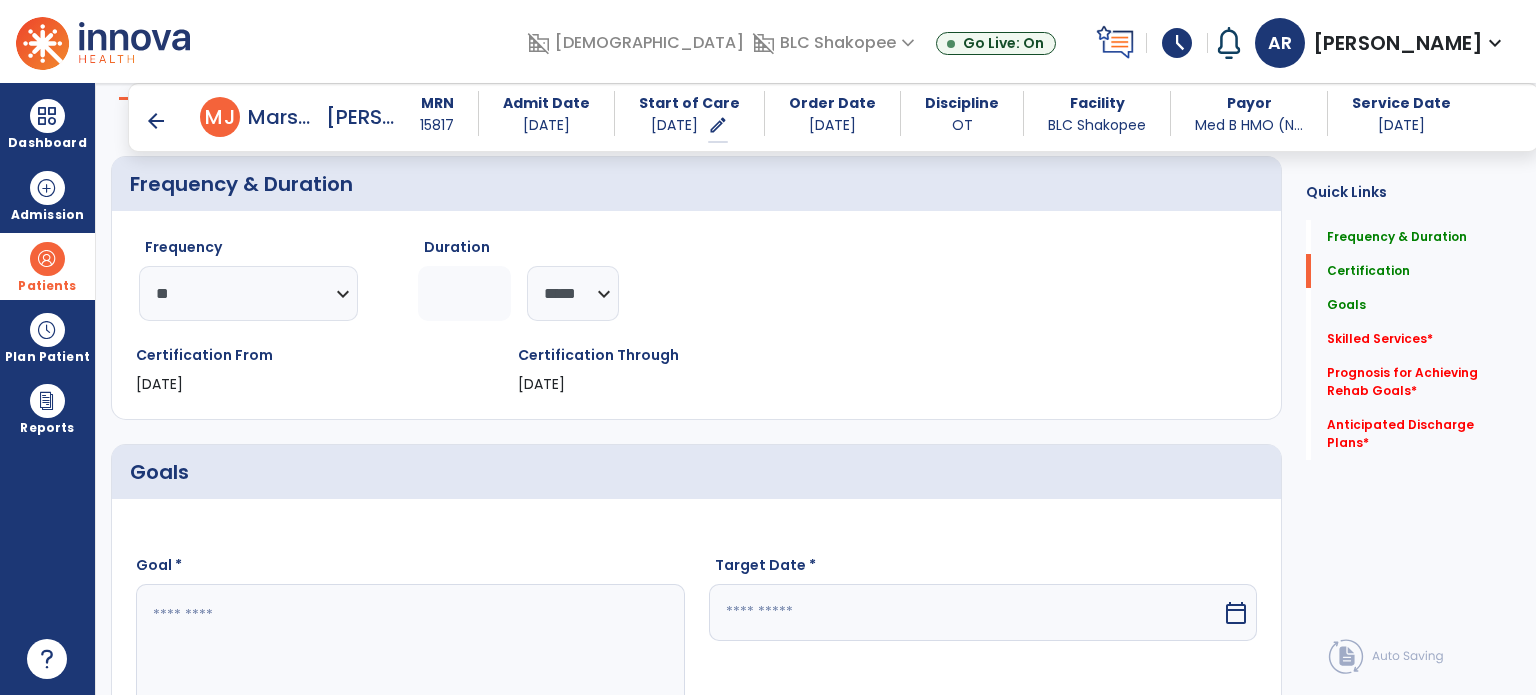 click at bounding box center (409, 659) 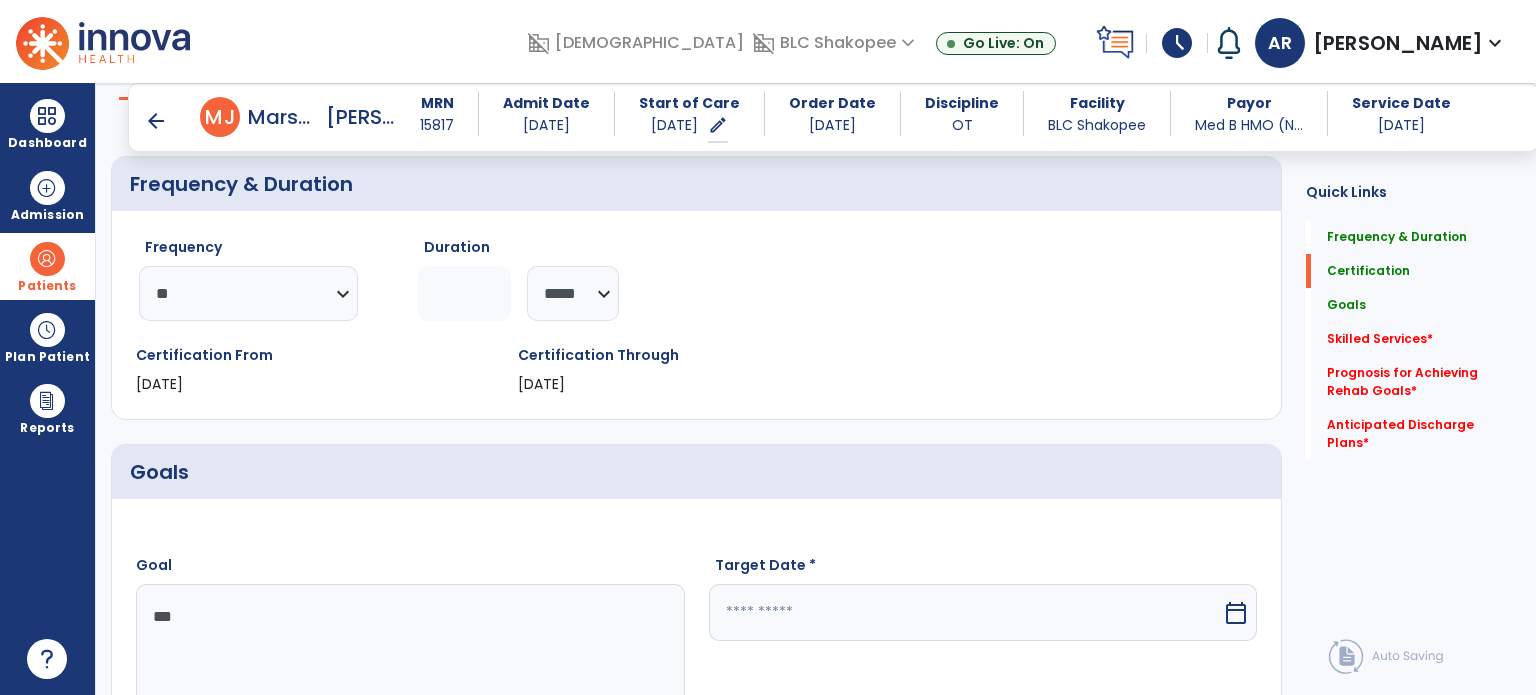 click on "**" at bounding box center [409, 659] 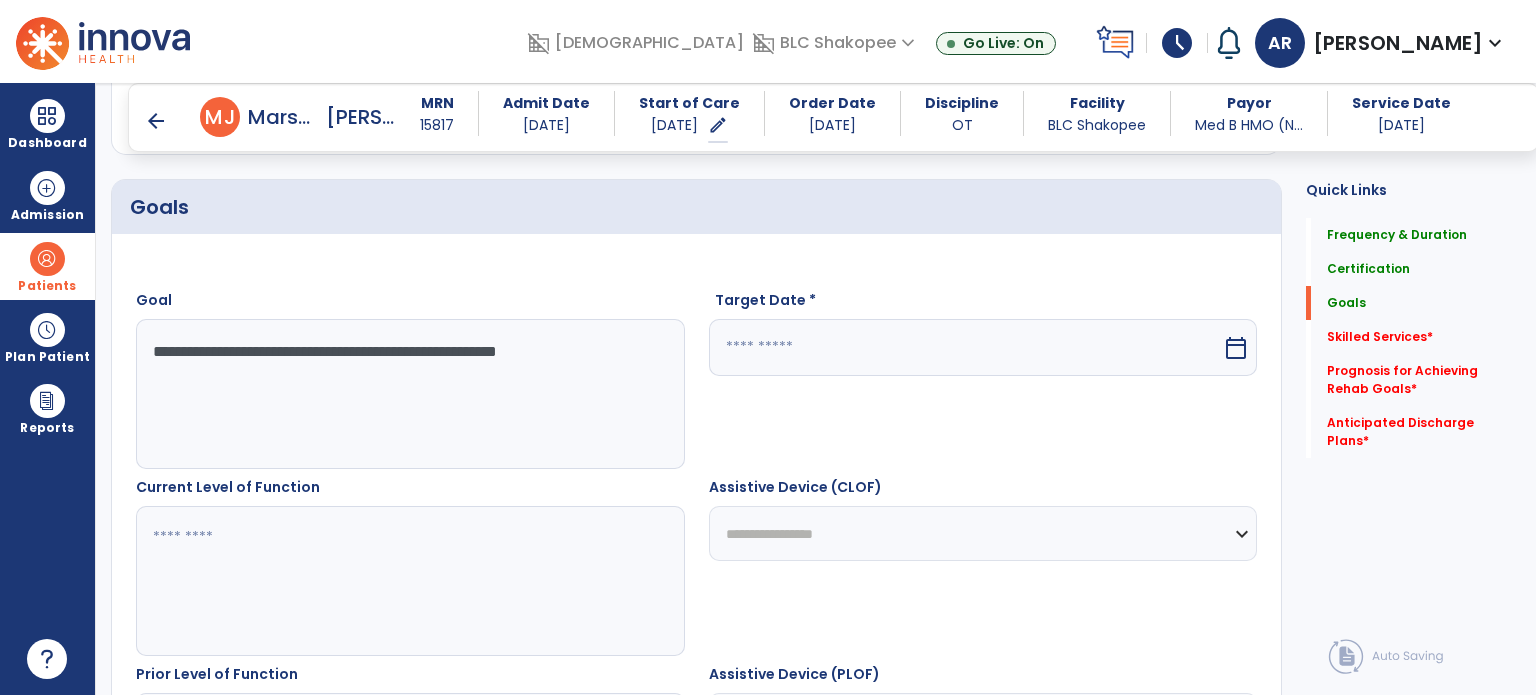 scroll, scrollTop: 438, scrollLeft: 0, axis: vertical 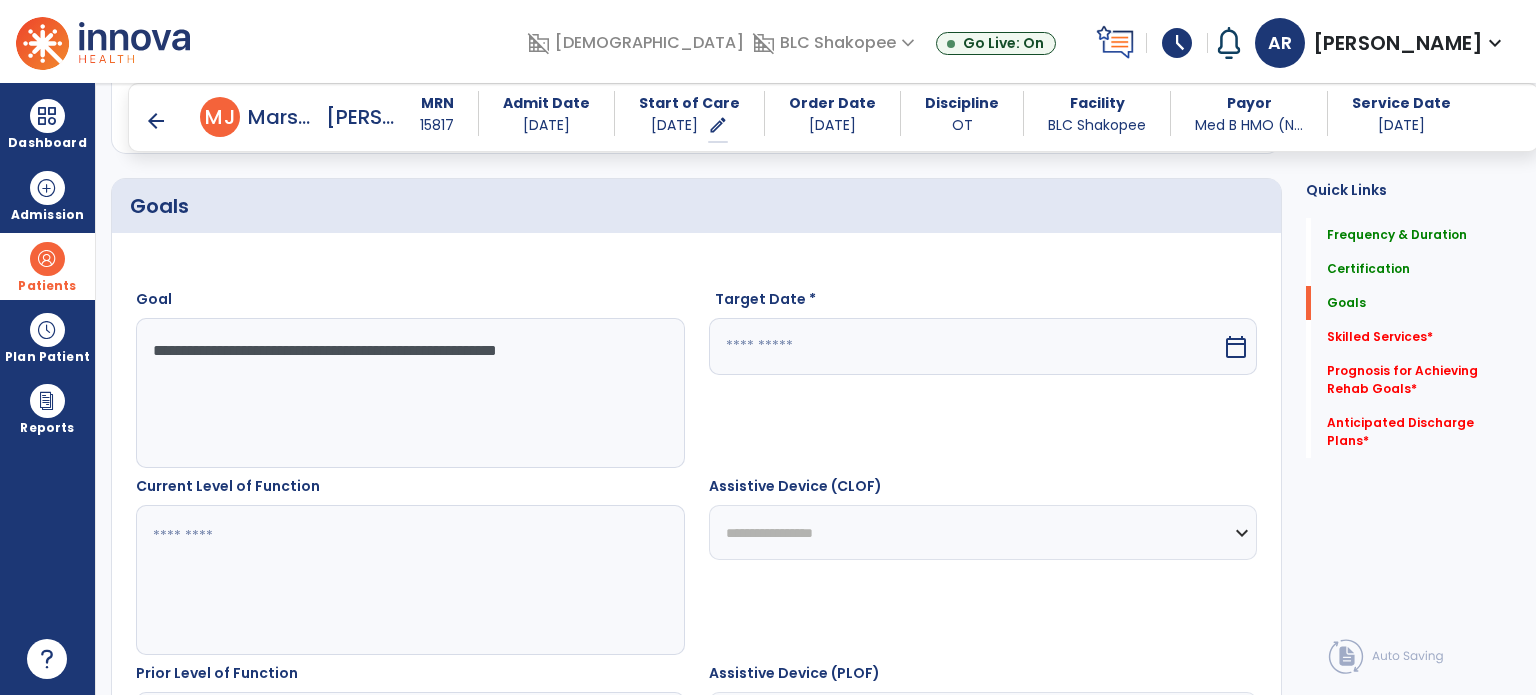 type on "**********" 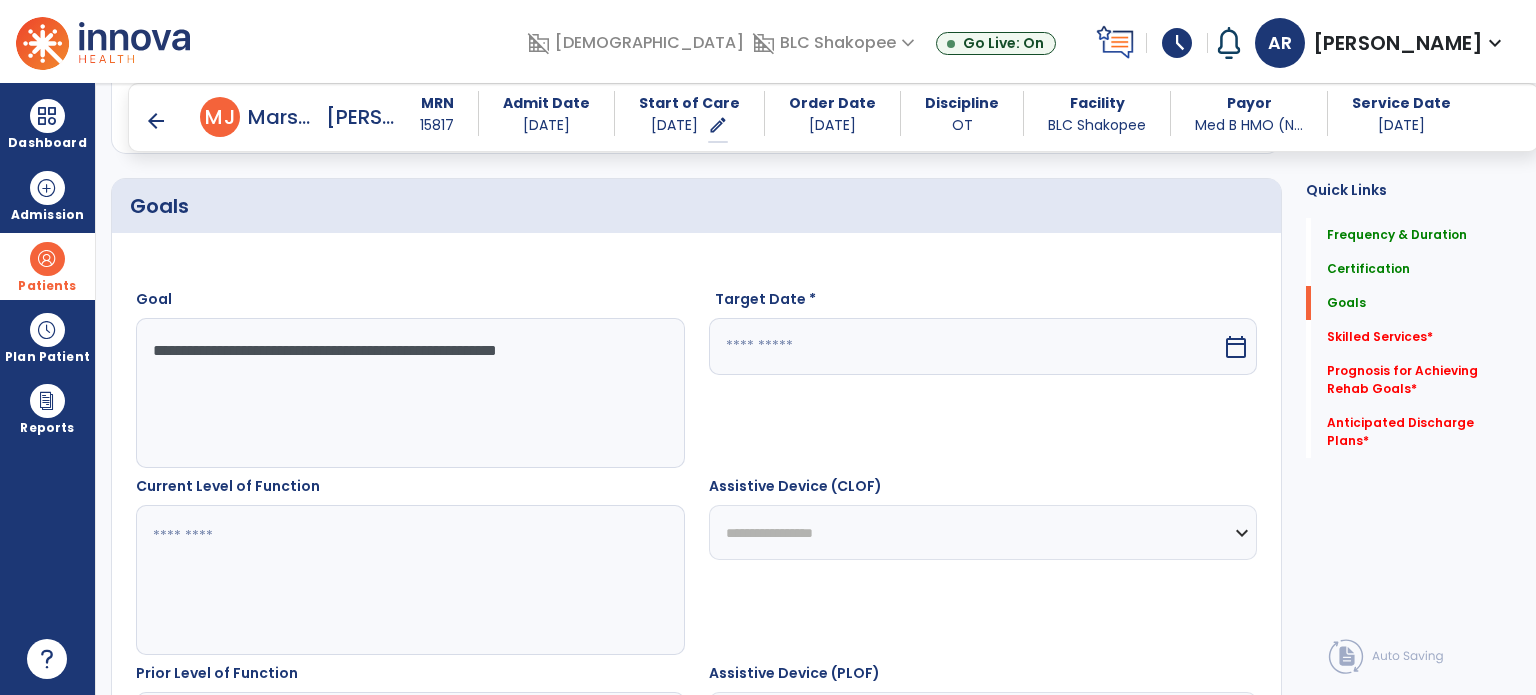 click at bounding box center (966, 346) 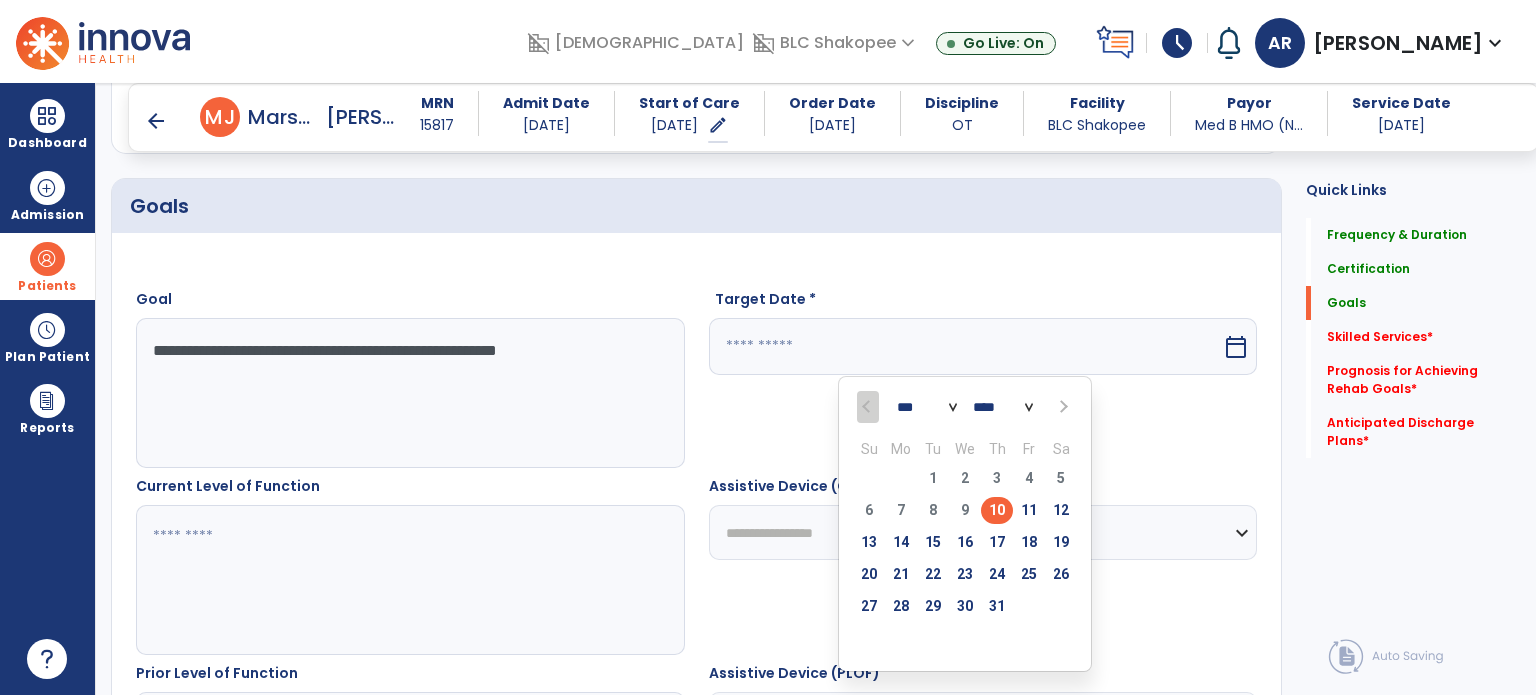 click on "*** *** ***" at bounding box center (927, 408) 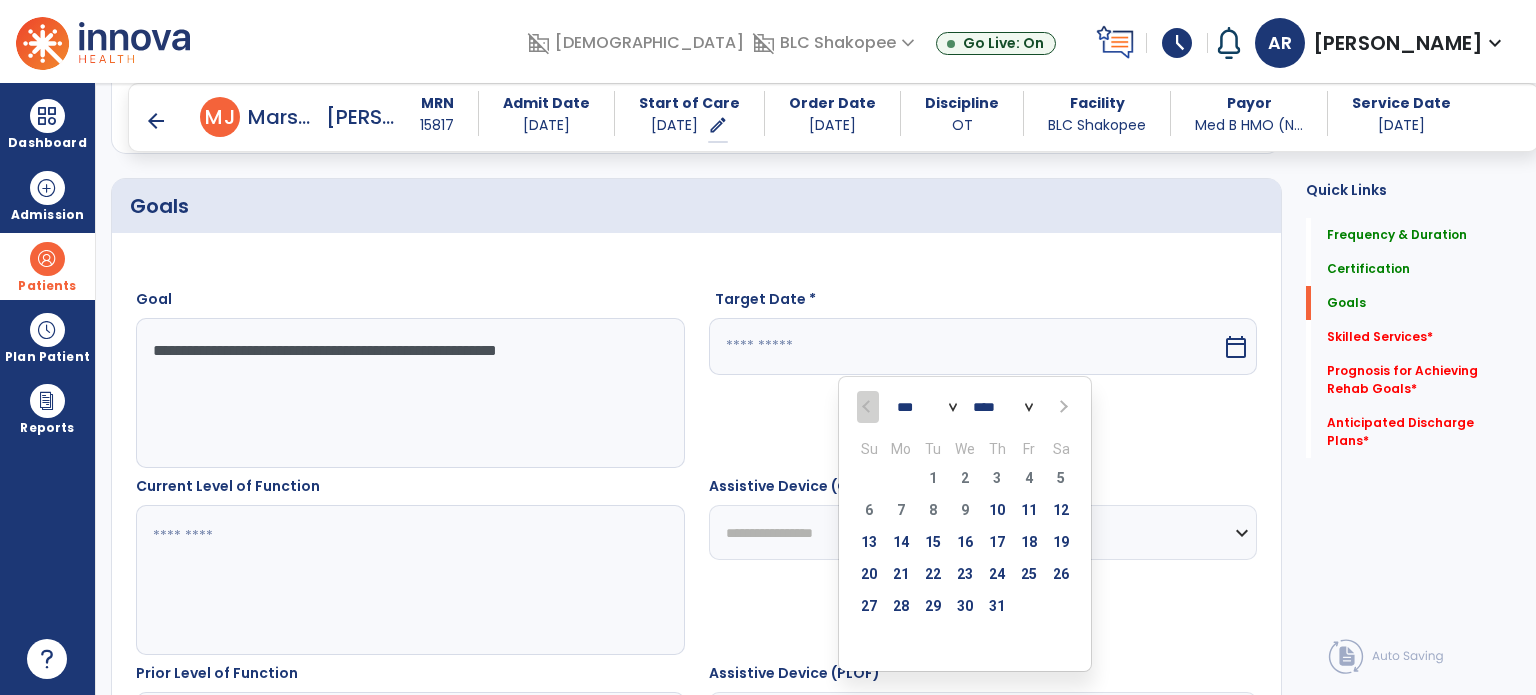 select on "*" 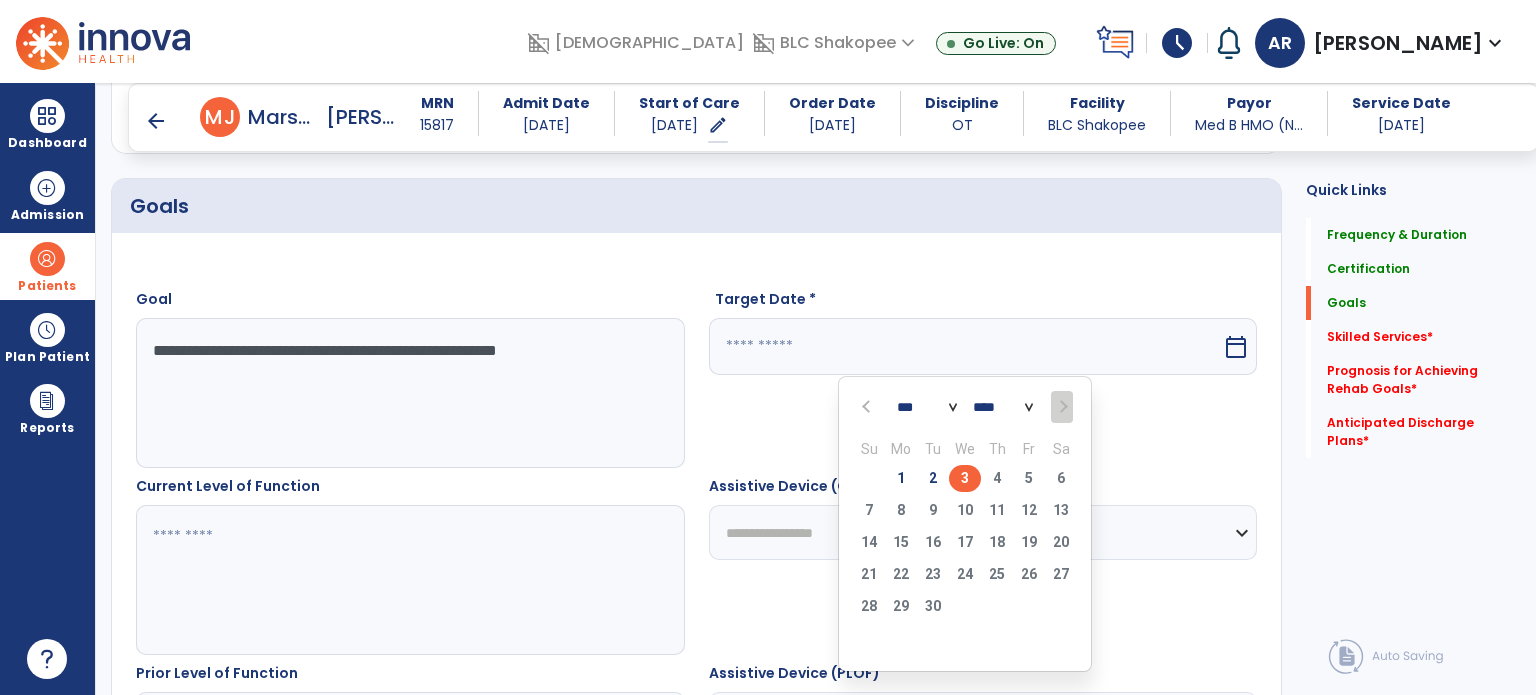 click on "3" at bounding box center [965, 478] 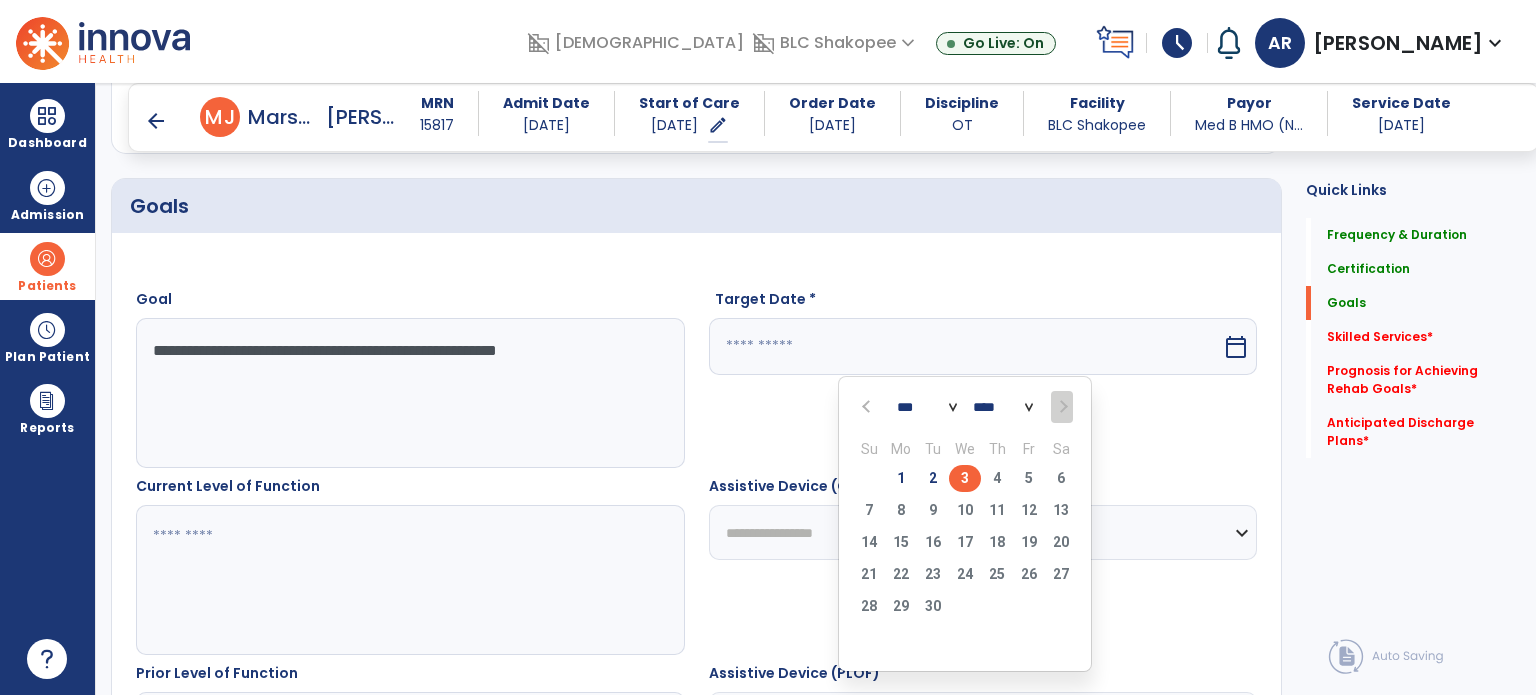 type on "********" 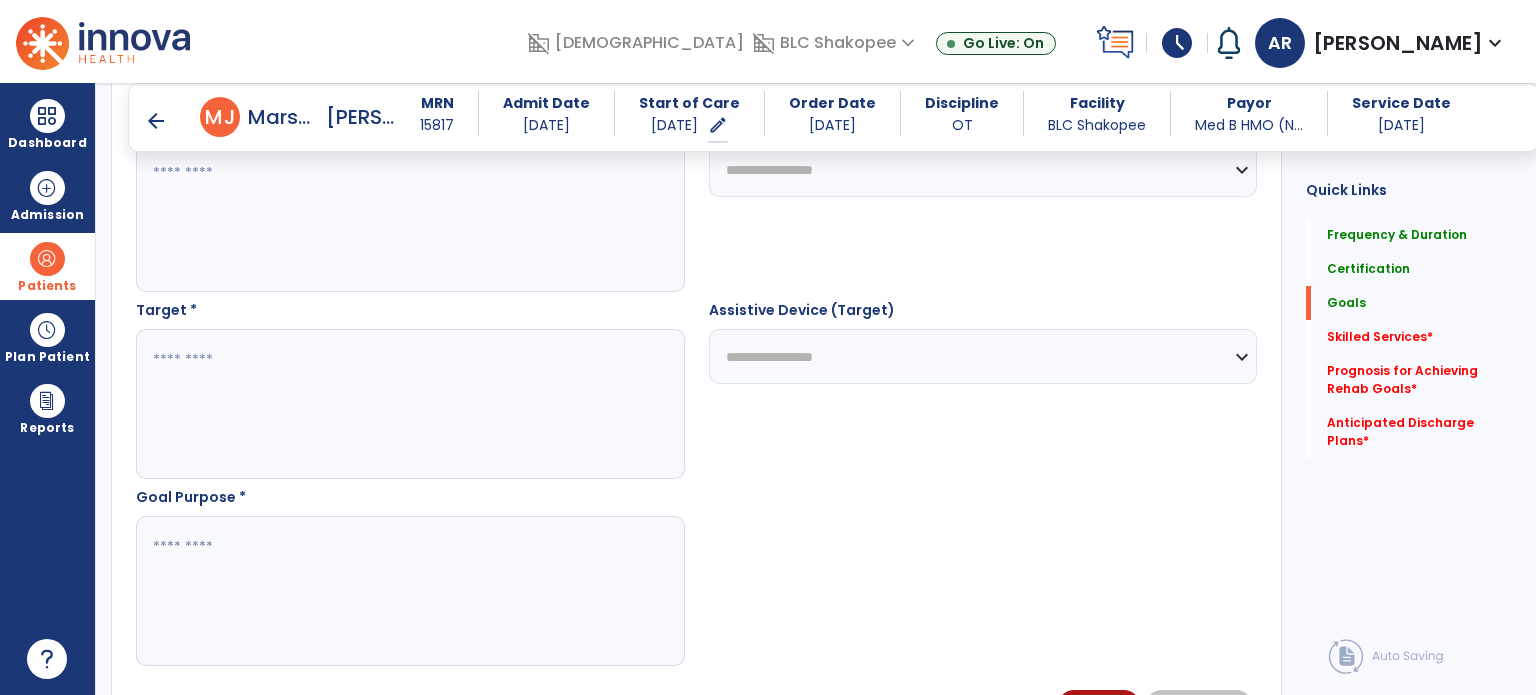 scroll, scrollTop: 990, scrollLeft: 0, axis: vertical 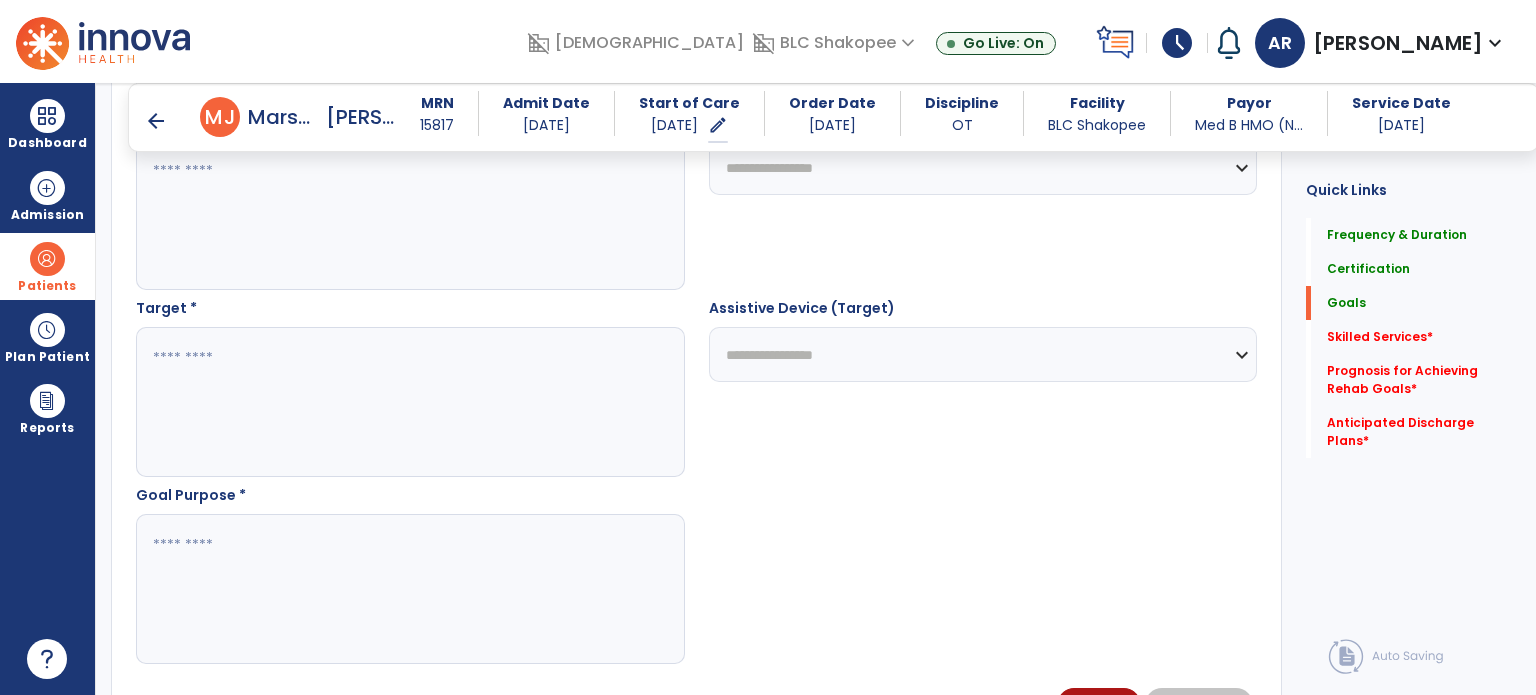 click at bounding box center [409, 402] 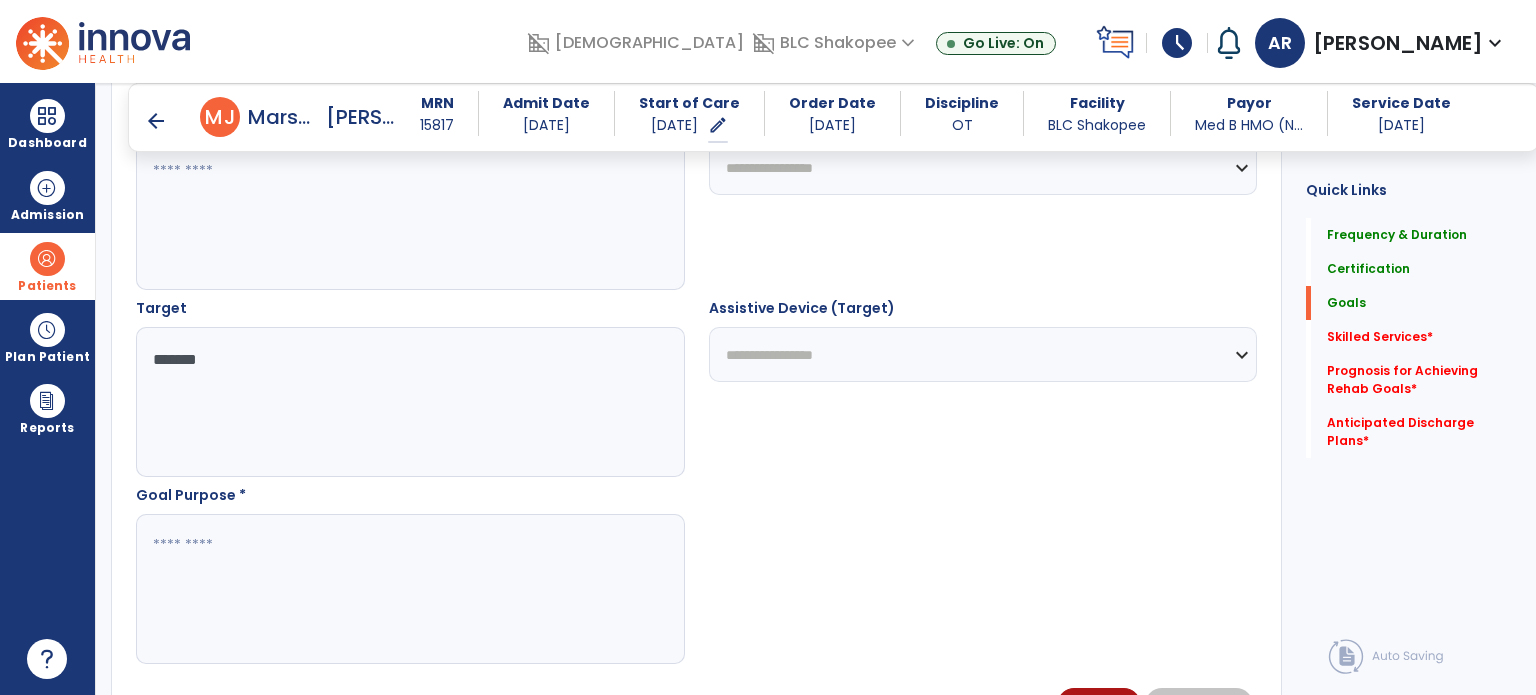 type on "*******" 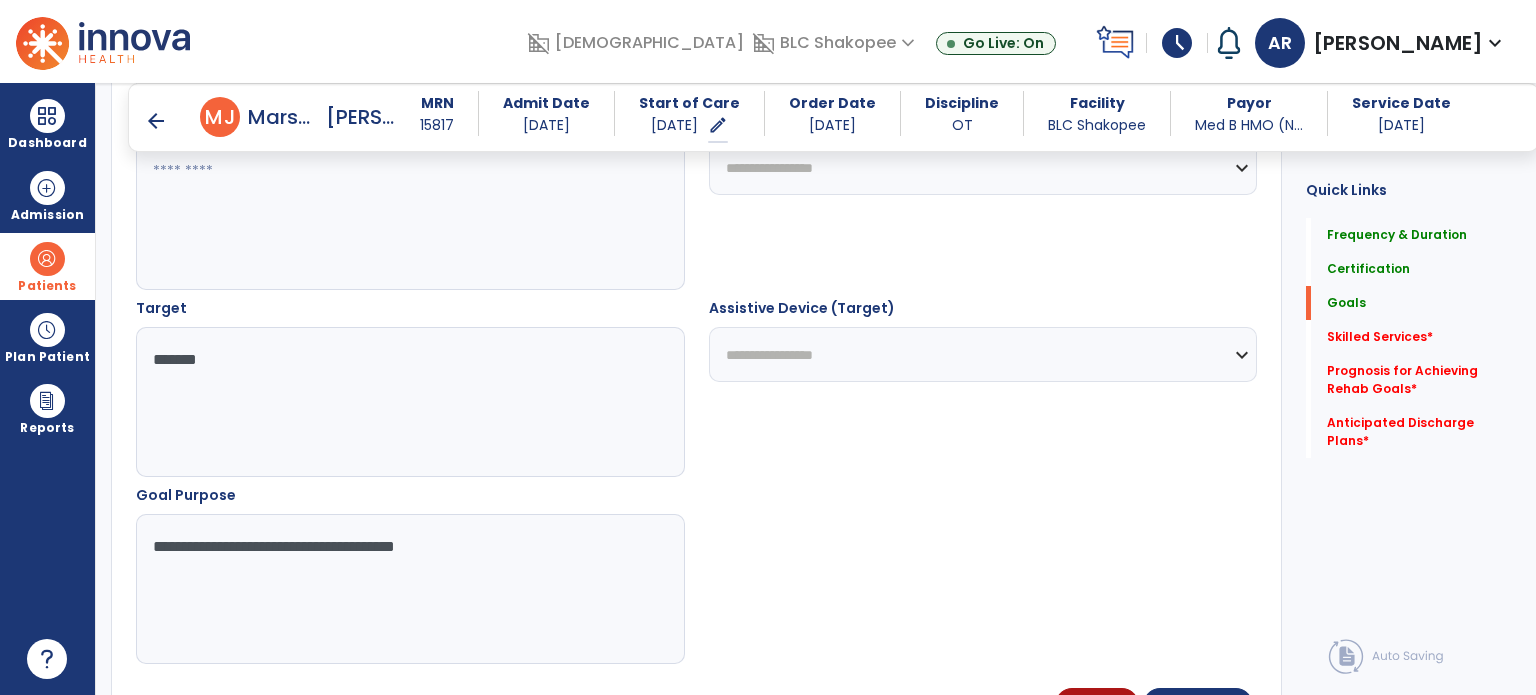 drag, startPoint x: 523, startPoint y: 531, endPoint x: 0, endPoint y: 512, distance: 523.34503 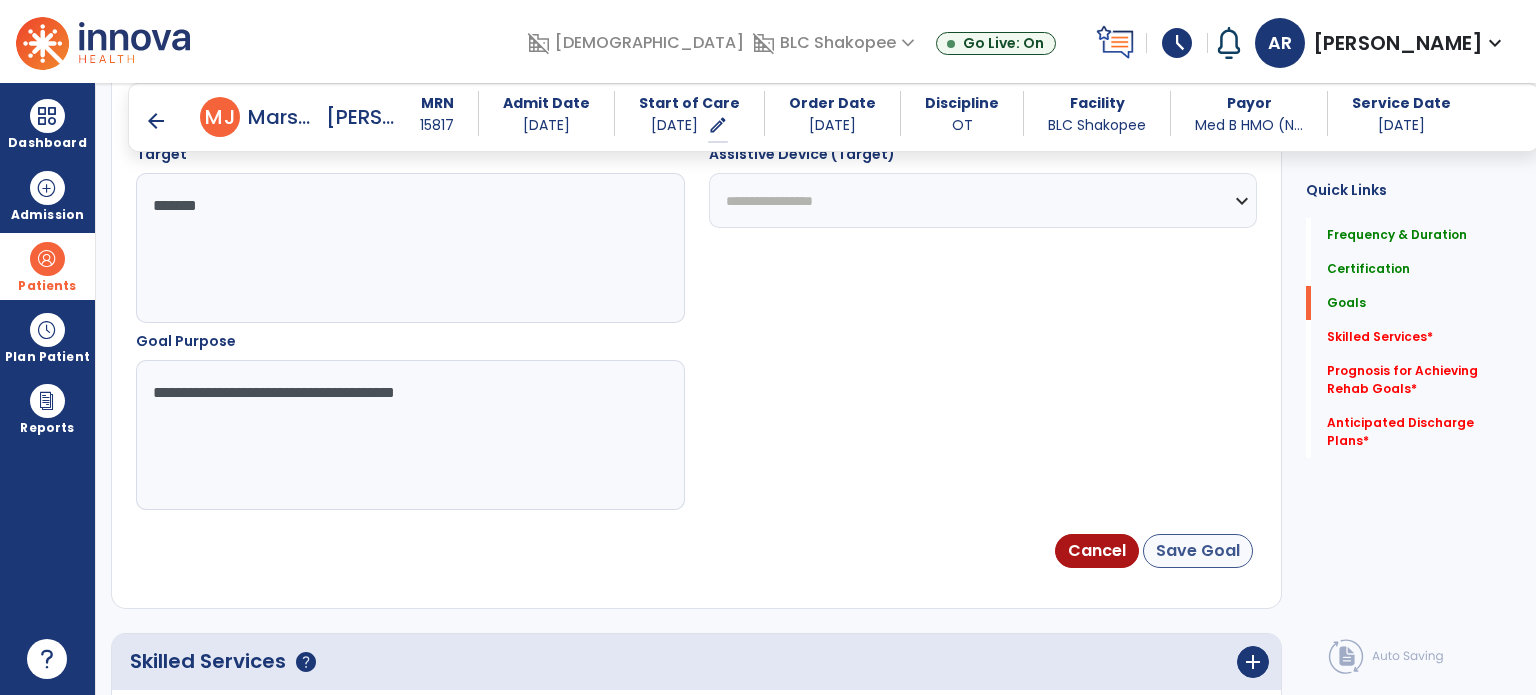 type on "**********" 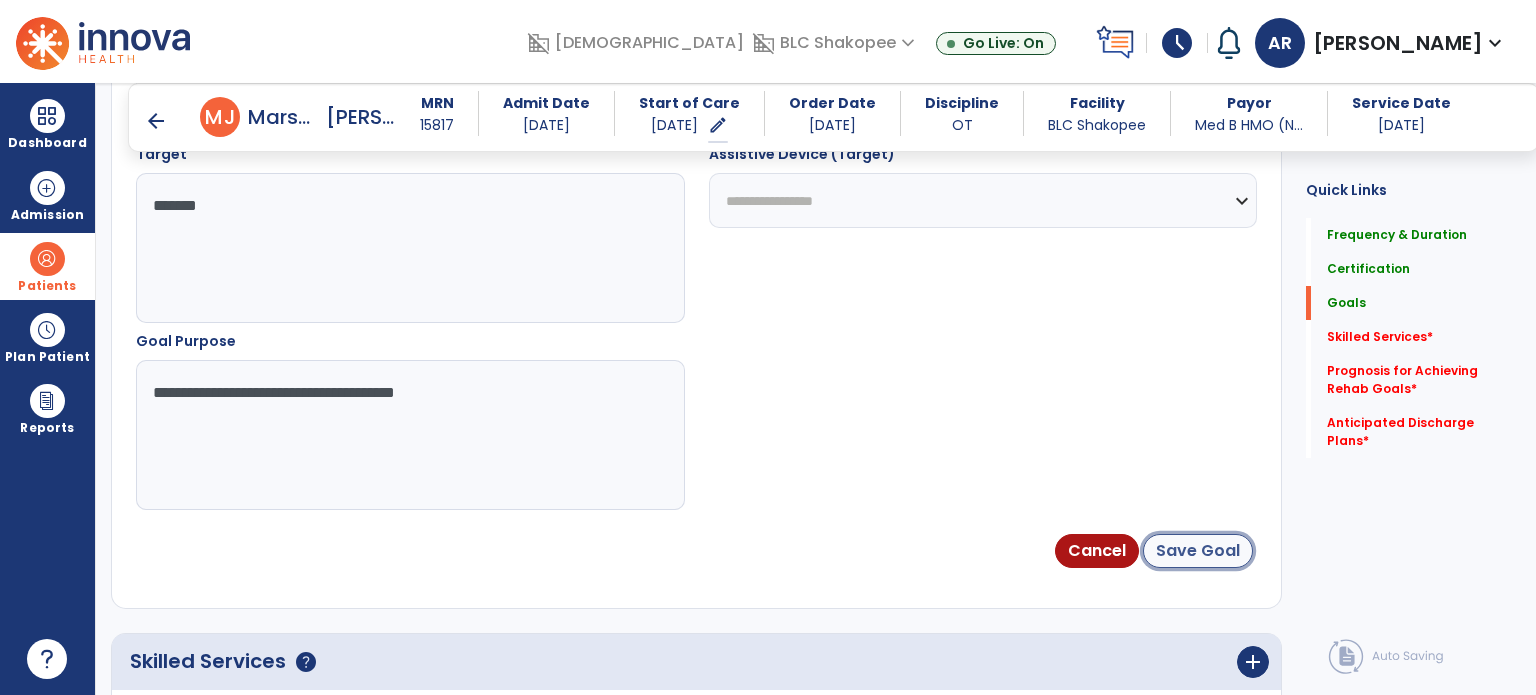 click on "Save Goal" at bounding box center (1198, 551) 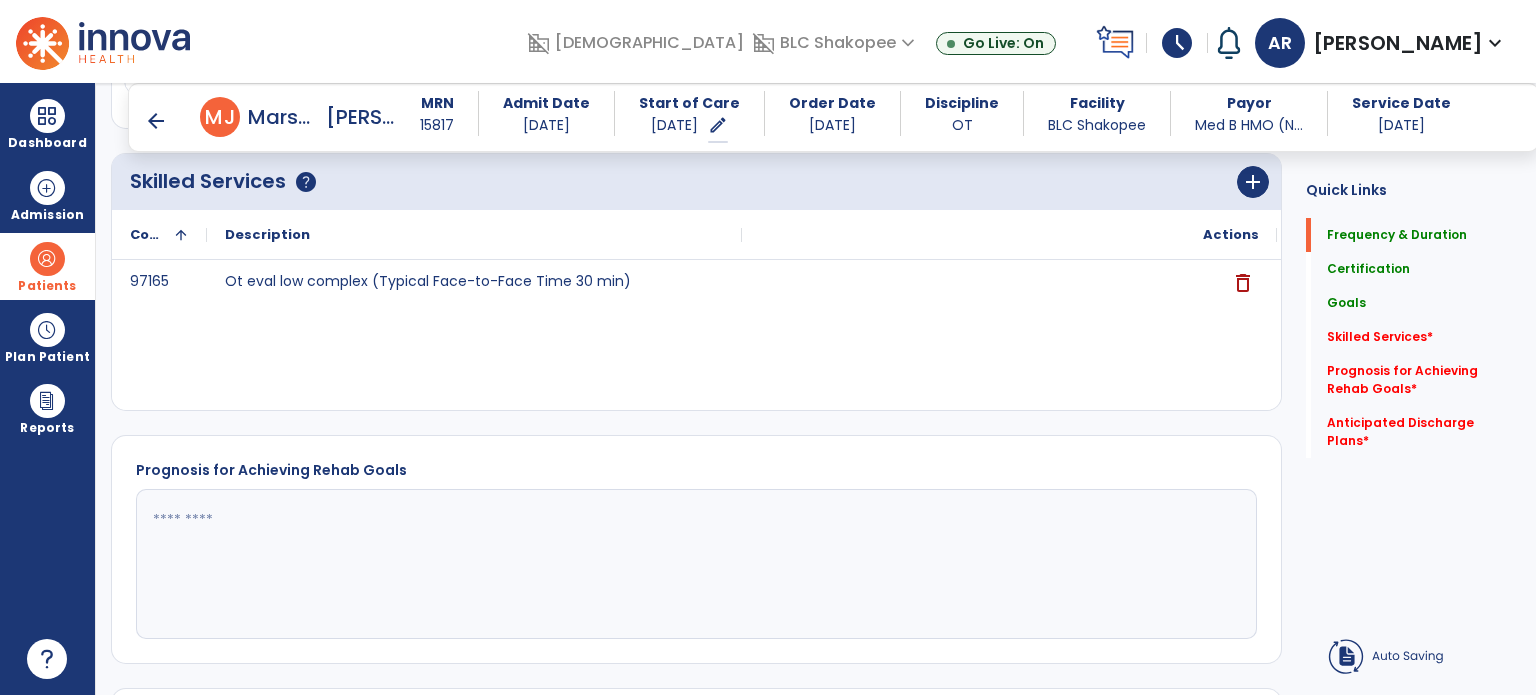 scroll, scrollTop: 68, scrollLeft: 0, axis: vertical 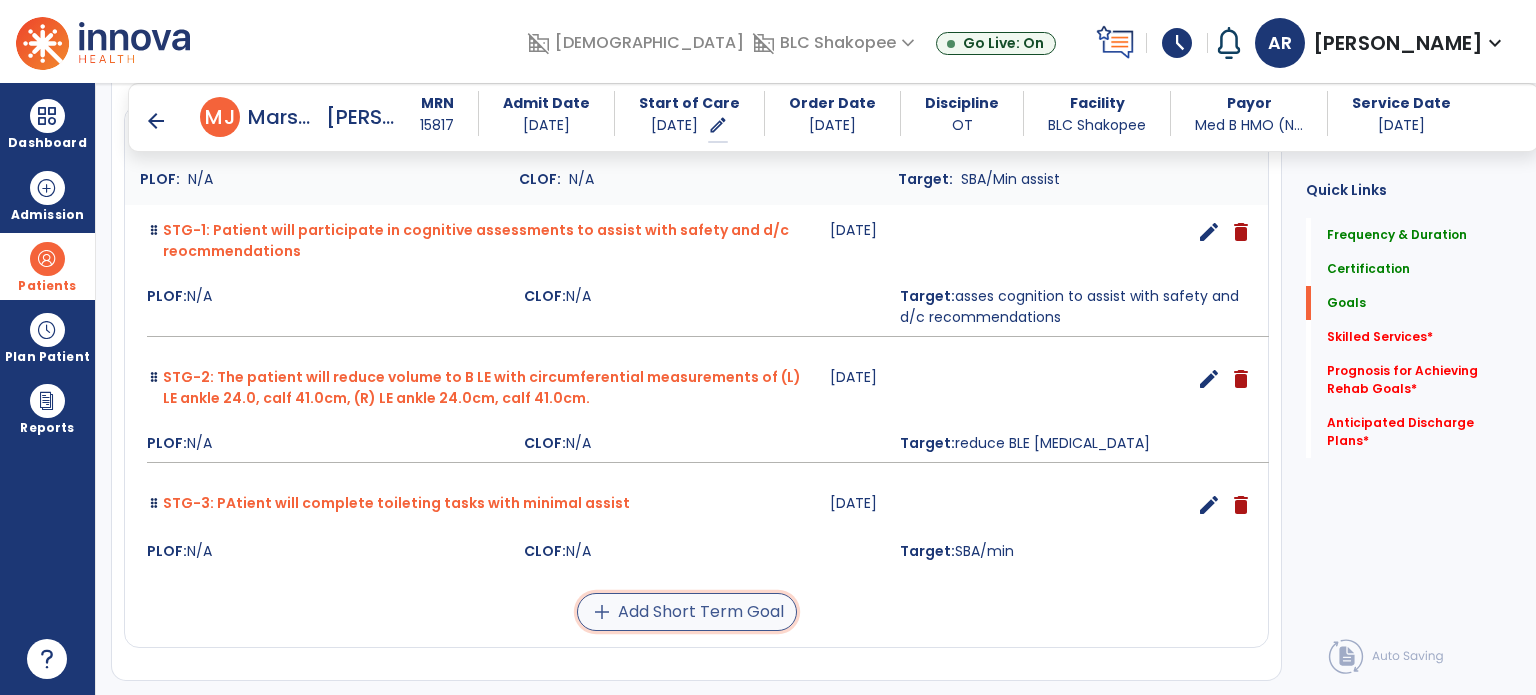 click on "add  Add Short Term Goal" at bounding box center (687, 612) 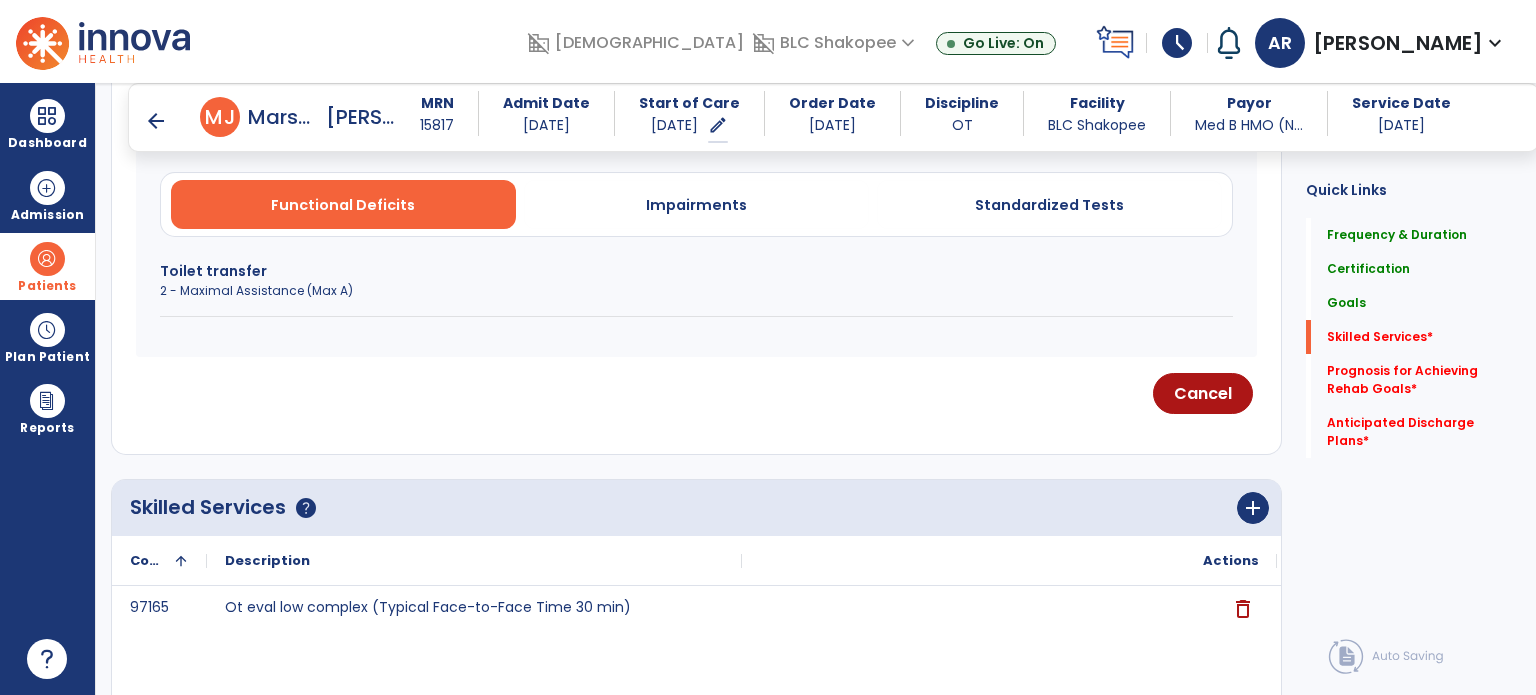 scroll, scrollTop: 966, scrollLeft: 0, axis: vertical 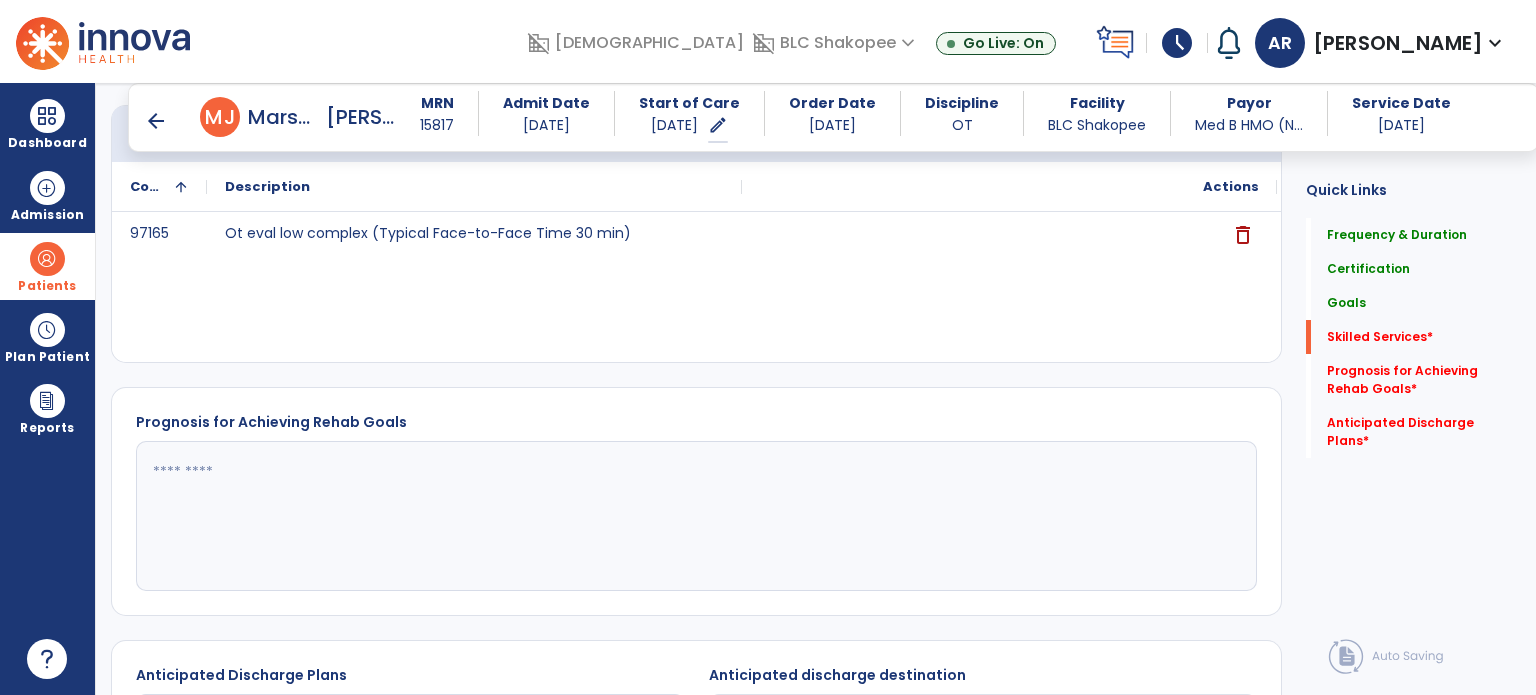 click 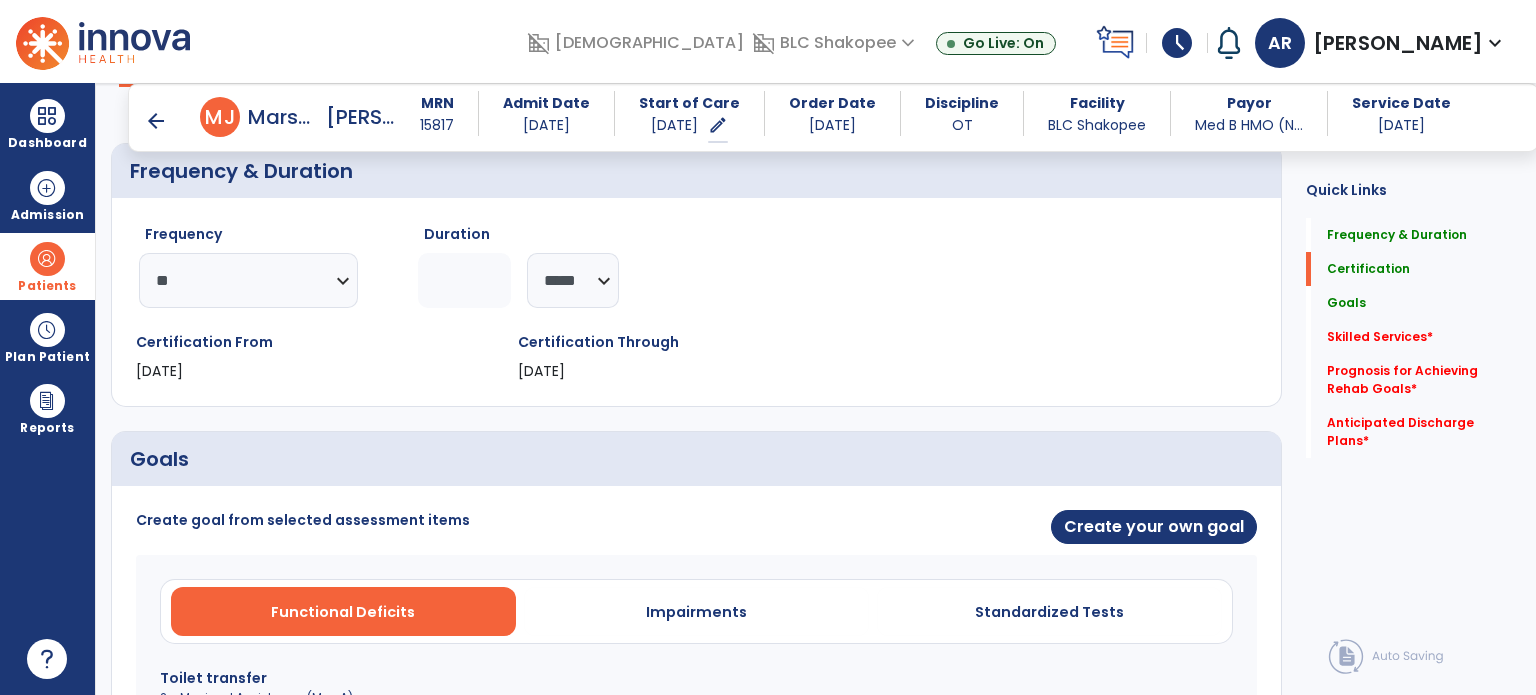 scroll, scrollTop: 184, scrollLeft: 0, axis: vertical 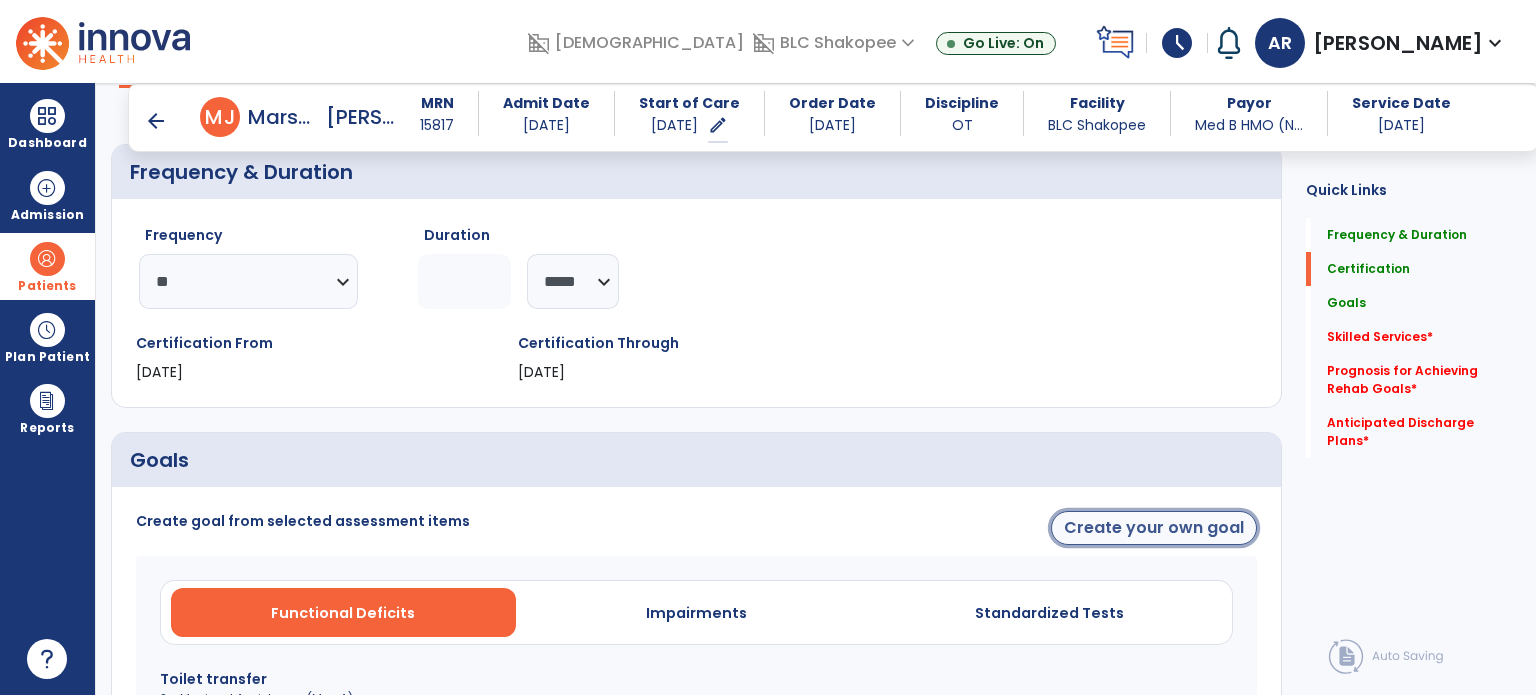 click on "Create your own goal" at bounding box center [1154, 528] 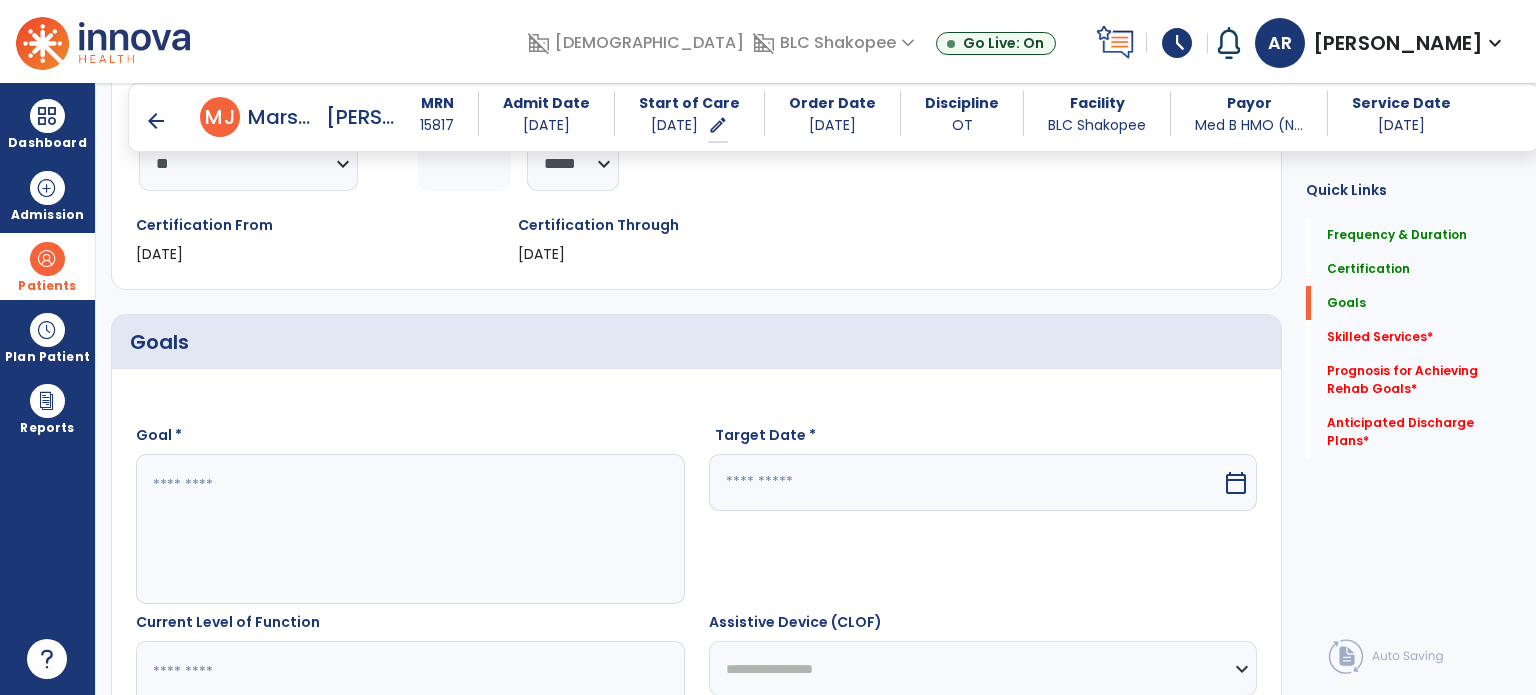 scroll, scrollTop: 311, scrollLeft: 0, axis: vertical 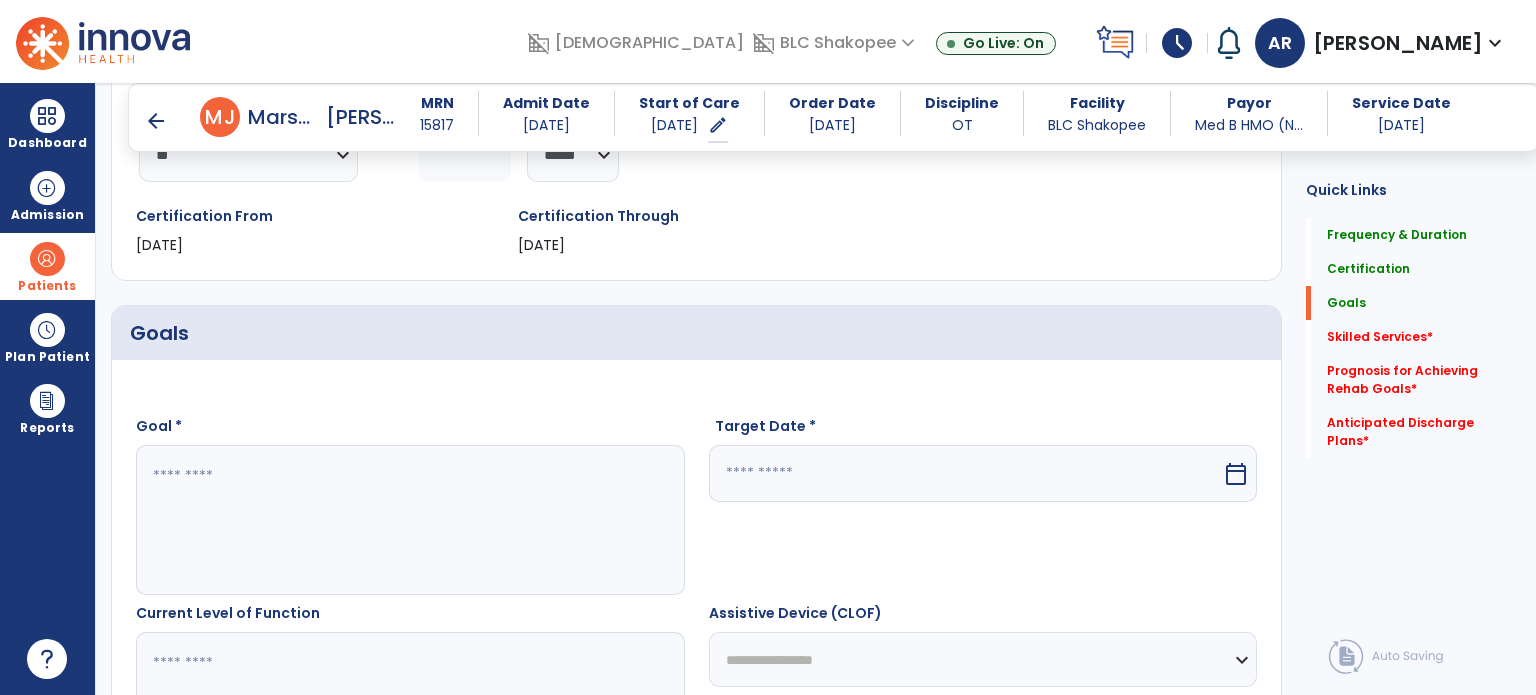click at bounding box center [409, 520] 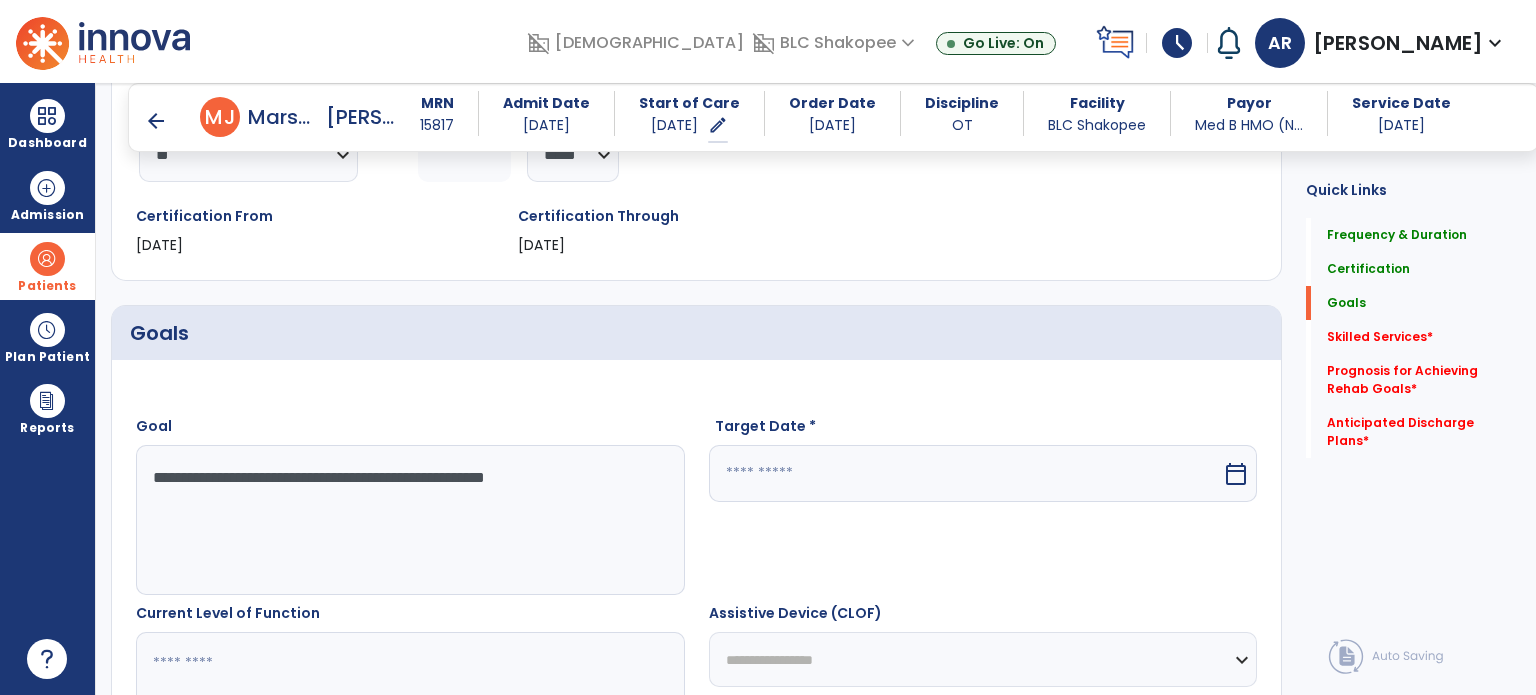 type on "**********" 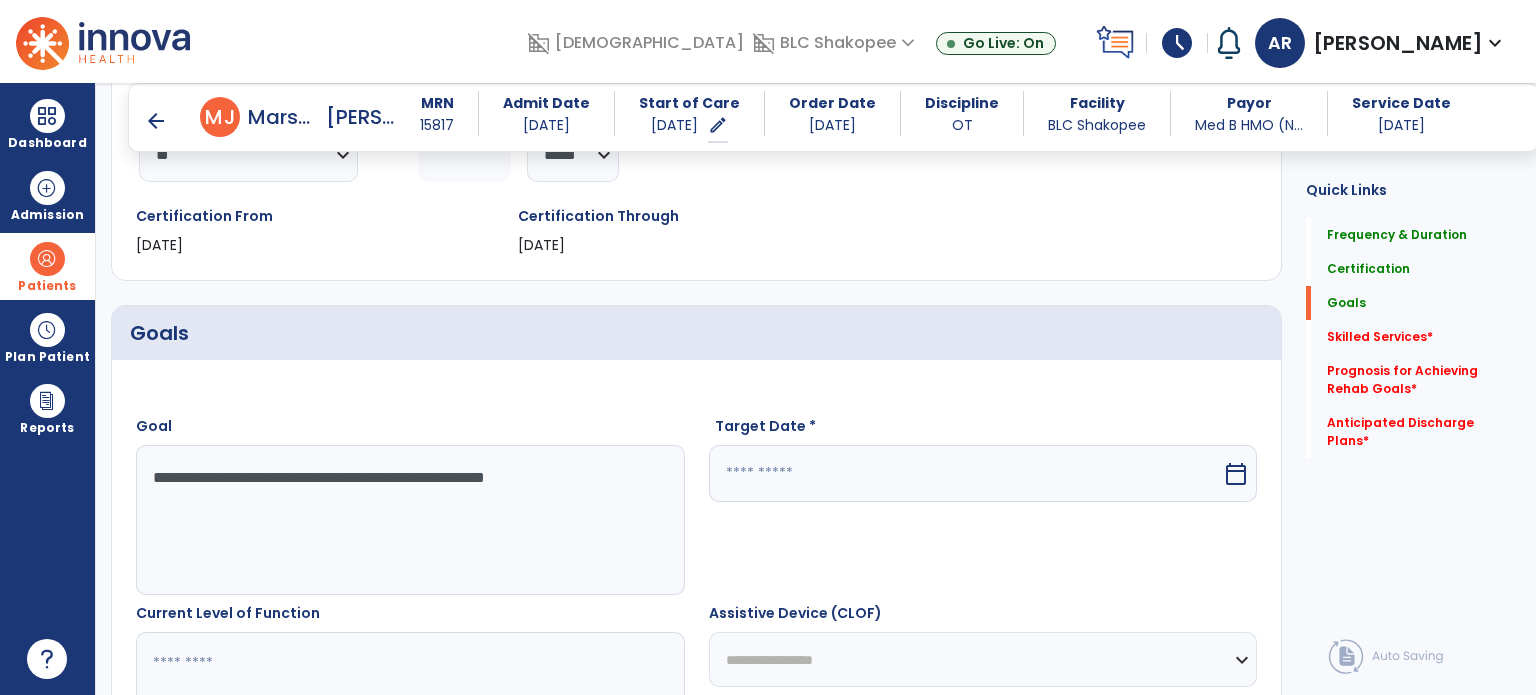 click at bounding box center (966, 473) 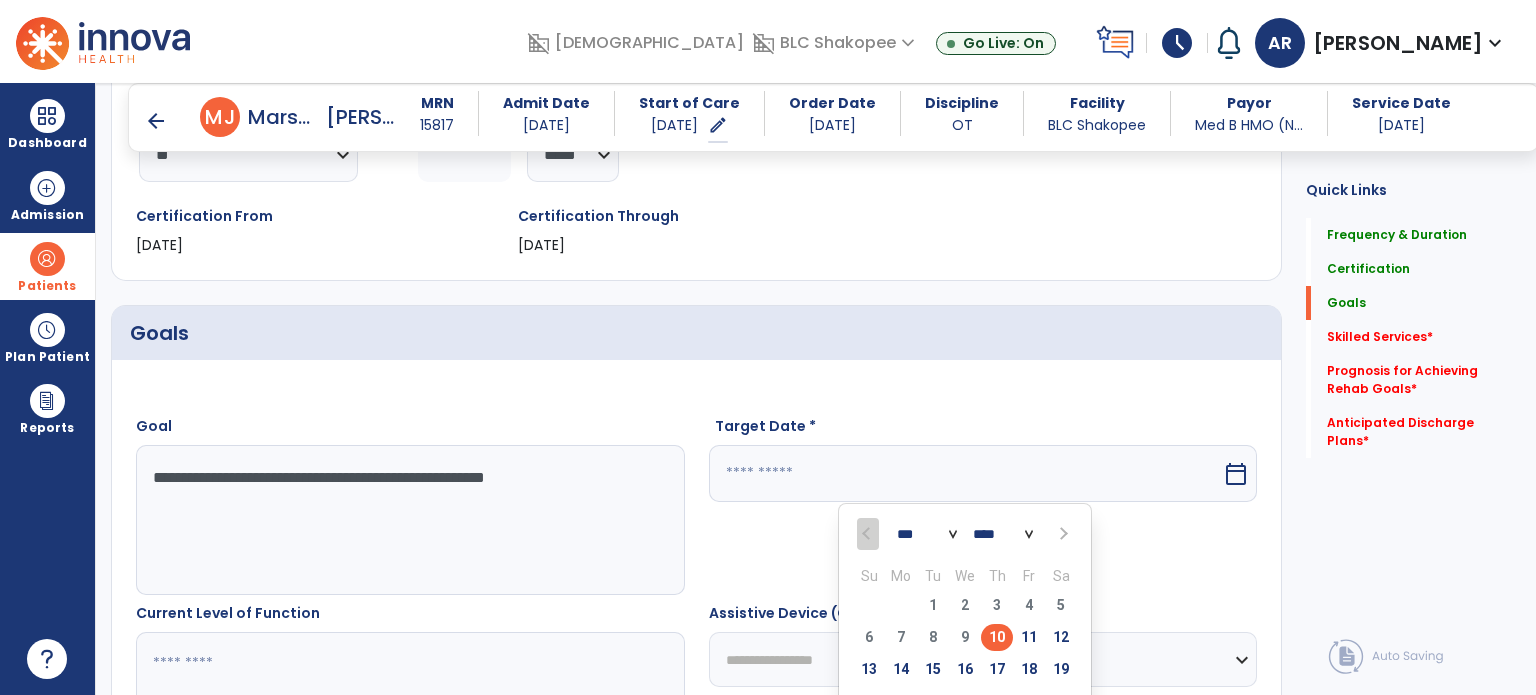 click on "*** *** ***" at bounding box center [927, 535] 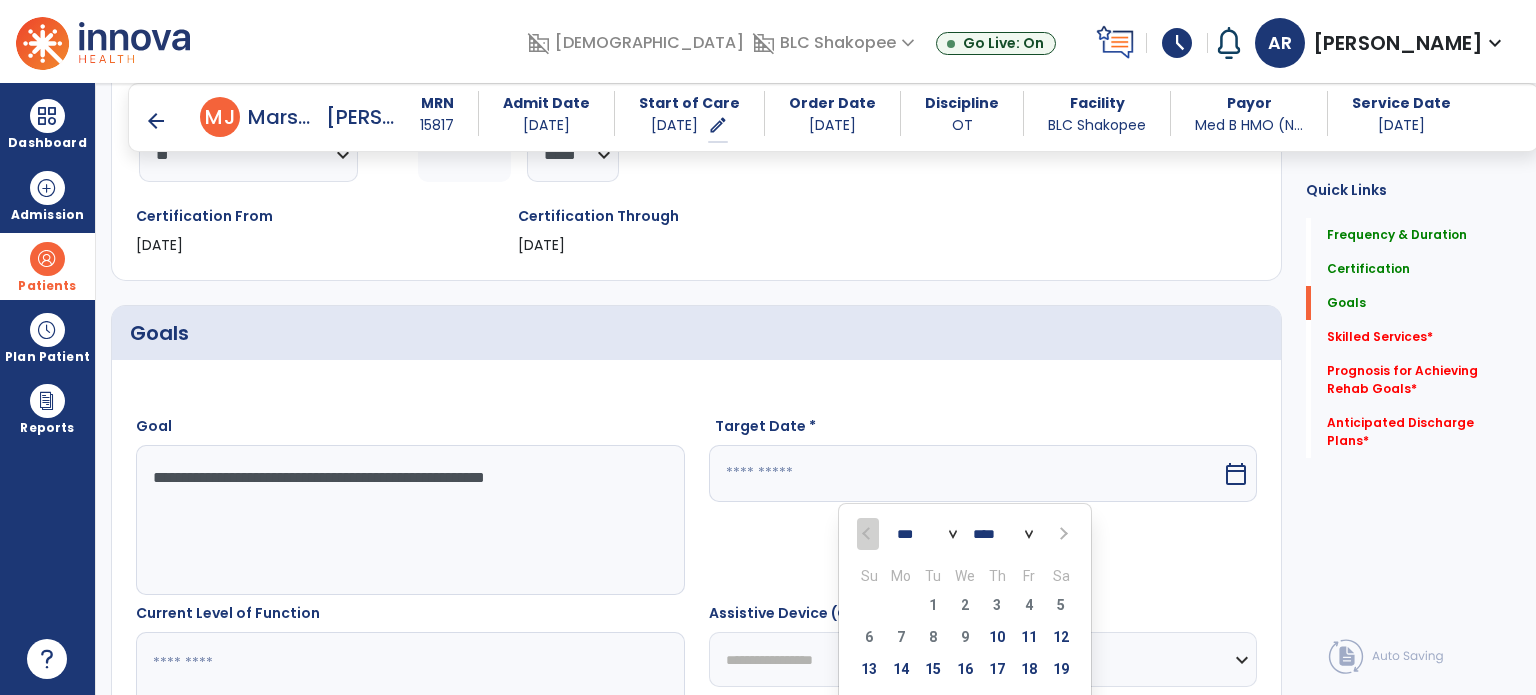 select on "*" 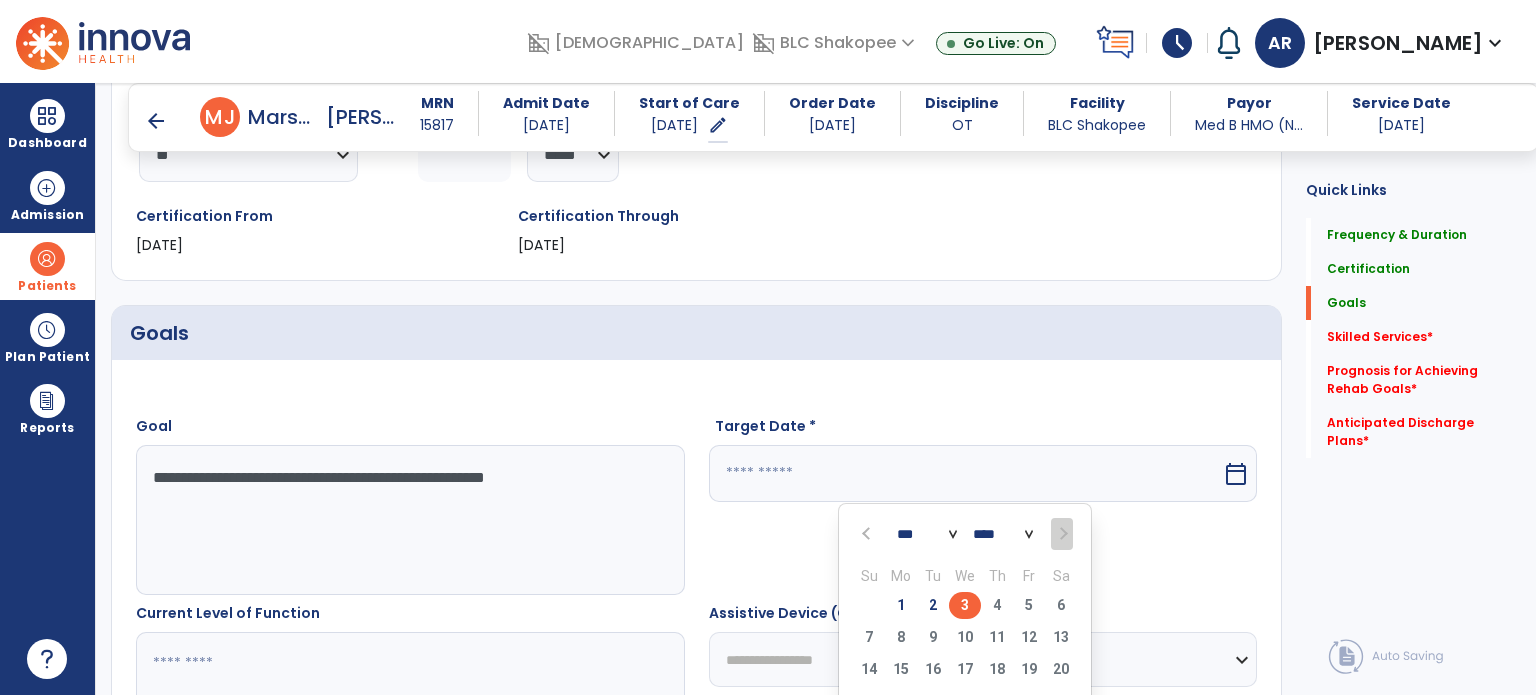 click on "3" at bounding box center [965, 605] 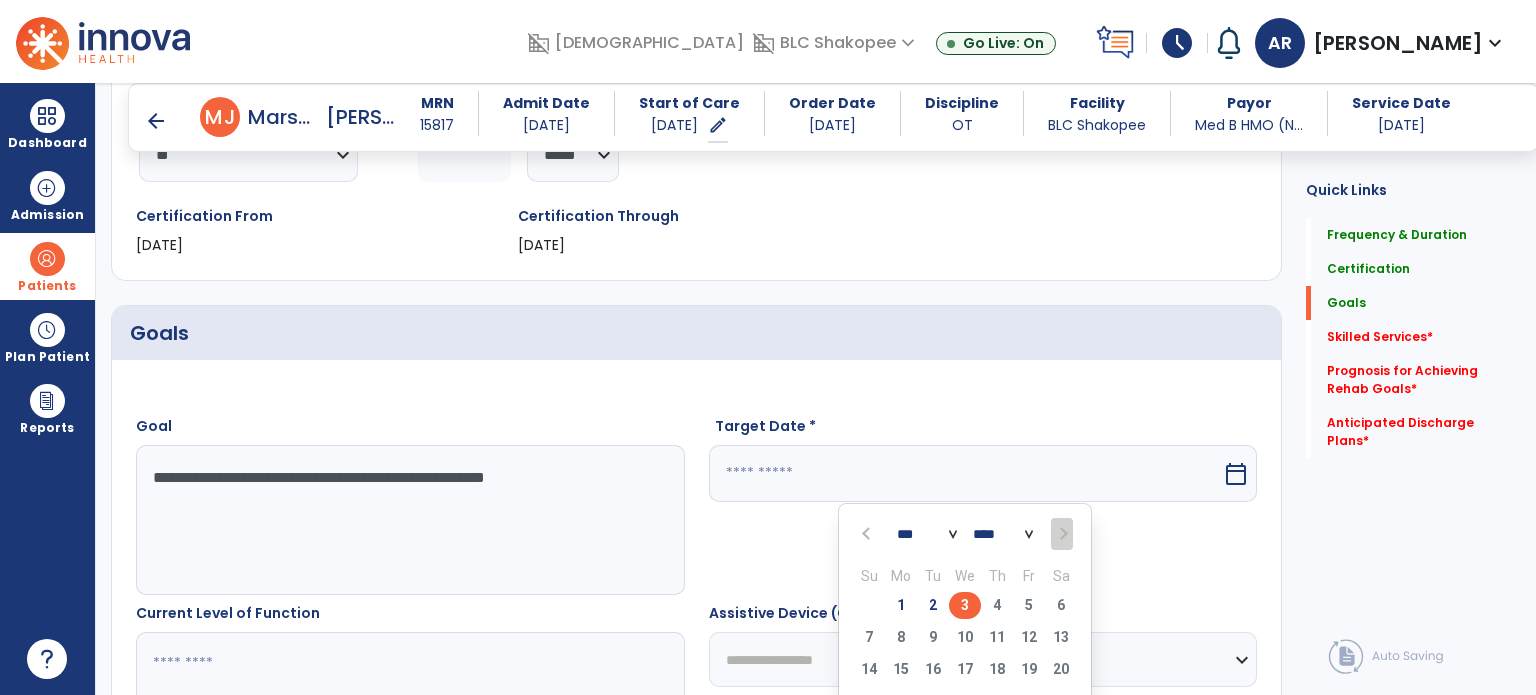 type on "********" 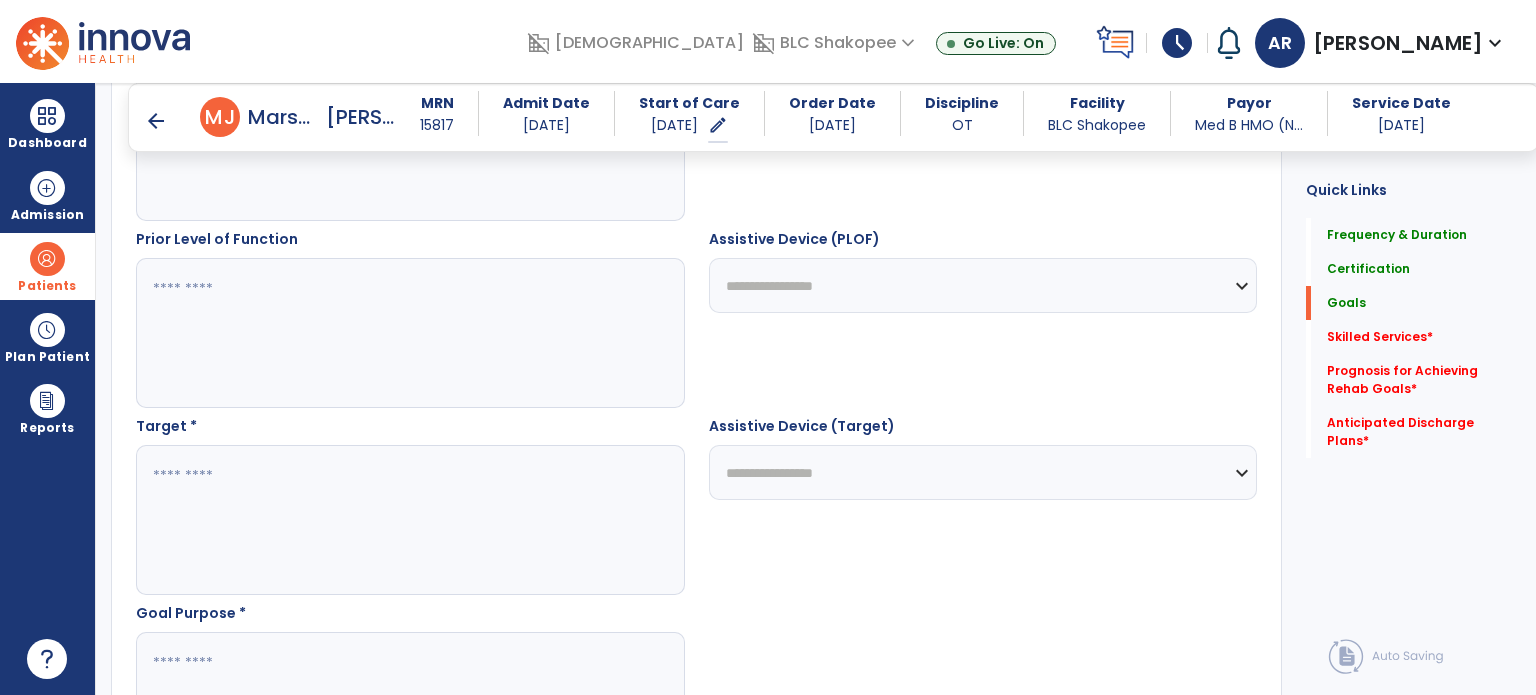 scroll, scrollTop: 875, scrollLeft: 0, axis: vertical 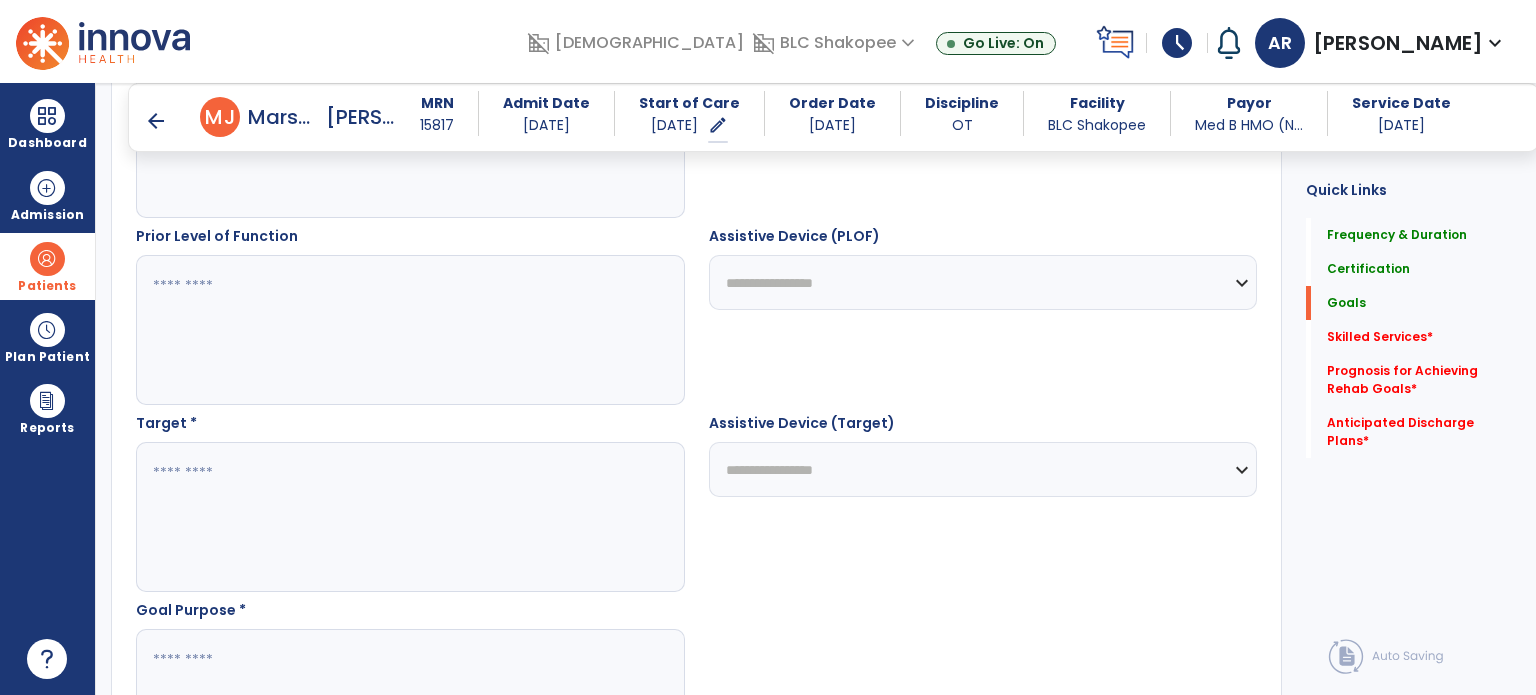click at bounding box center [409, 704] 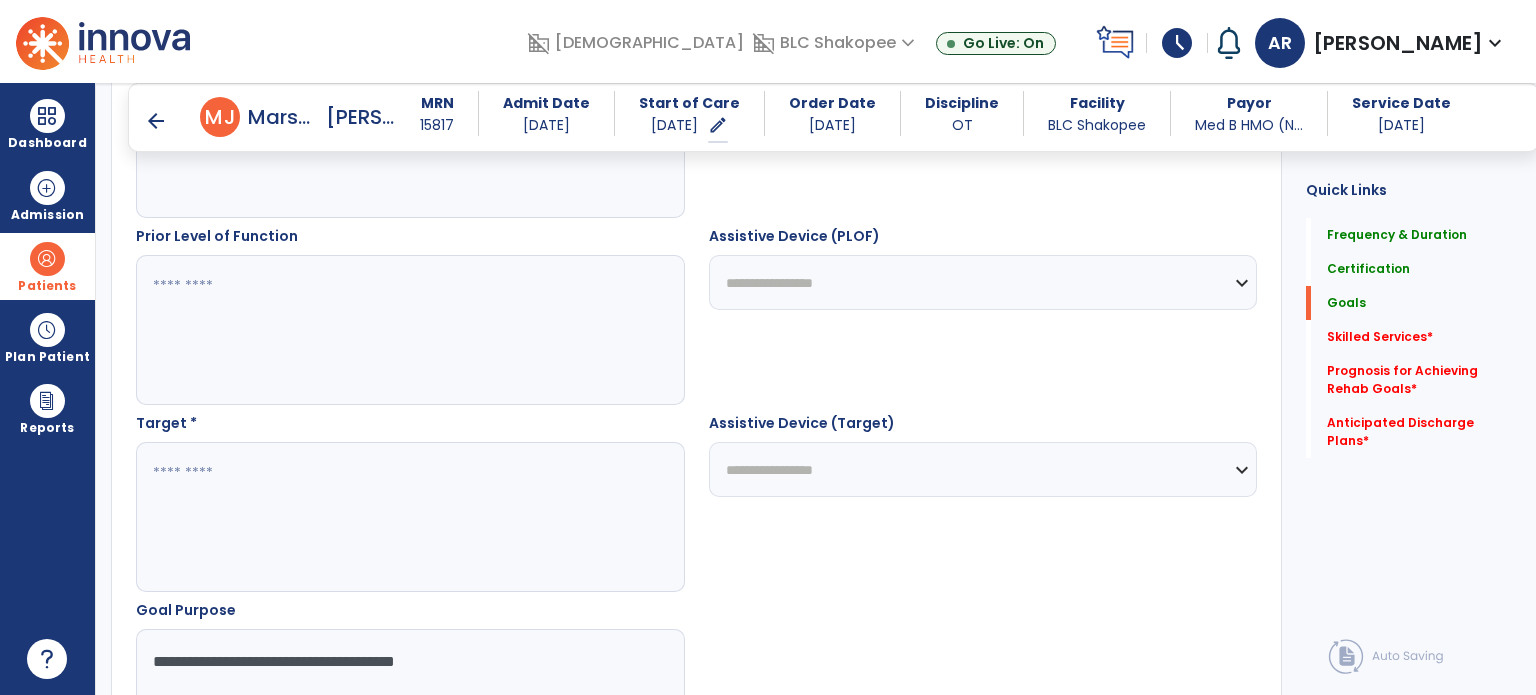 type on "**********" 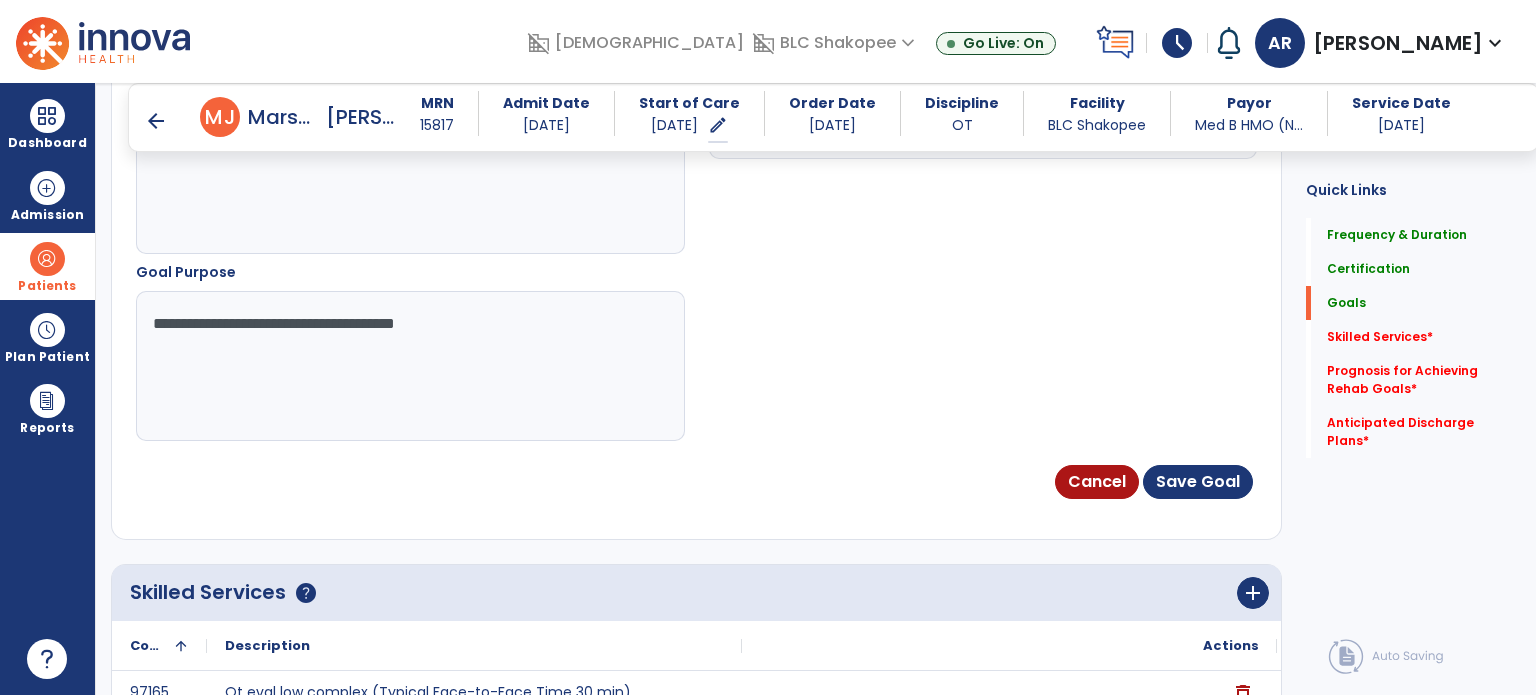 scroll, scrollTop: 1219, scrollLeft: 0, axis: vertical 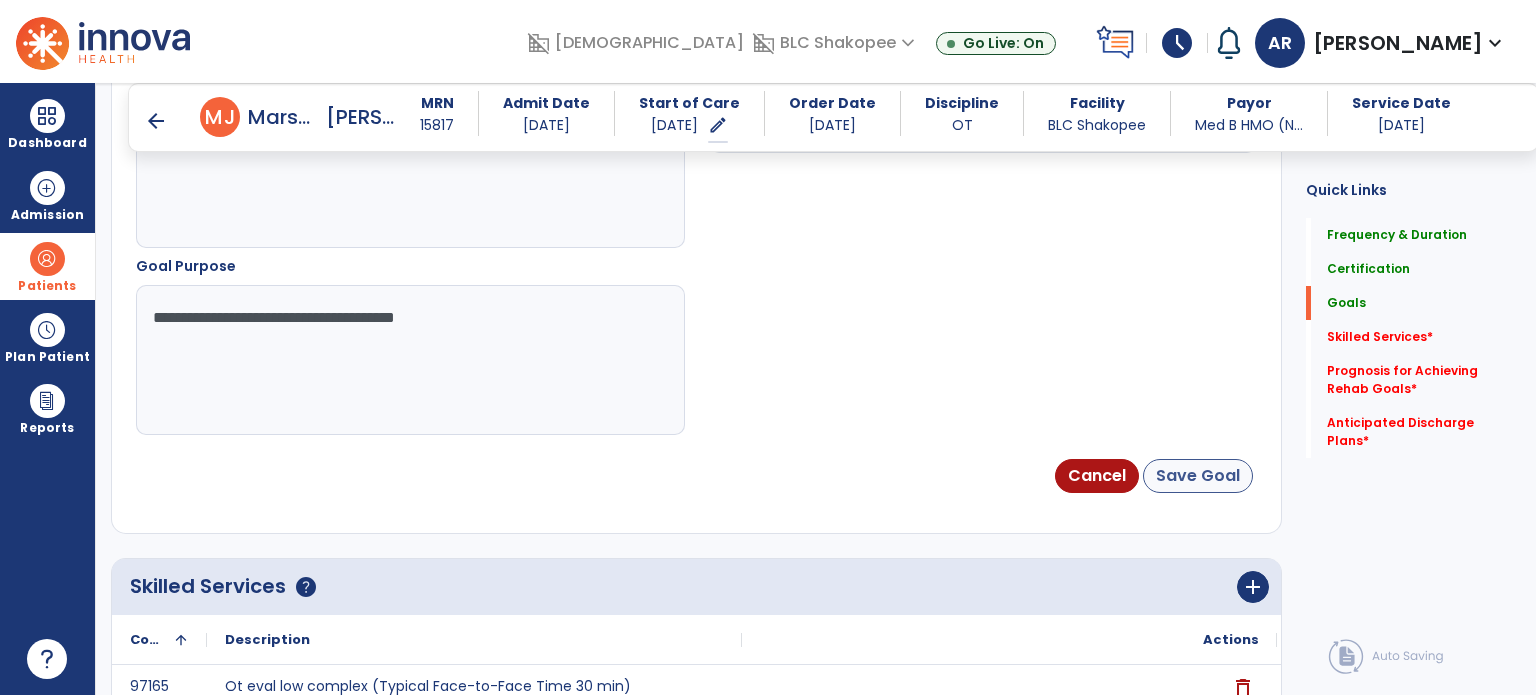 type on "**********" 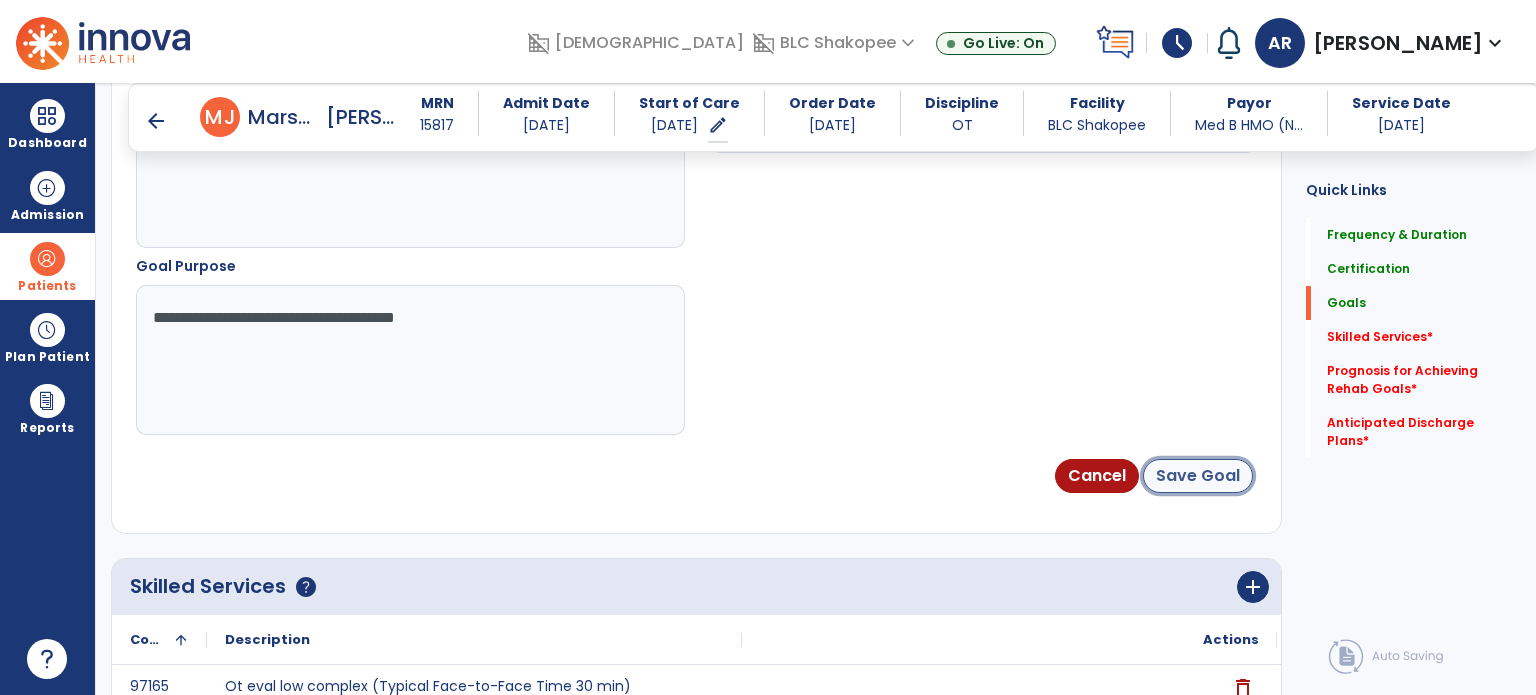 click on "Save Goal" at bounding box center (1198, 476) 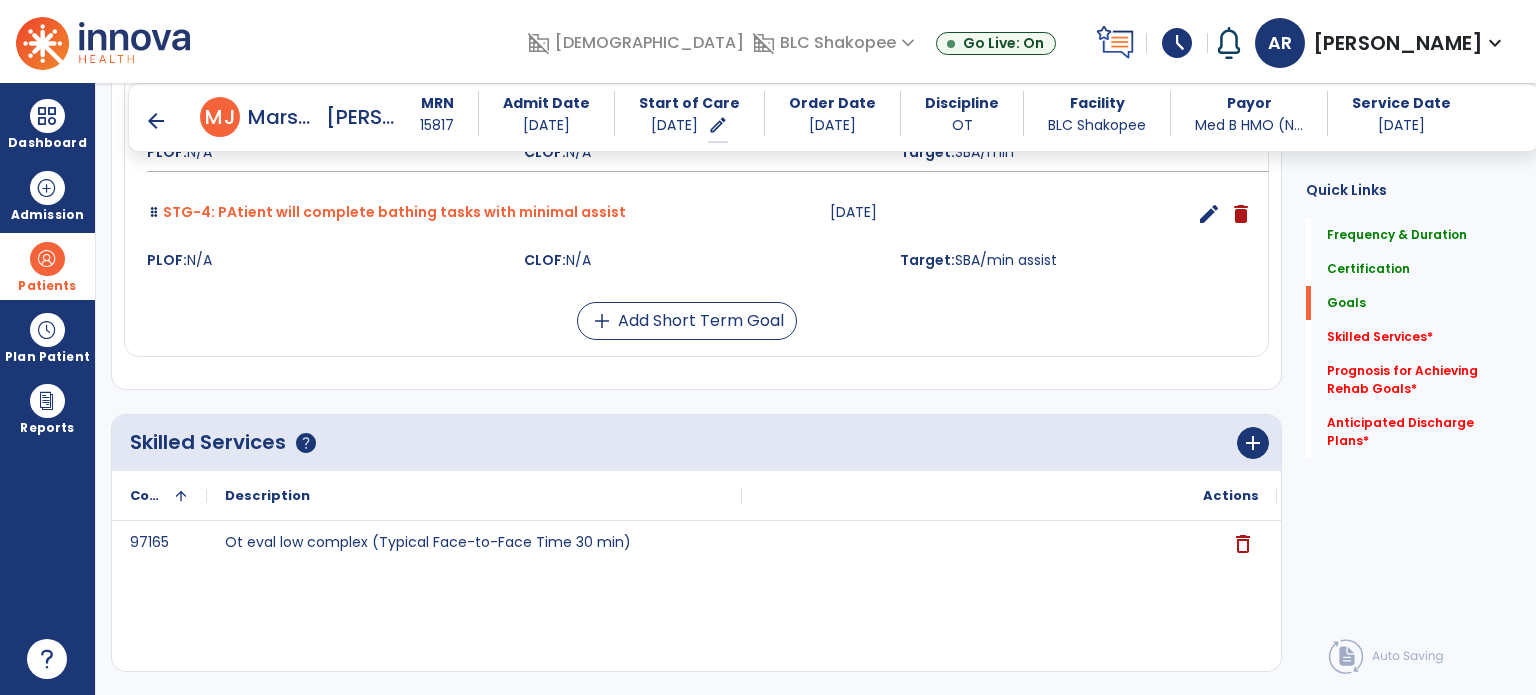 scroll, scrollTop: 992, scrollLeft: 0, axis: vertical 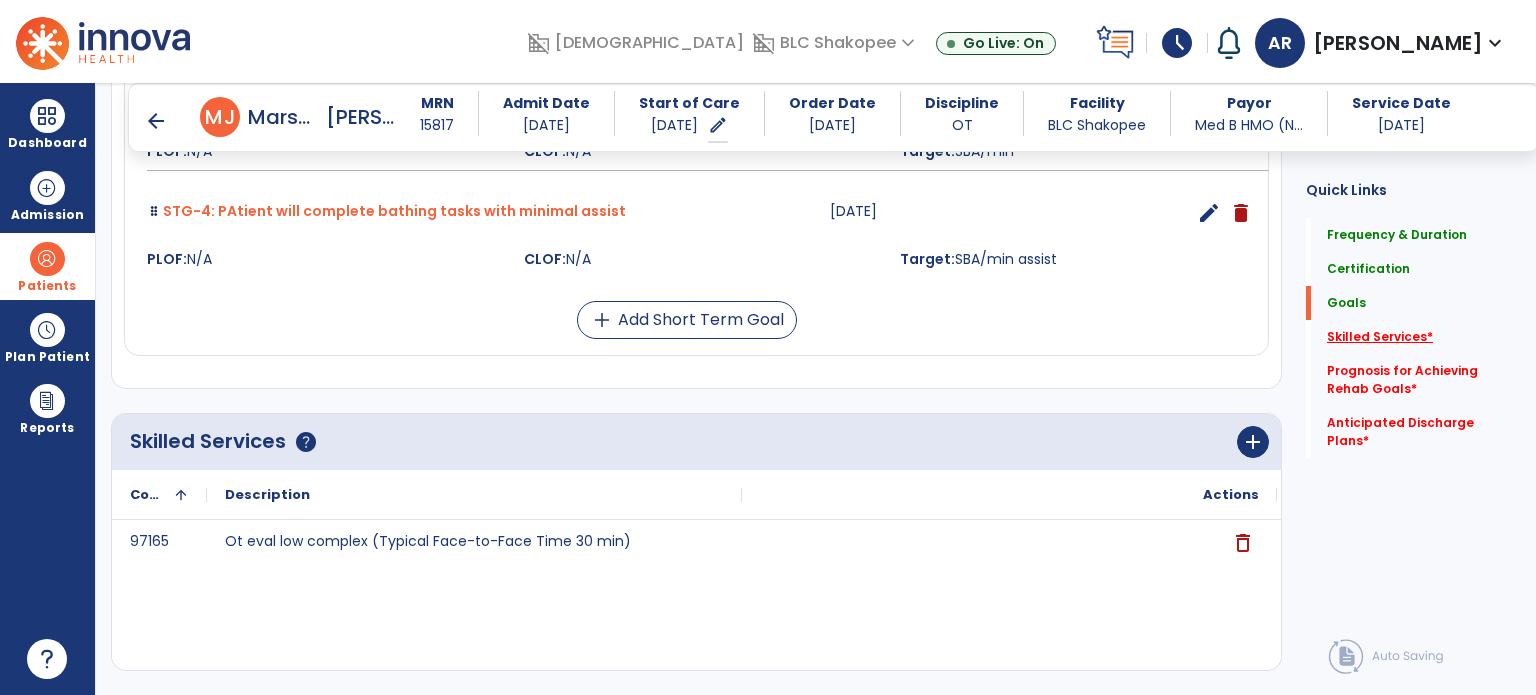 click on "Skilled Services   *" 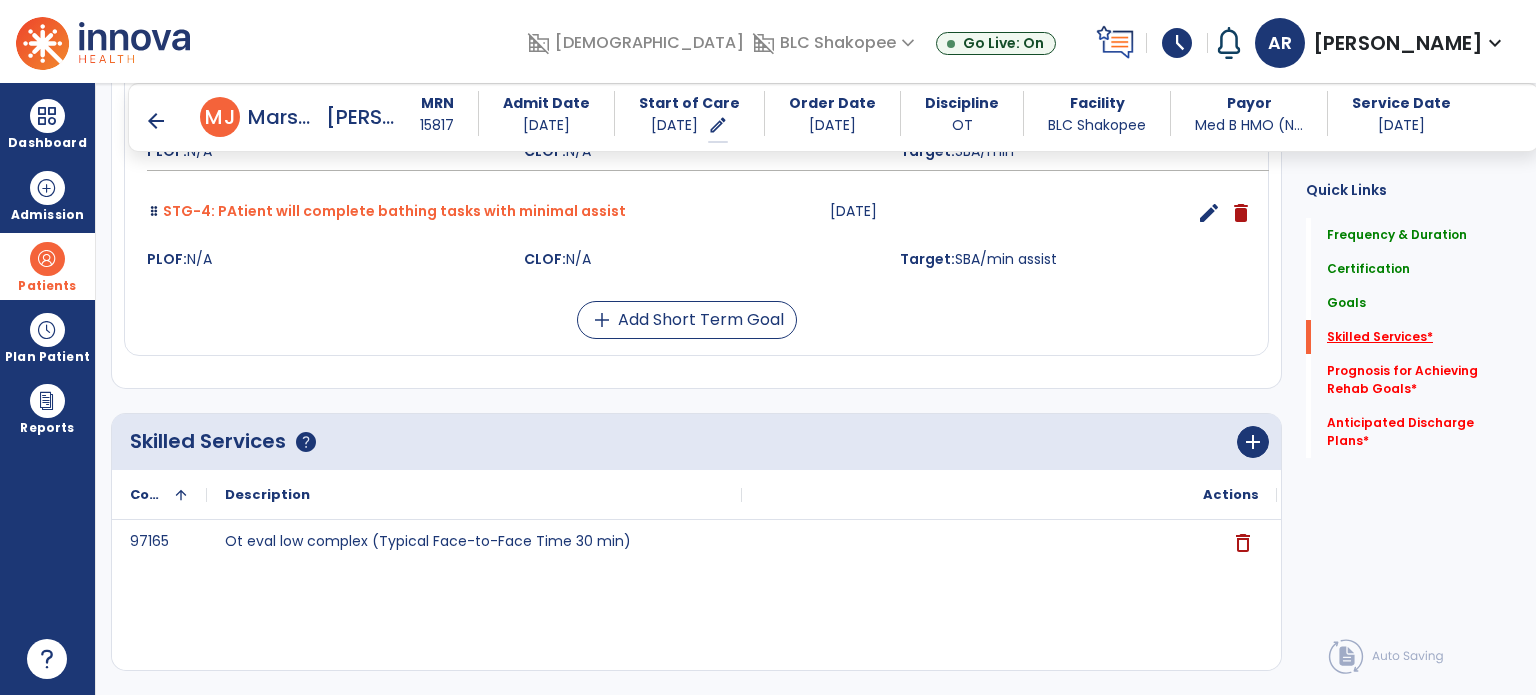 scroll, scrollTop: 41, scrollLeft: 0, axis: vertical 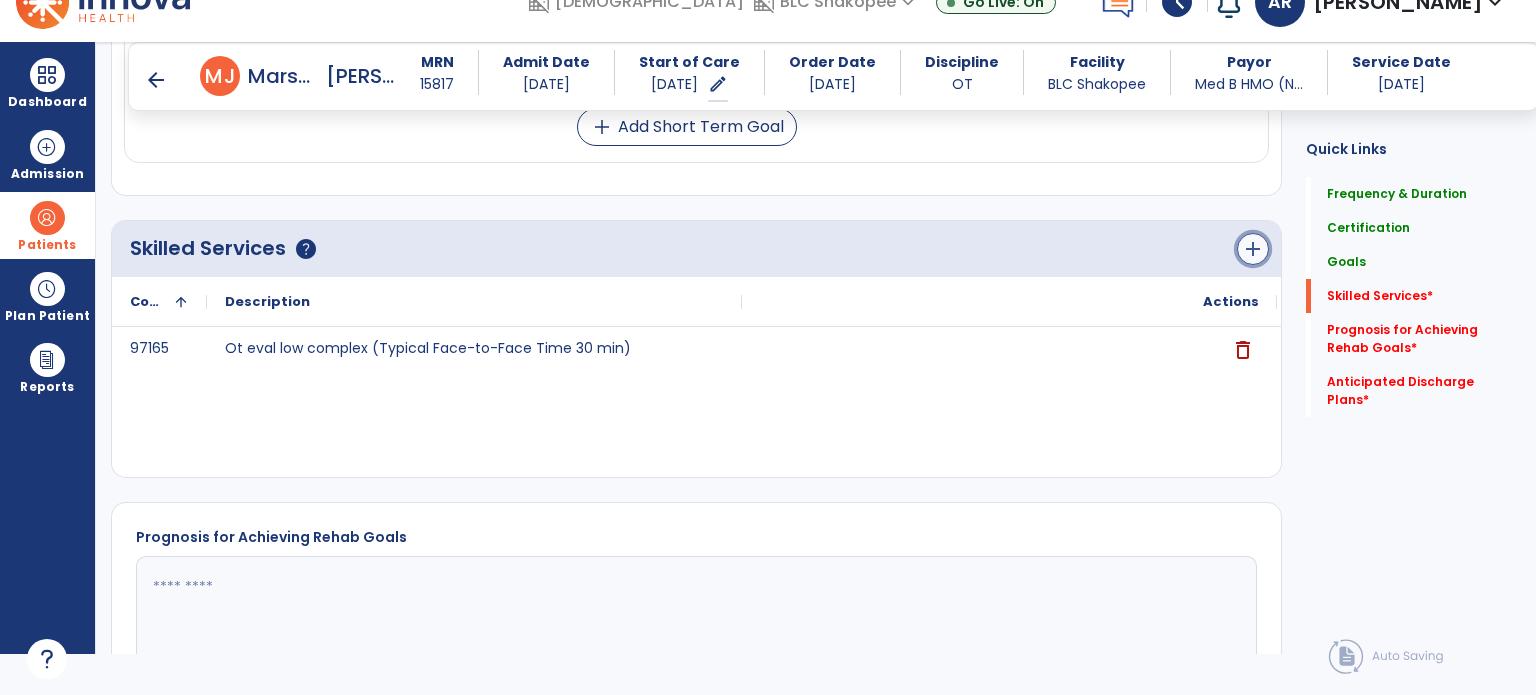 click on "add" 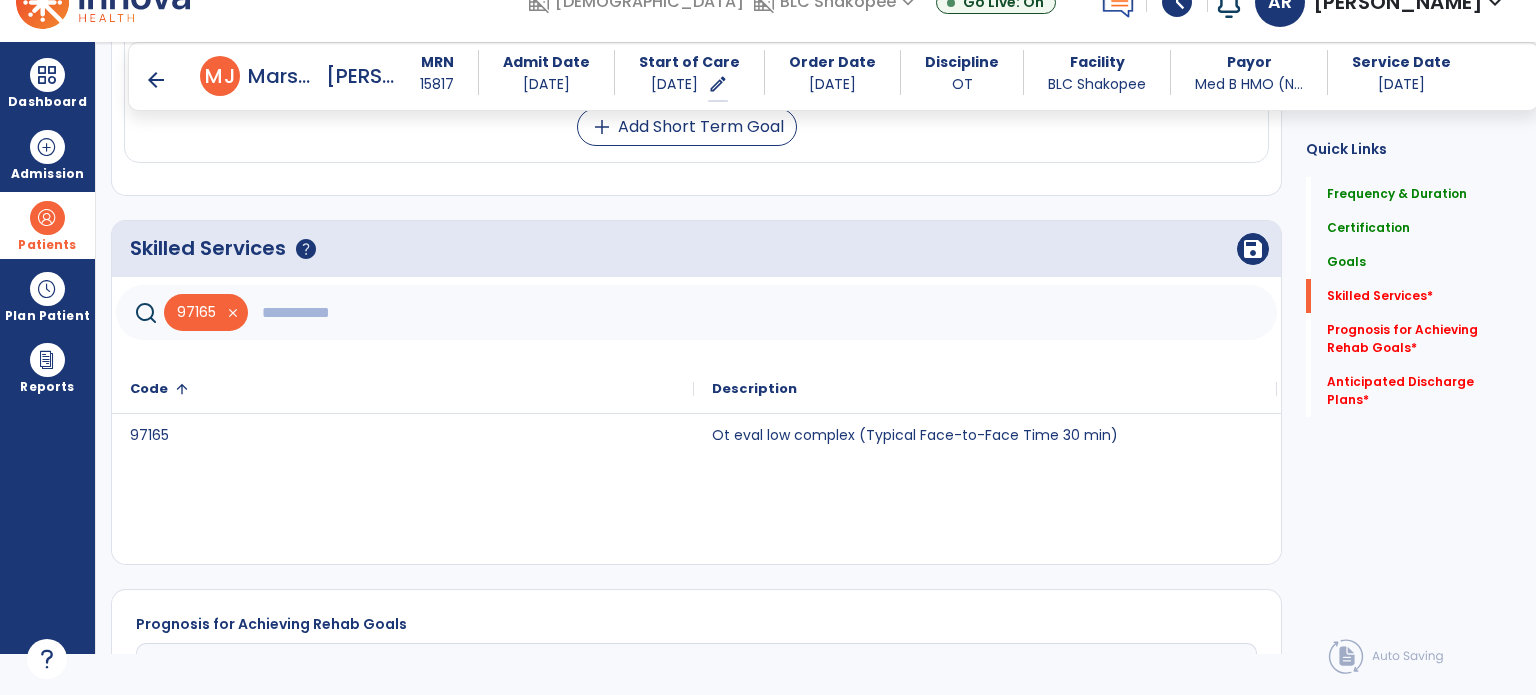 click 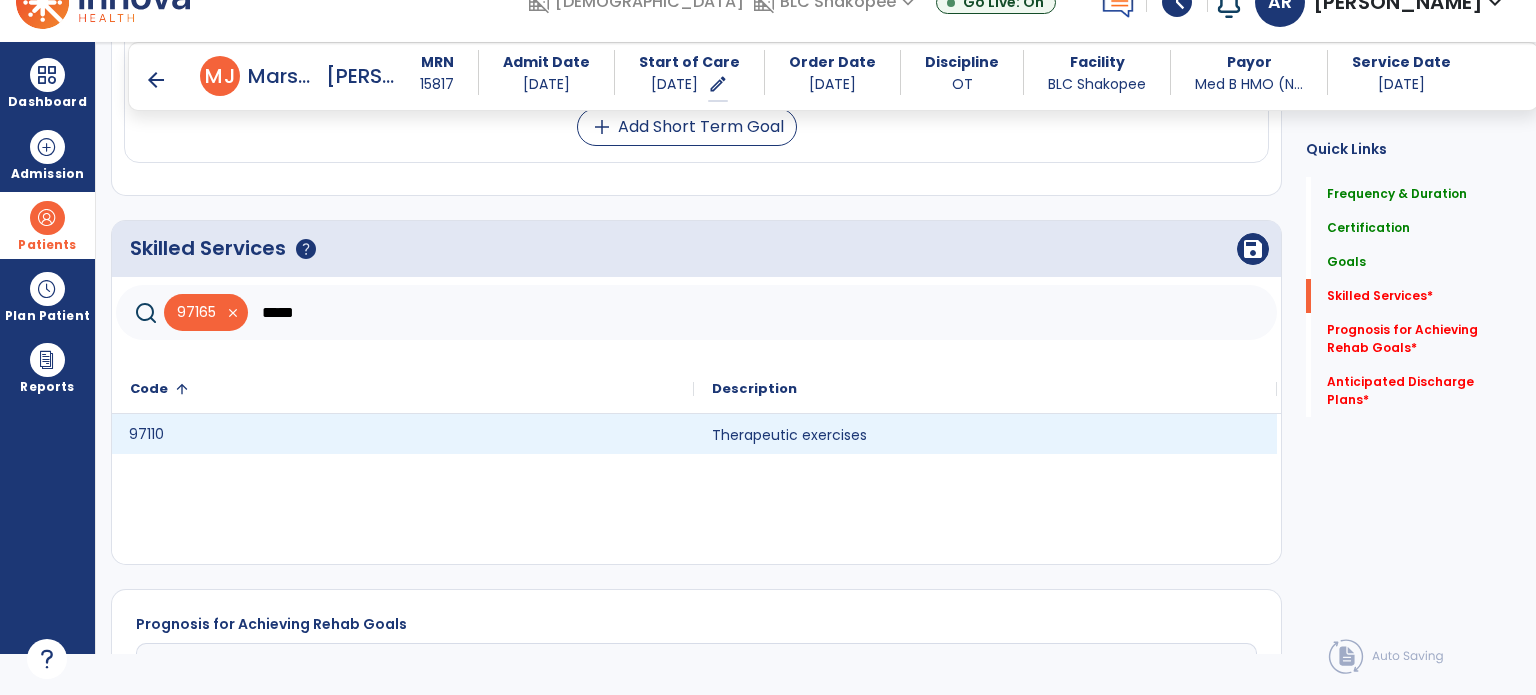 click on "97110" 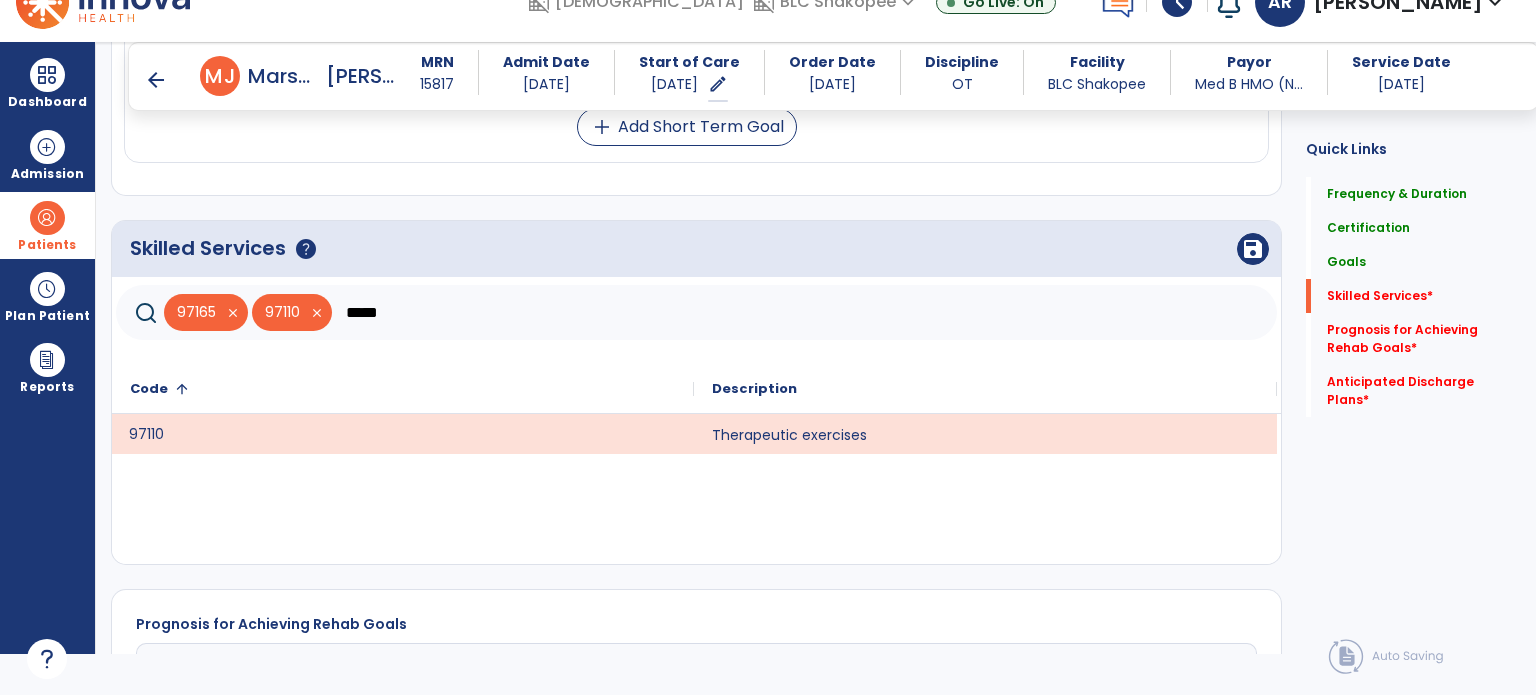 click on "*****" 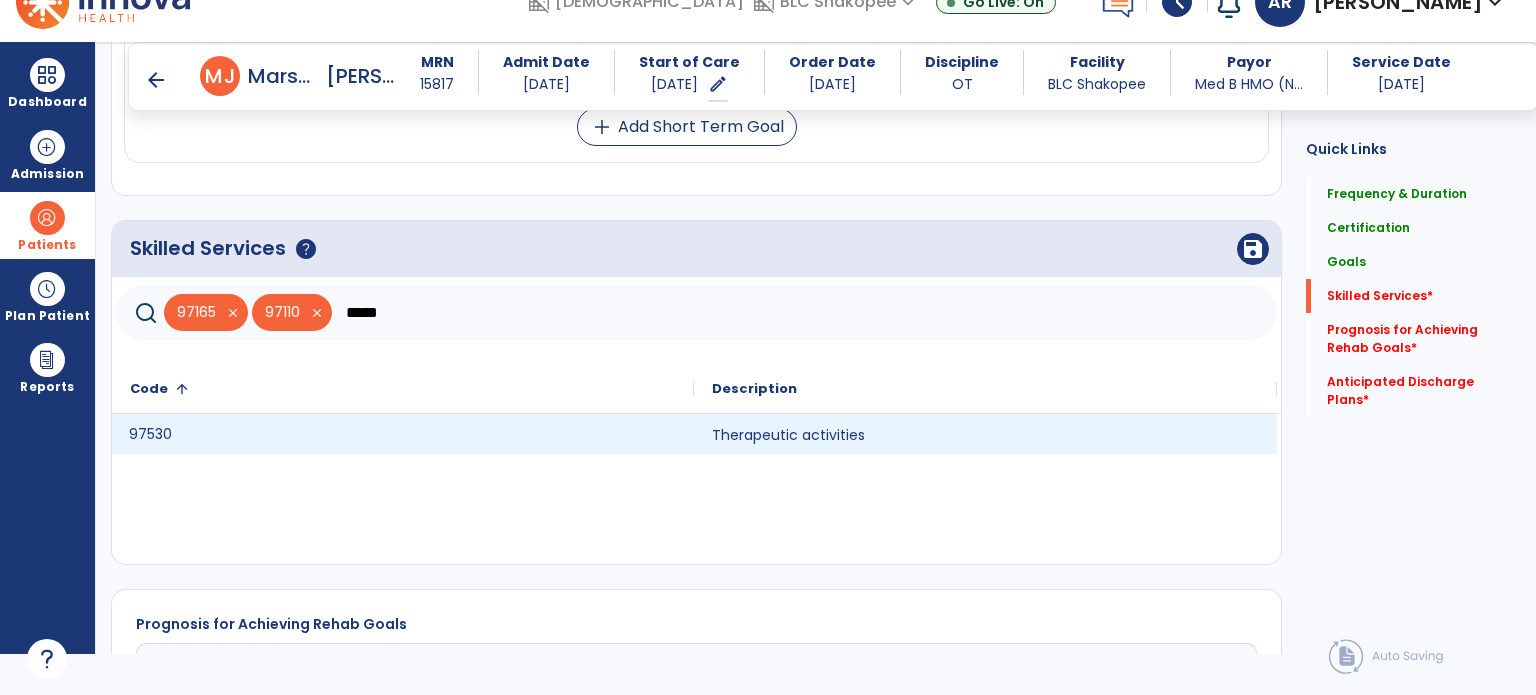 click on "97530" 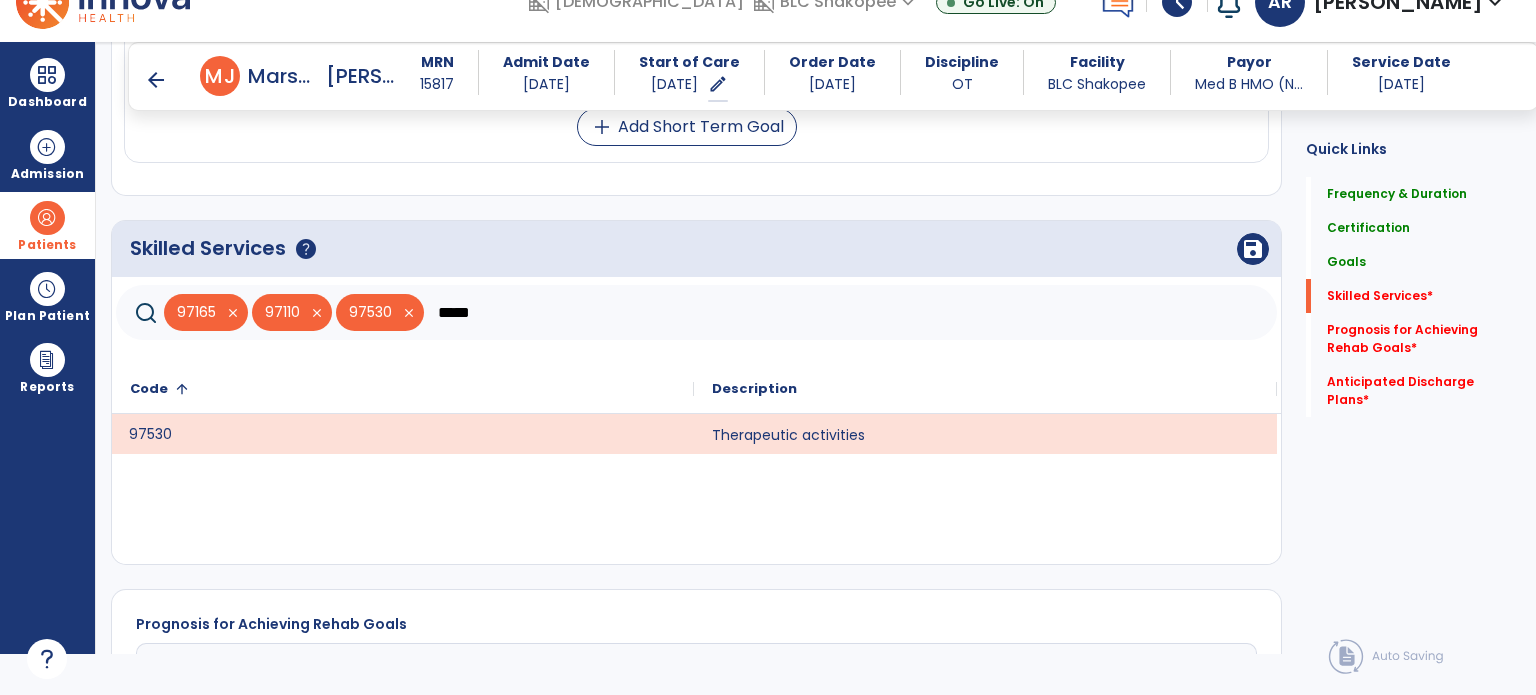 click on "*****" 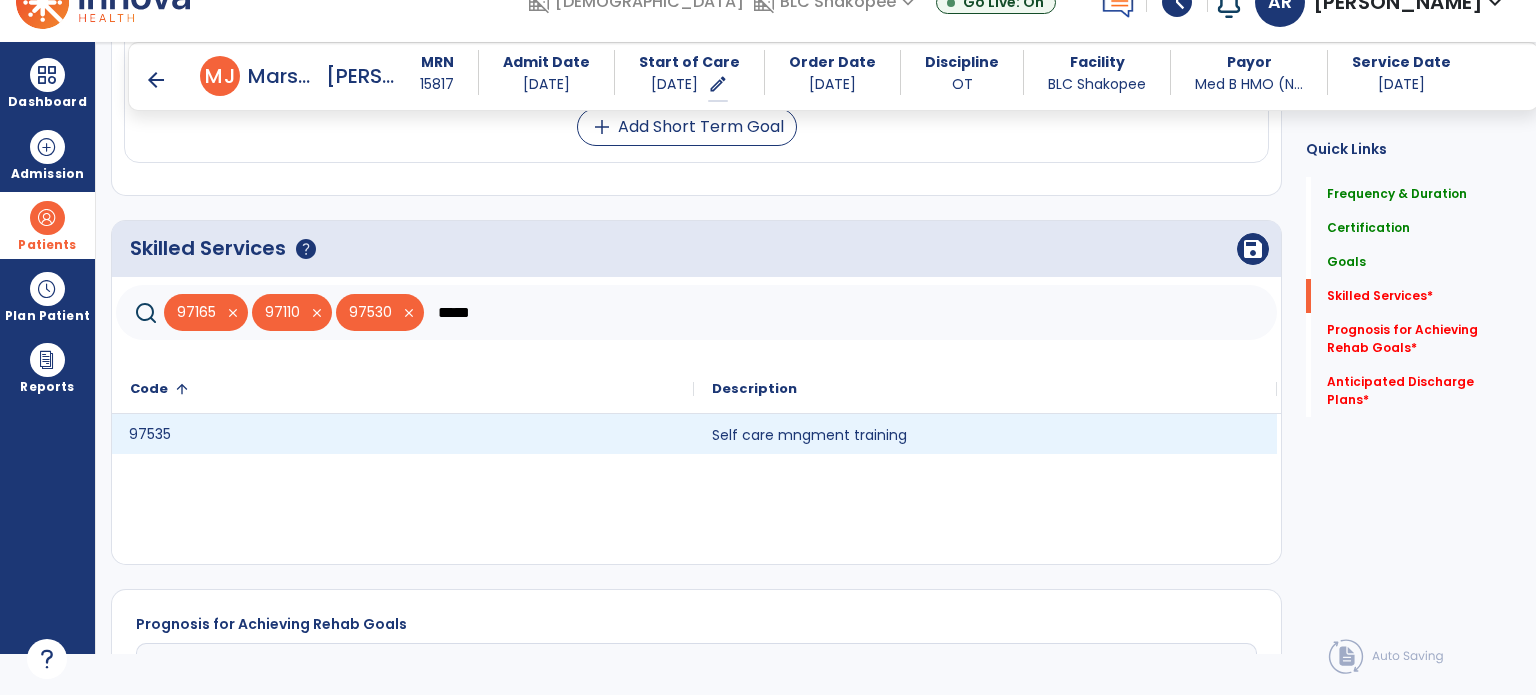 click on "97535" 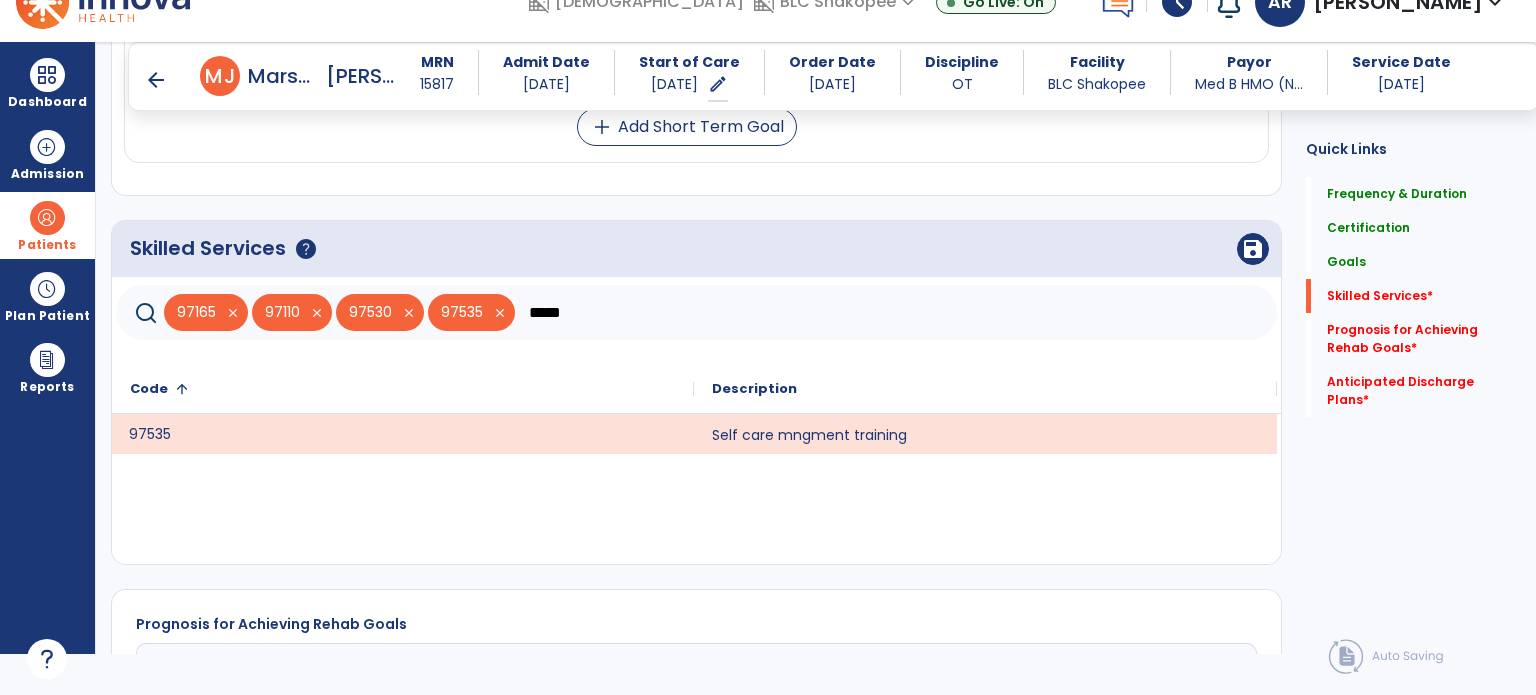click on "*****" 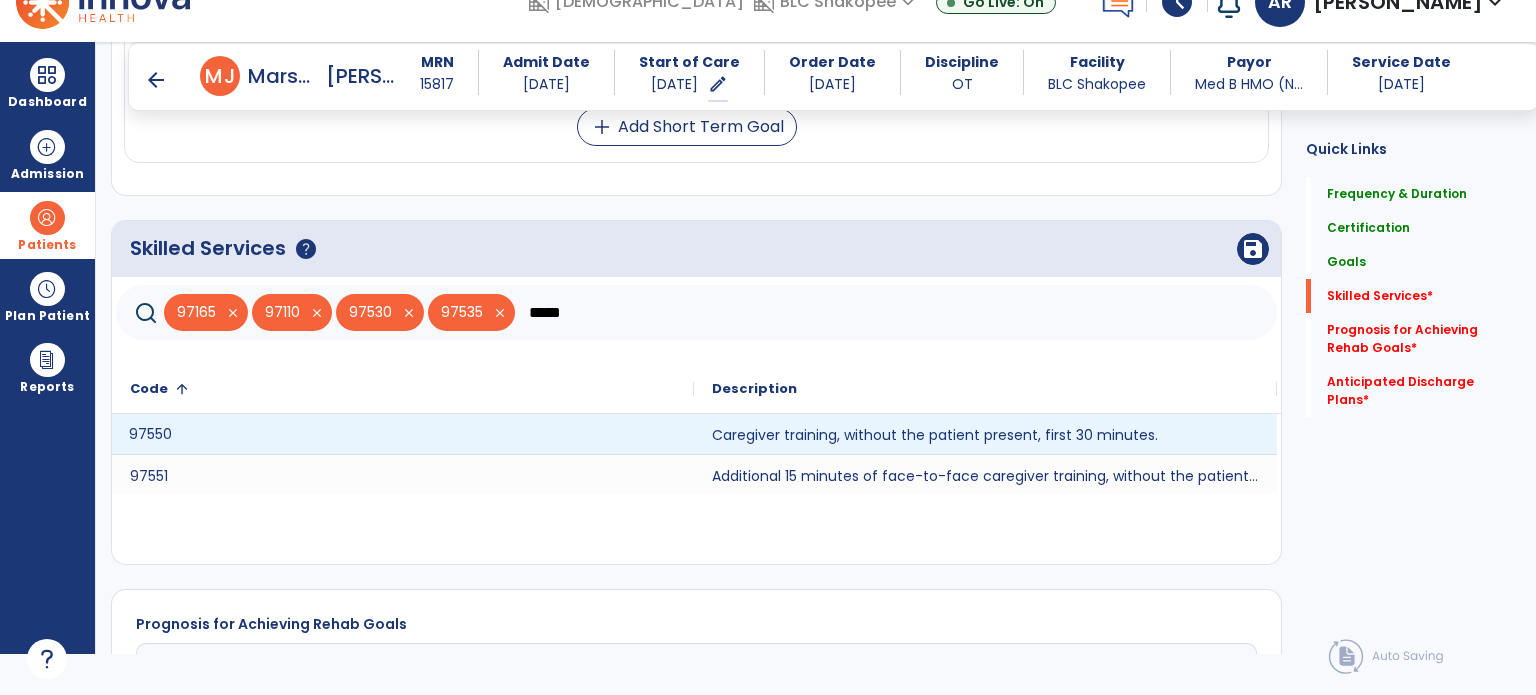 click on "97550" 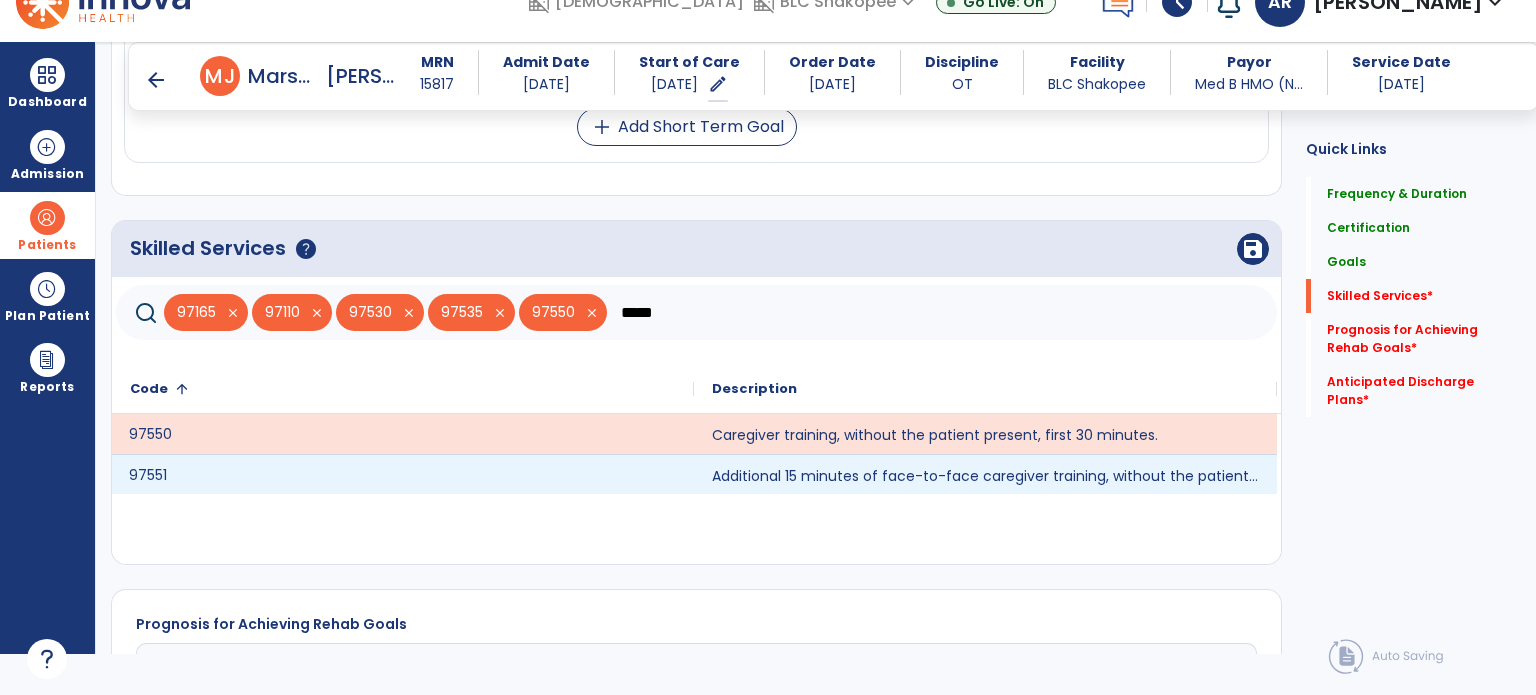click on "97551" 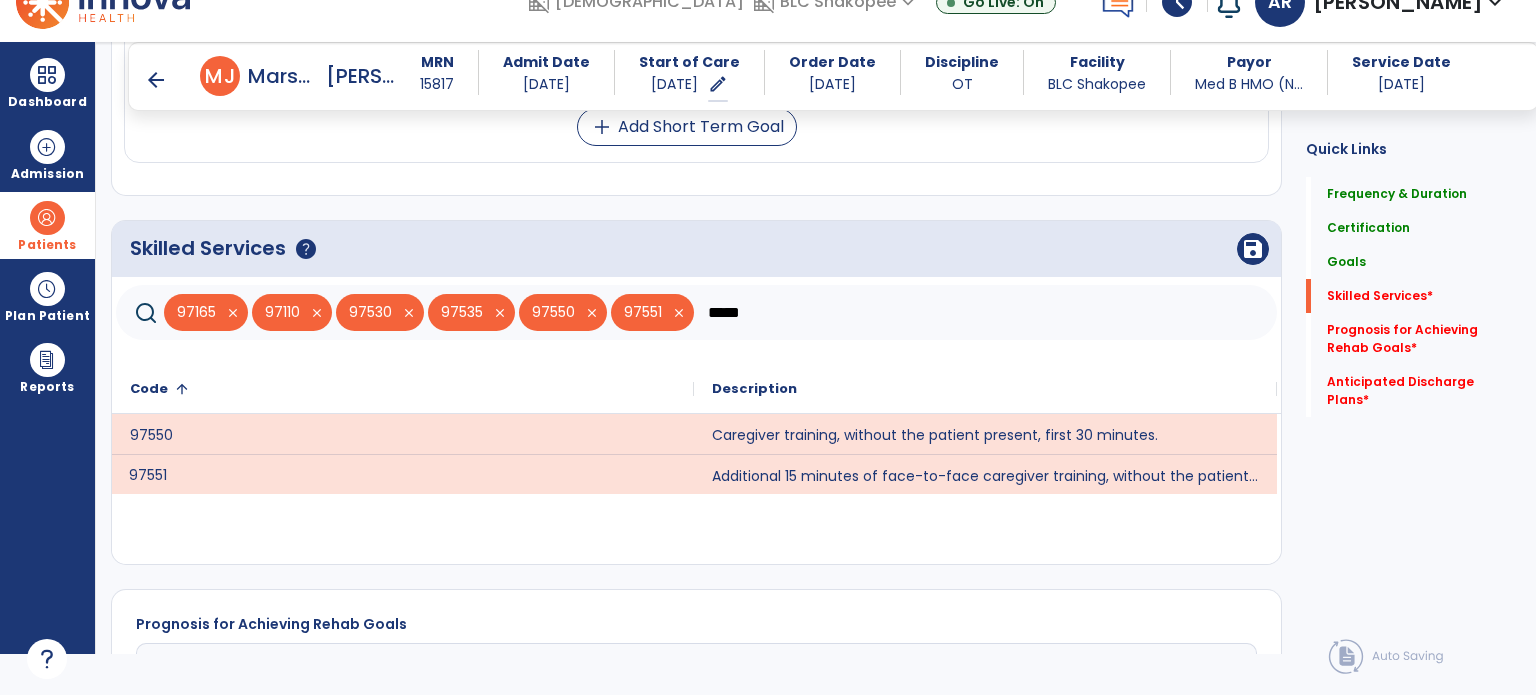 click on "*****" 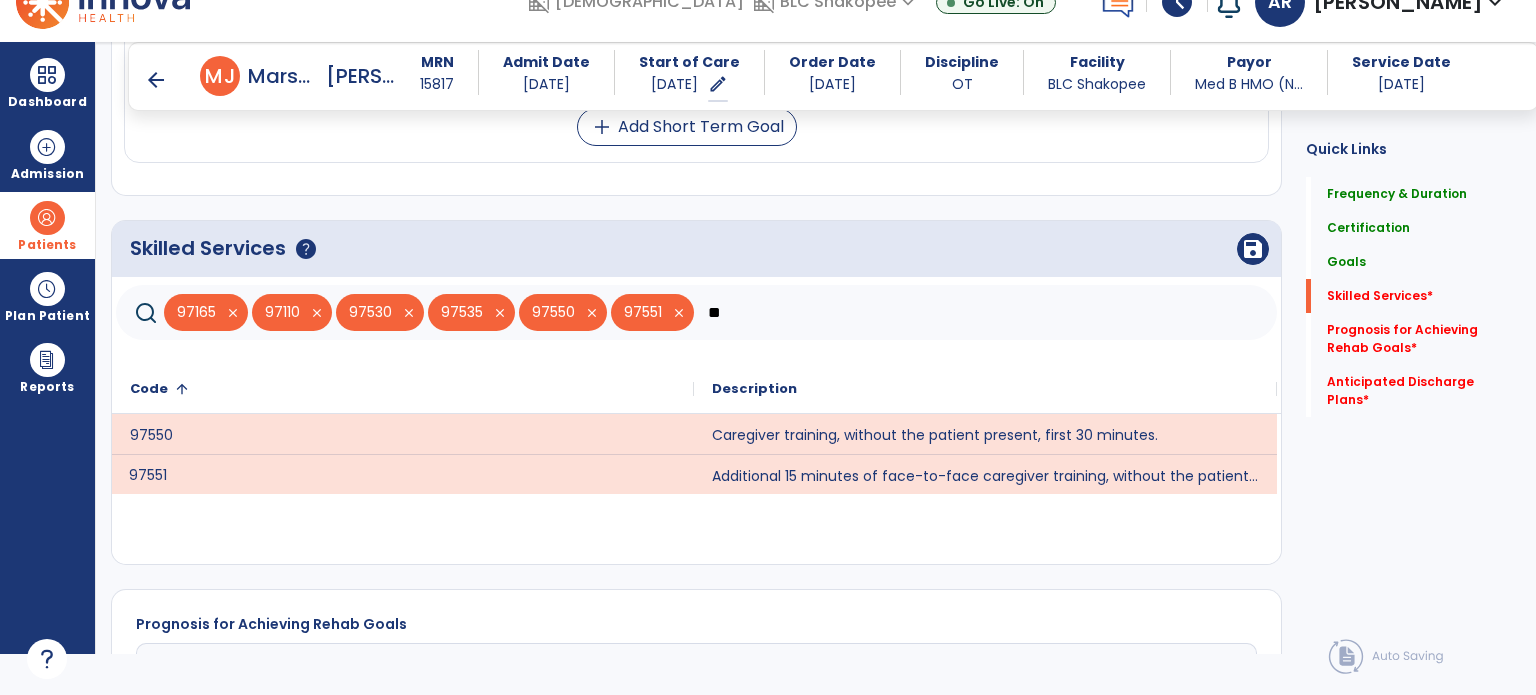 type on "*" 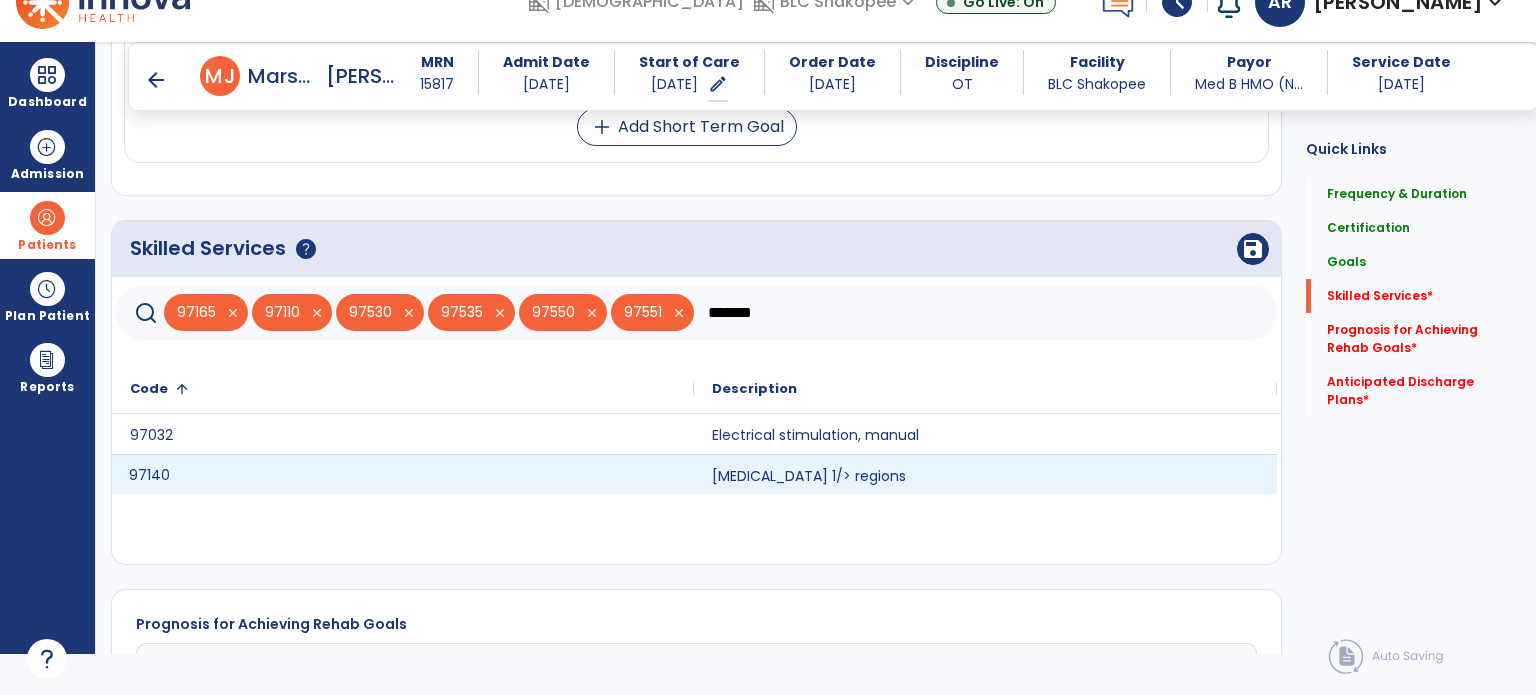 click on "97140" 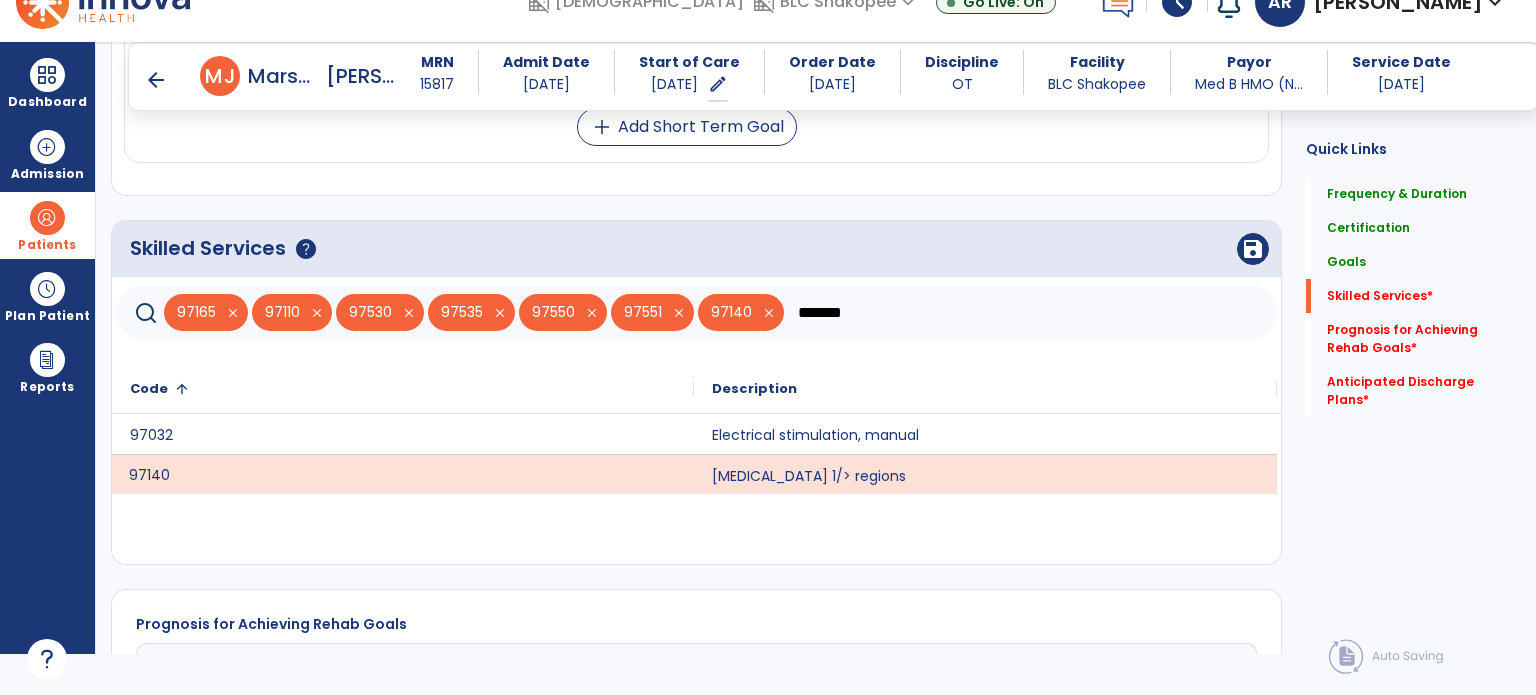 click on "******" 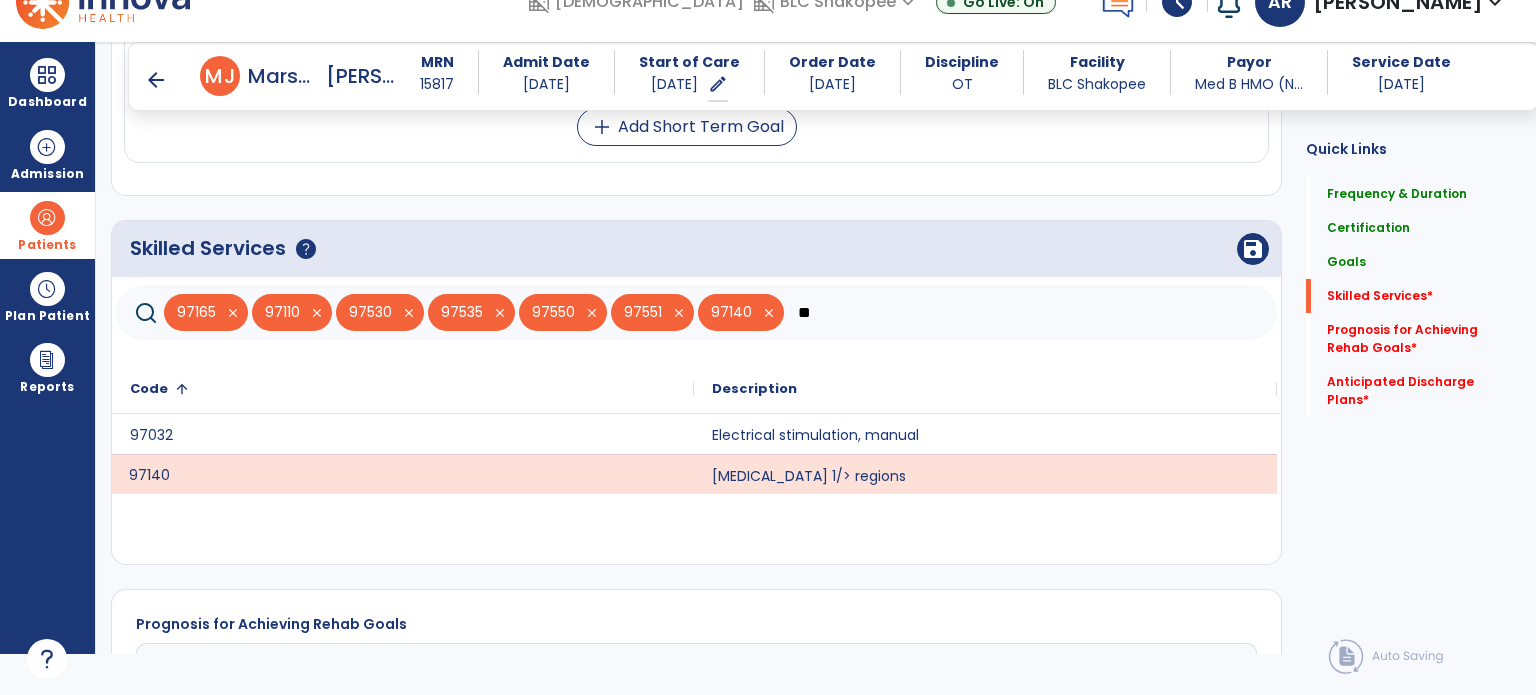 type on "*" 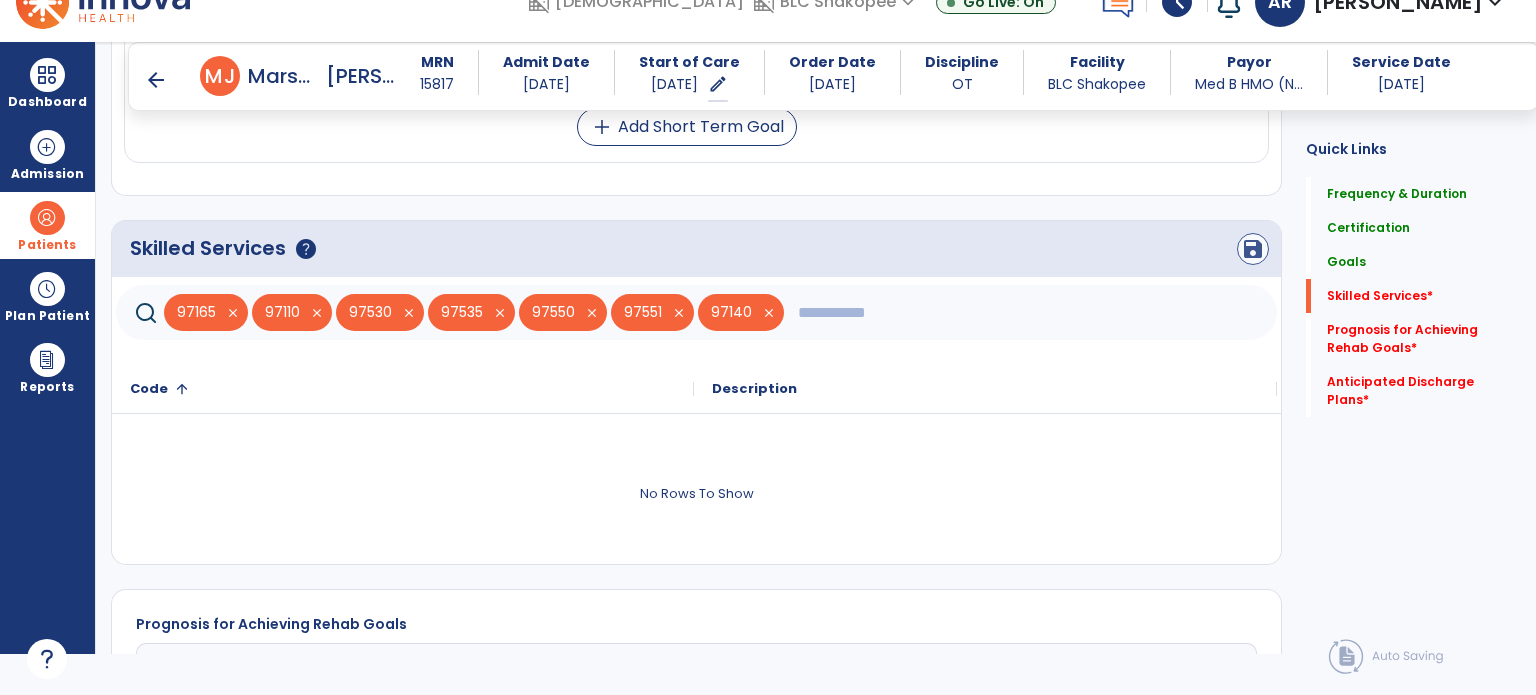 type 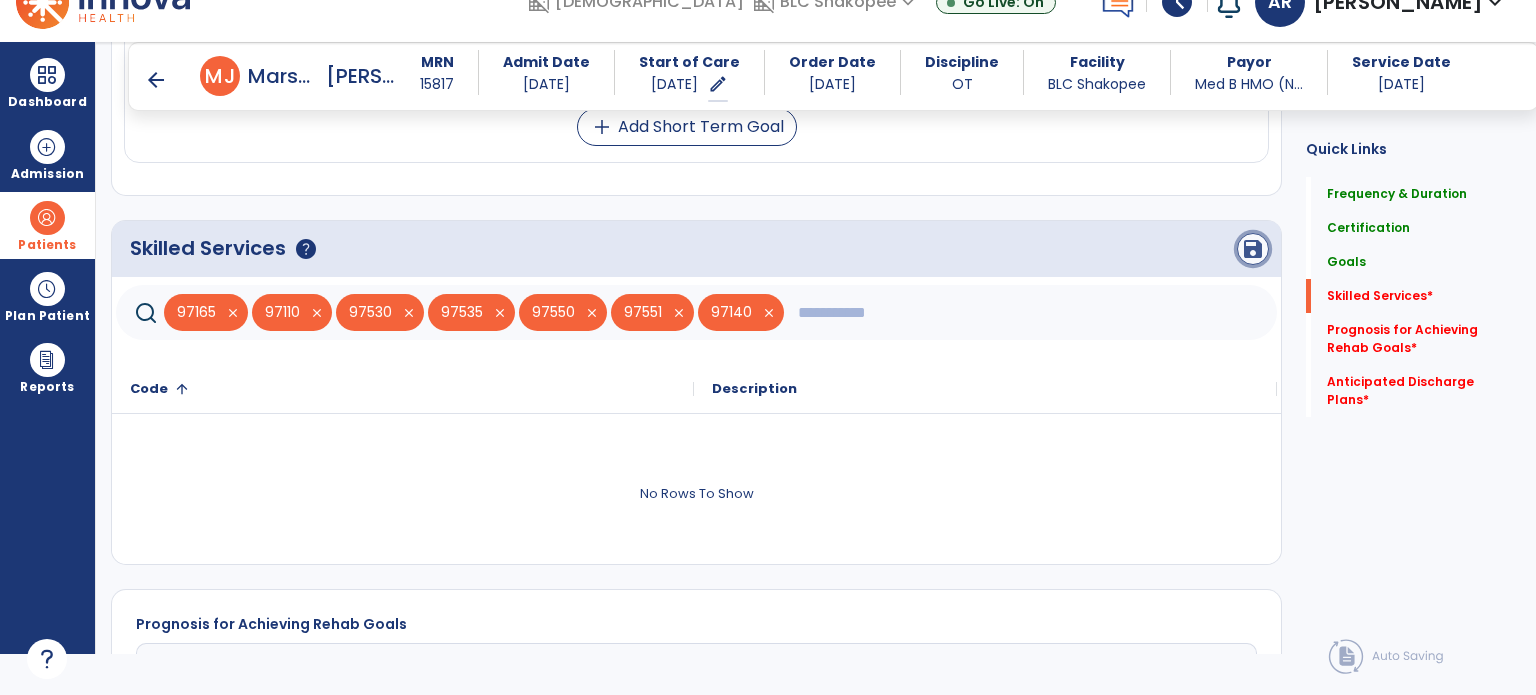 click on "save" 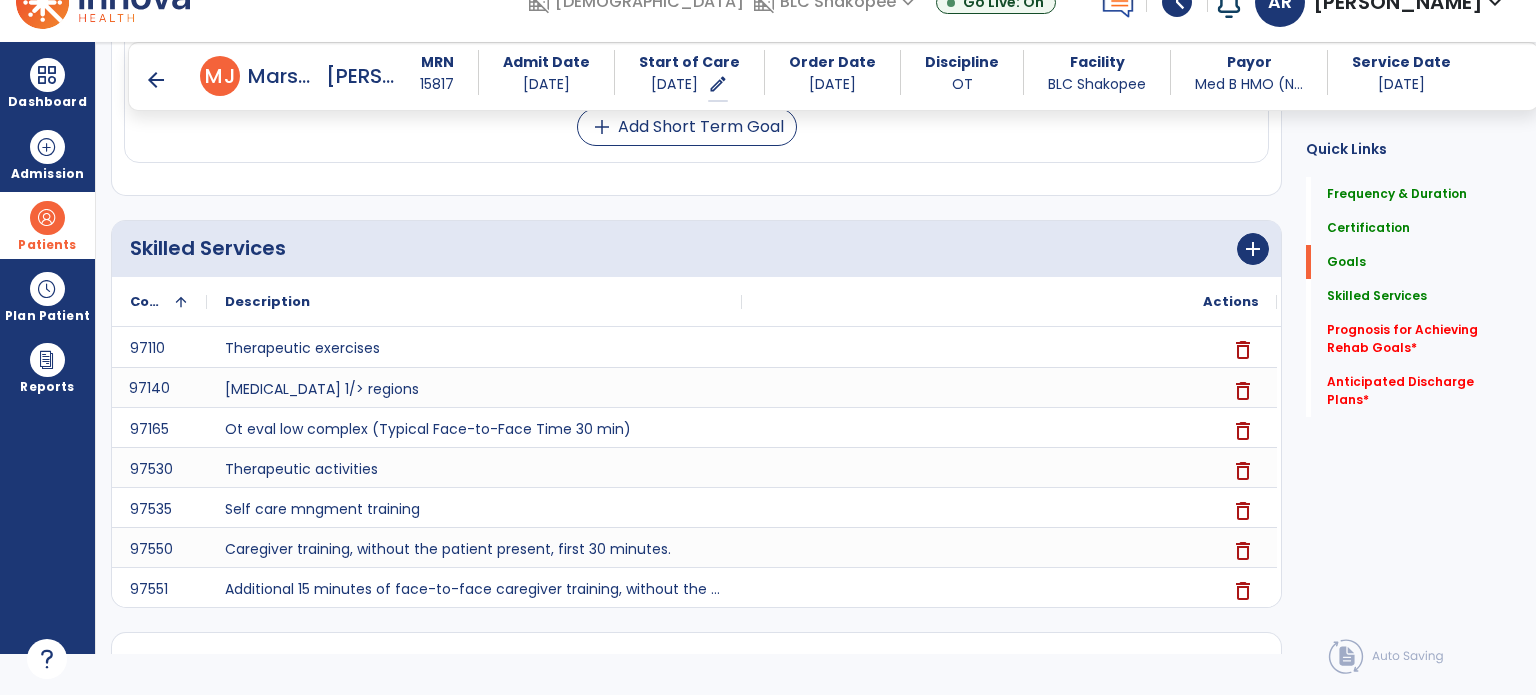 scroll, scrollTop: 486, scrollLeft: 0, axis: vertical 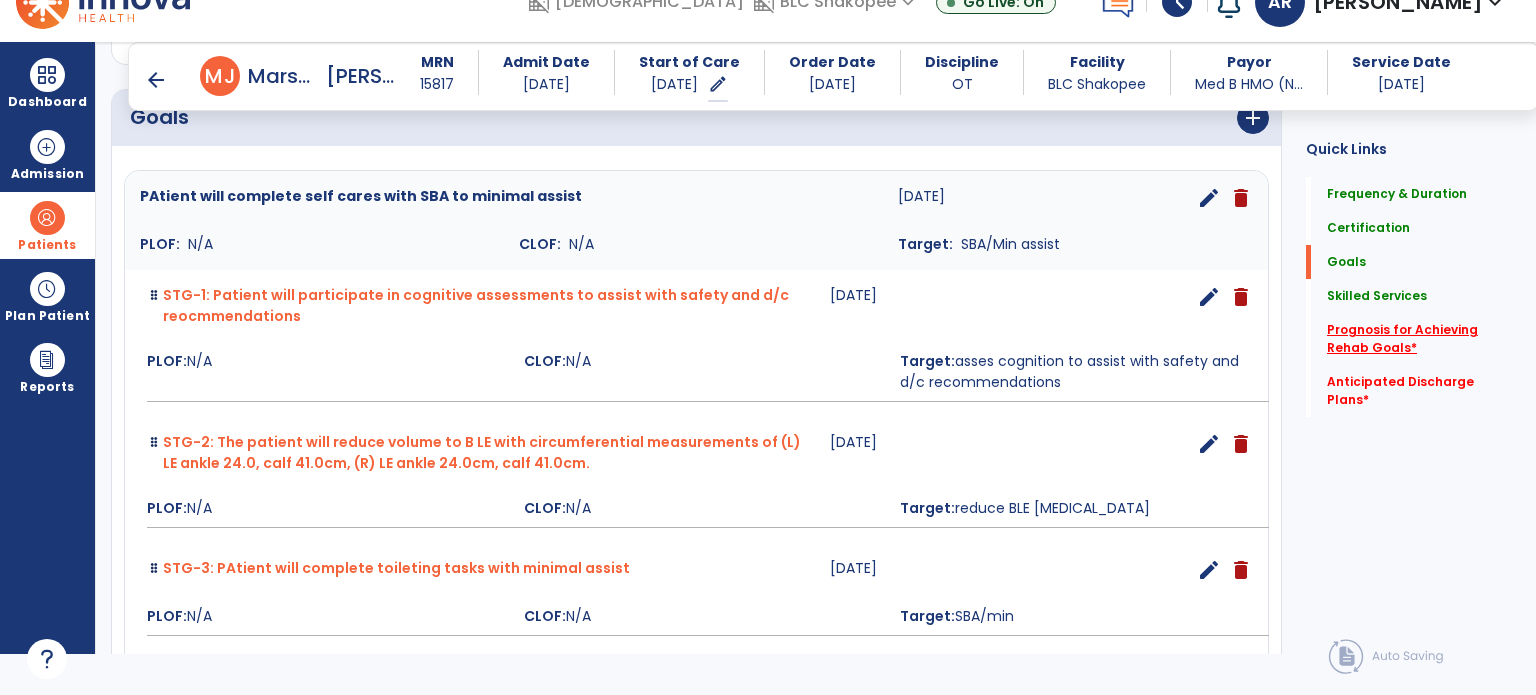 click on "Prognosis for Achieving Rehab Goals   *" 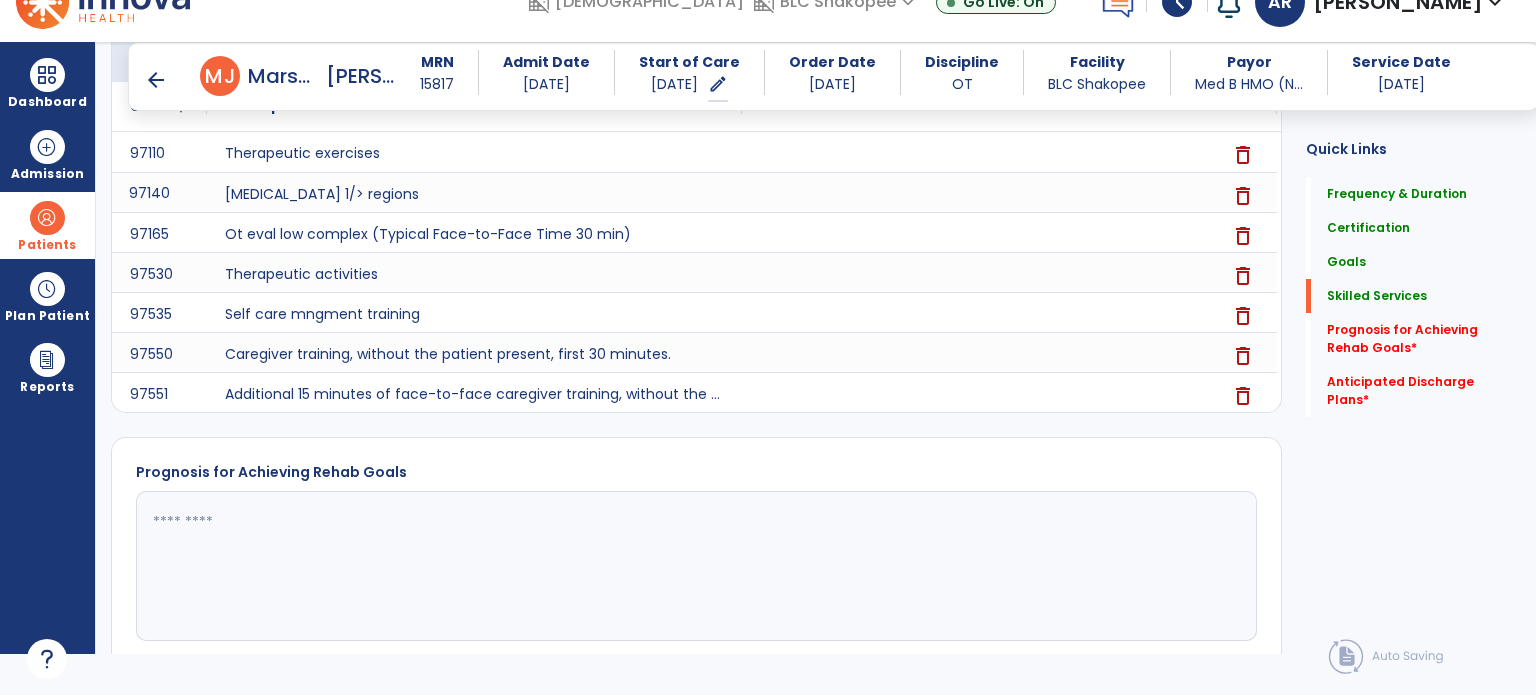 scroll, scrollTop: 1427, scrollLeft: 0, axis: vertical 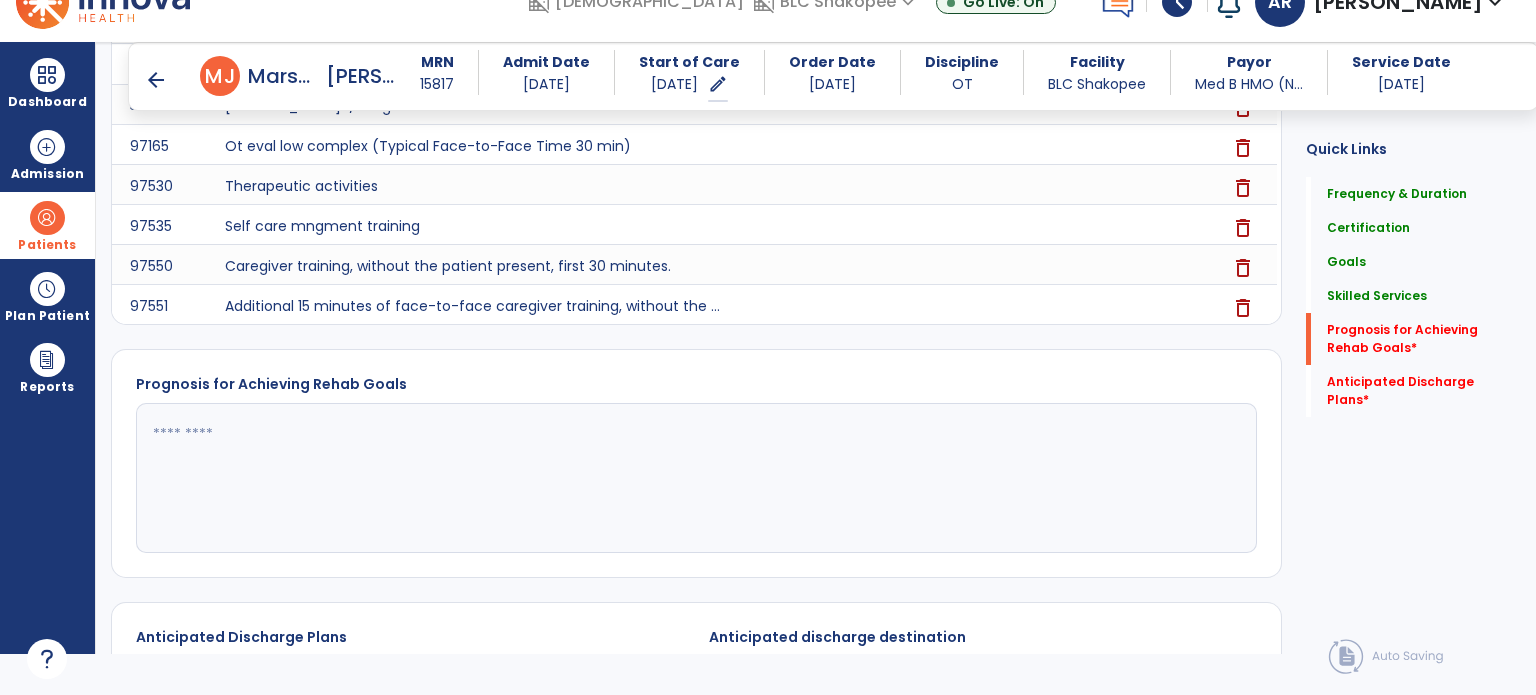 click 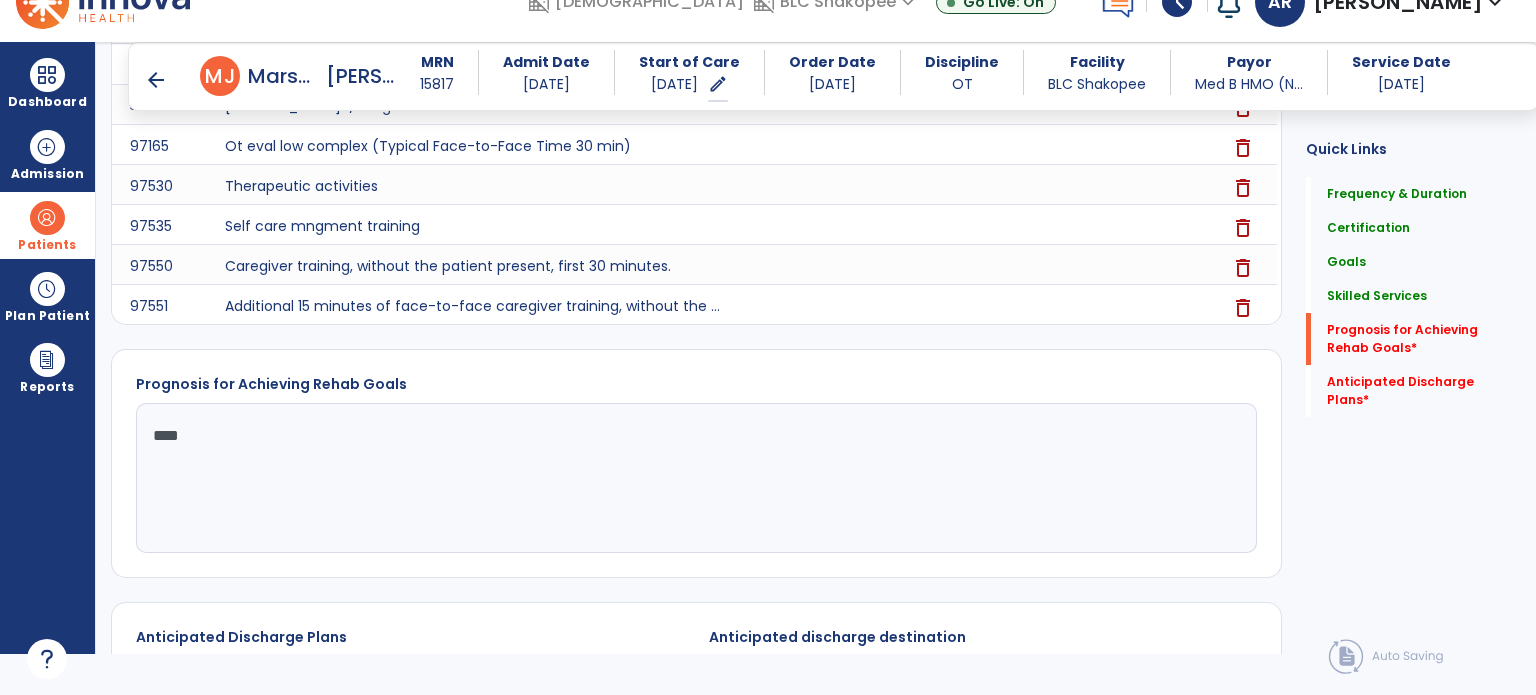 type on "****" 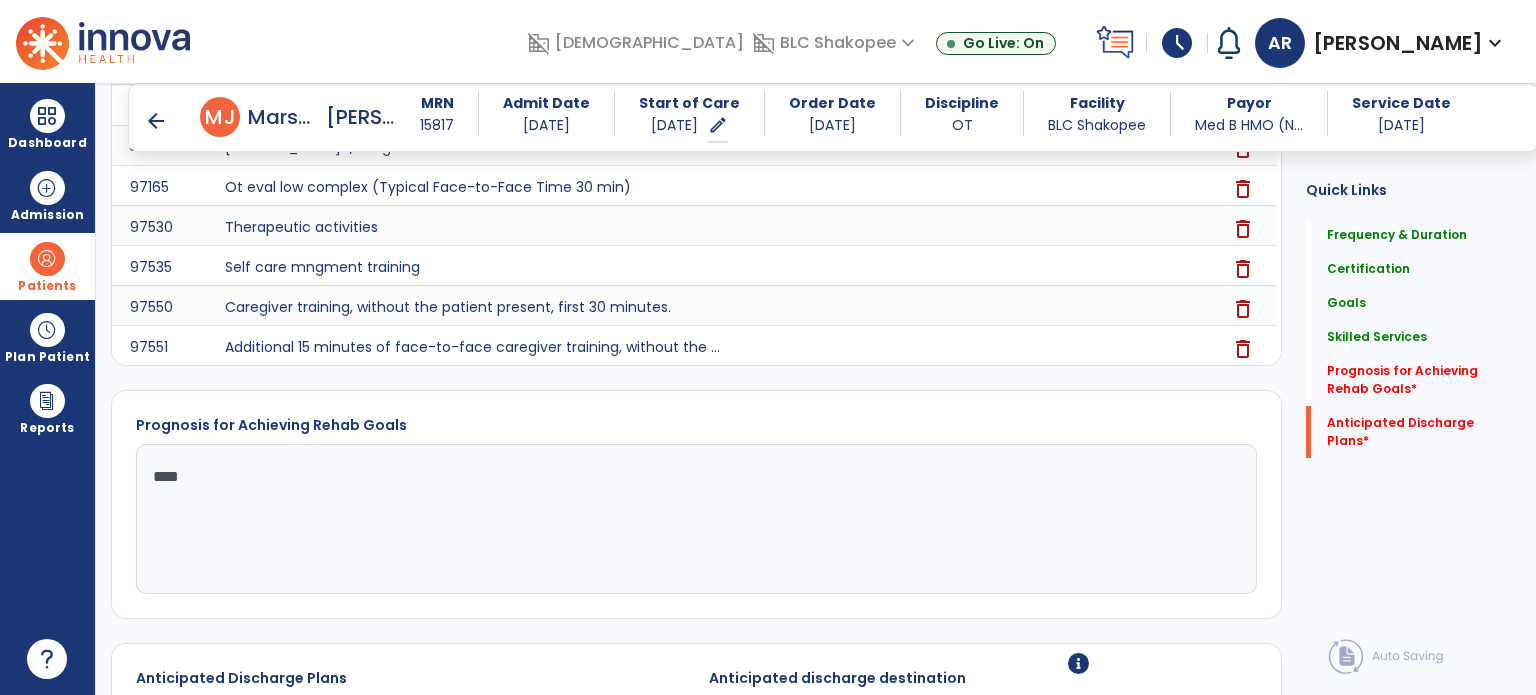scroll, scrollTop: 1696, scrollLeft: 0, axis: vertical 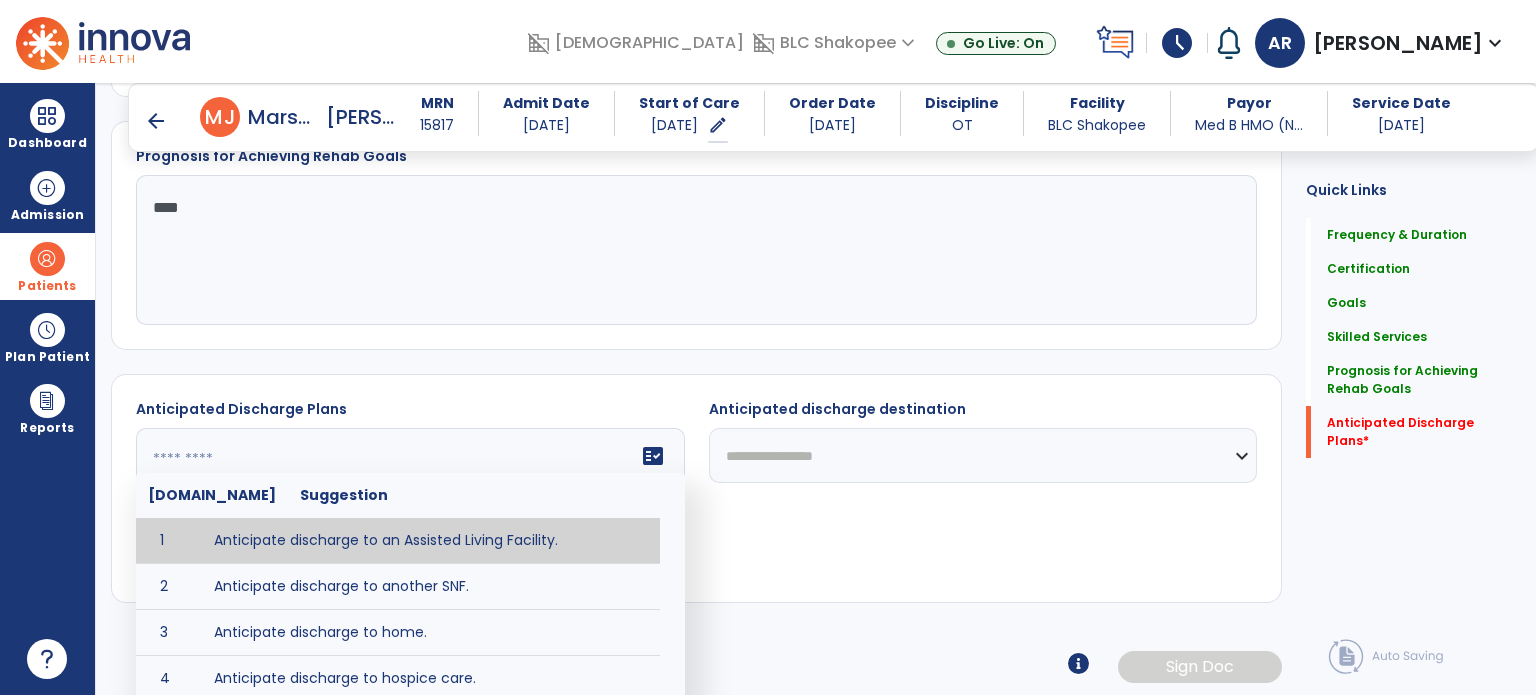 type on "**********" 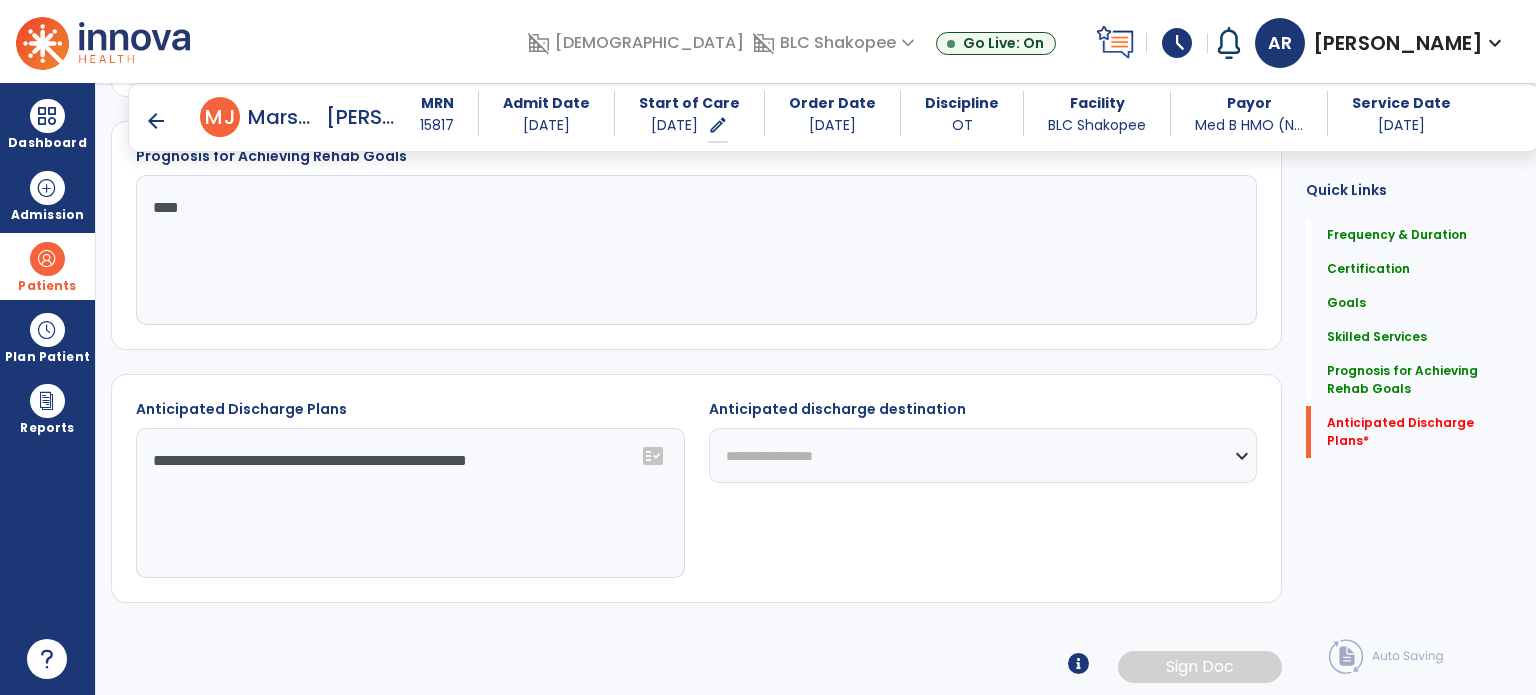 click on "**********" 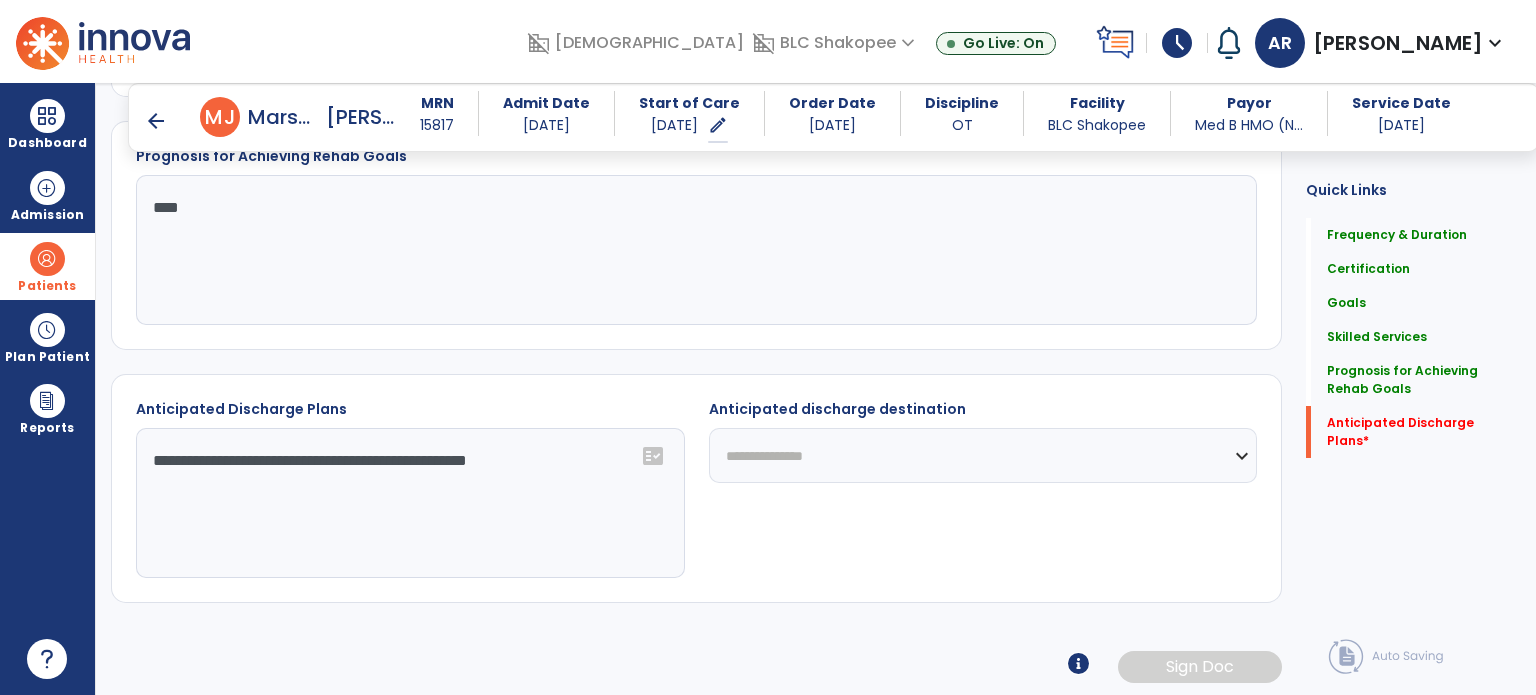 click on "**********" 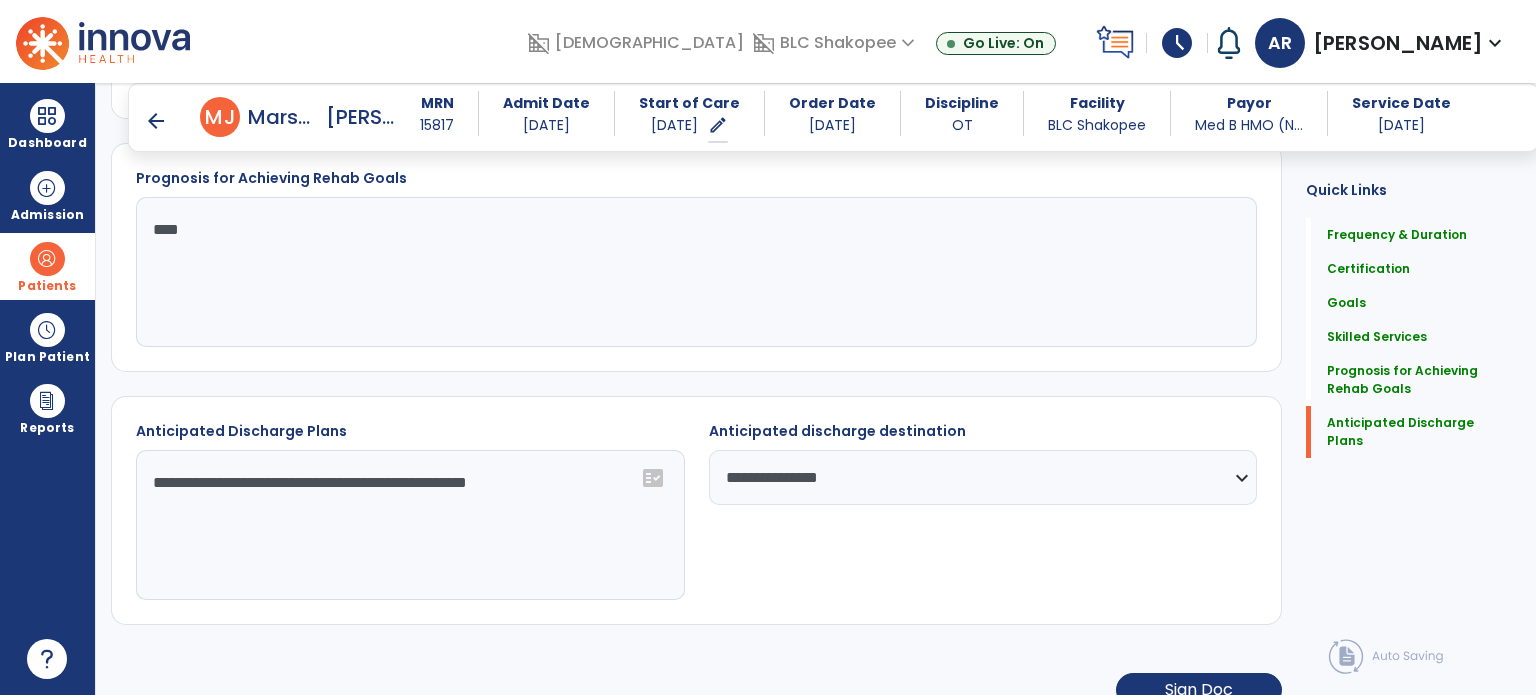 scroll, scrollTop: 1698, scrollLeft: 0, axis: vertical 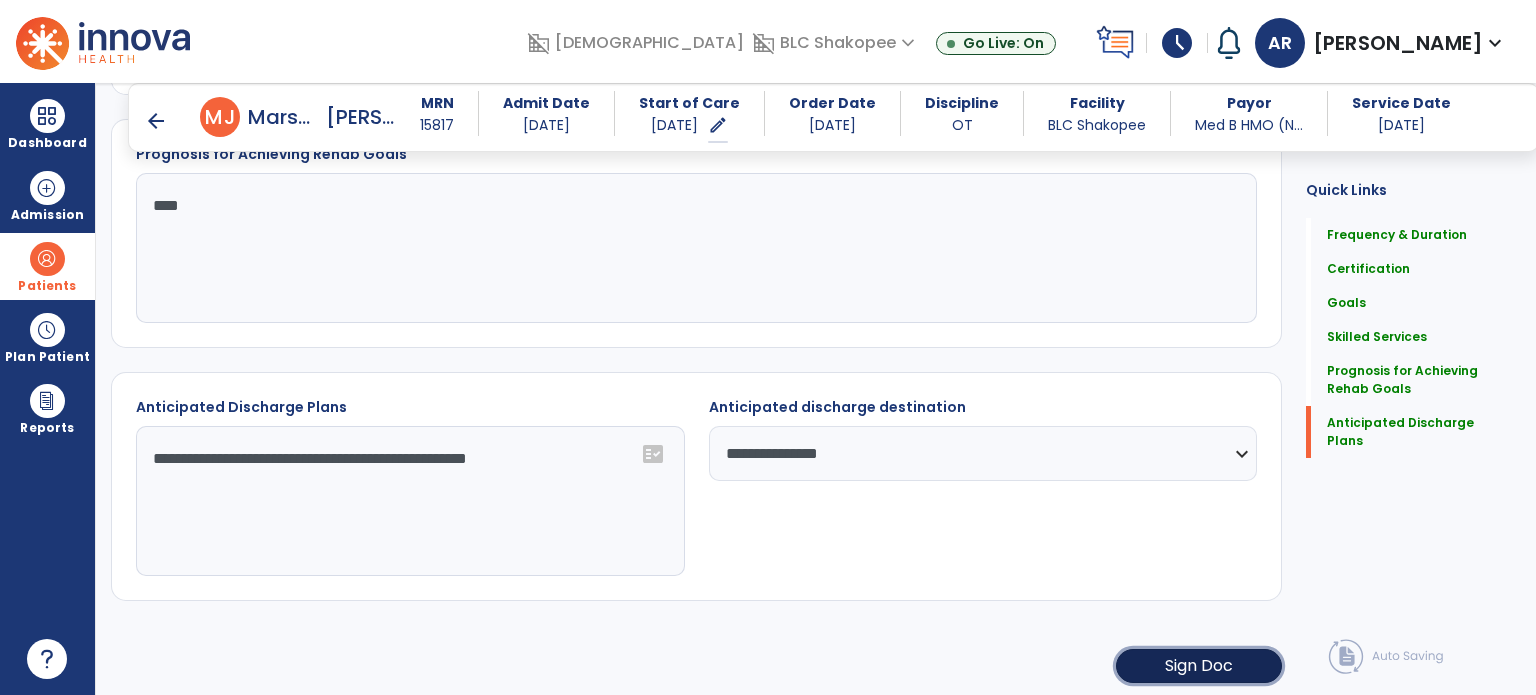 click on "Sign Doc" 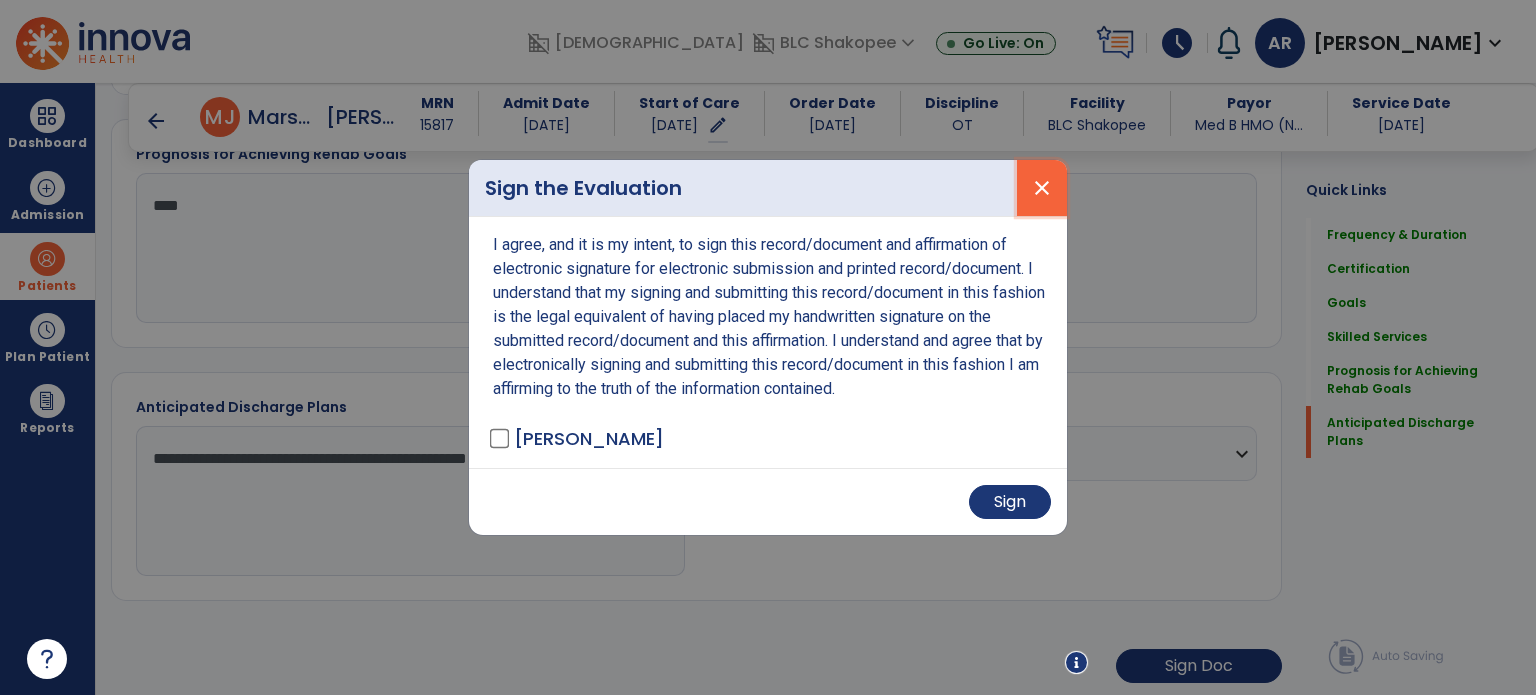 click on "close" at bounding box center [1042, 188] 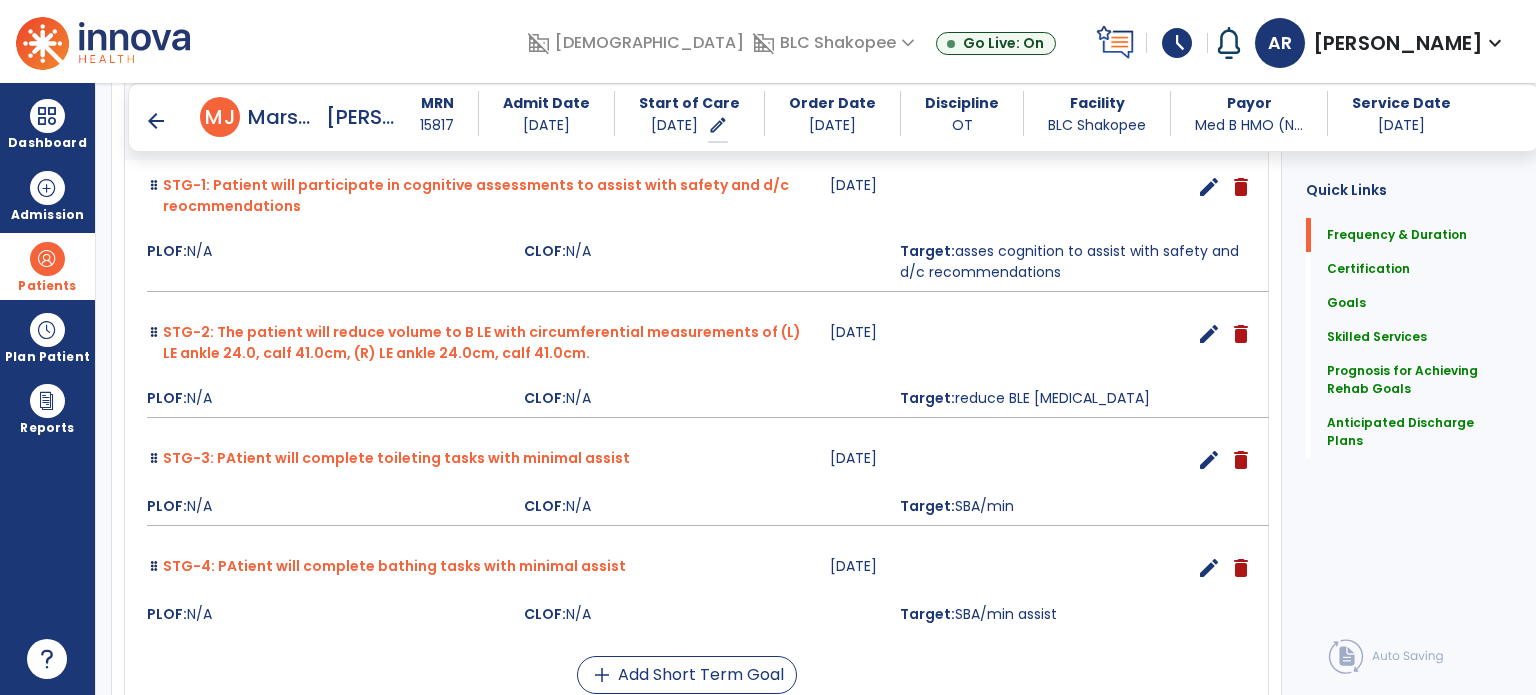 scroll, scrollTop: 0, scrollLeft: 0, axis: both 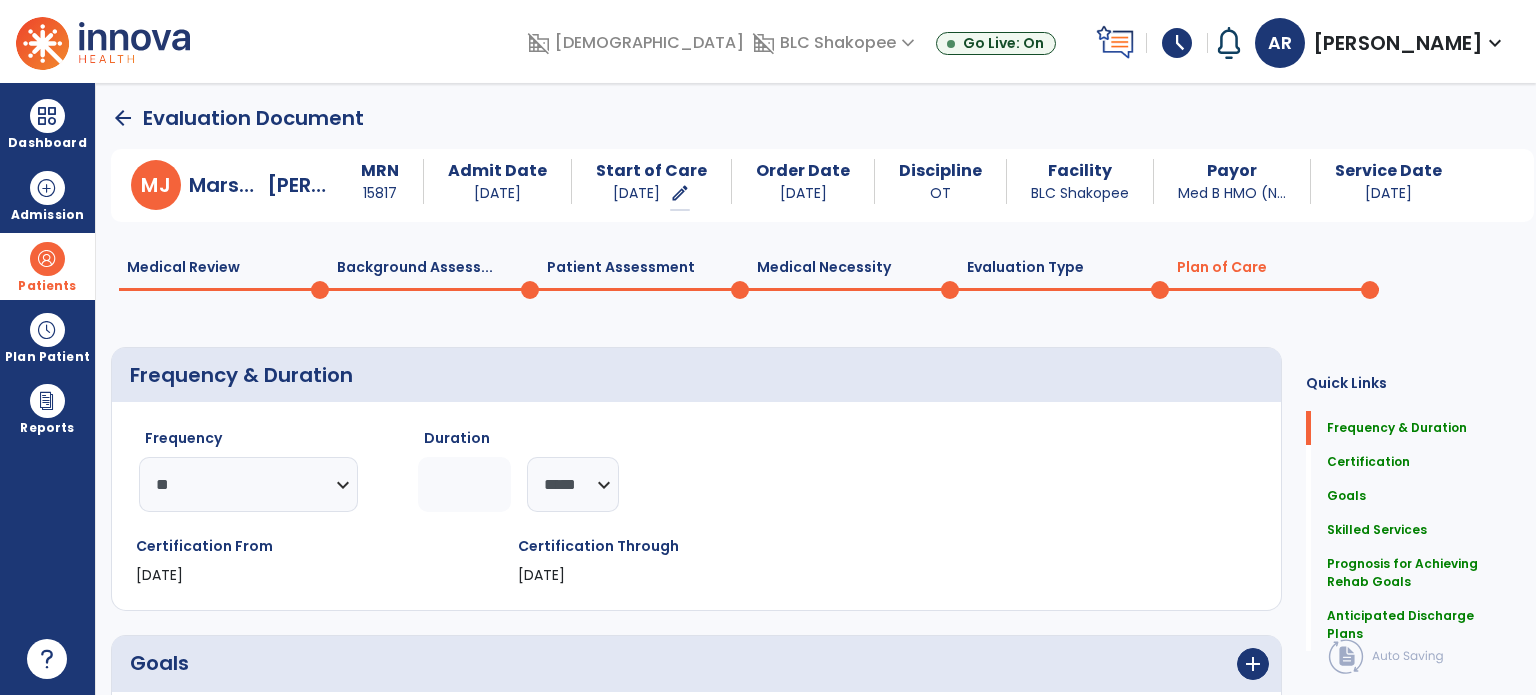click on "Medical Review  0" 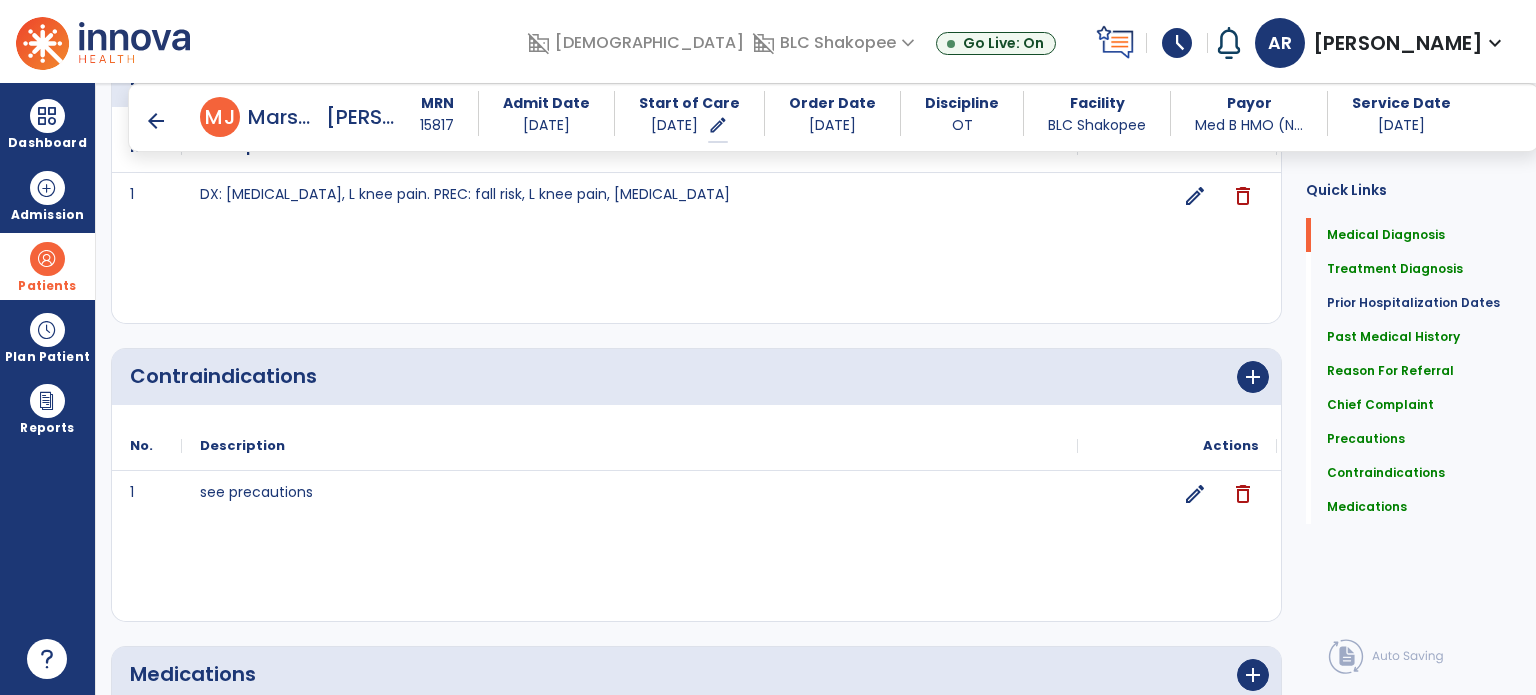 scroll, scrollTop: 2217, scrollLeft: 0, axis: vertical 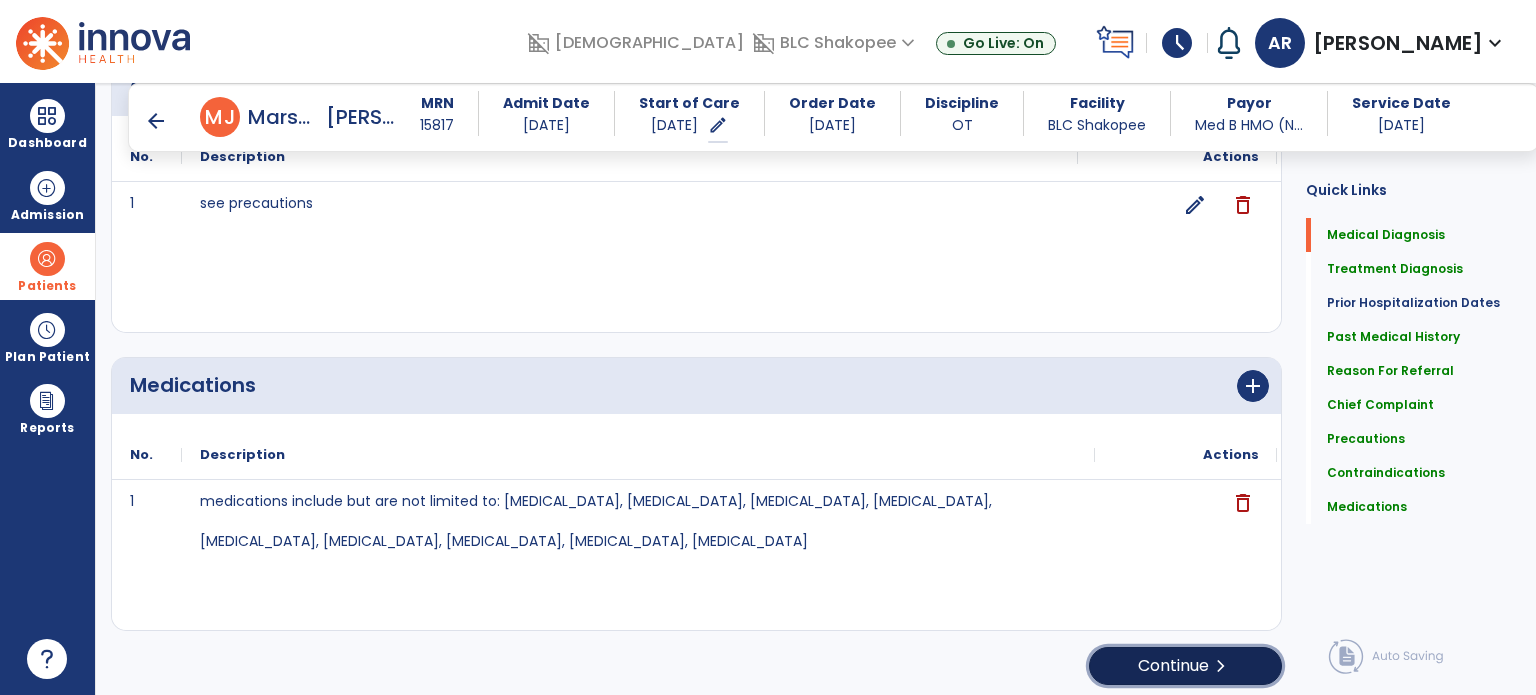 click on "Continue  chevron_right" 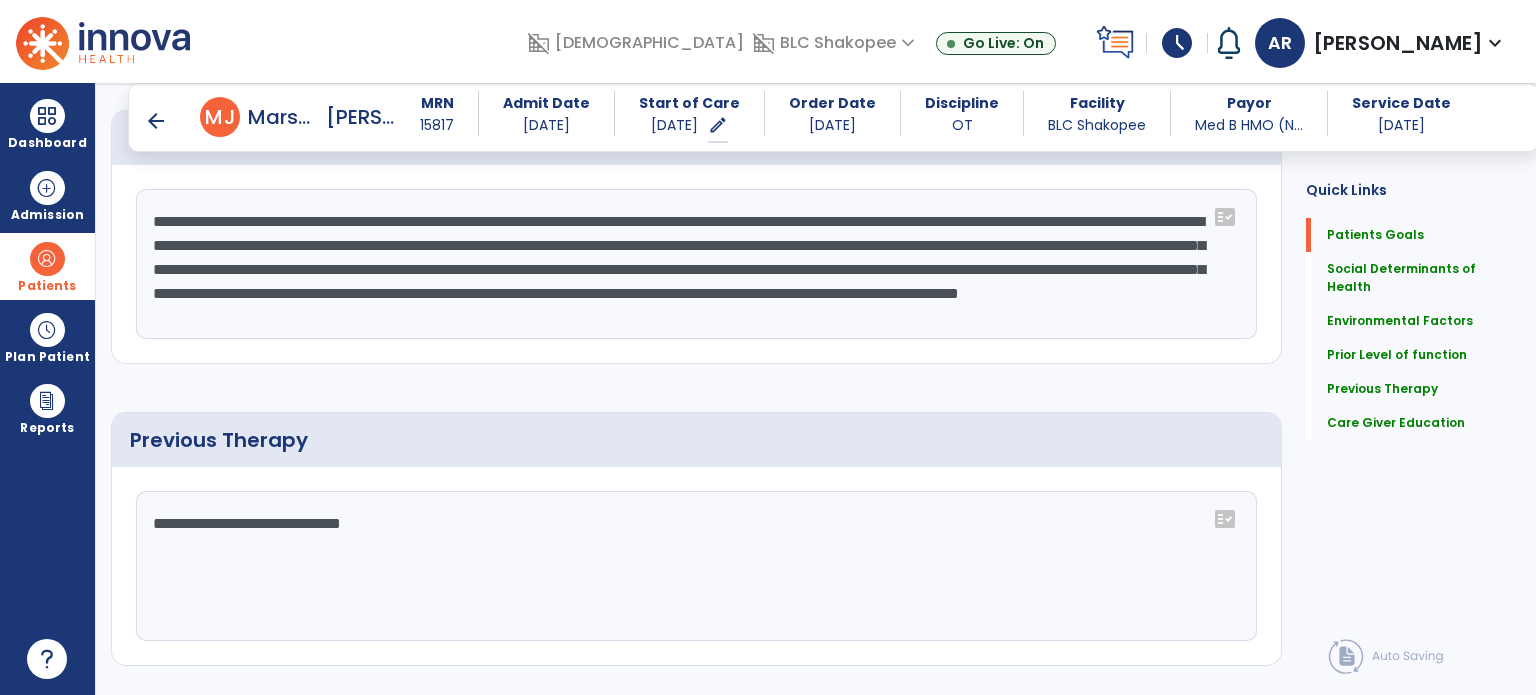 scroll, scrollTop: 1523, scrollLeft: 0, axis: vertical 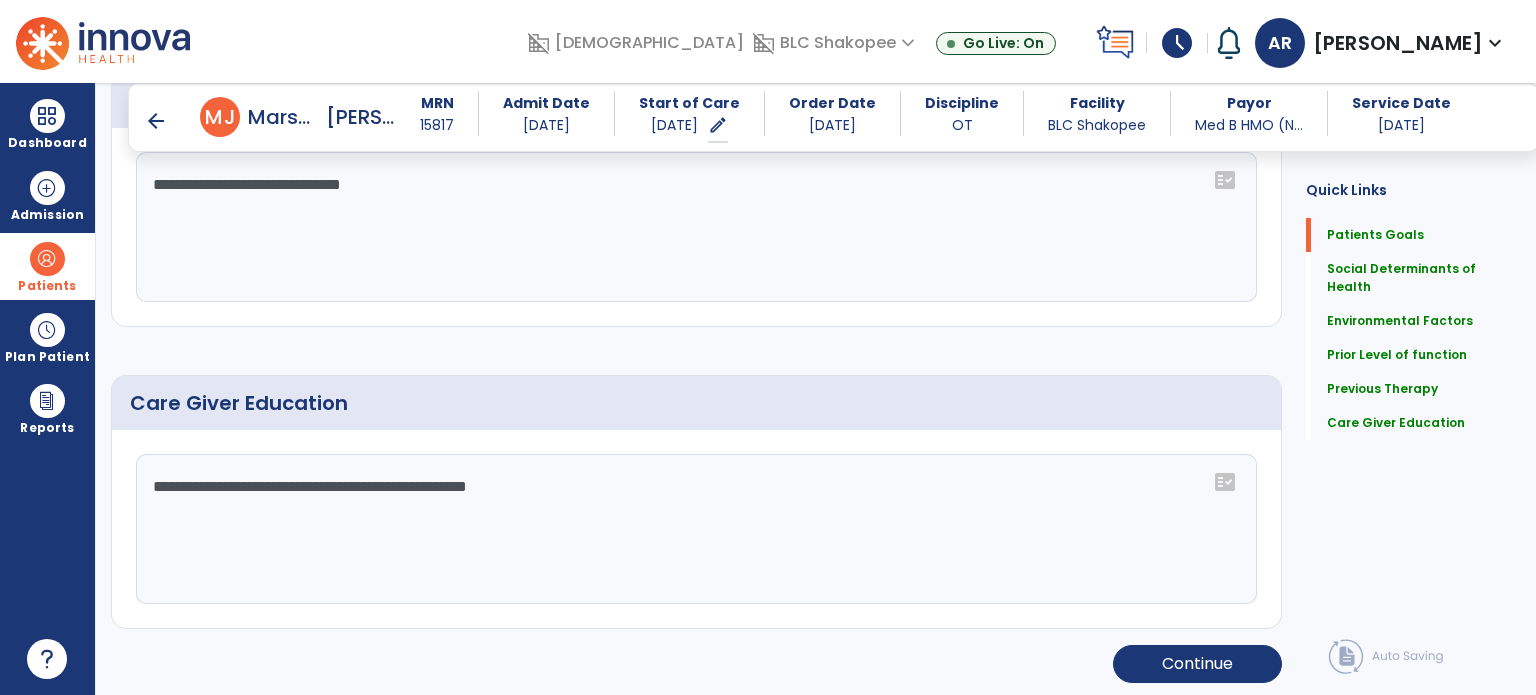 click on "Patient’s goals      add
No.
Description
Actions
1" 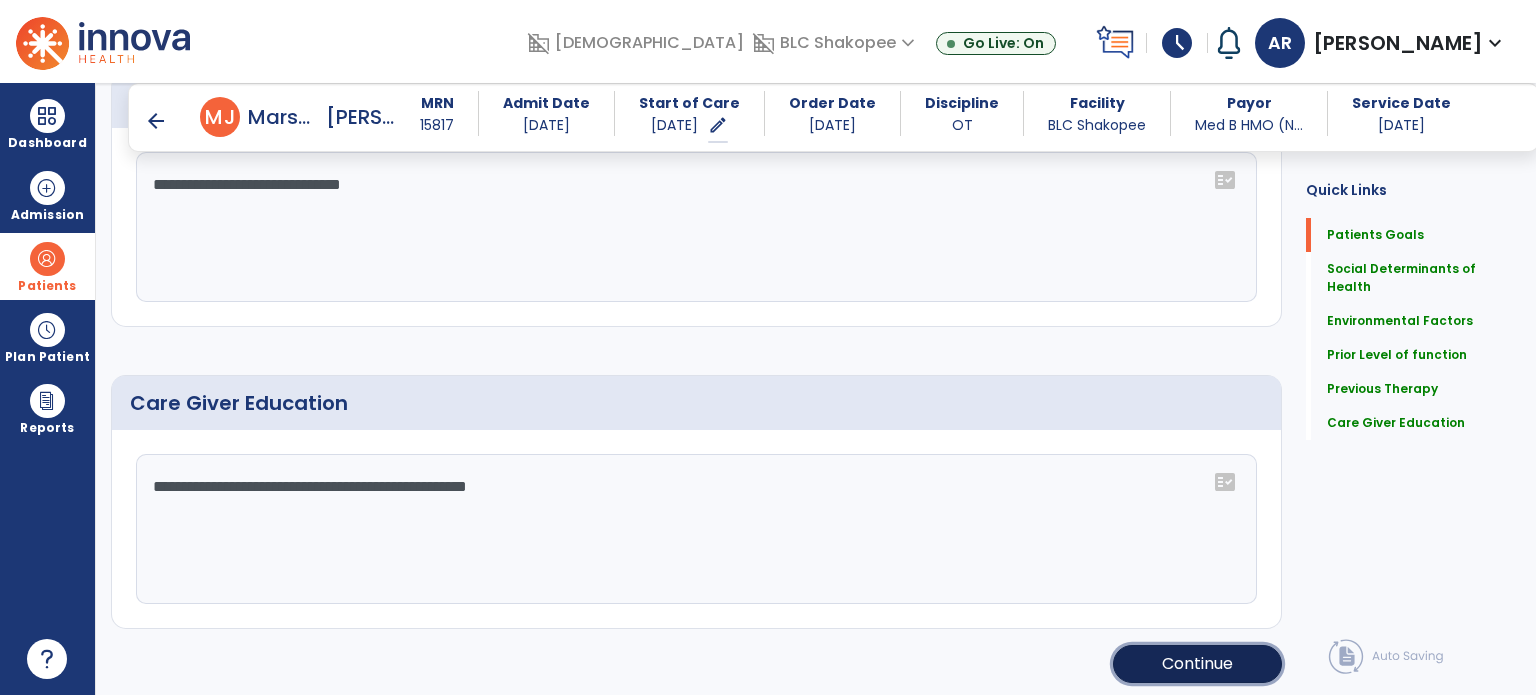 click on "Continue" 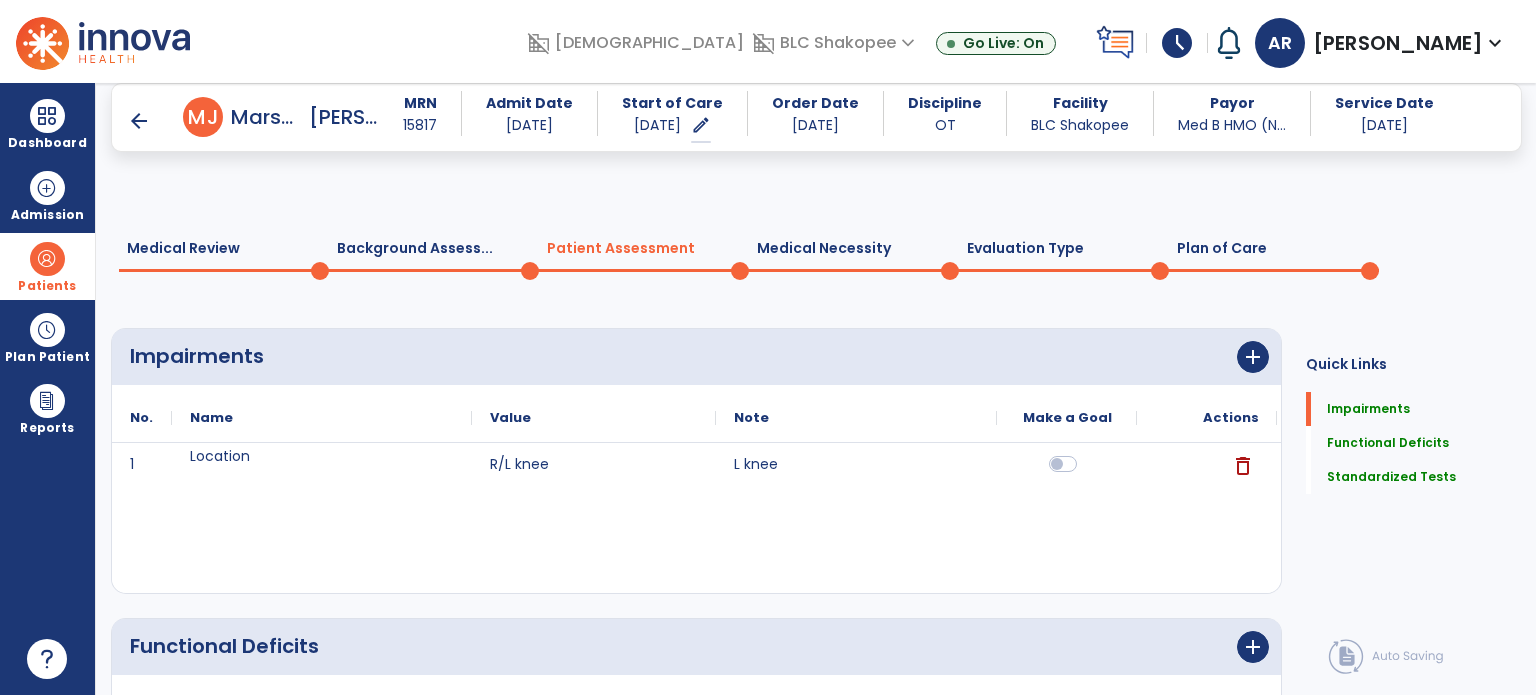 scroll, scrollTop: 547, scrollLeft: 0, axis: vertical 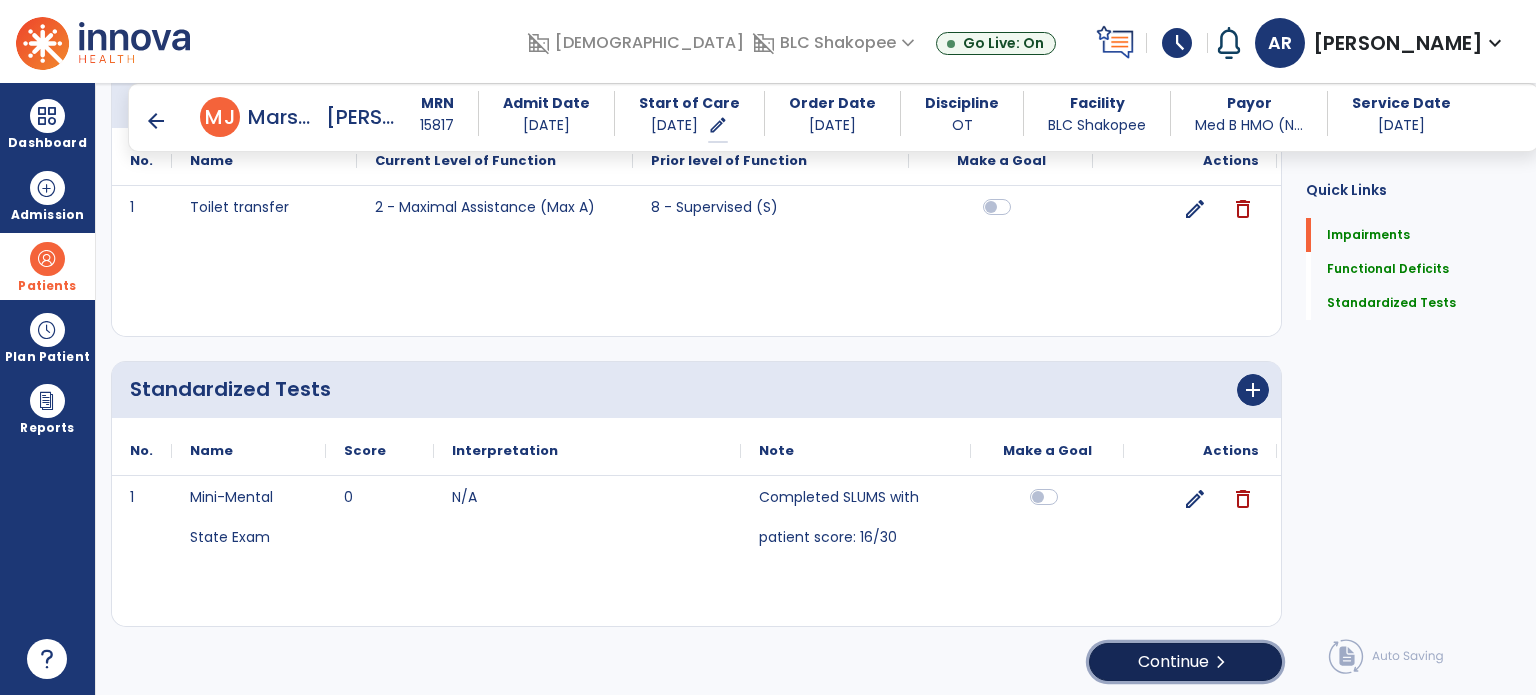 click on "Continue  chevron_right" 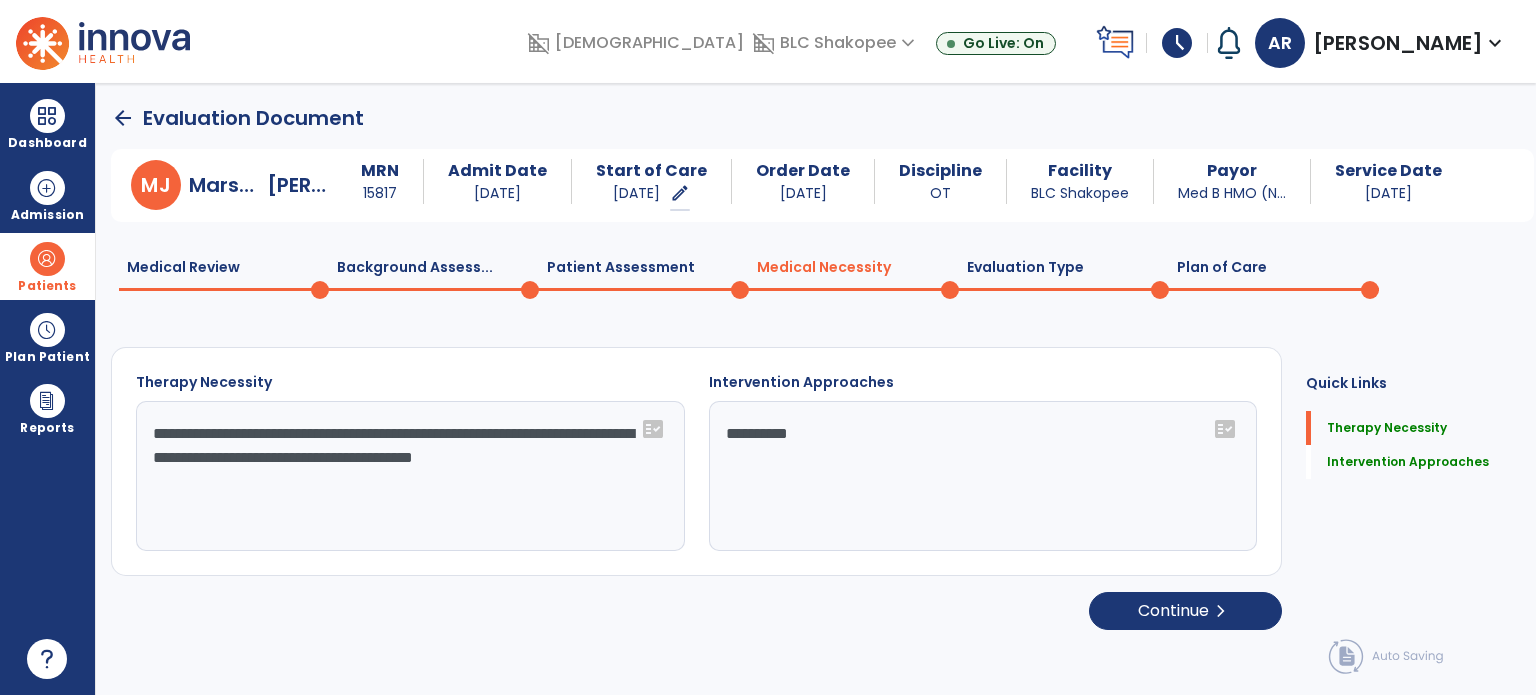 scroll, scrollTop: 0, scrollLeft: 0, axis: both 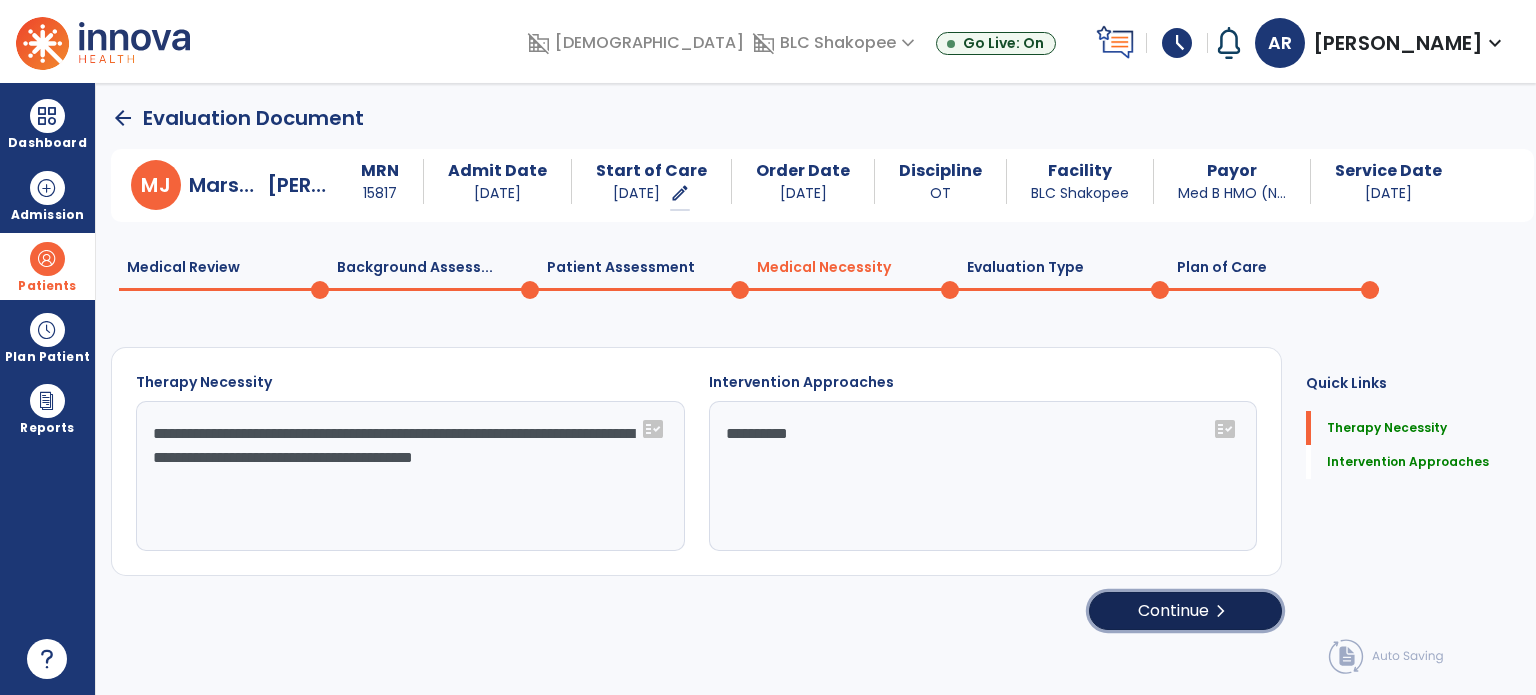 click on "Continue  chevron_right" 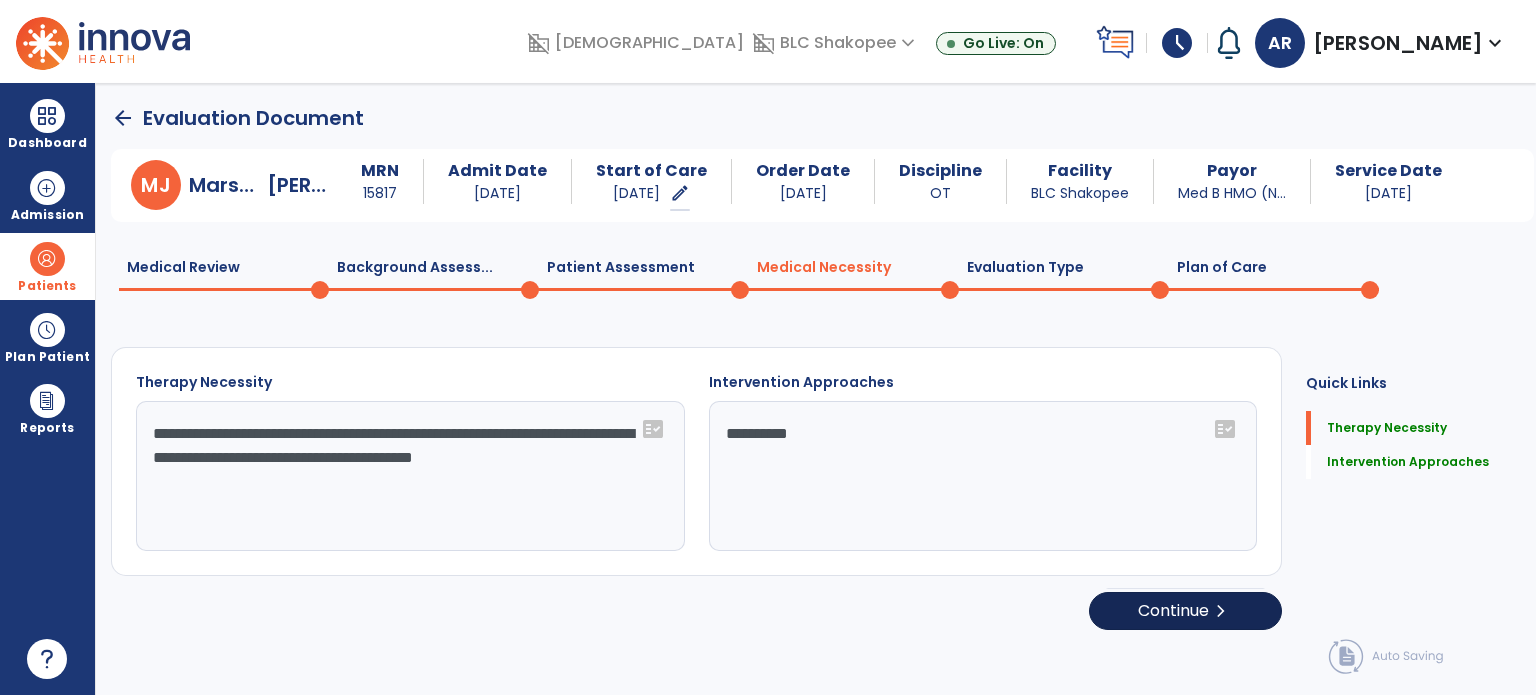 select on "**********" 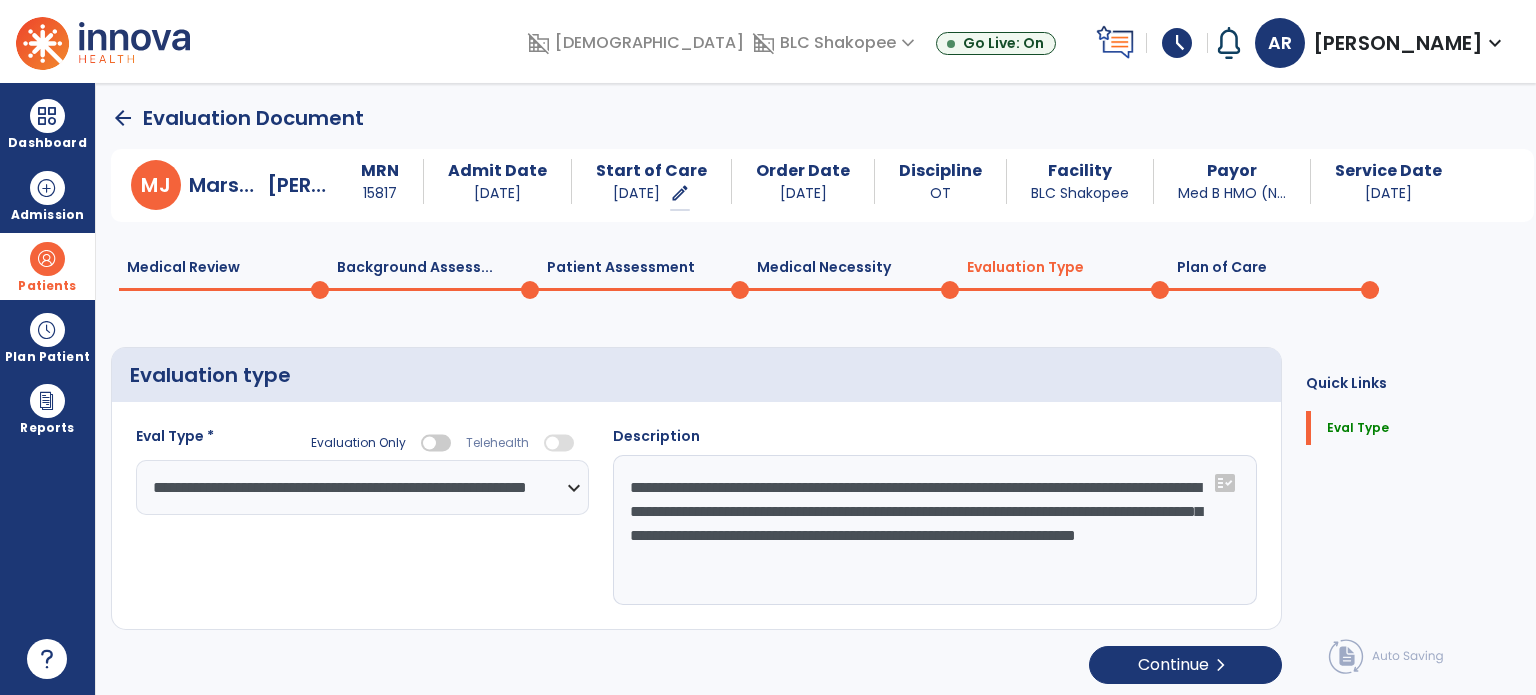 click on "**********" 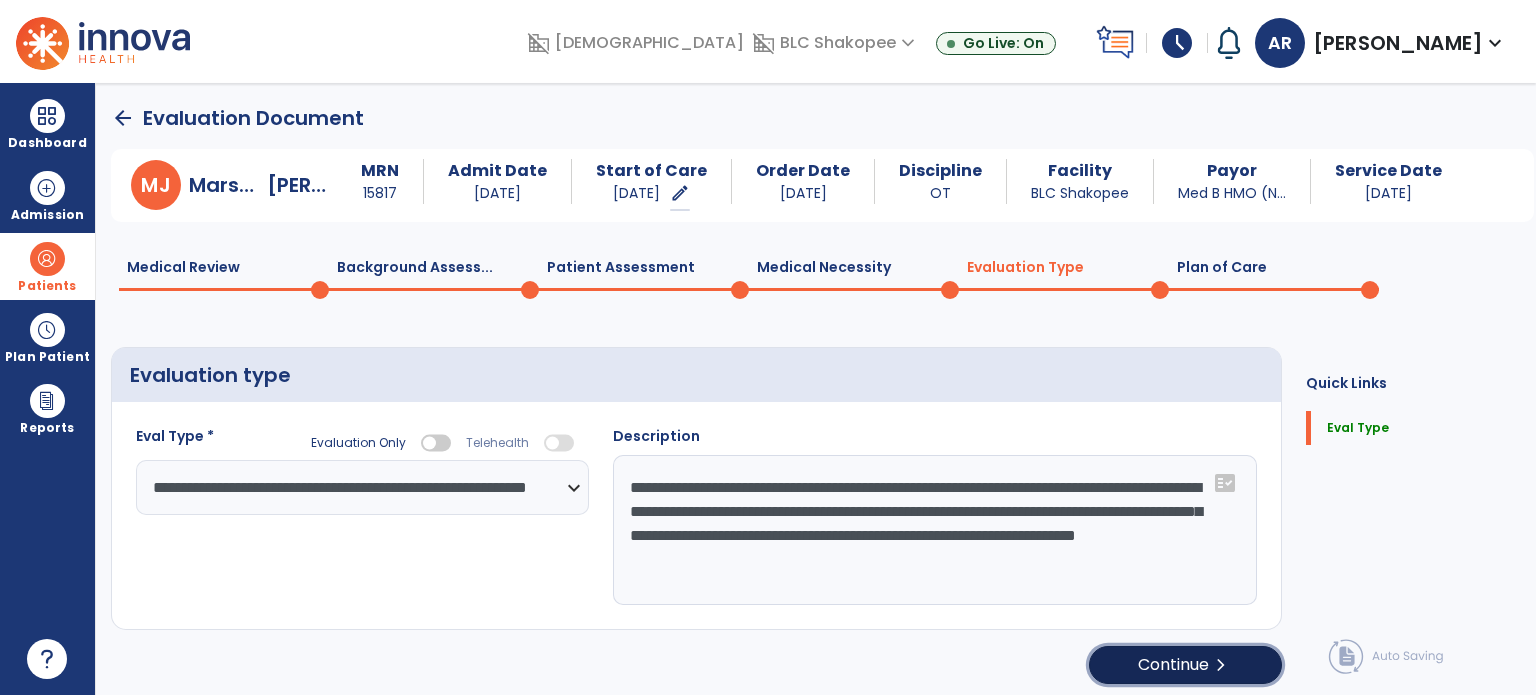 click on "Continue  chevron_right" 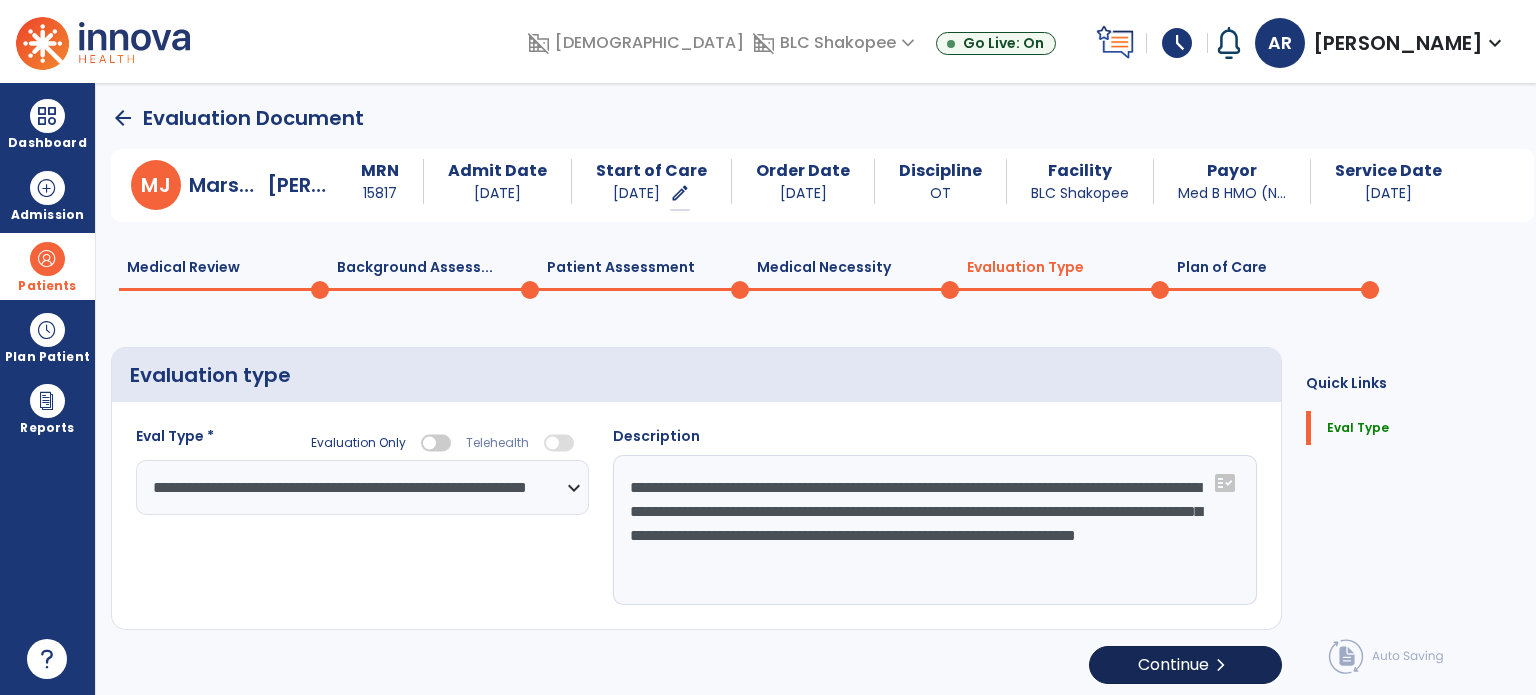 select on "**" 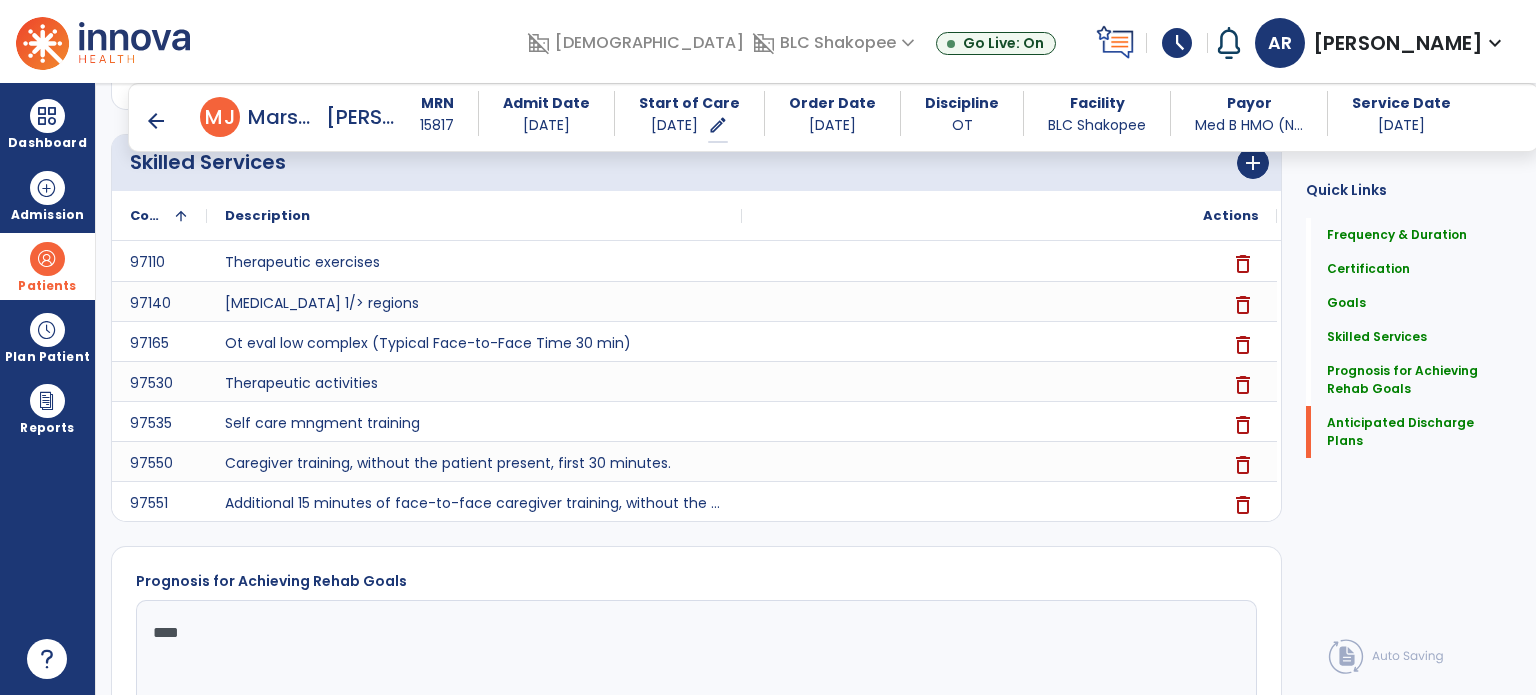 scroll, scrollTop: 1698, scrollLeft: 0, axis: vertical 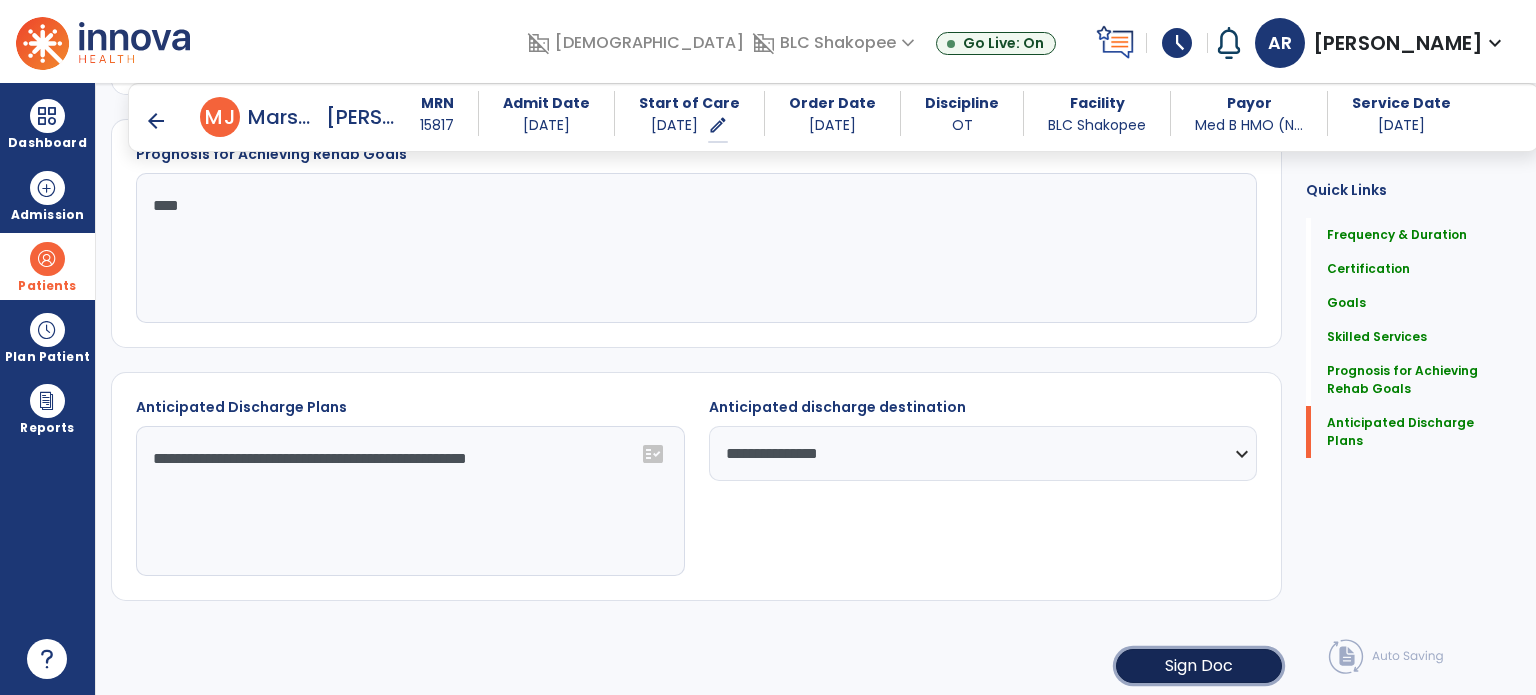 click on "Sign Doc" 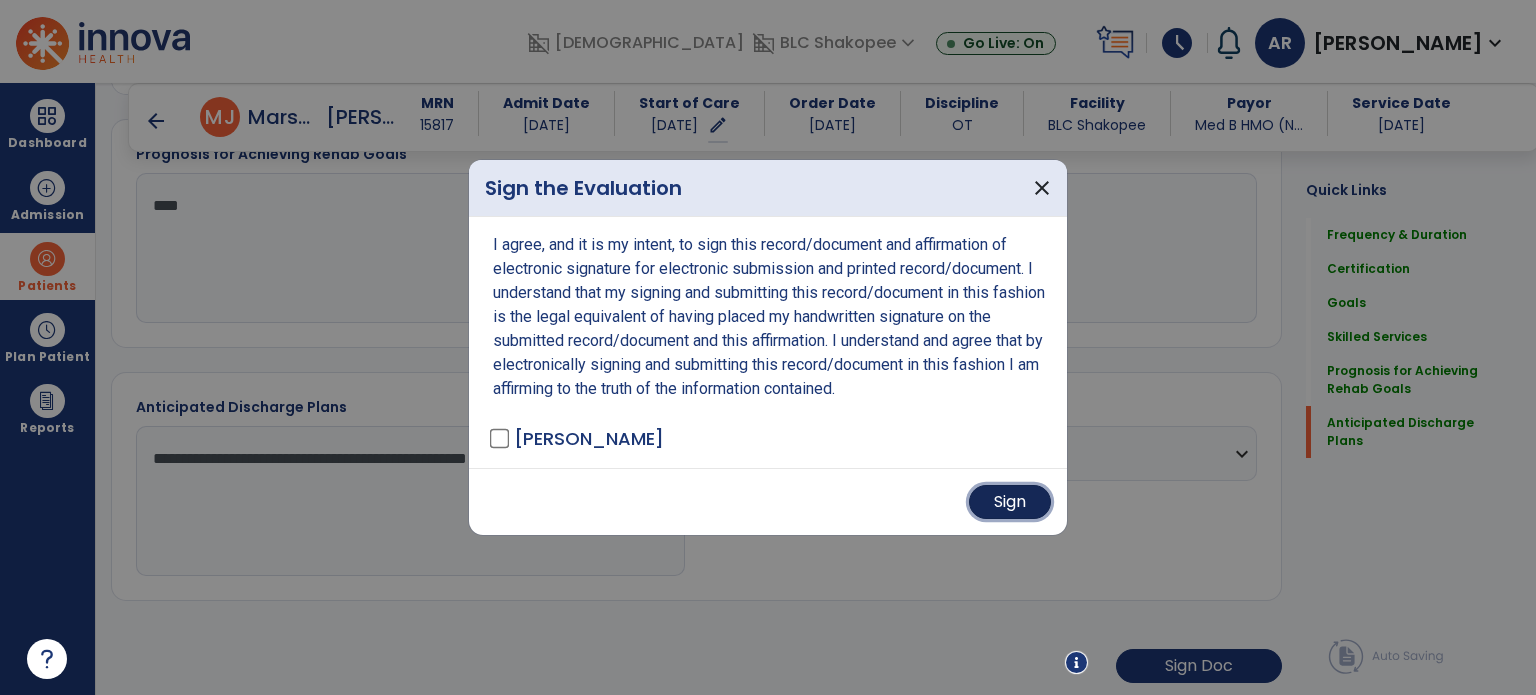 click on "Sign" at bounding box center [1010, 502] 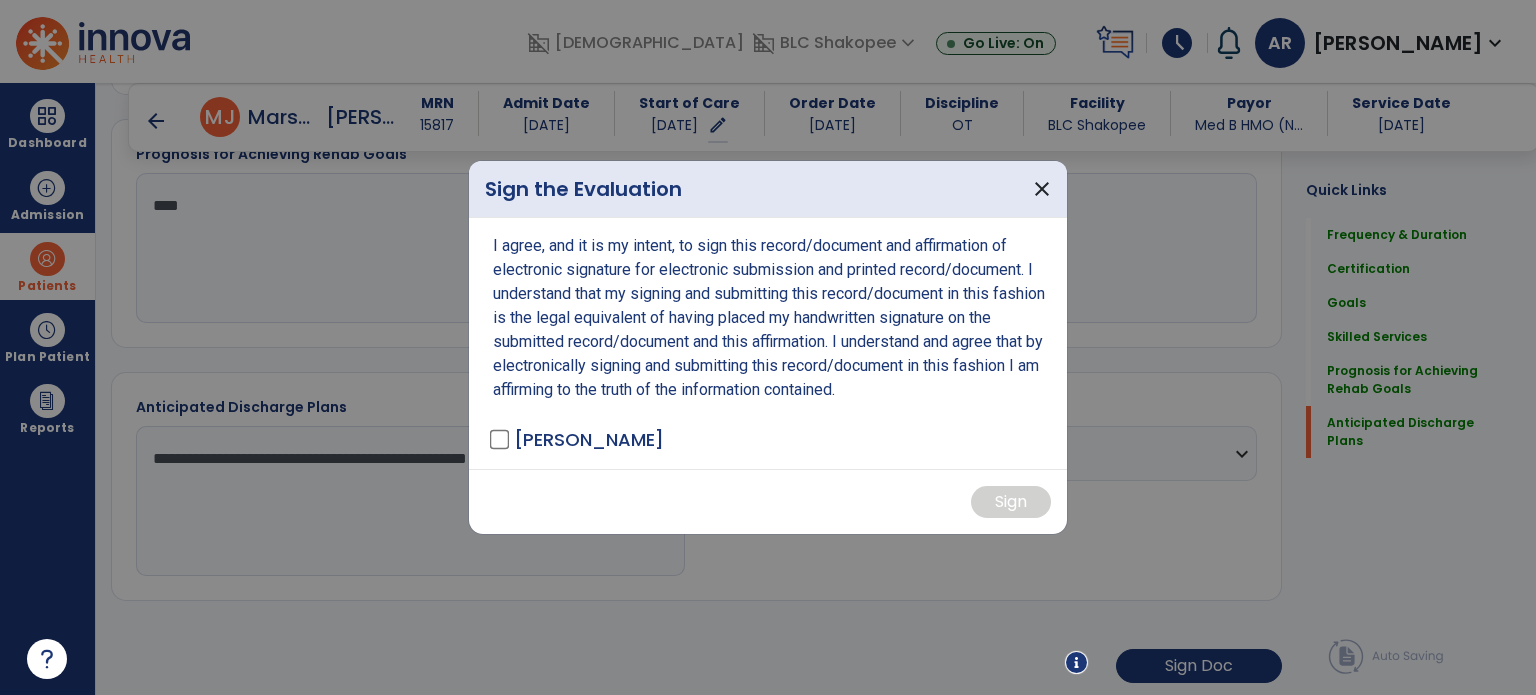 scroll, scrollTop: 1696, scrollLeft: 0, axis: vertical 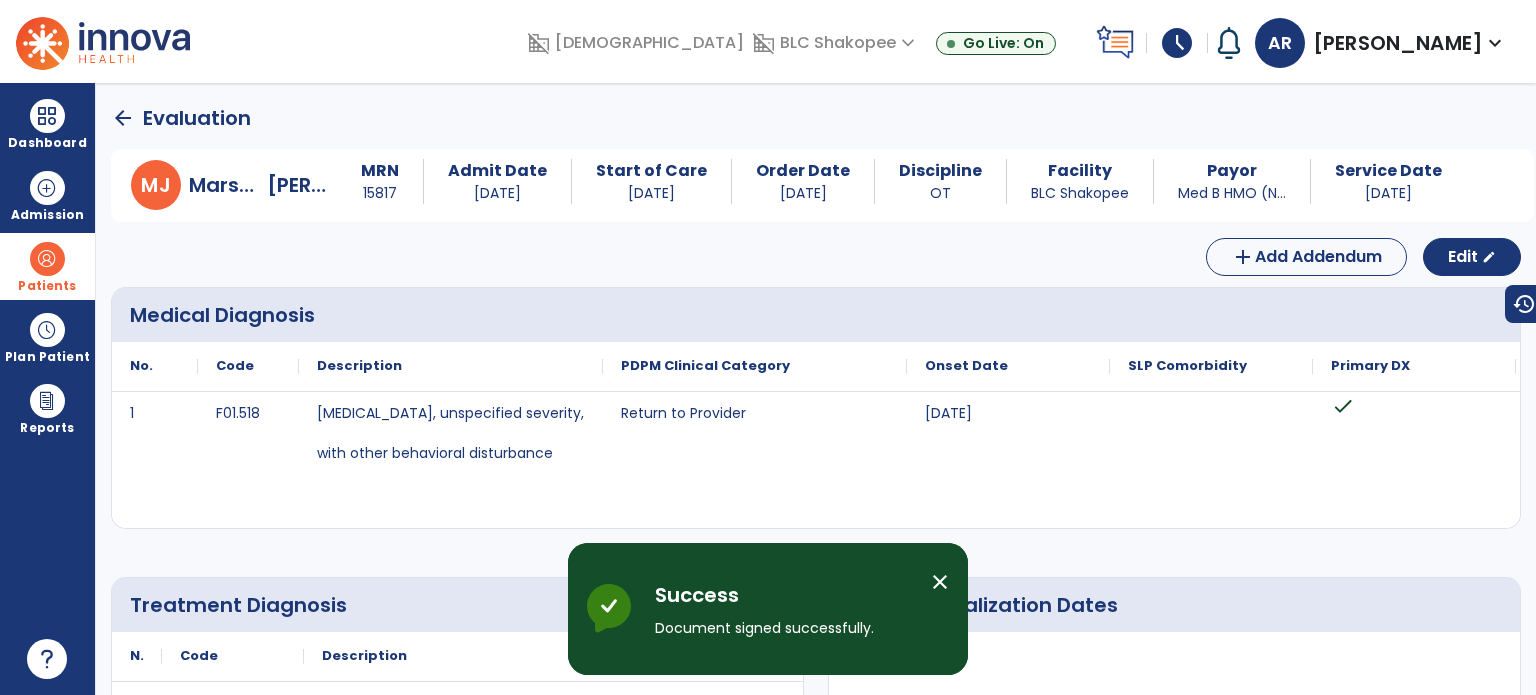 click on "arrow_back" 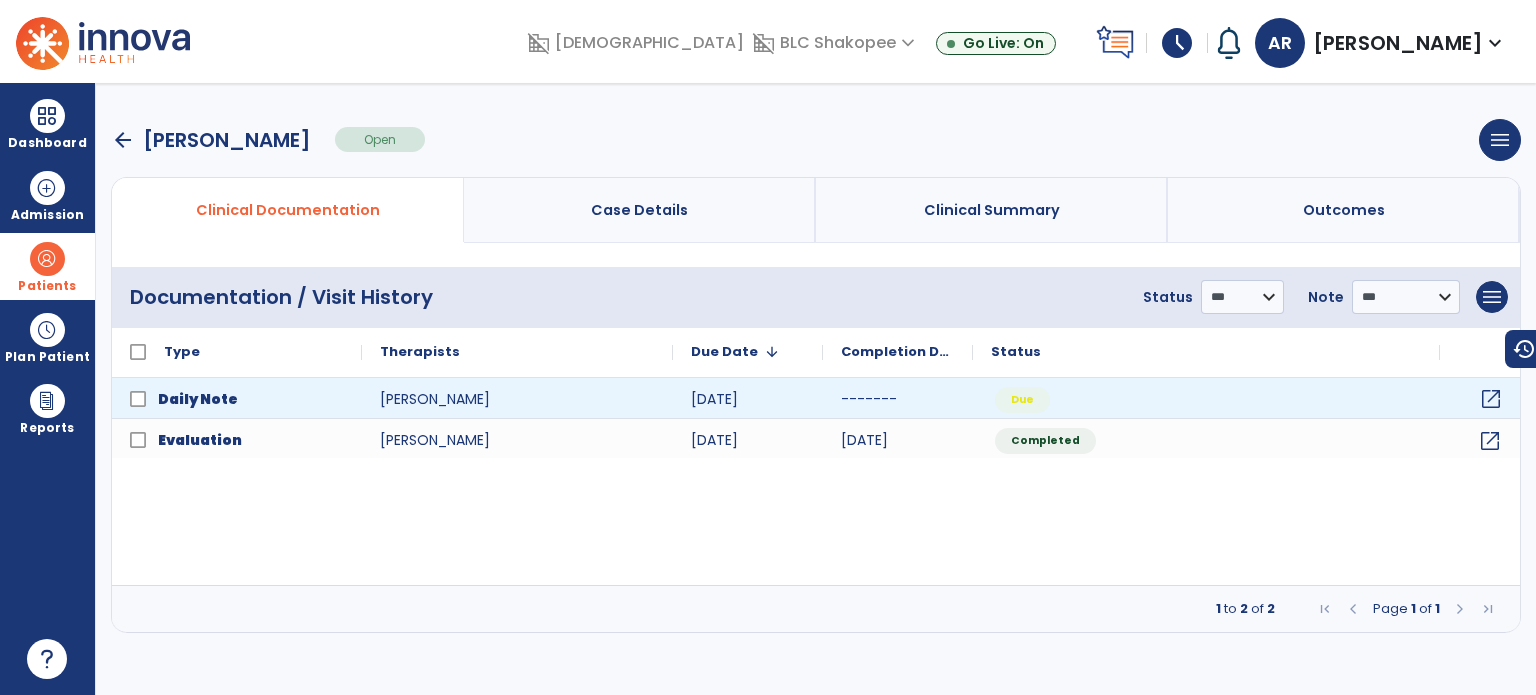 click on "open_in_new" 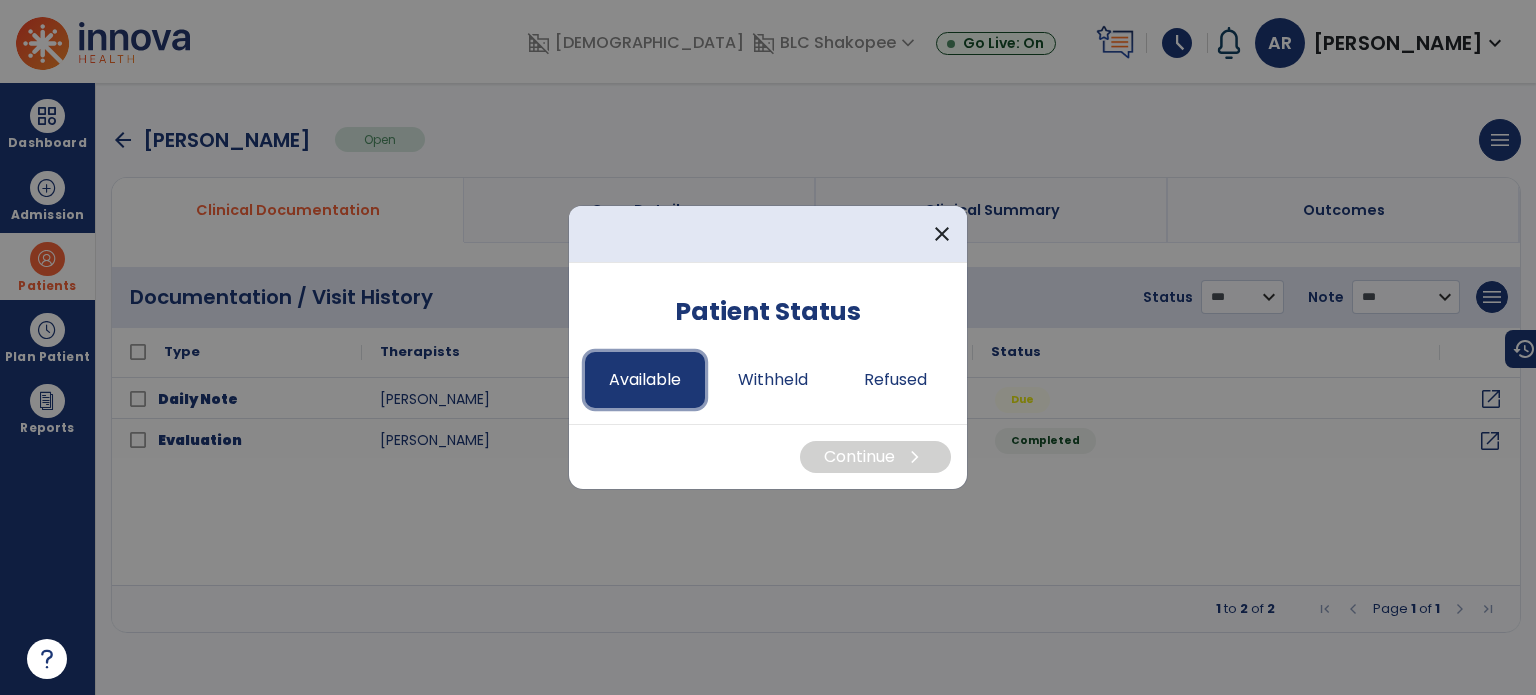 click on "Available" at bounding box center (645, 380) 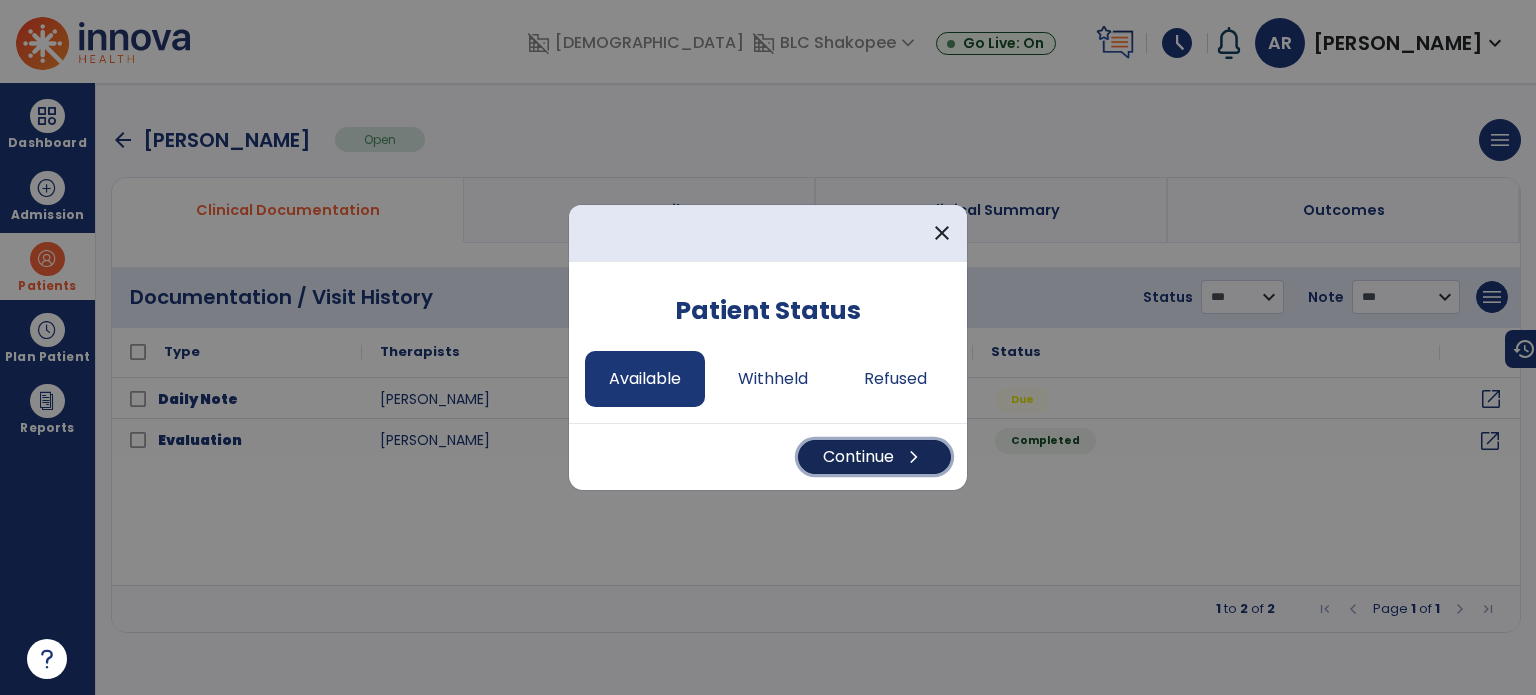 click on "Continue   chevron_right" at bounding box center [874, 457] 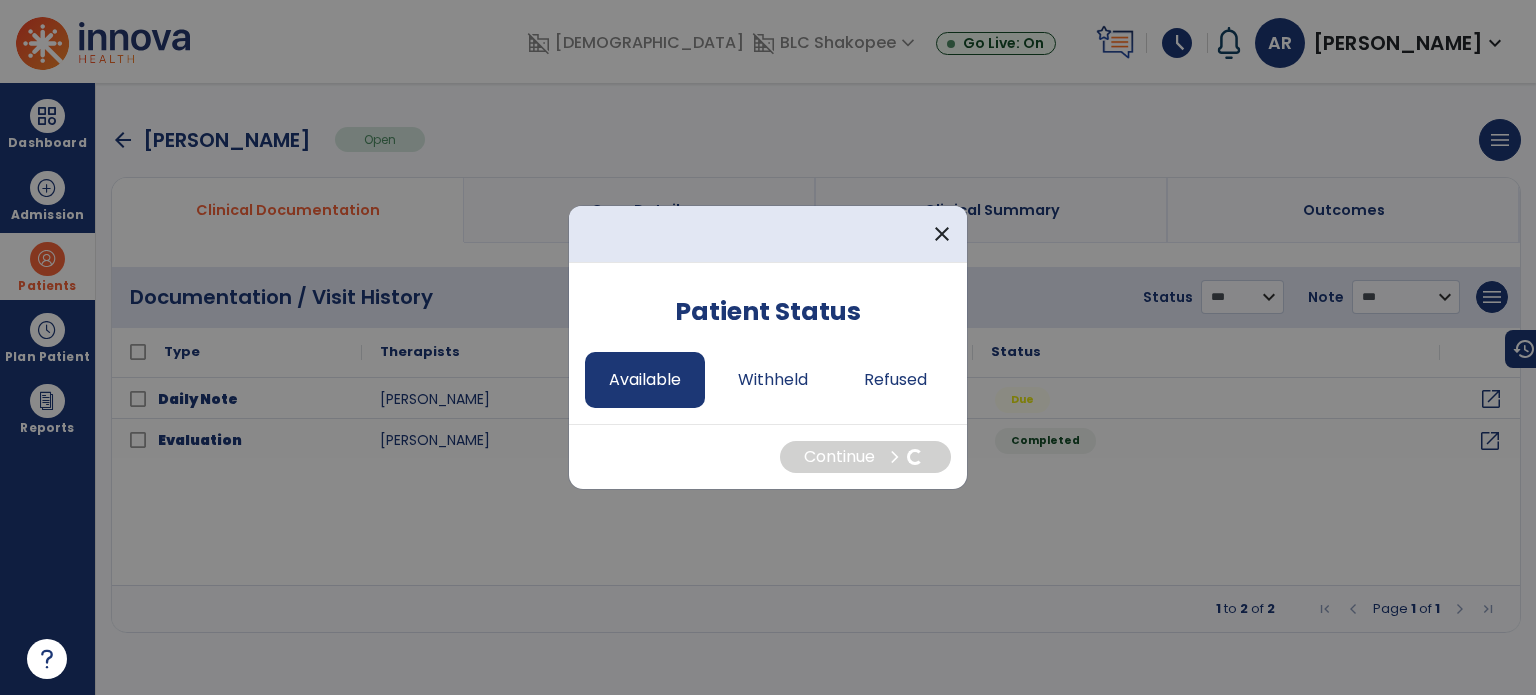select on "*" 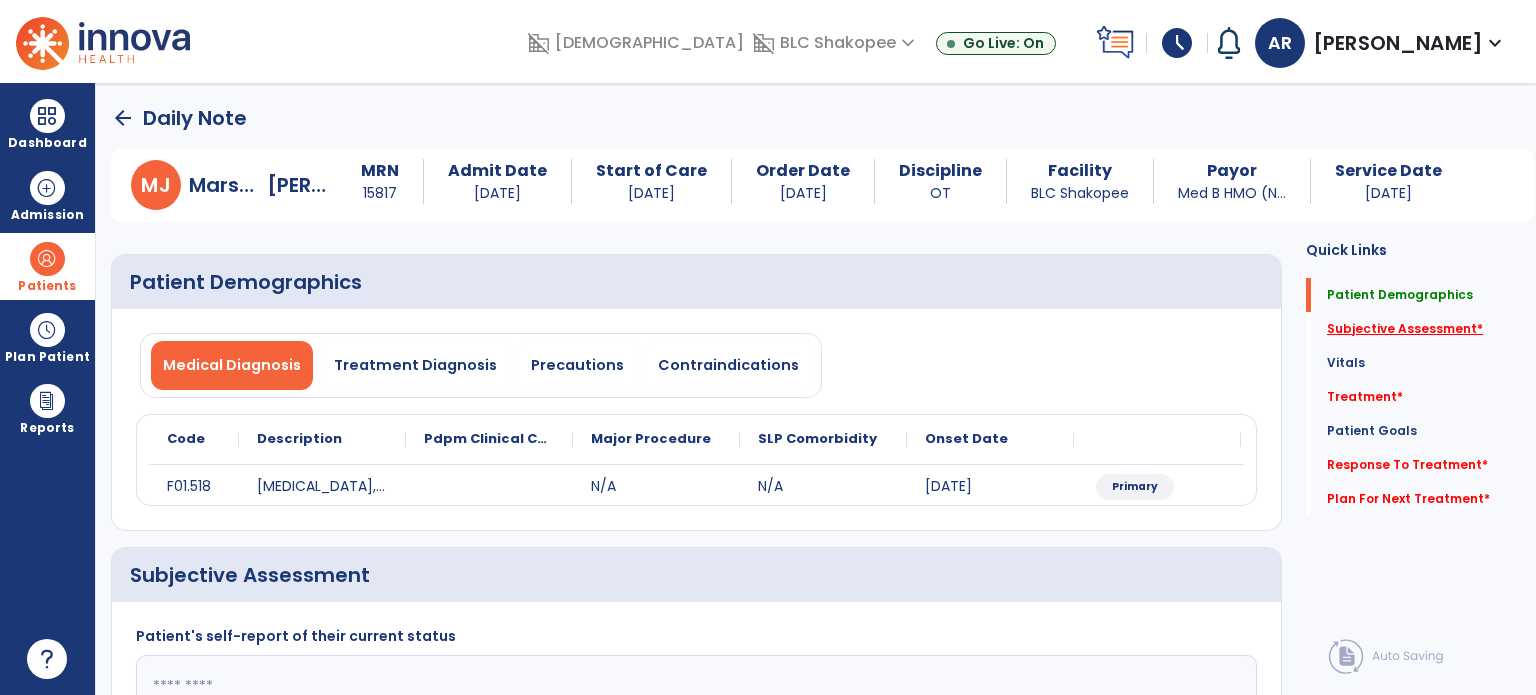 click on "Subjective Assessment   *" 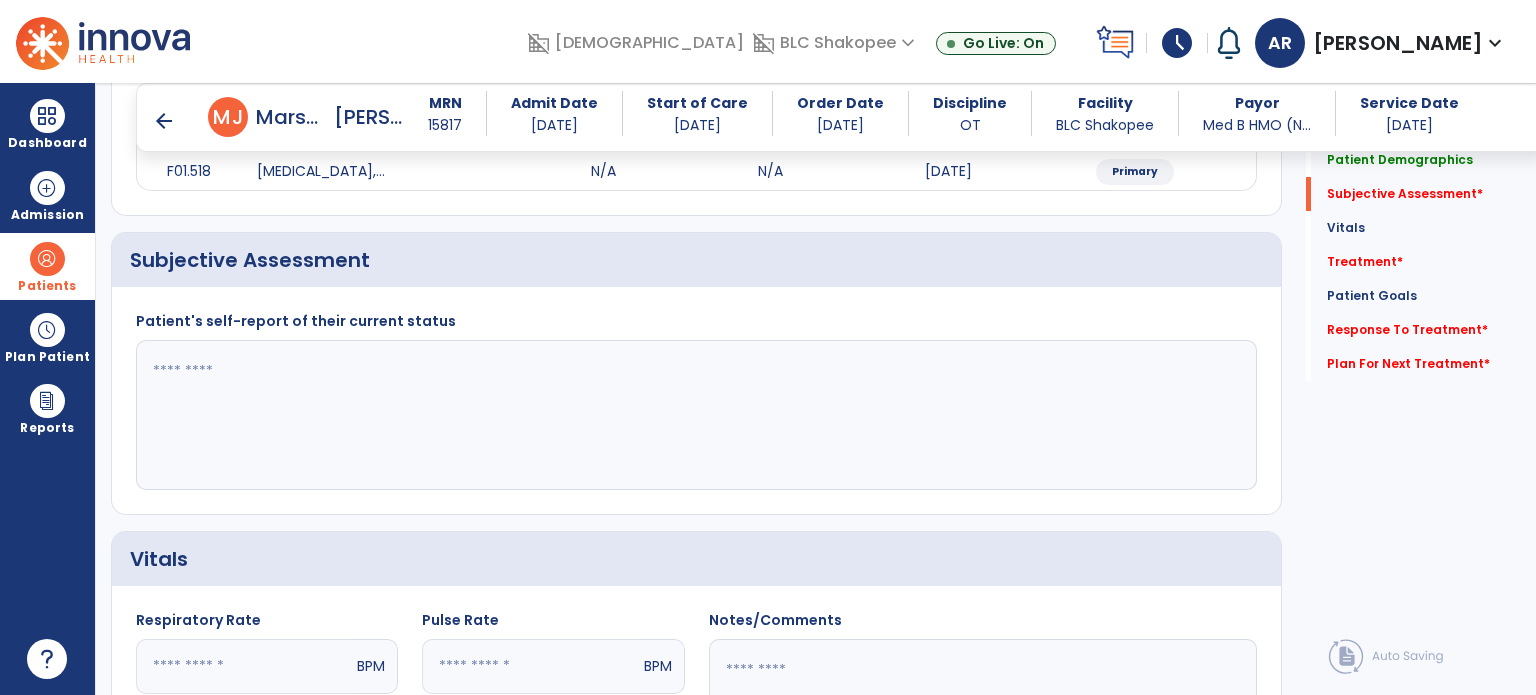 scroll, scrollTop: 298, scrollLeft: 0, axis: vertical 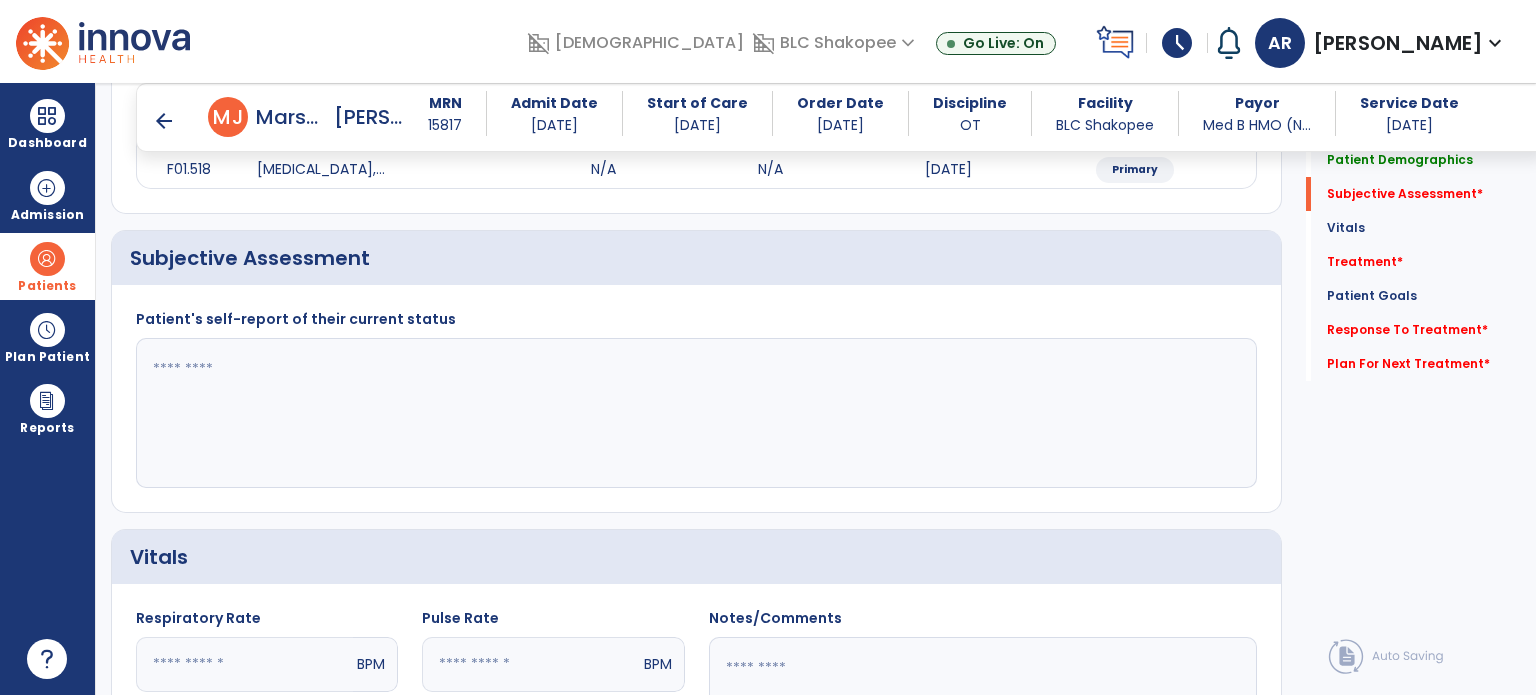 click 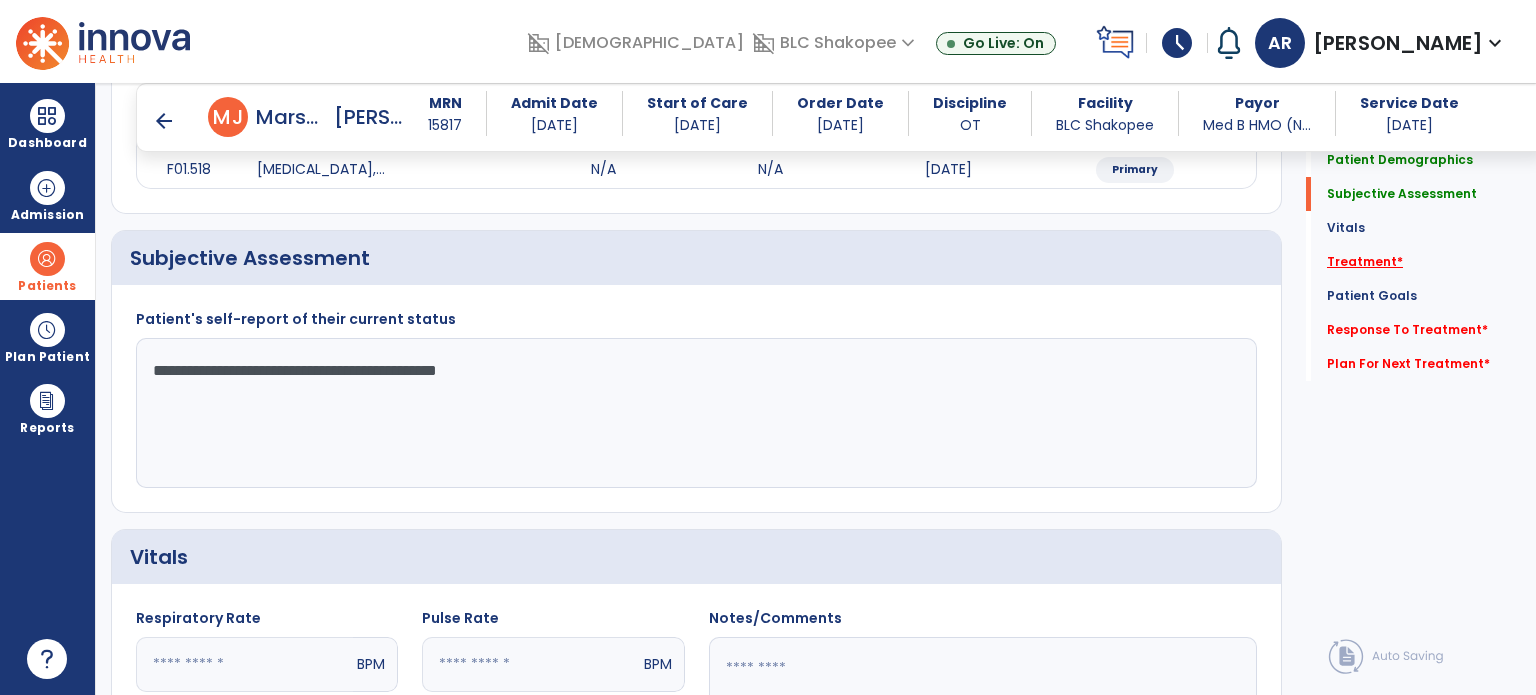 type on "**********" 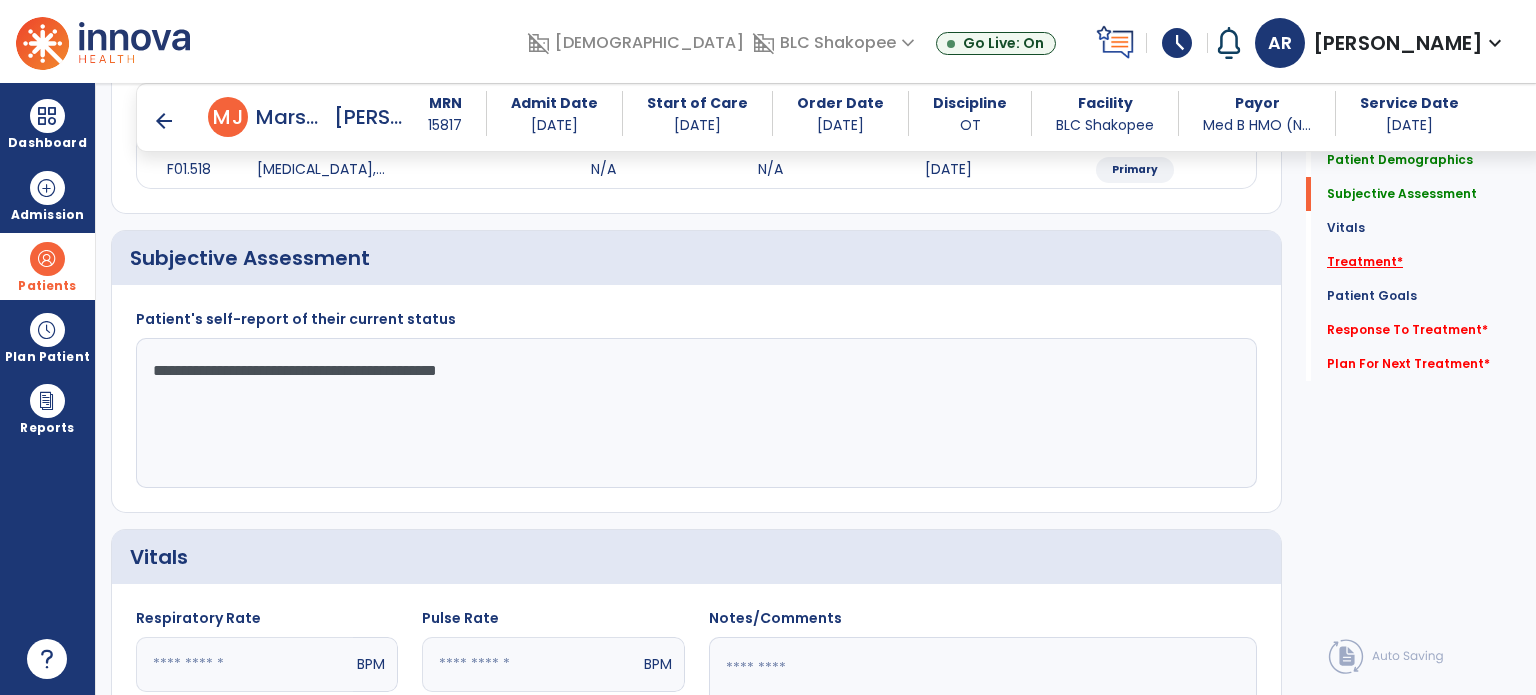 click on "Treatment   *" 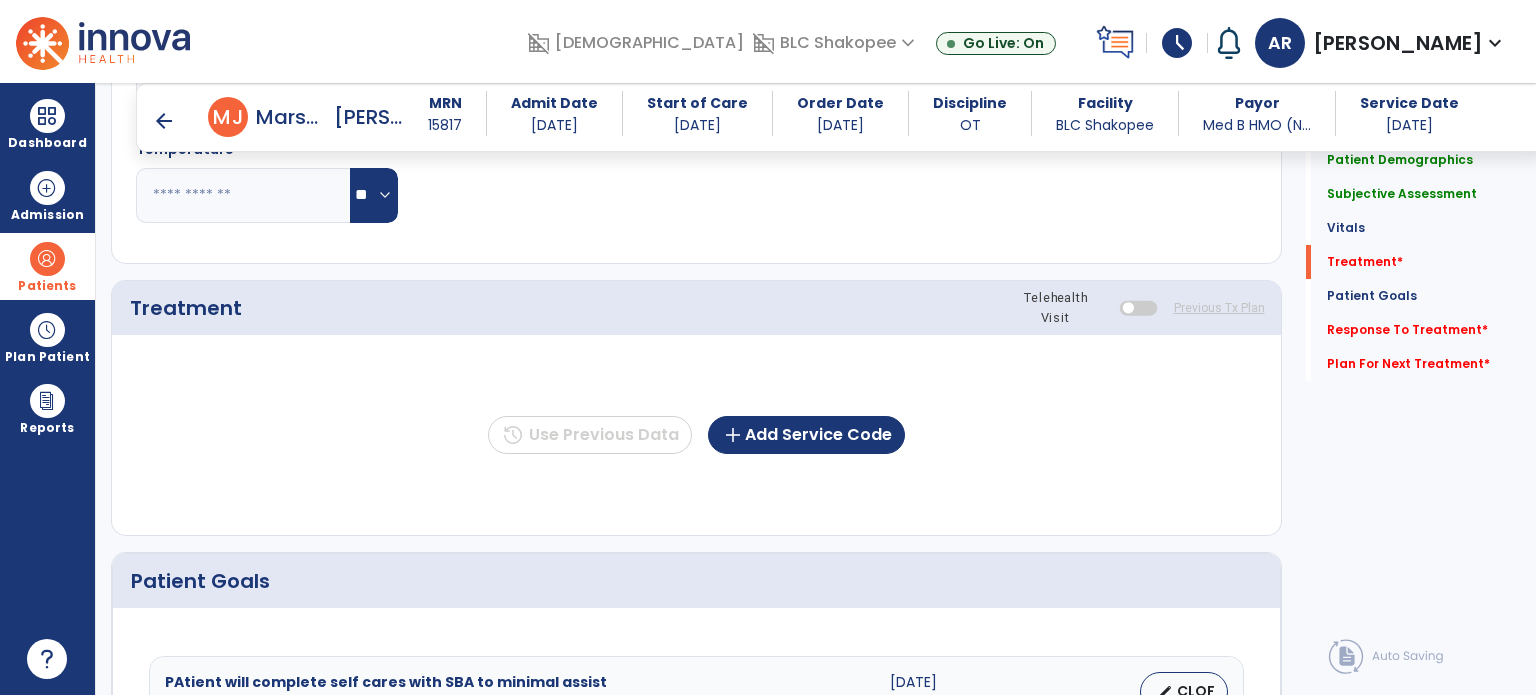 scroll, scrollTop: 987, scrollLeft: 0, axis: vertical 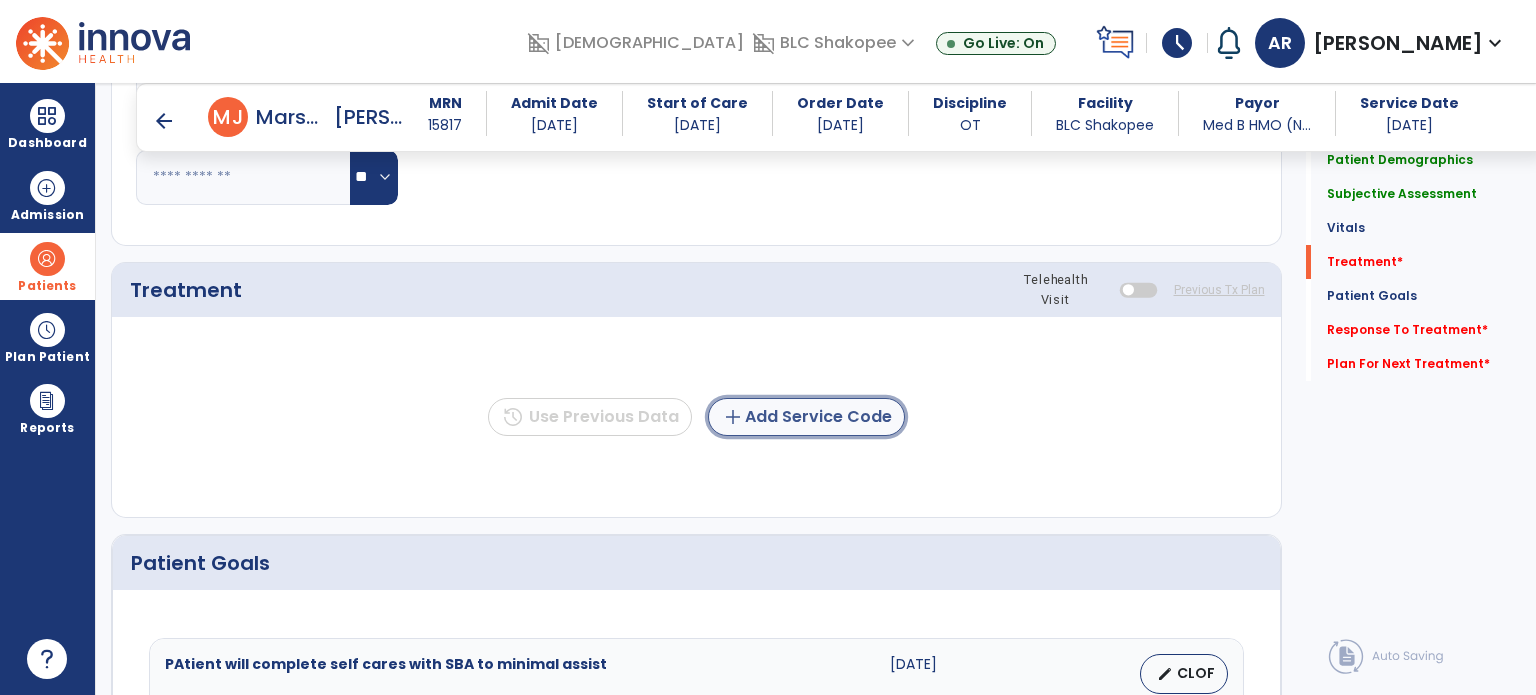 click on "add  Add Service Code" 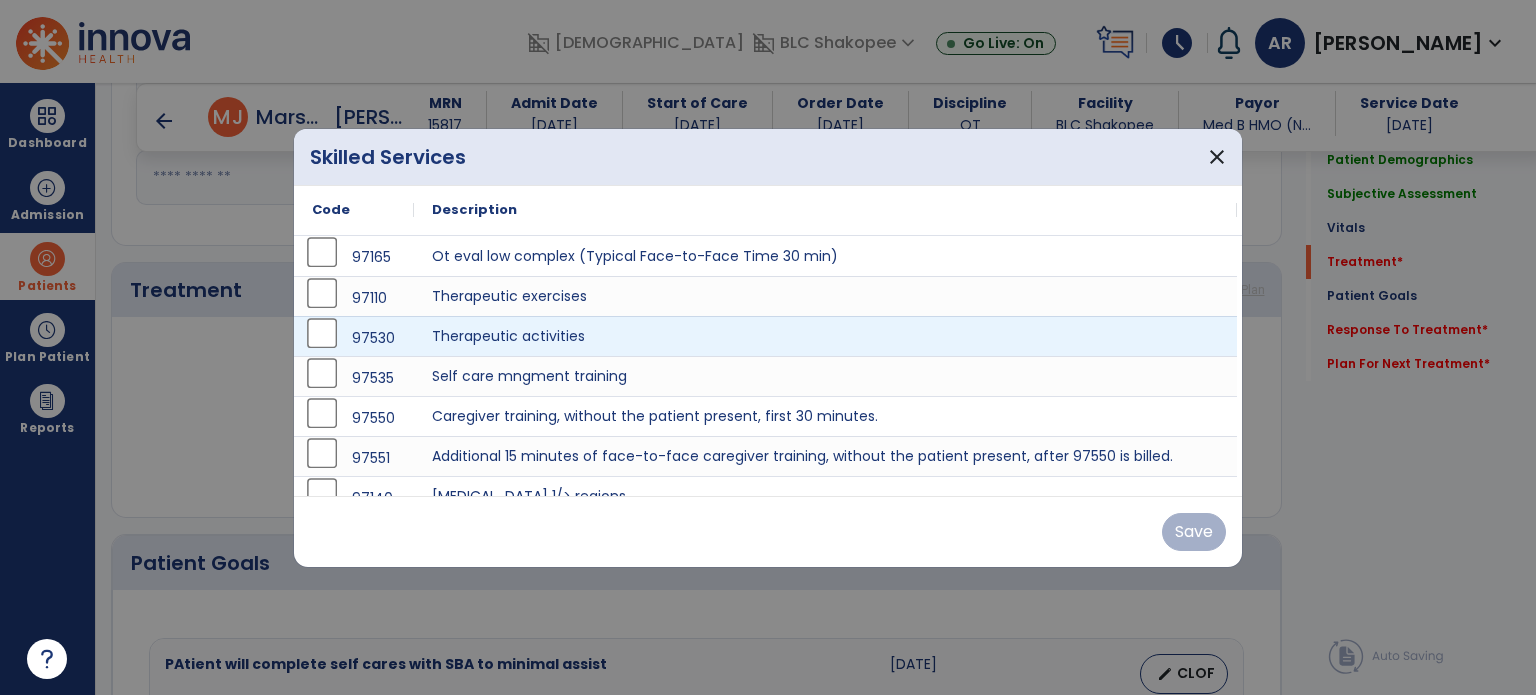 scroll, scrollTop: 20, scrollLeft: 0, axis: vertical 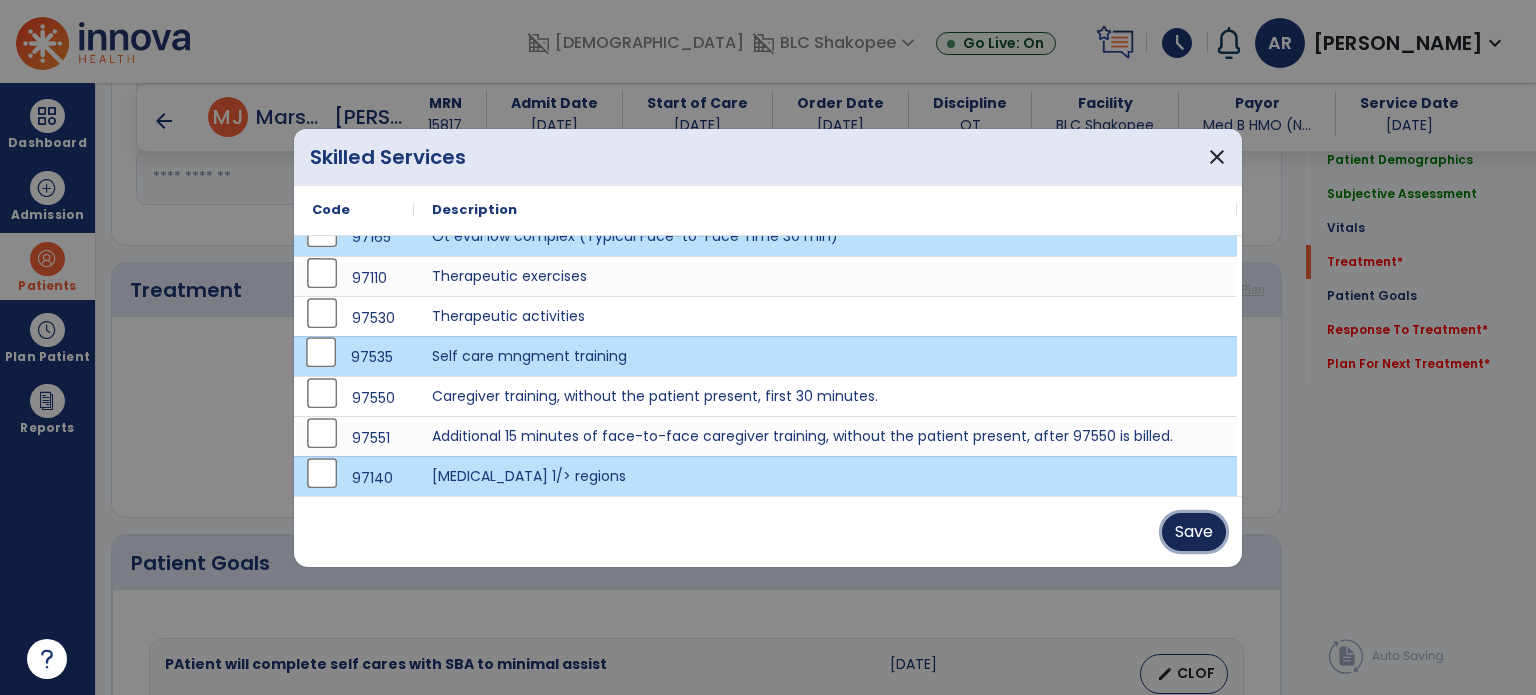 click on "Save" at bounding box center (1194, 532) 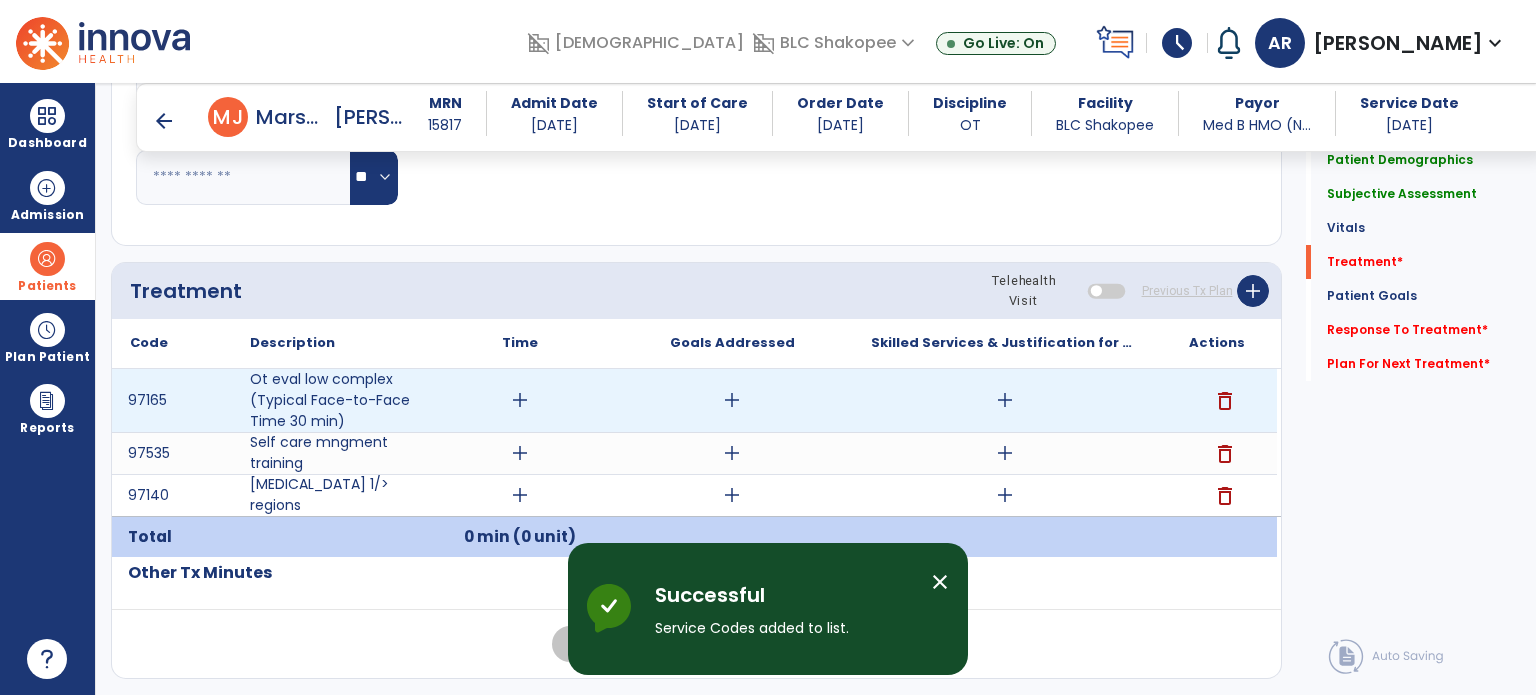 click on "add" at bounding box center [520, 400] 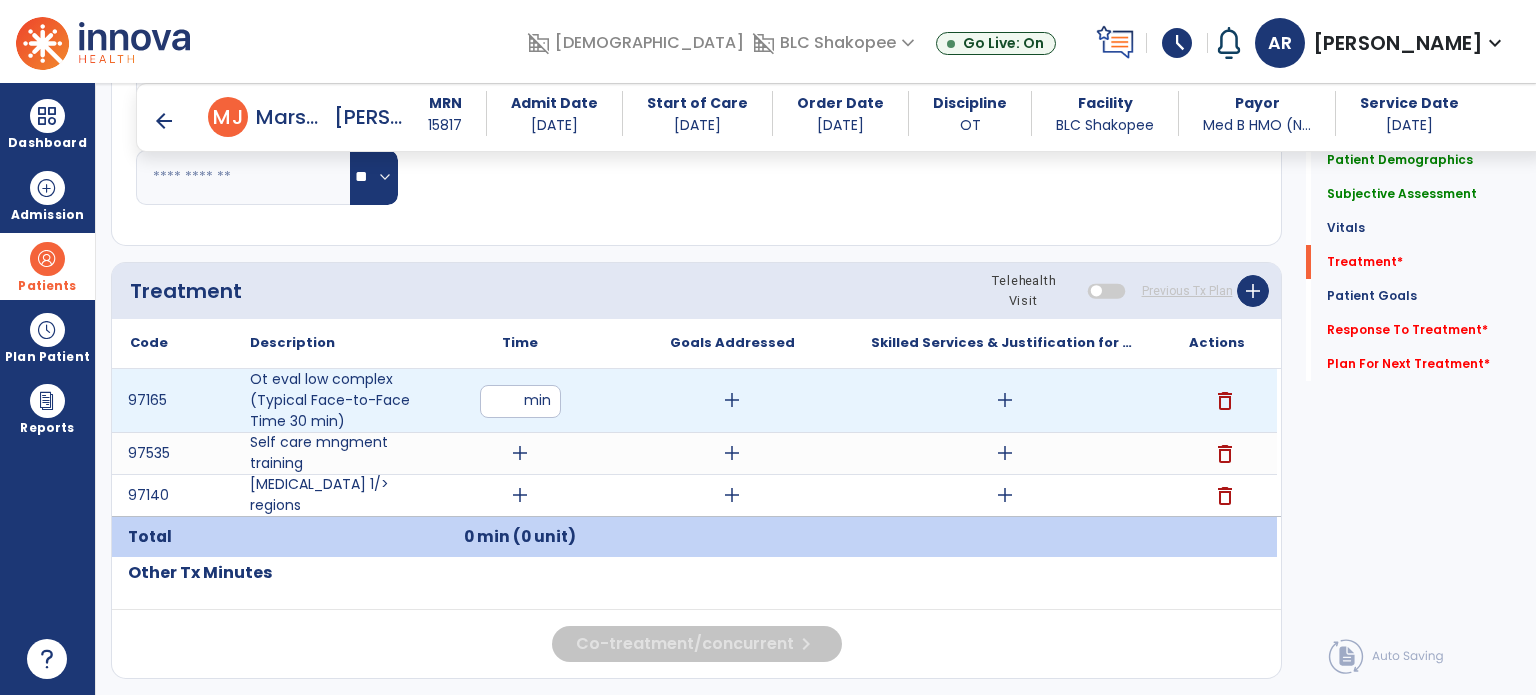 type on "**" 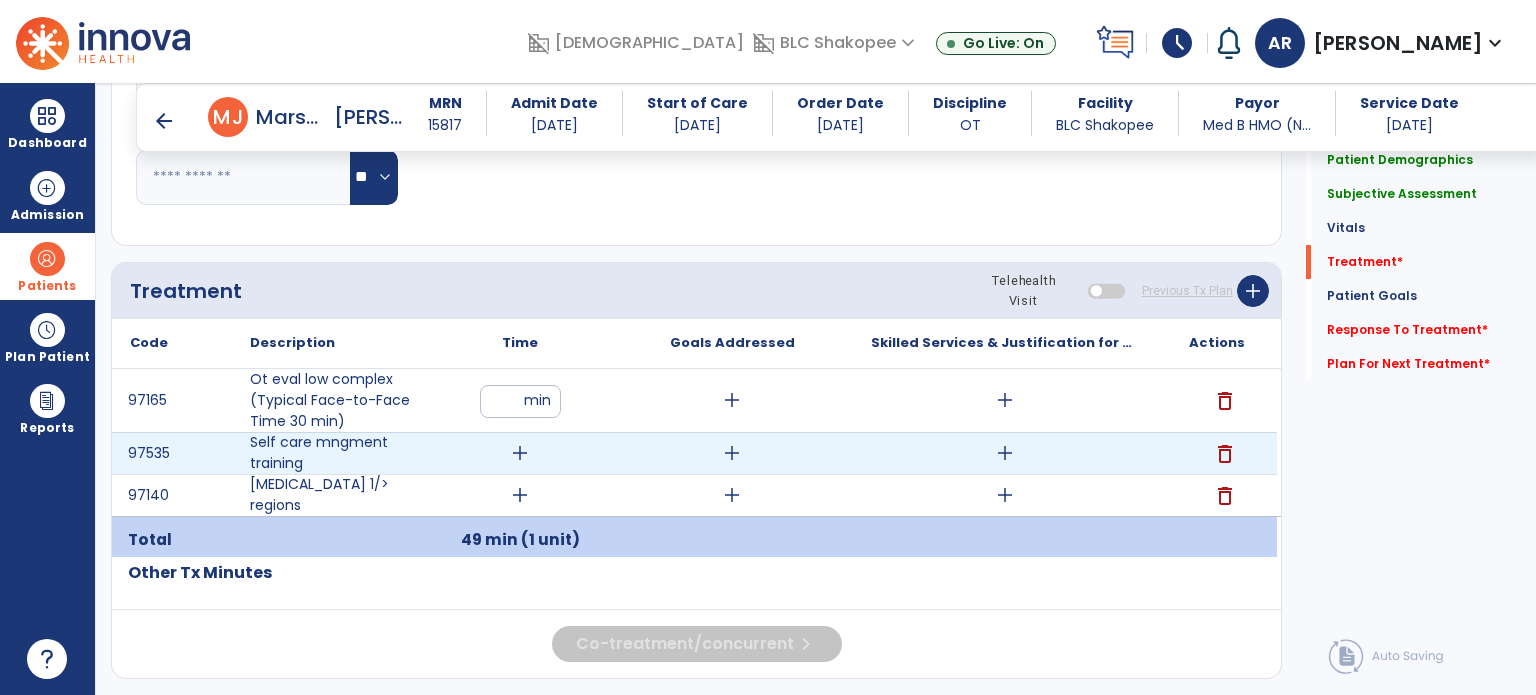 click on "add" at bounding box center [520, 453] 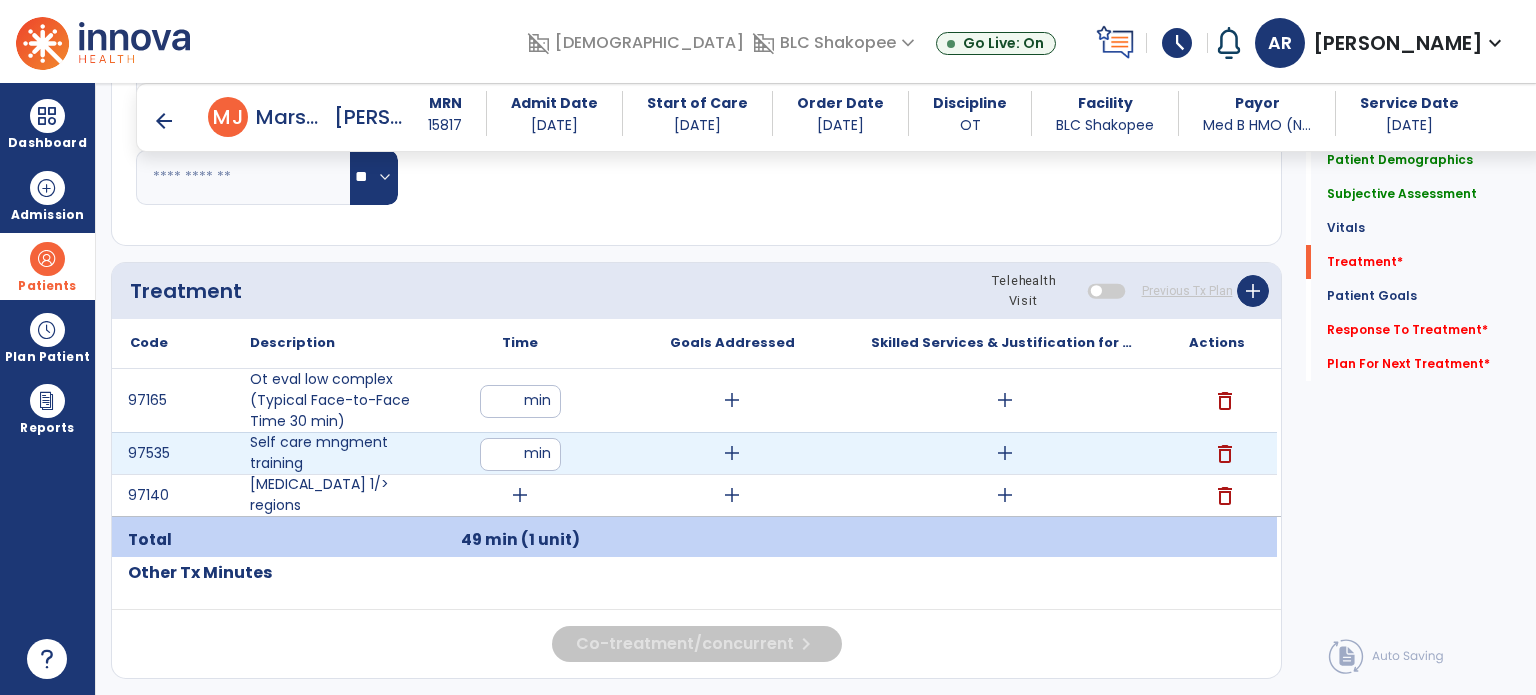 type on "**" 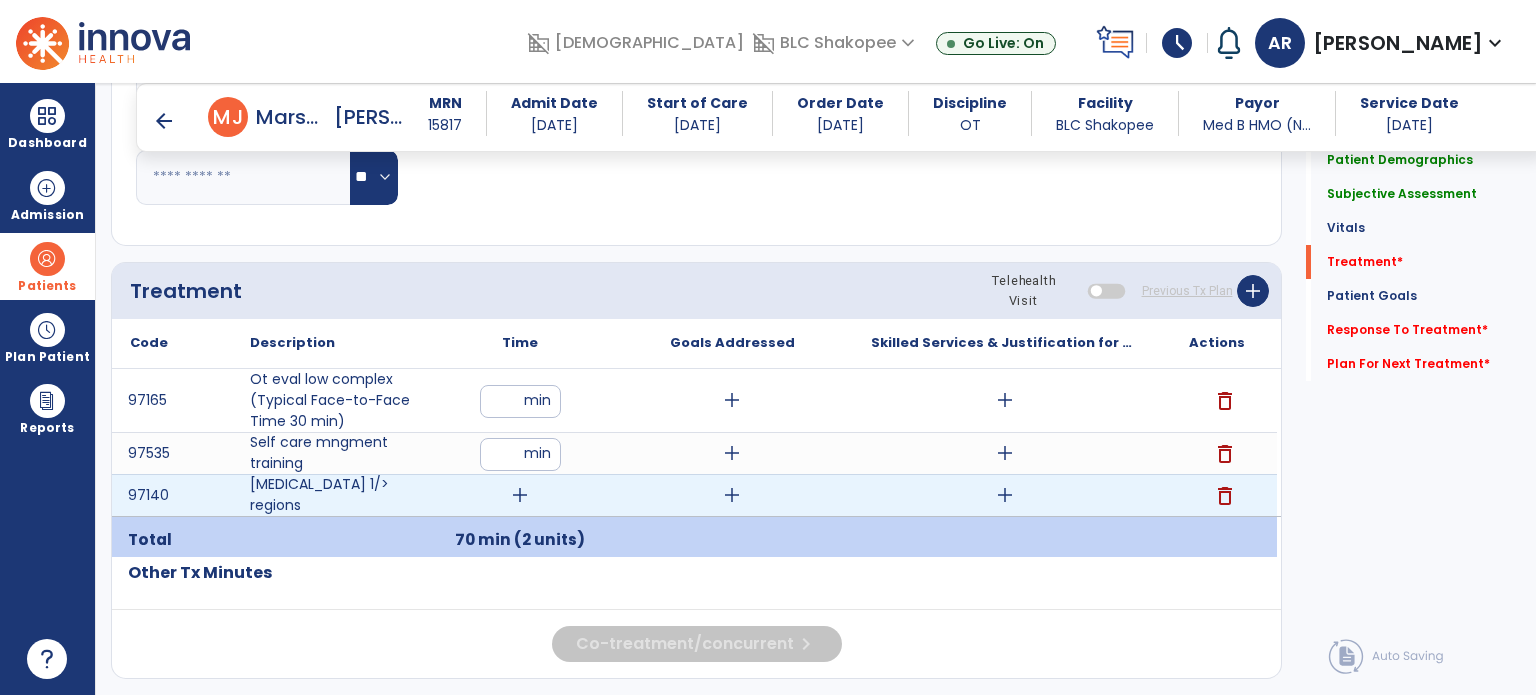 click on "add" at bounding box center [520, 495] 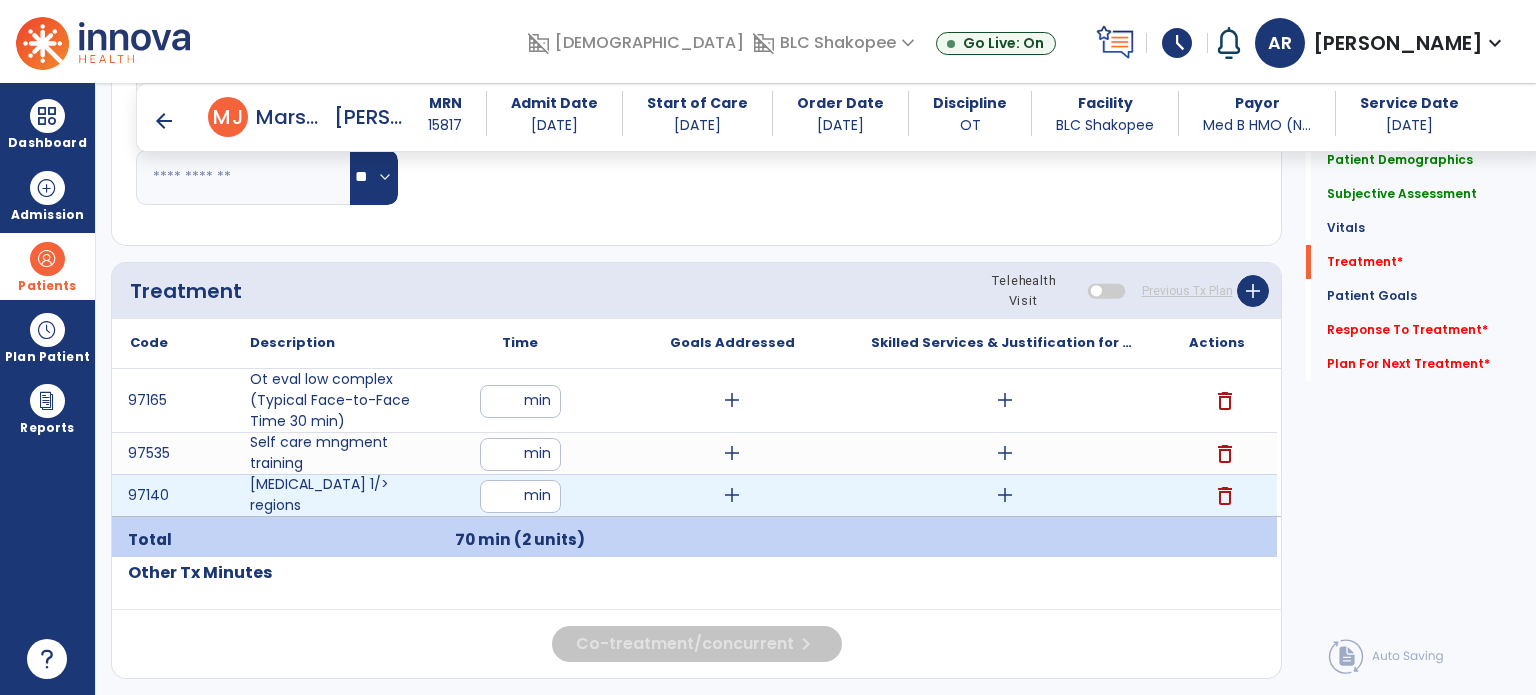 type on "**" 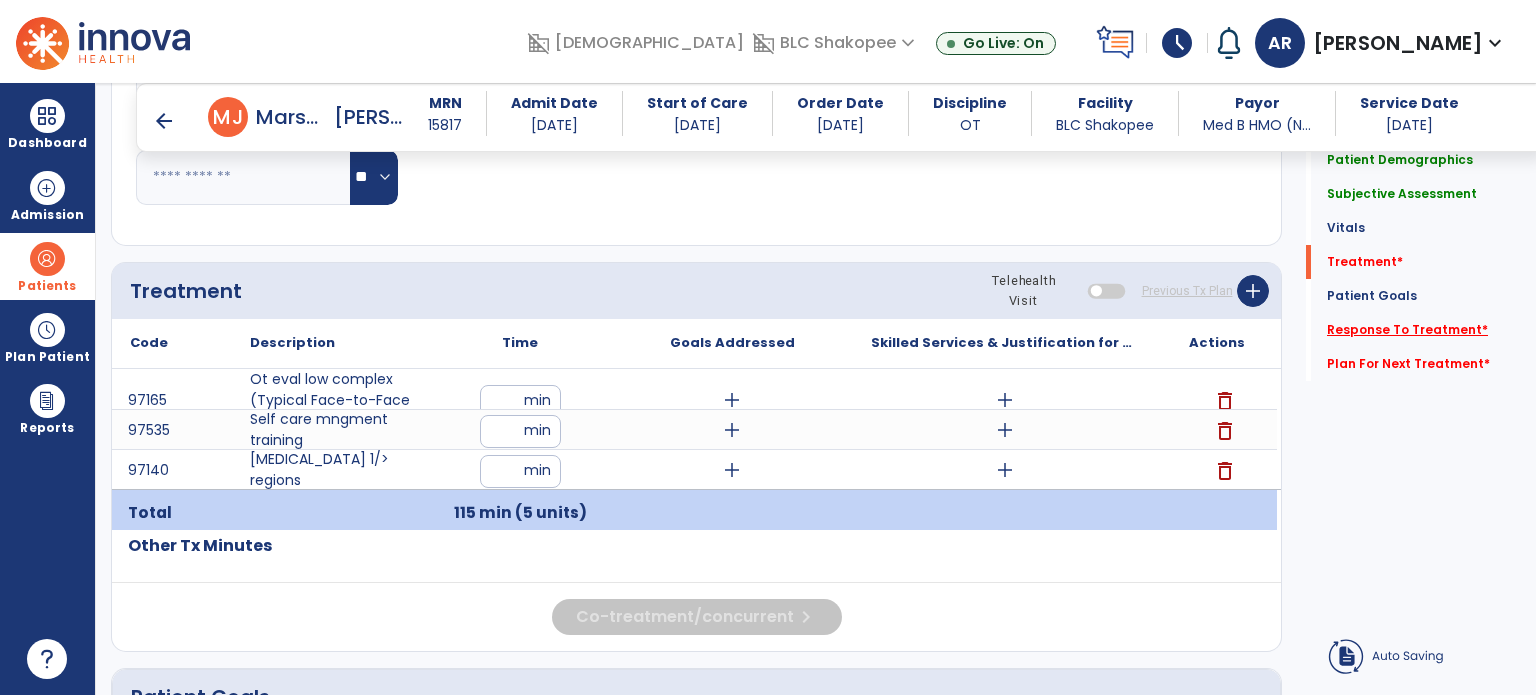 click on "Response To Treatment   *" 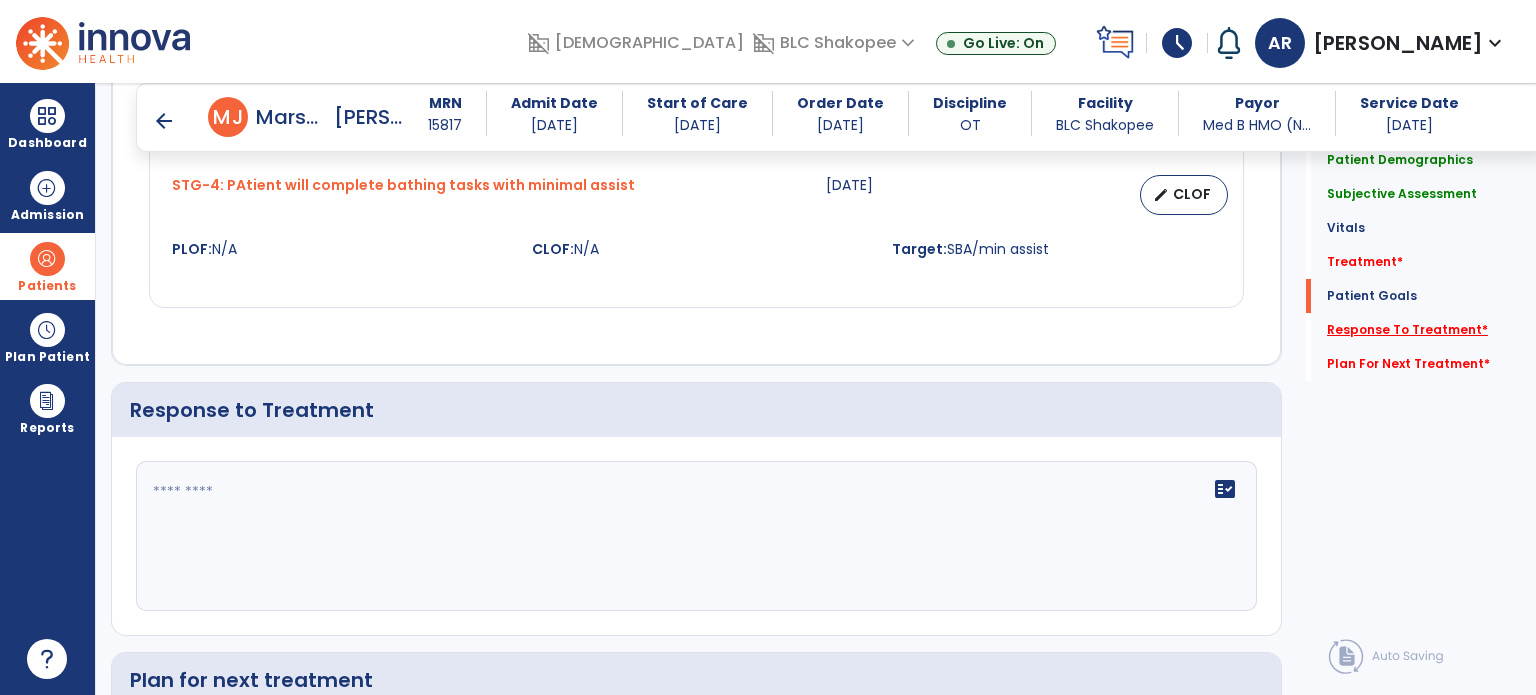 scroll, scrollTop: 2228, scrollLeft: 0, axis: vertical 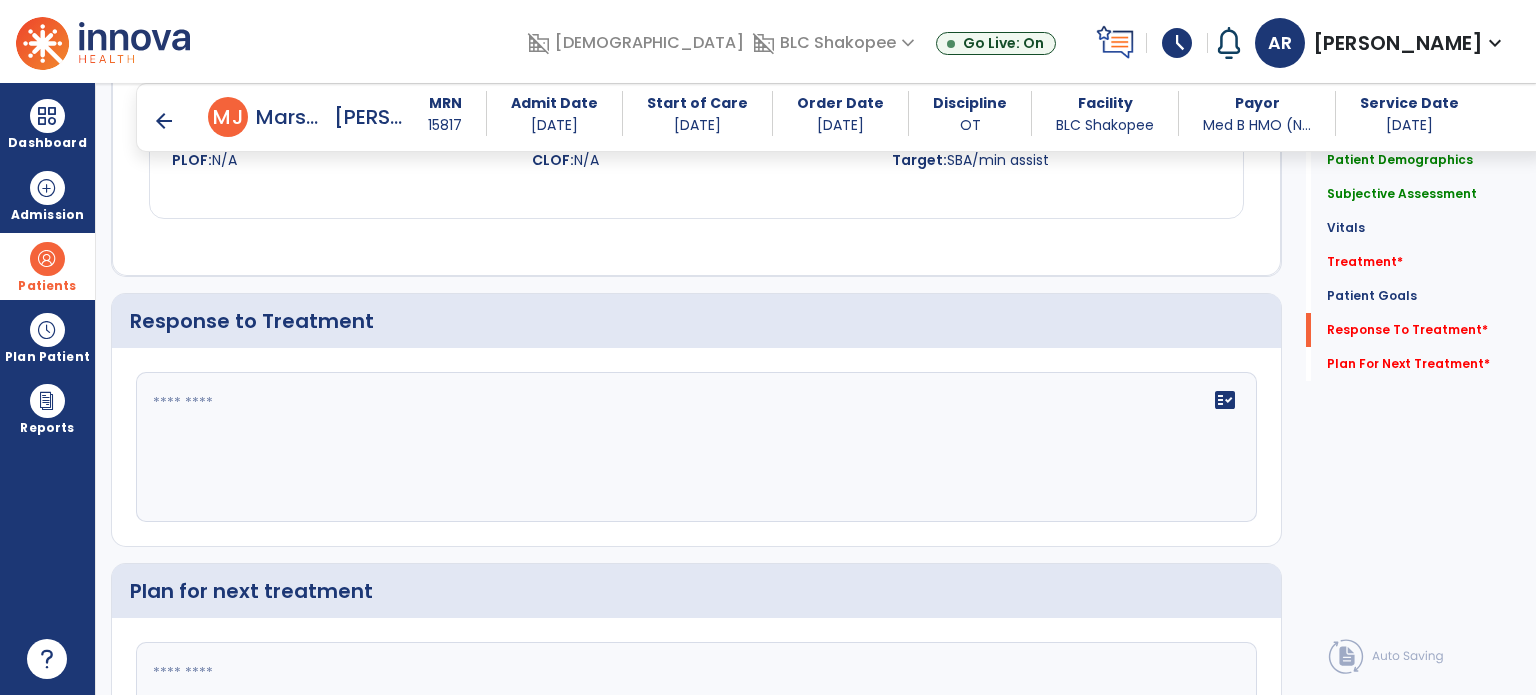 click on "fact_check" 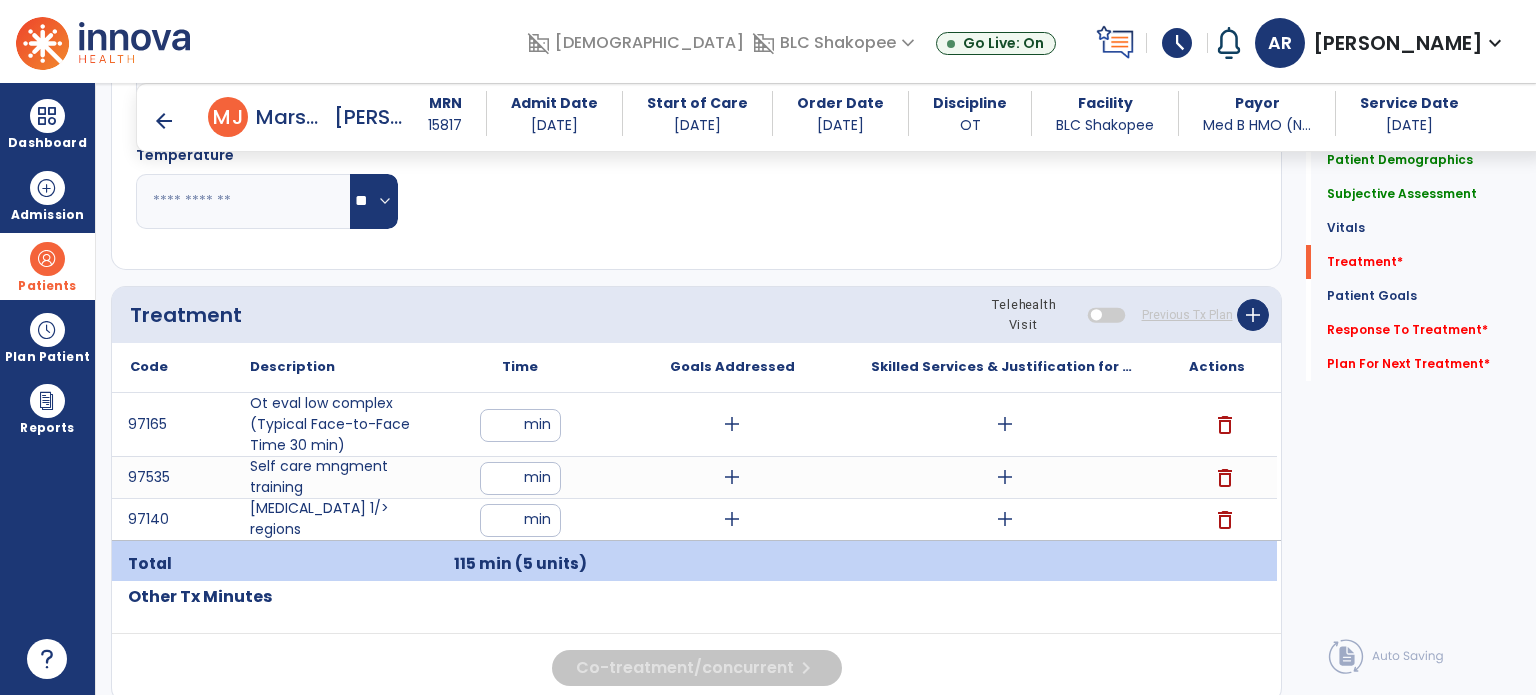 scroll, scrollTop: 956, scrollLeft: 0, axis: vertical 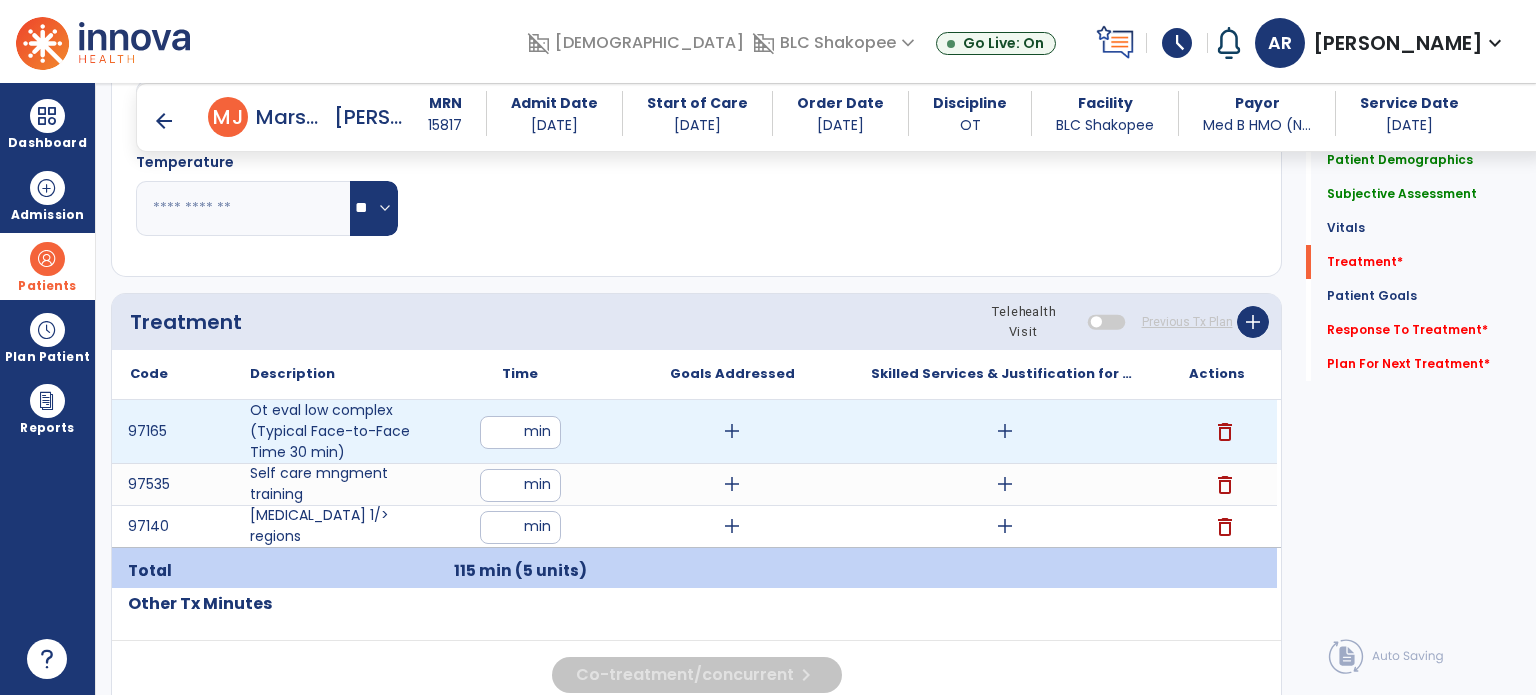 click on "add" at bounding box center (732, 431) 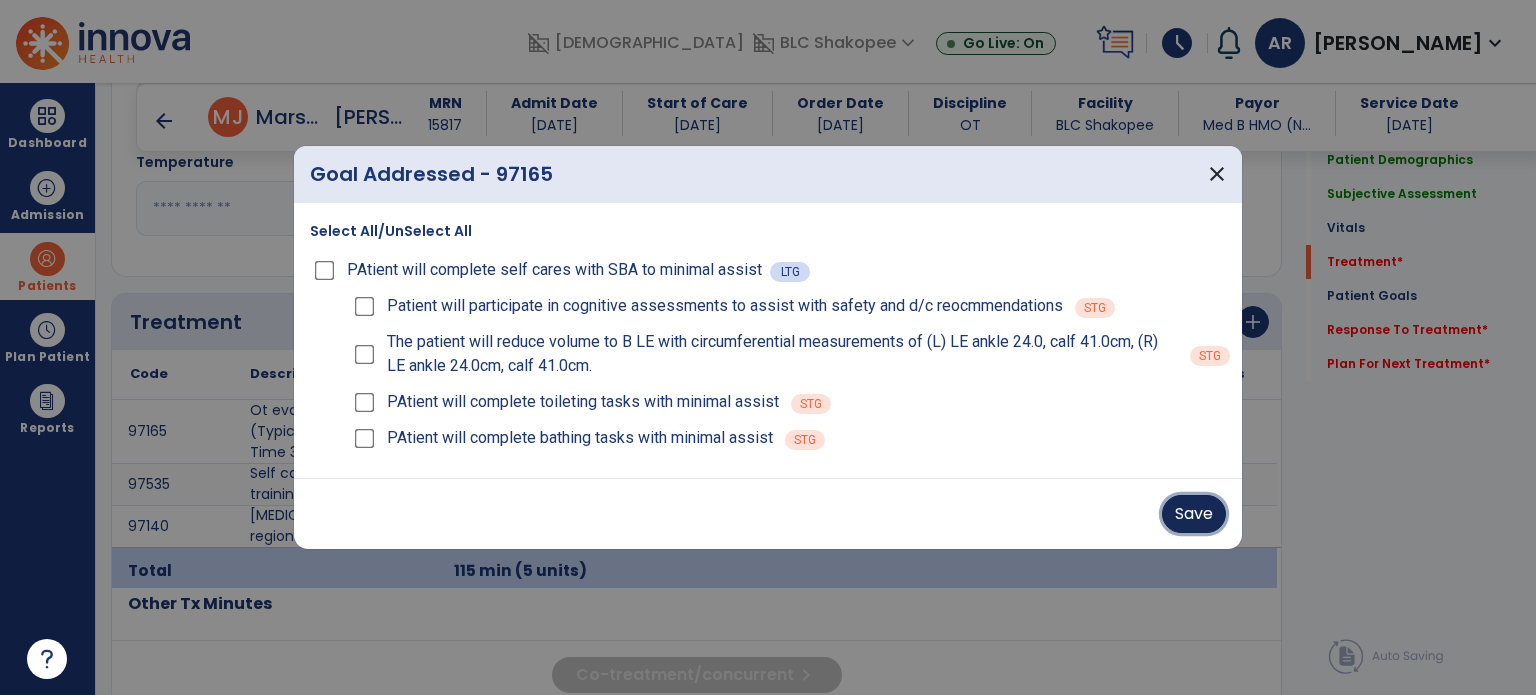 click on "Save" at bounding box center (1194, 514) 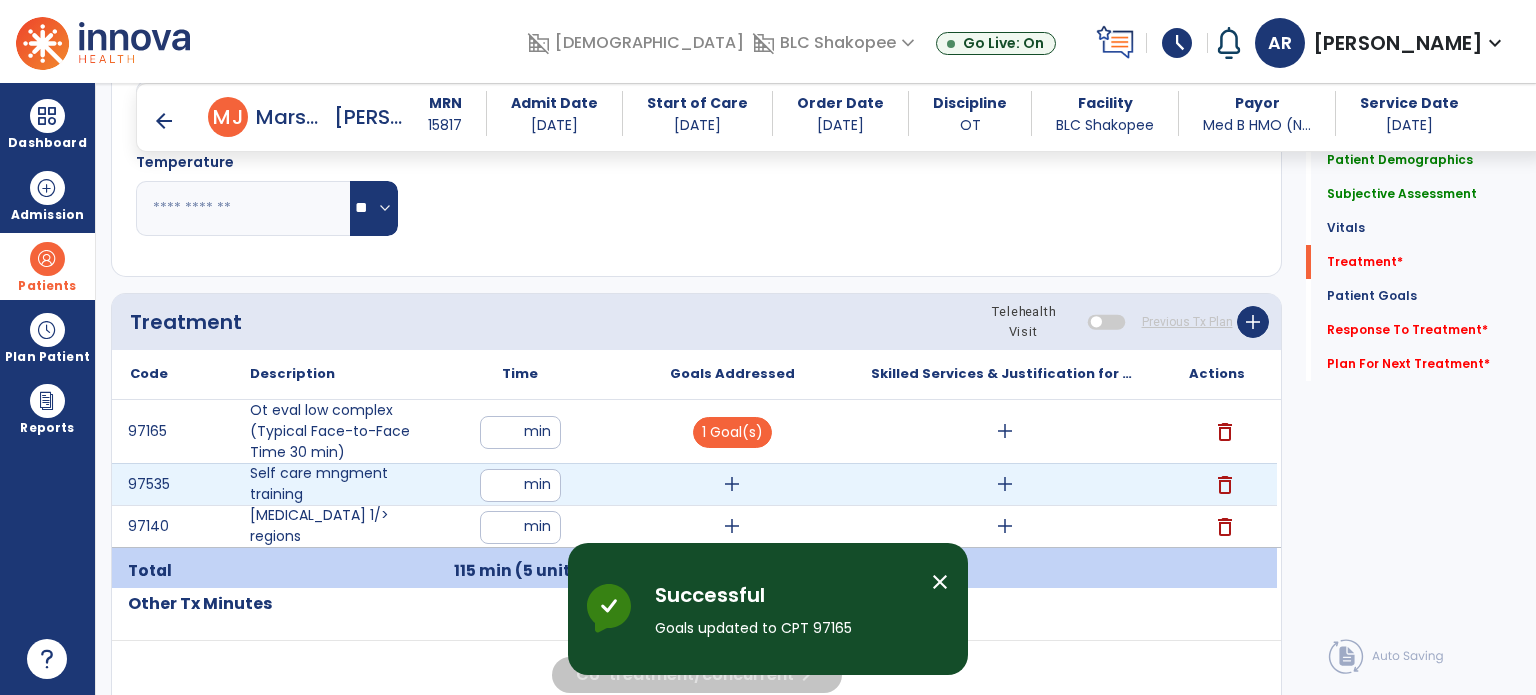 click on "add" at bounding box center [732, 484] 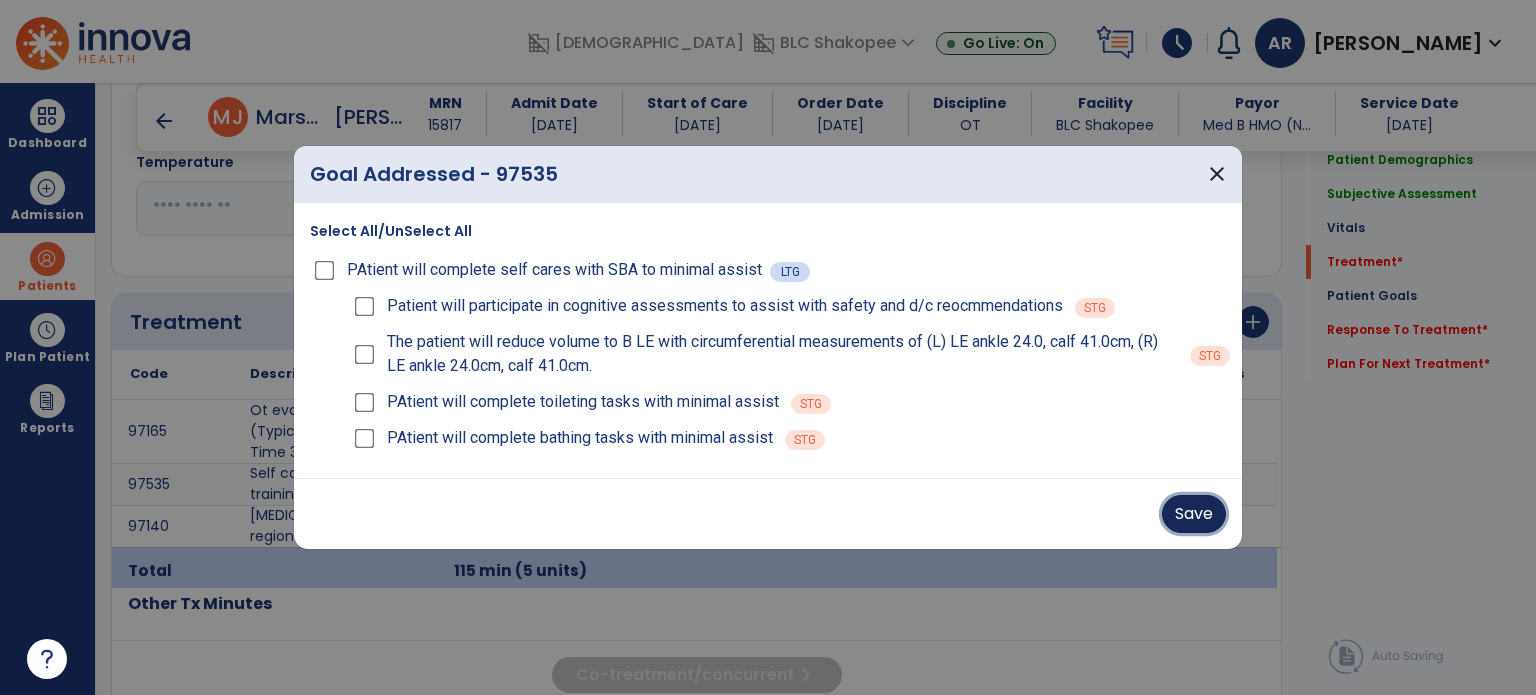 click on "Save" at bounding box center (1194, 514) 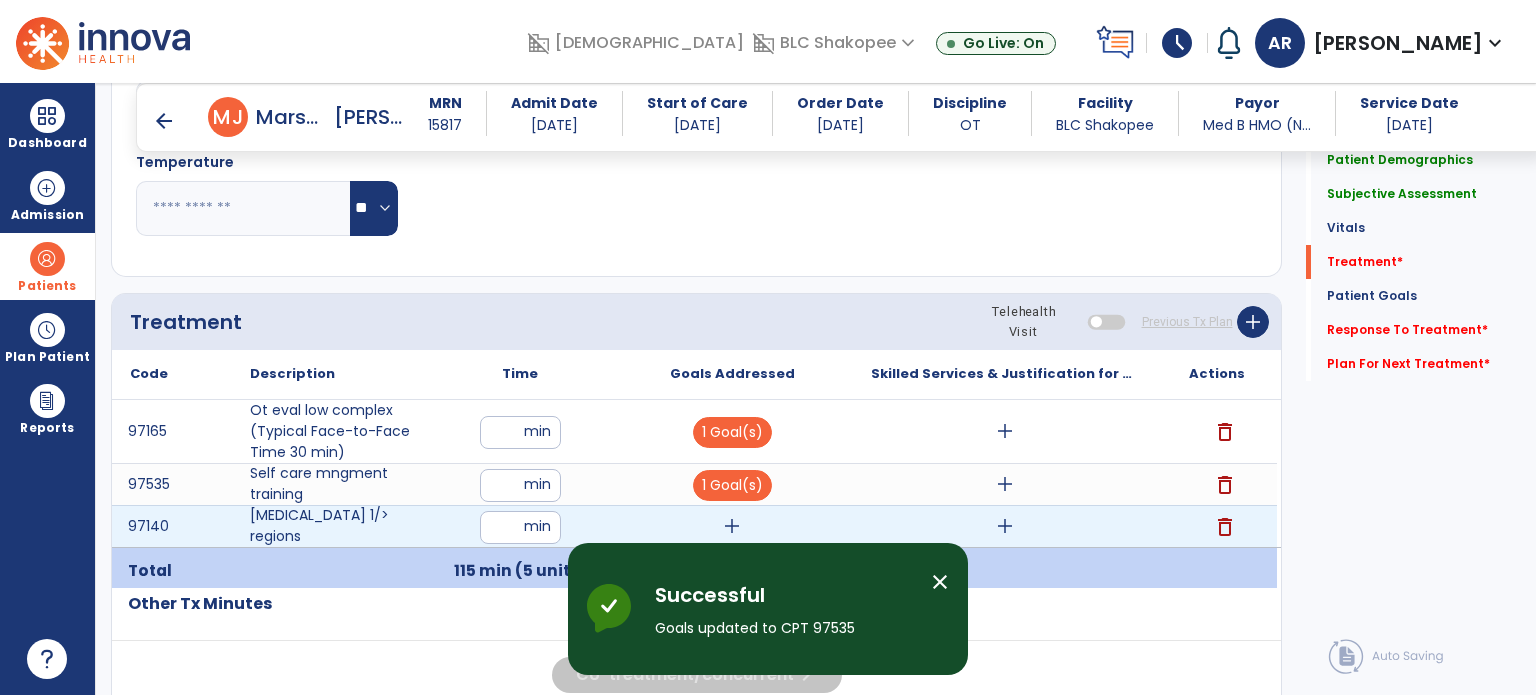 click on "add" at bounding box center [732, 526] 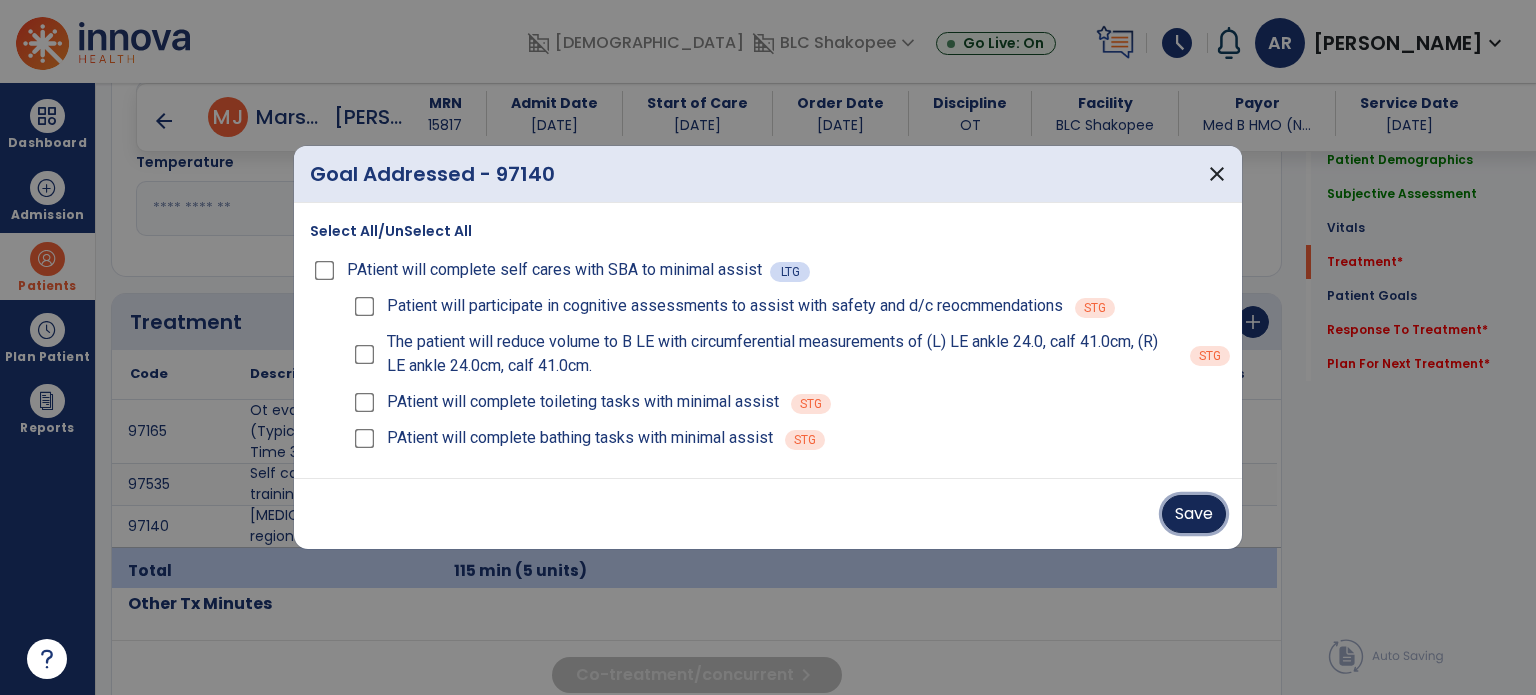 click on "Save" at bounding box center (1194, 514) 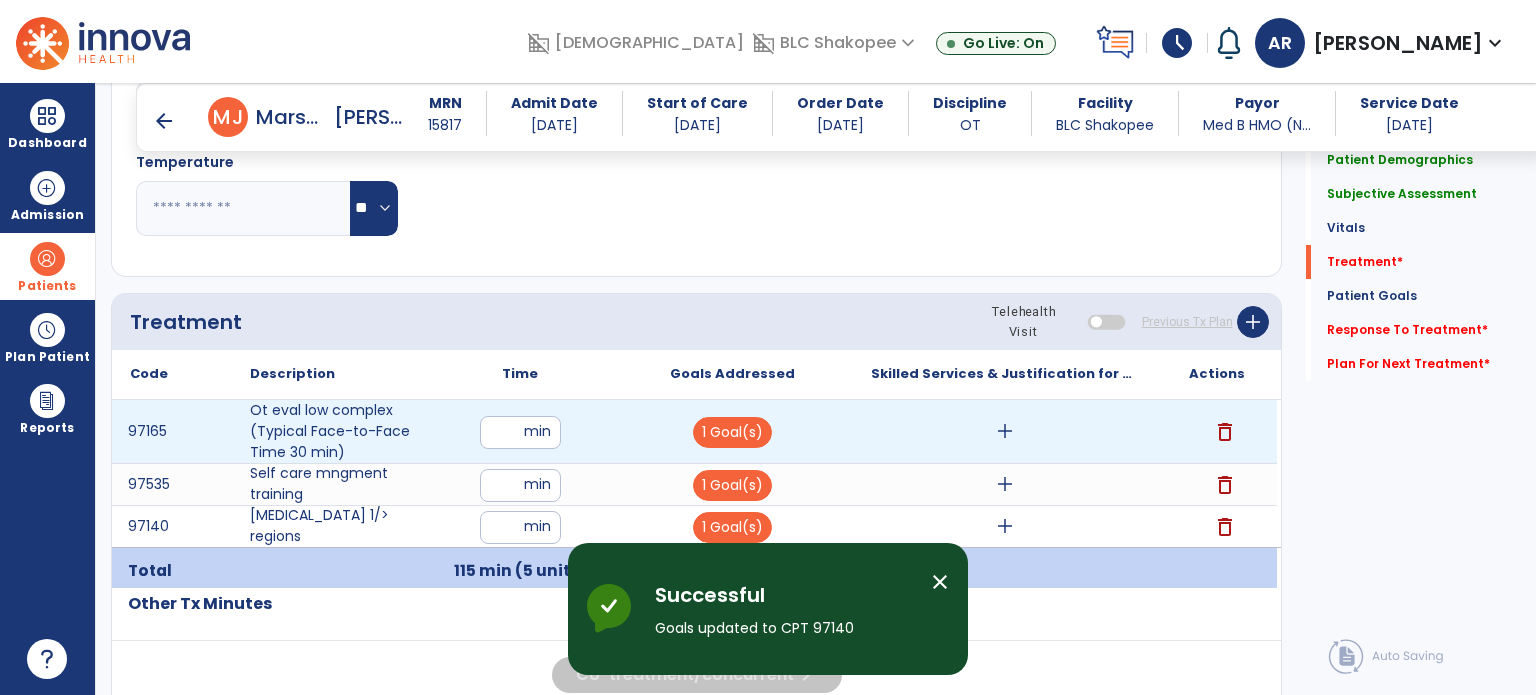 click on "add" at bounding box center (1005, 431) 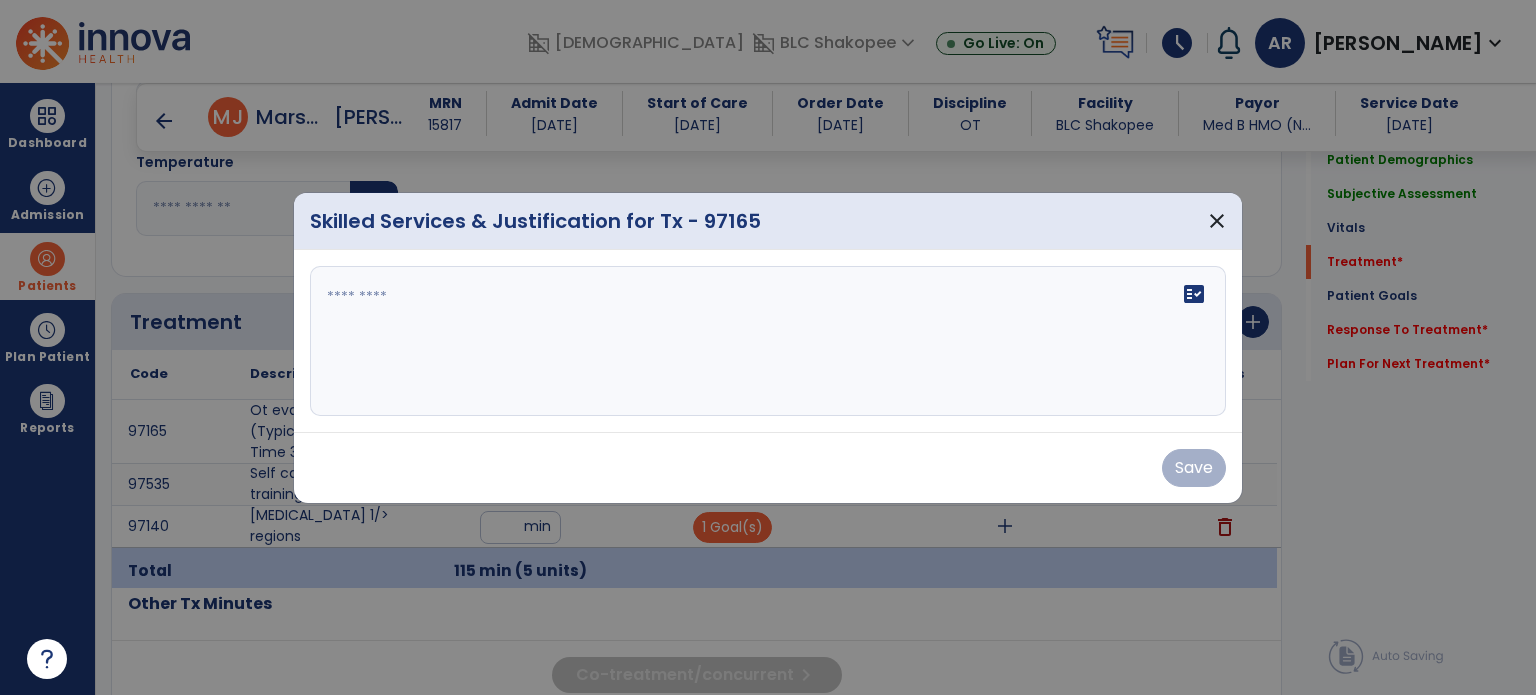 click on "fact_check" at bounding box center [768, 341] 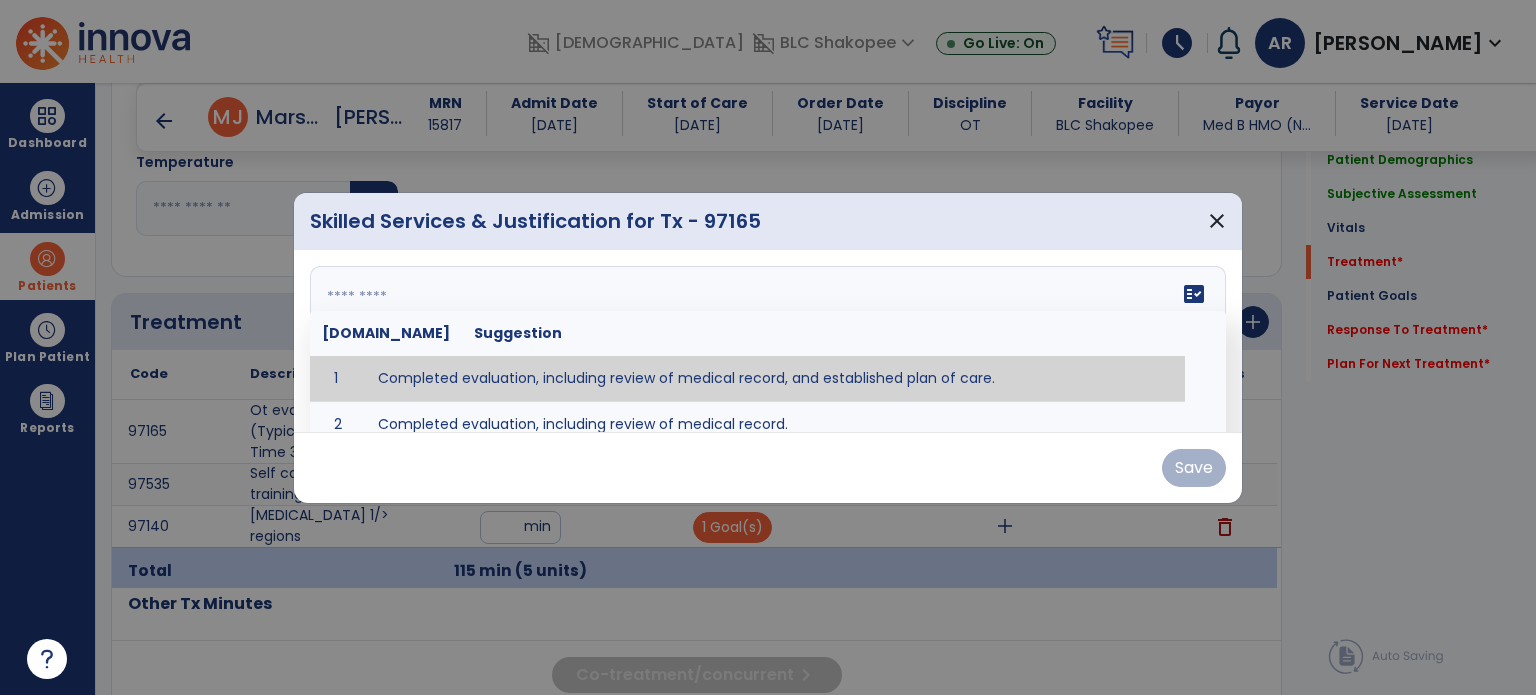 type on "**********" 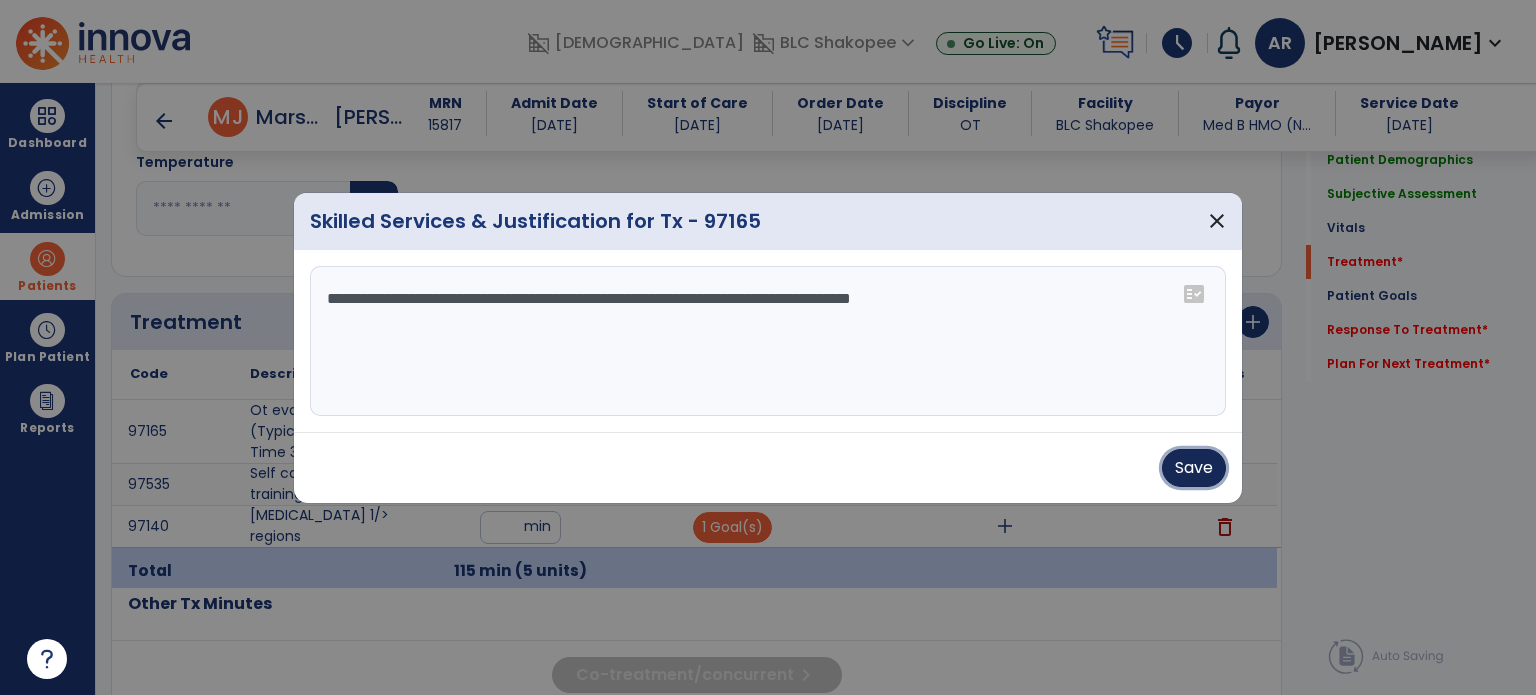 click on "Save" at bounding box center [1194, 468] 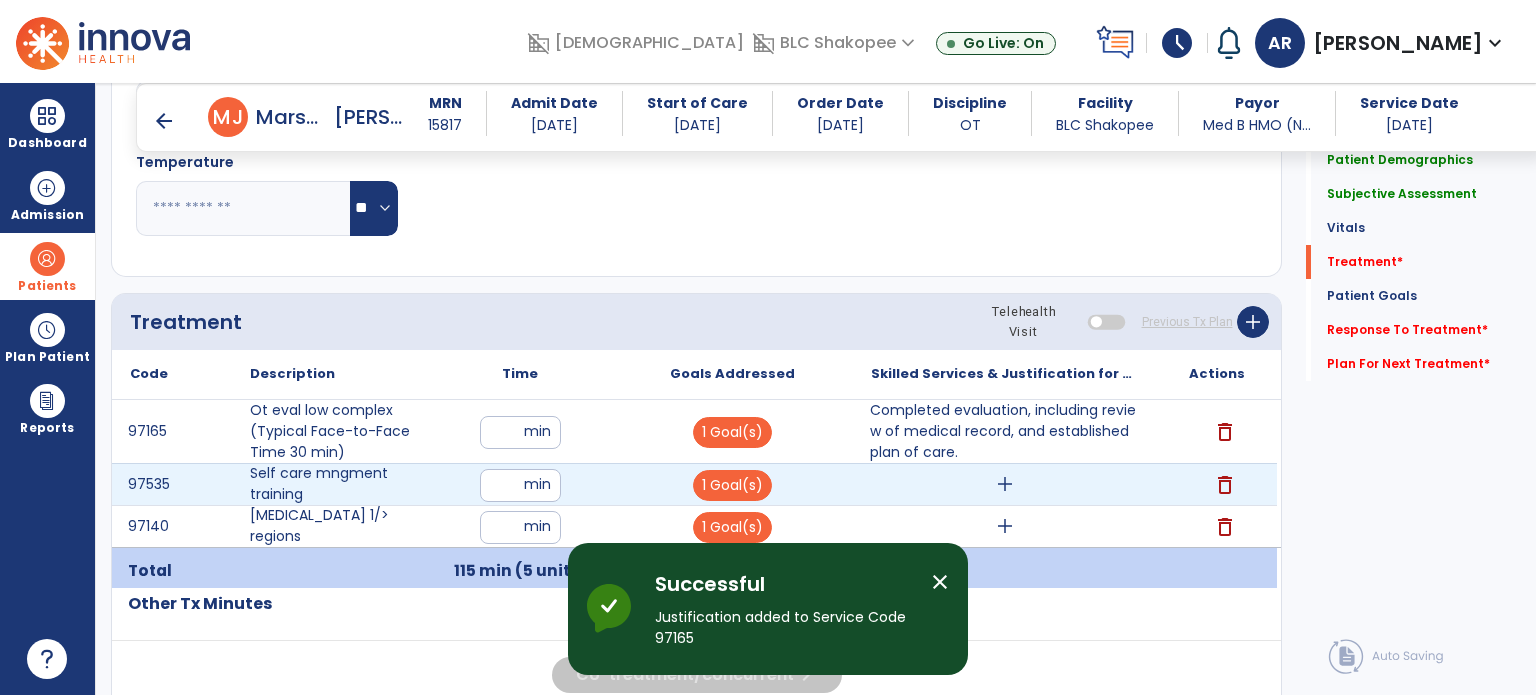 click on "add" at bounding box center (1005, 484) 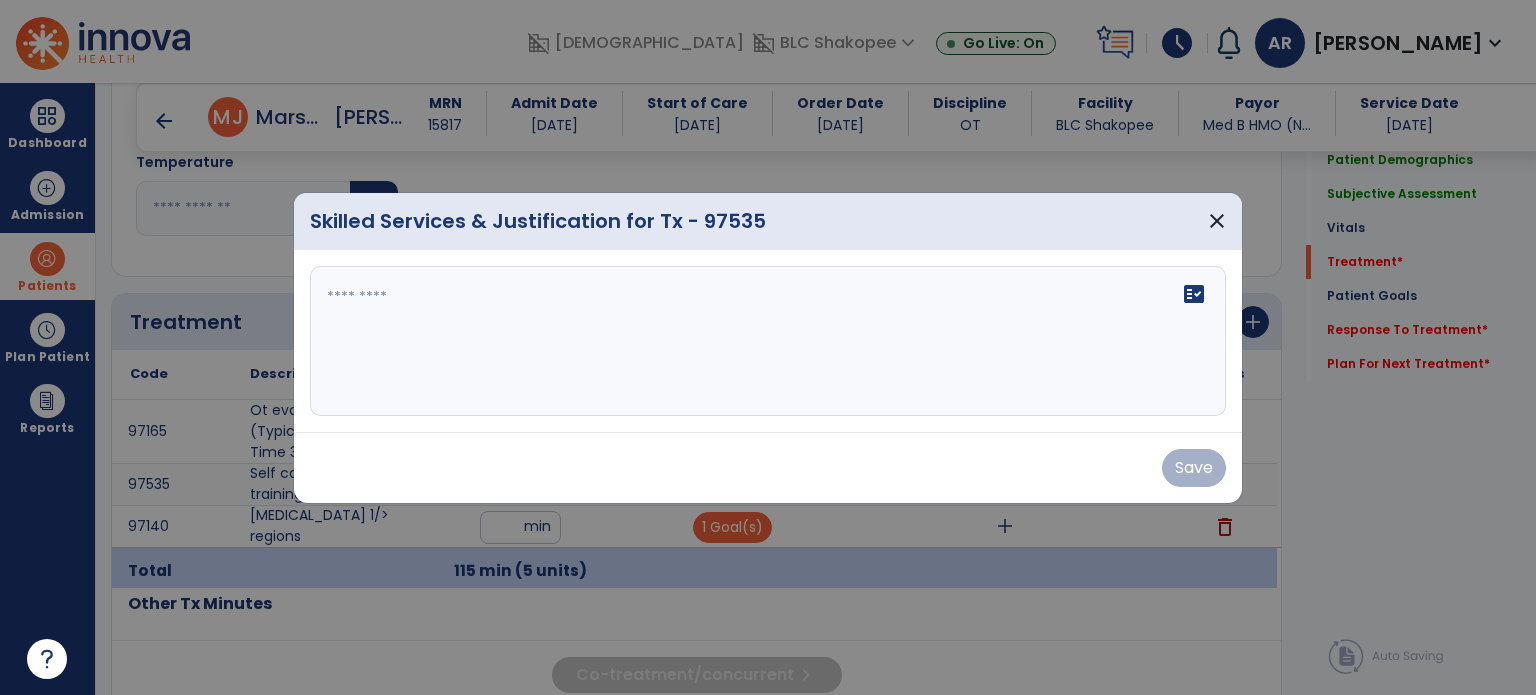 click on "fact_check" at bounding box center [768, 341] 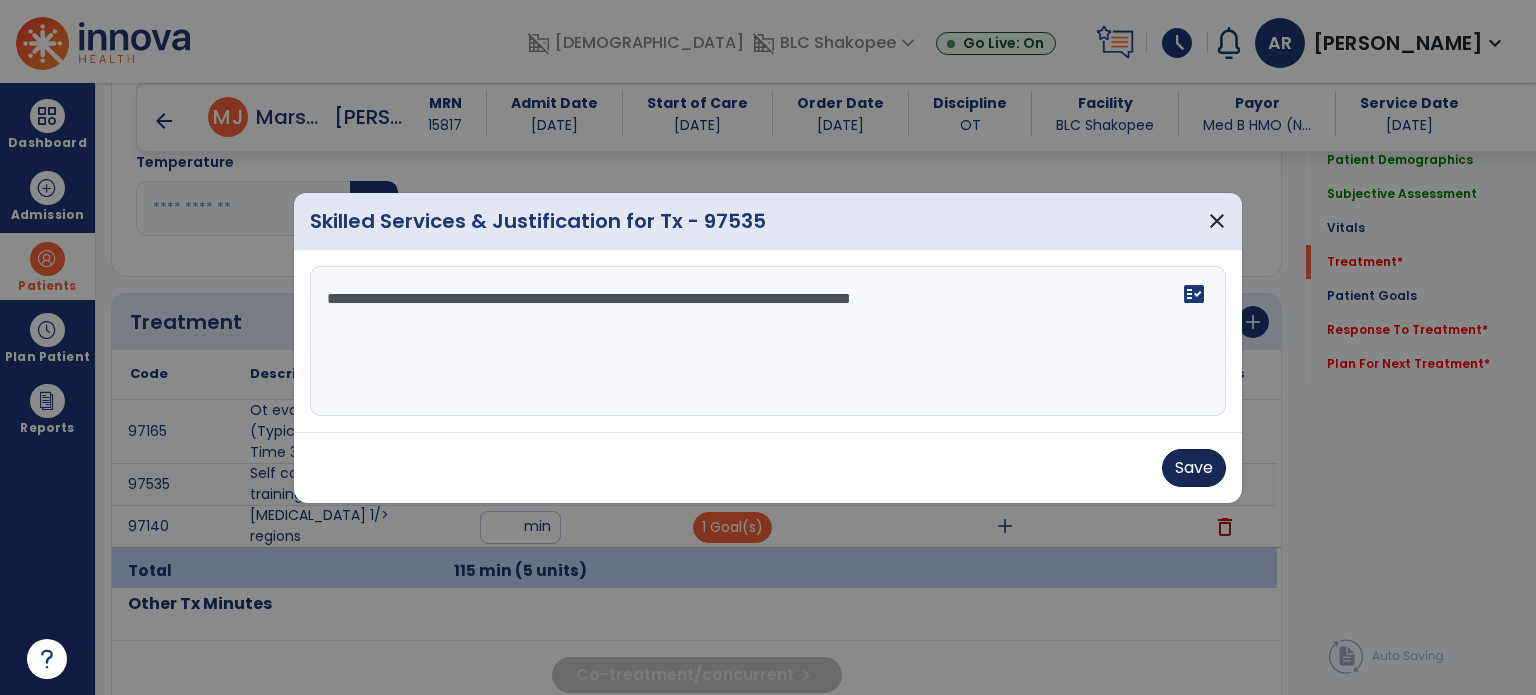 type on "**********" 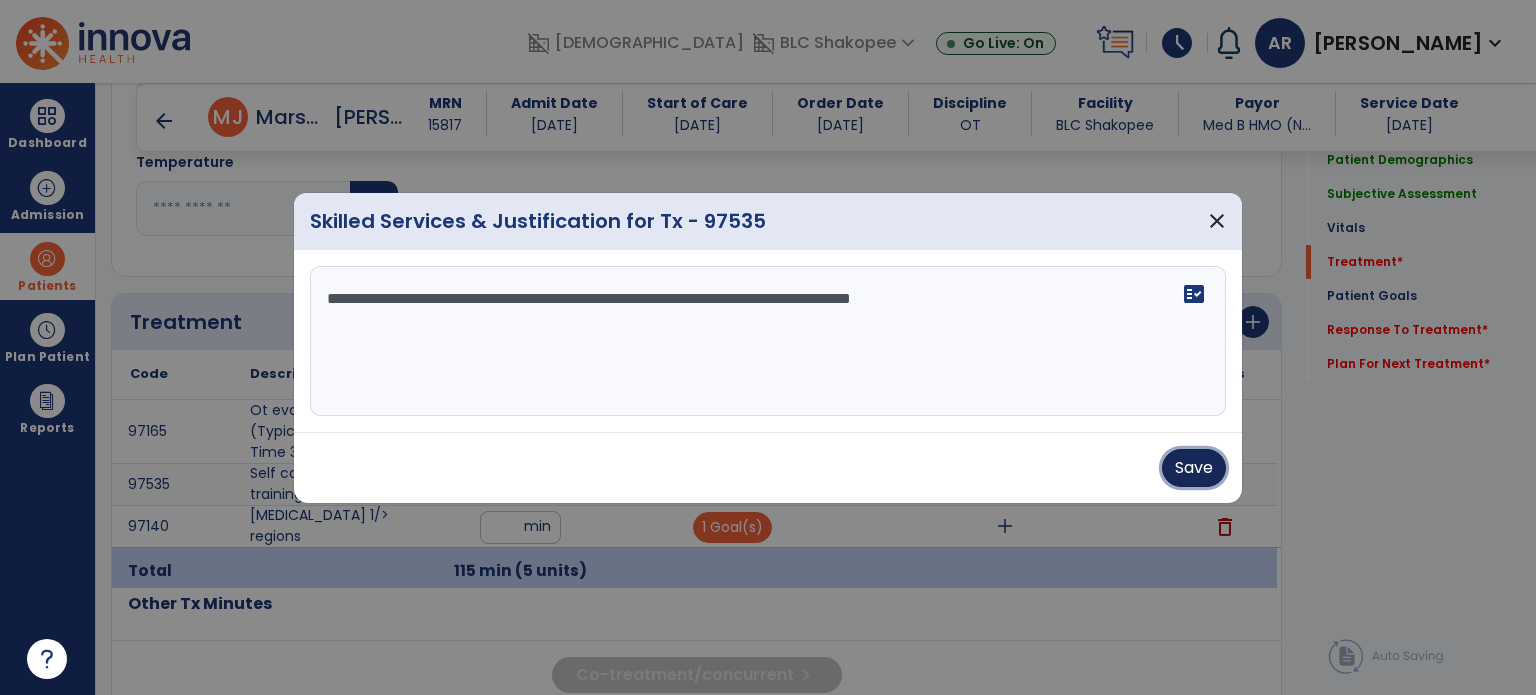 click on "Save" at bounding box center (1194, 468) 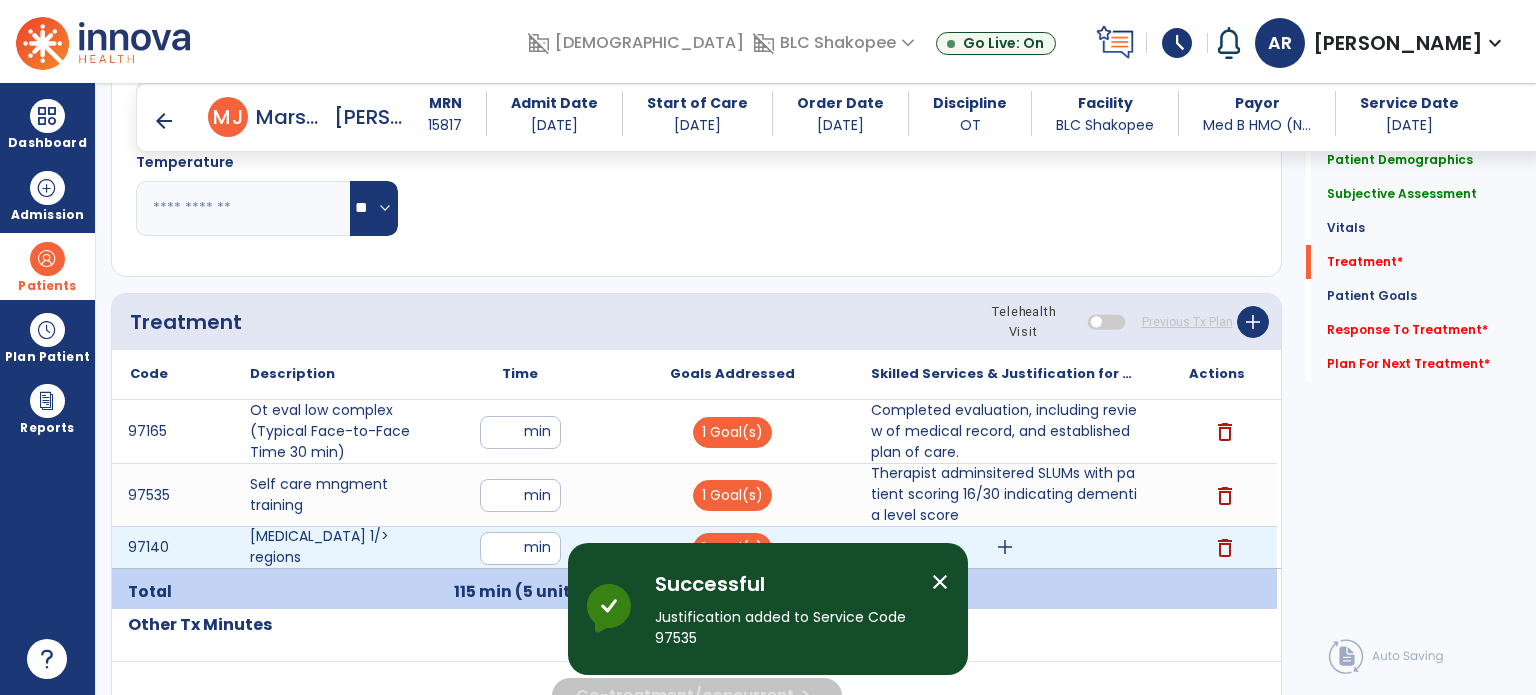 click on "add" at bounding box center [1005, 547] 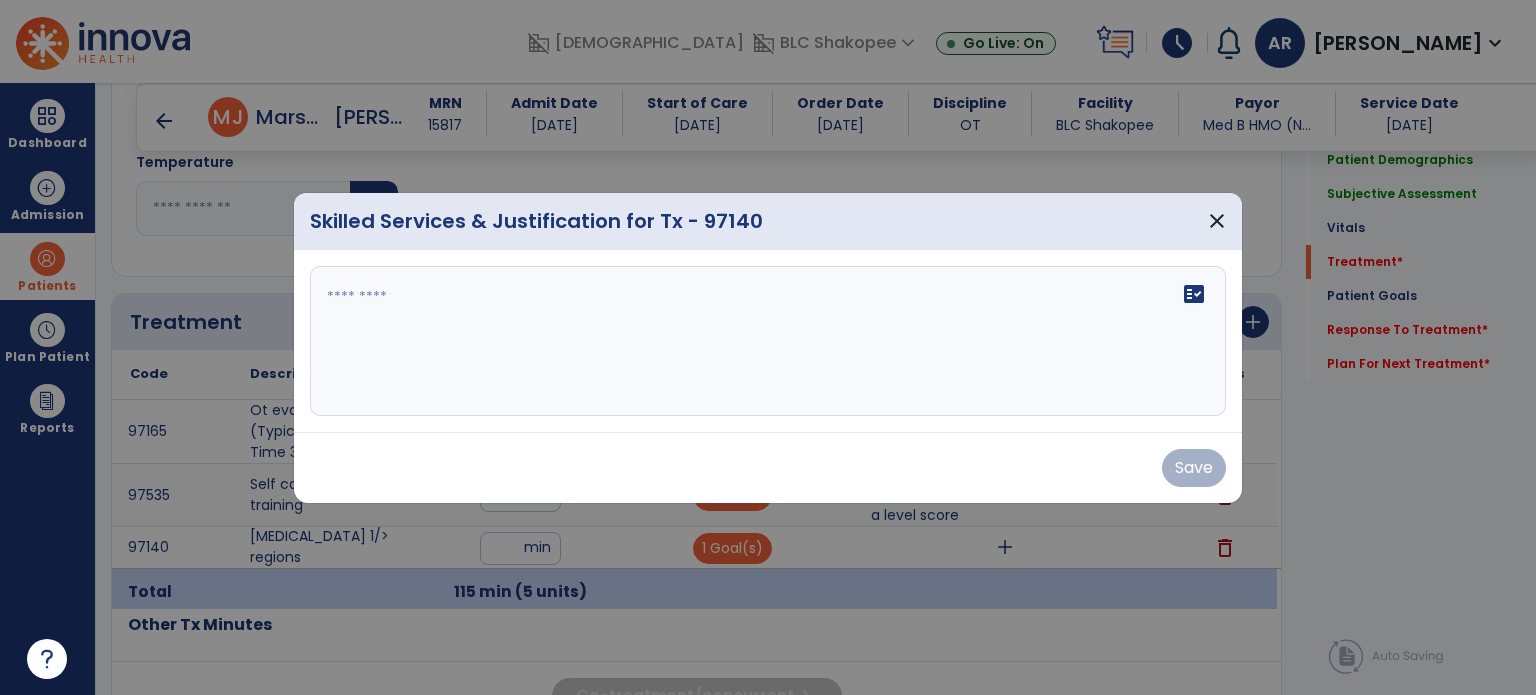 click on "fact_check" at bounding box center (768, 341) 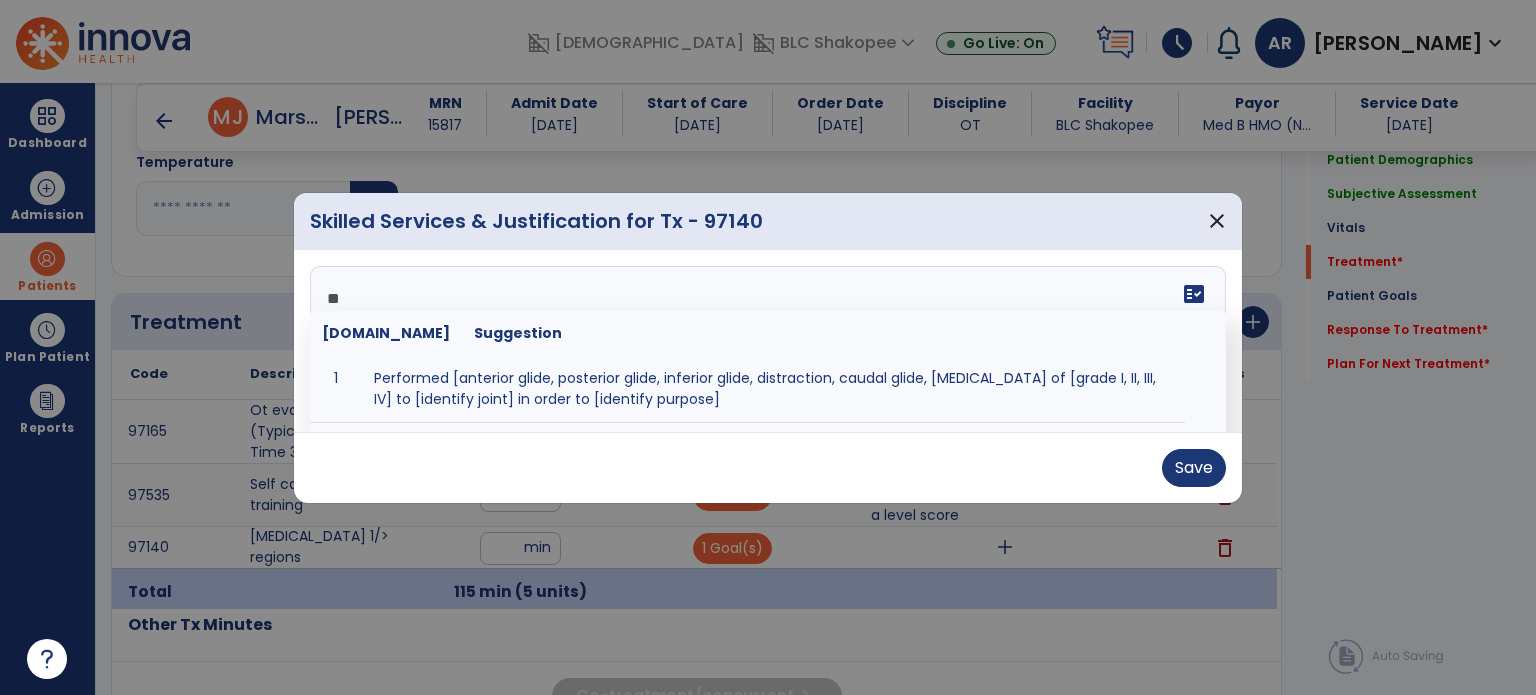 type on "*" 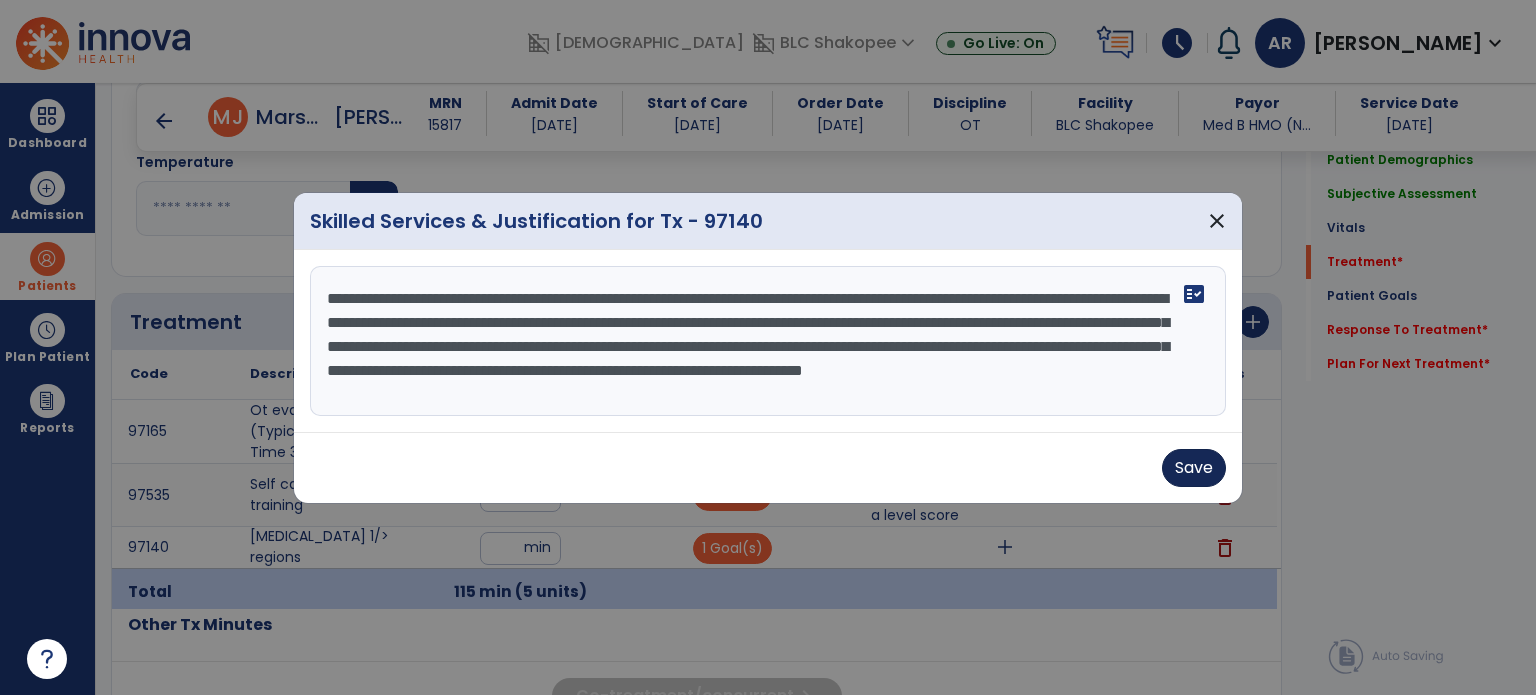 type on "**********" 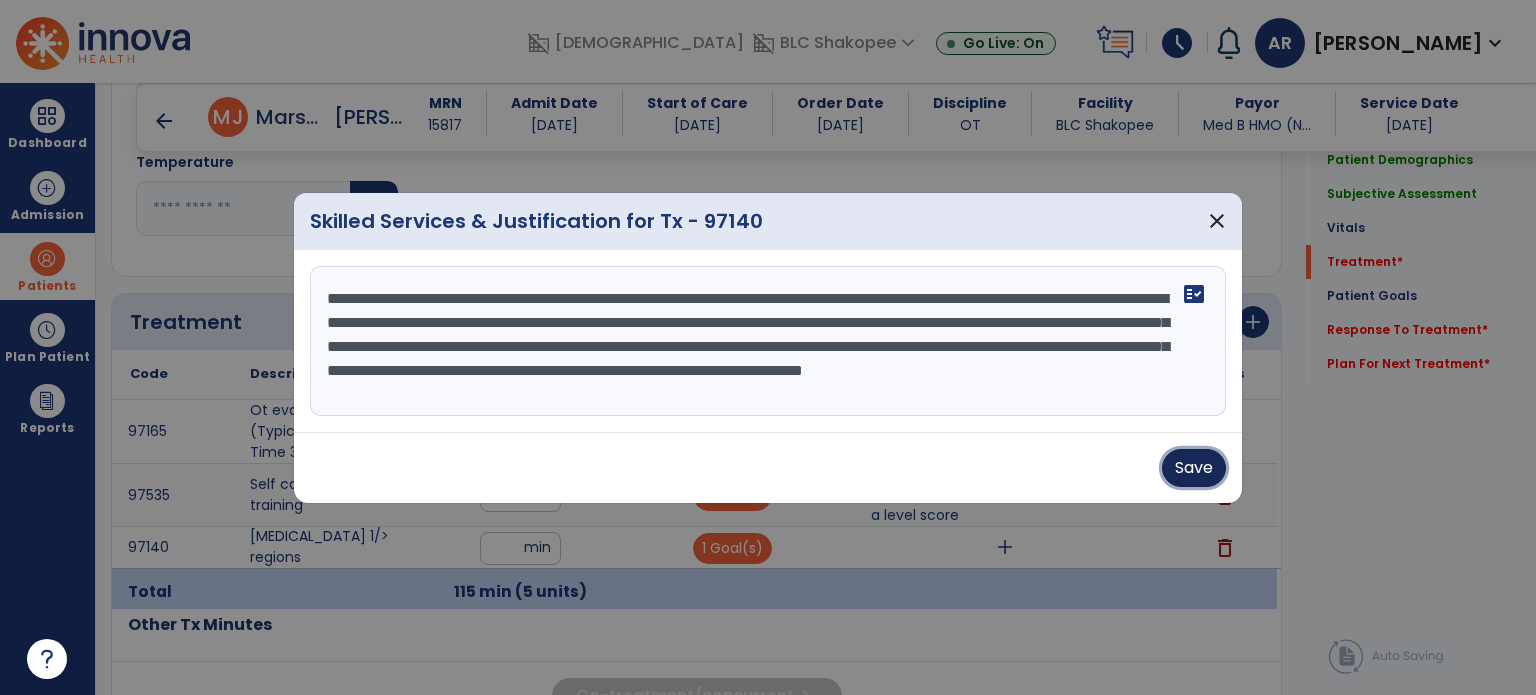 click on "Save" at bounding box center [1194, 468] 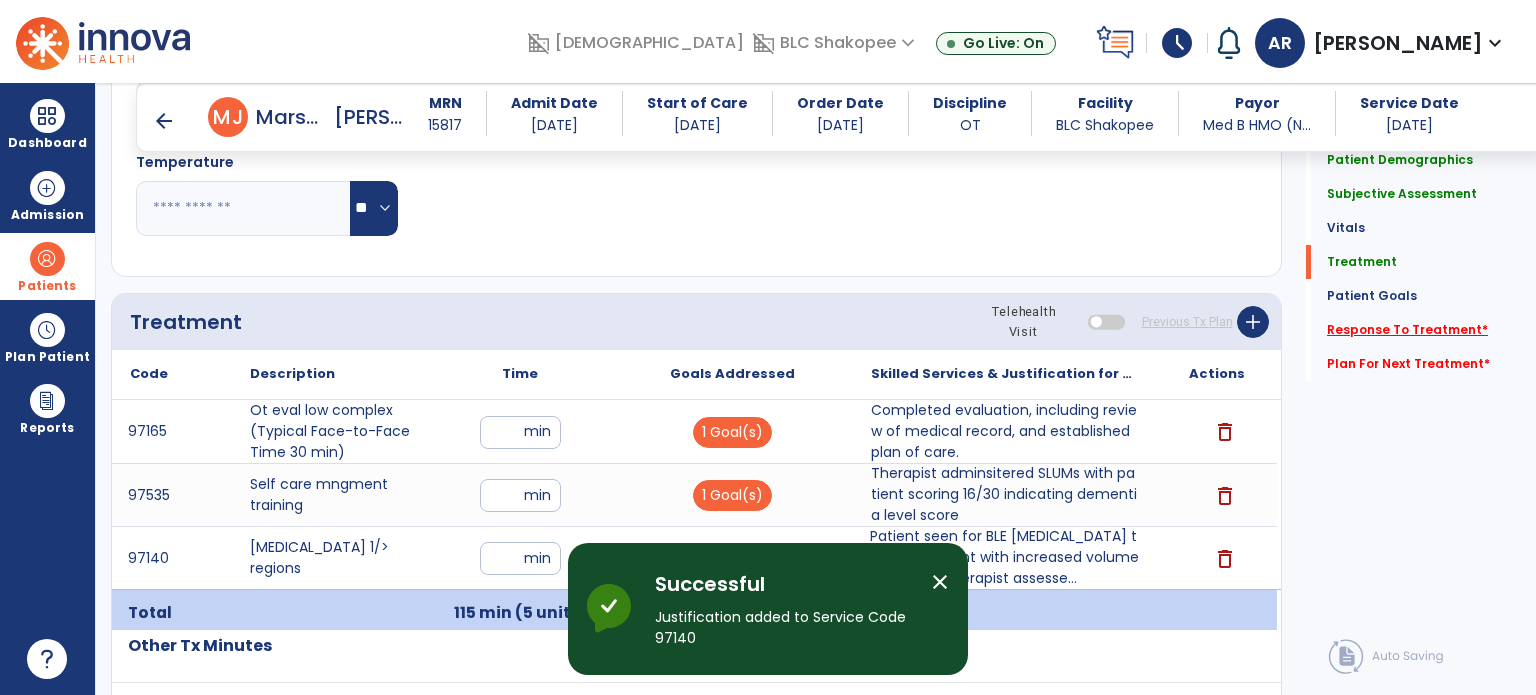 click on "Response To Treatment   *" 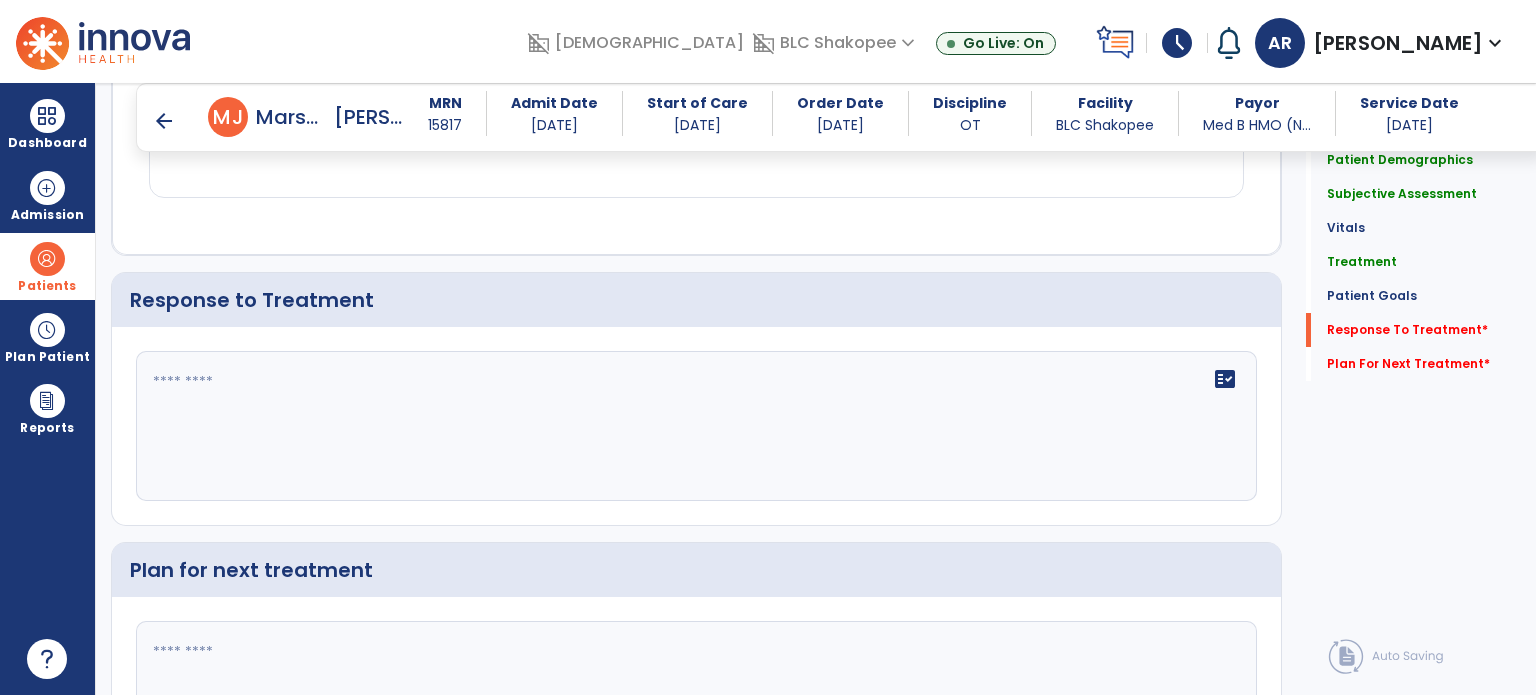 scroll, scrollTop: 2297, scrollLeft: 0, axis: vertical 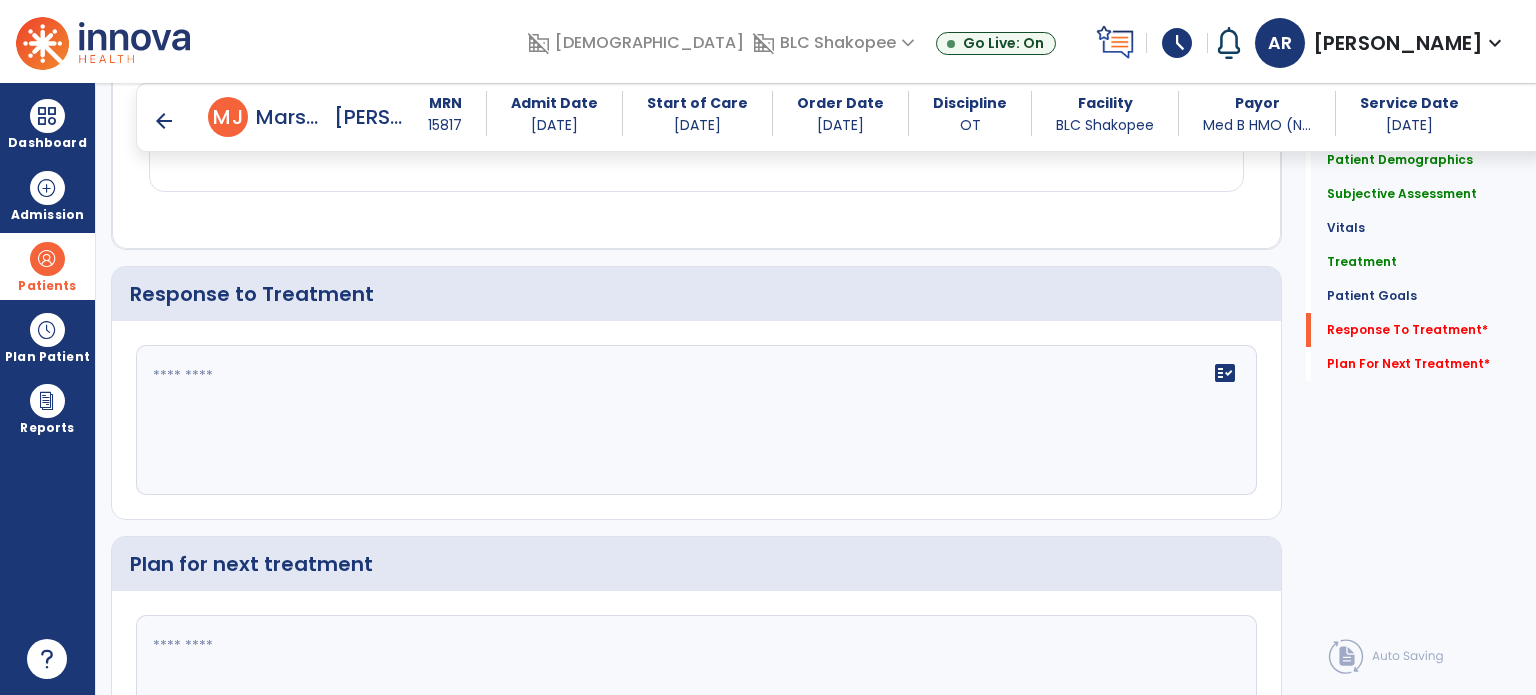 click on "fact_check" 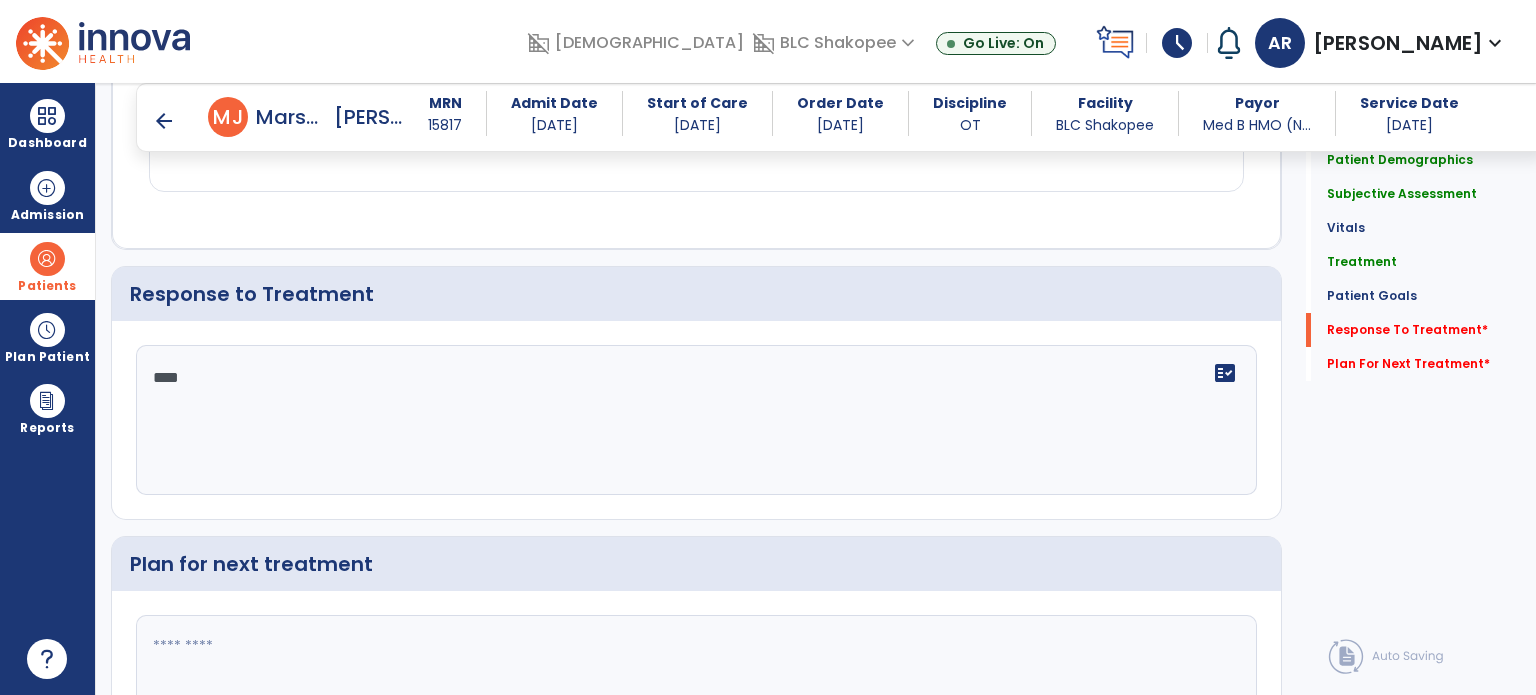 type on "****" 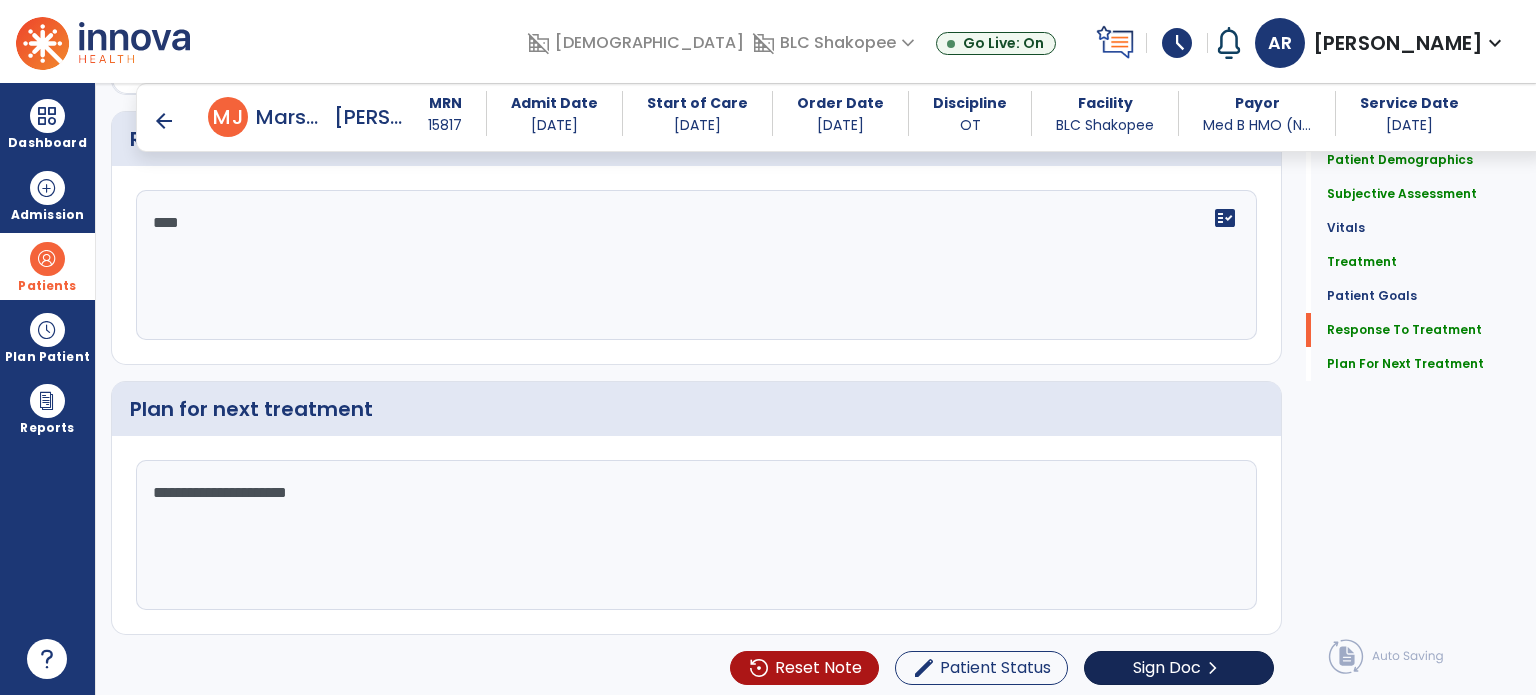 scroll, scrollTop: 2452, scrollLeft: 0, axis: vertical 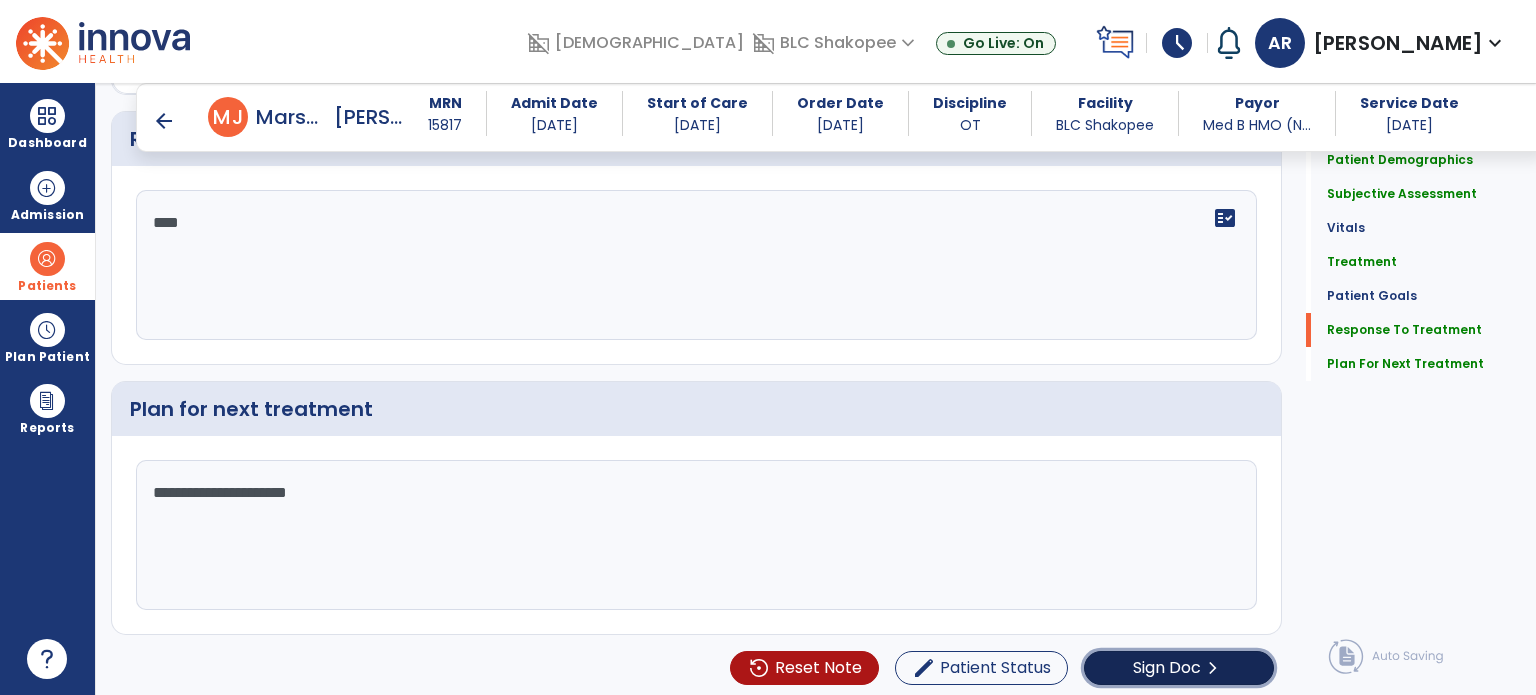 click on "Sign Doc" 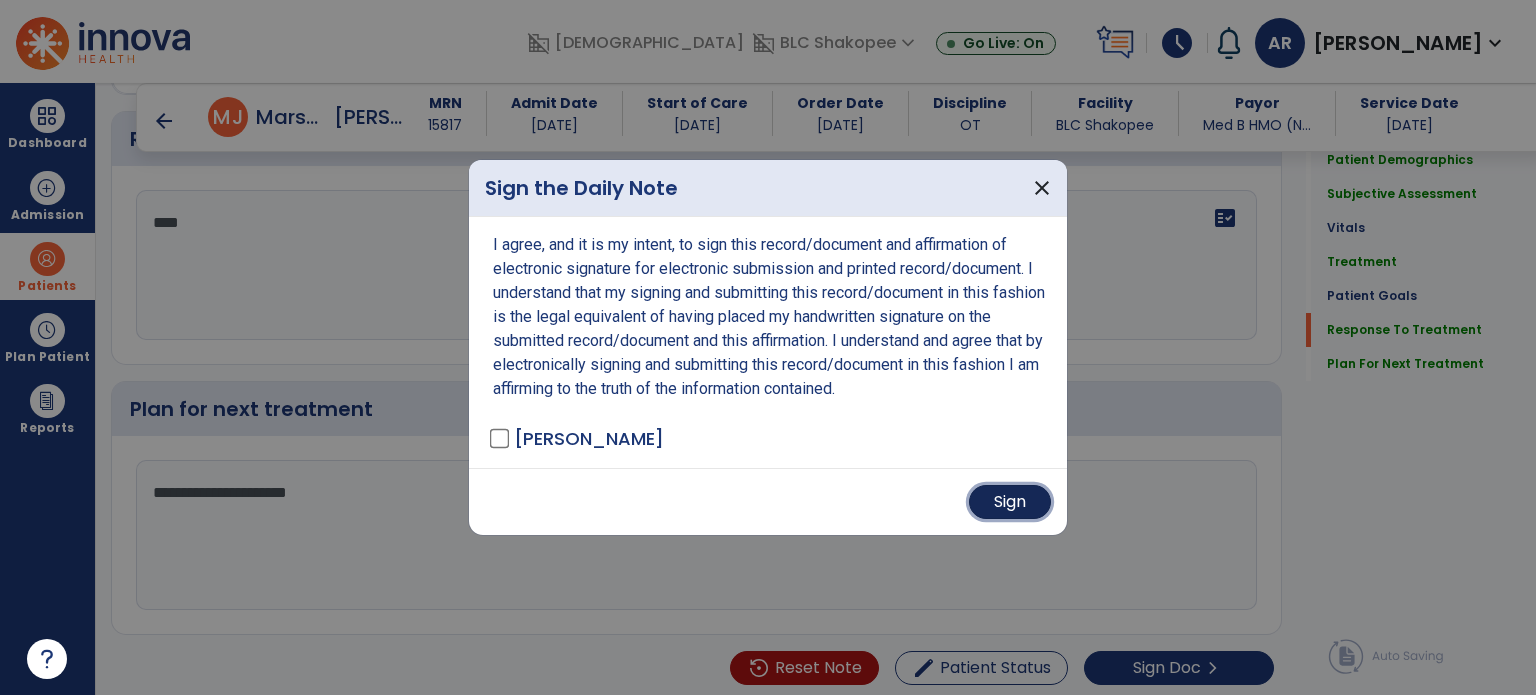 click on "Sign" at bounding box center (1010, 502) 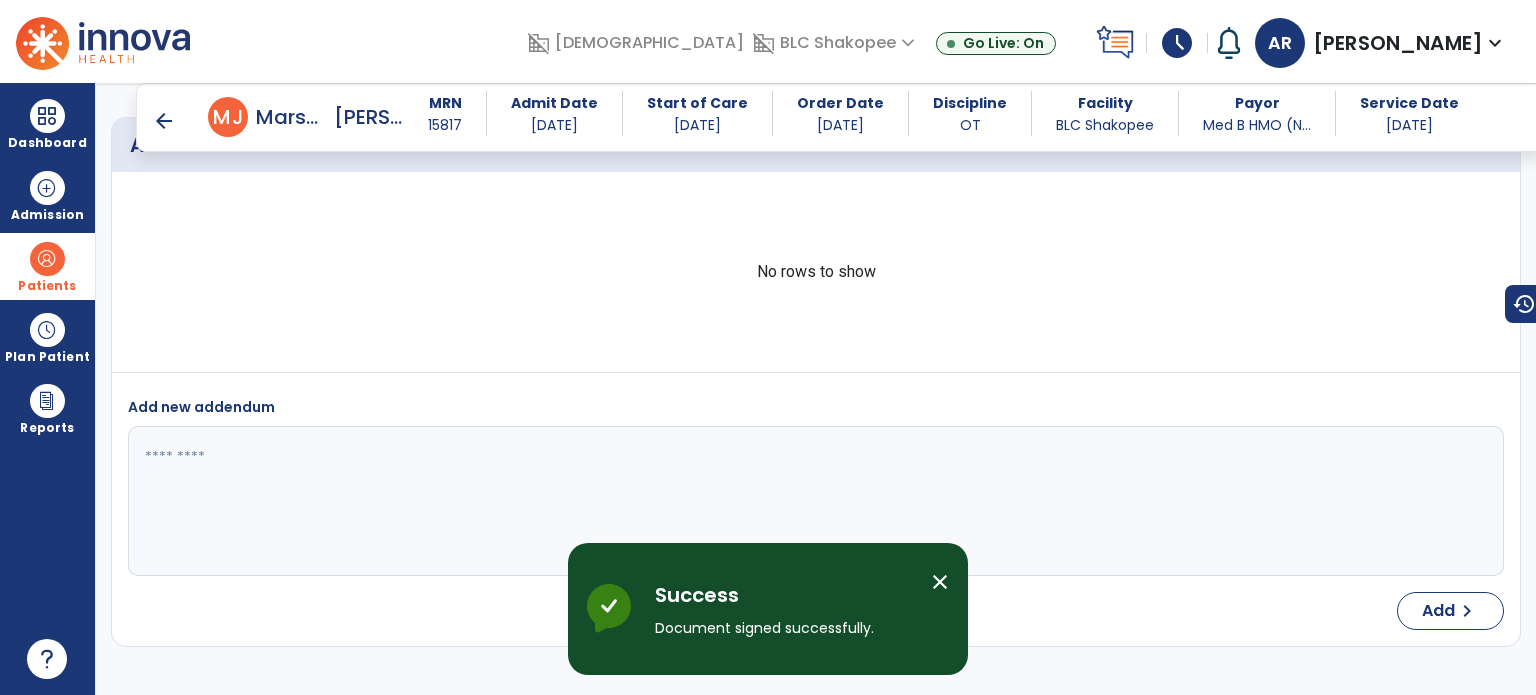 scroll, scrollTop: 3601, scrollLeft: 0, axis: vertical 